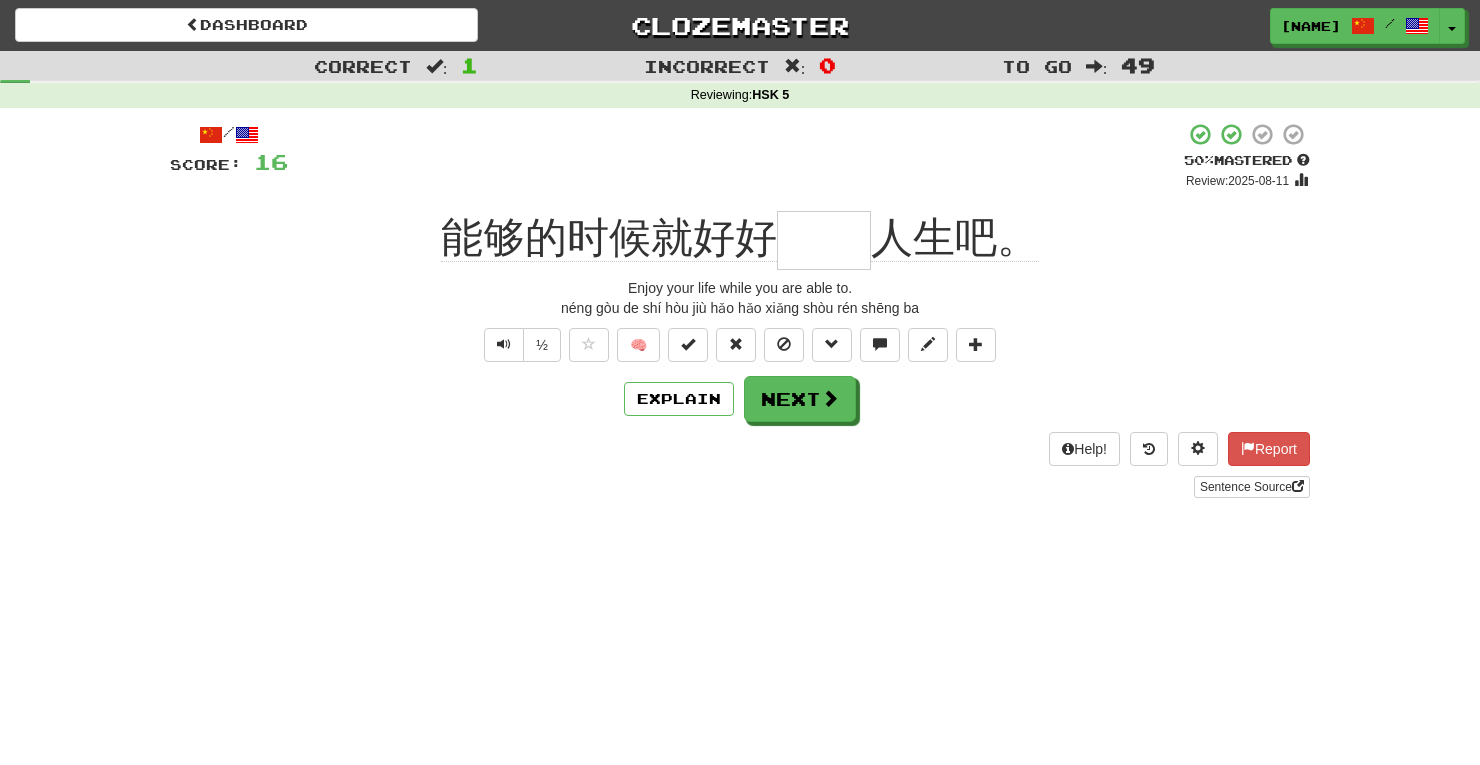 scroll, scrollTop: 0, scrollLeft: 0, axis: both 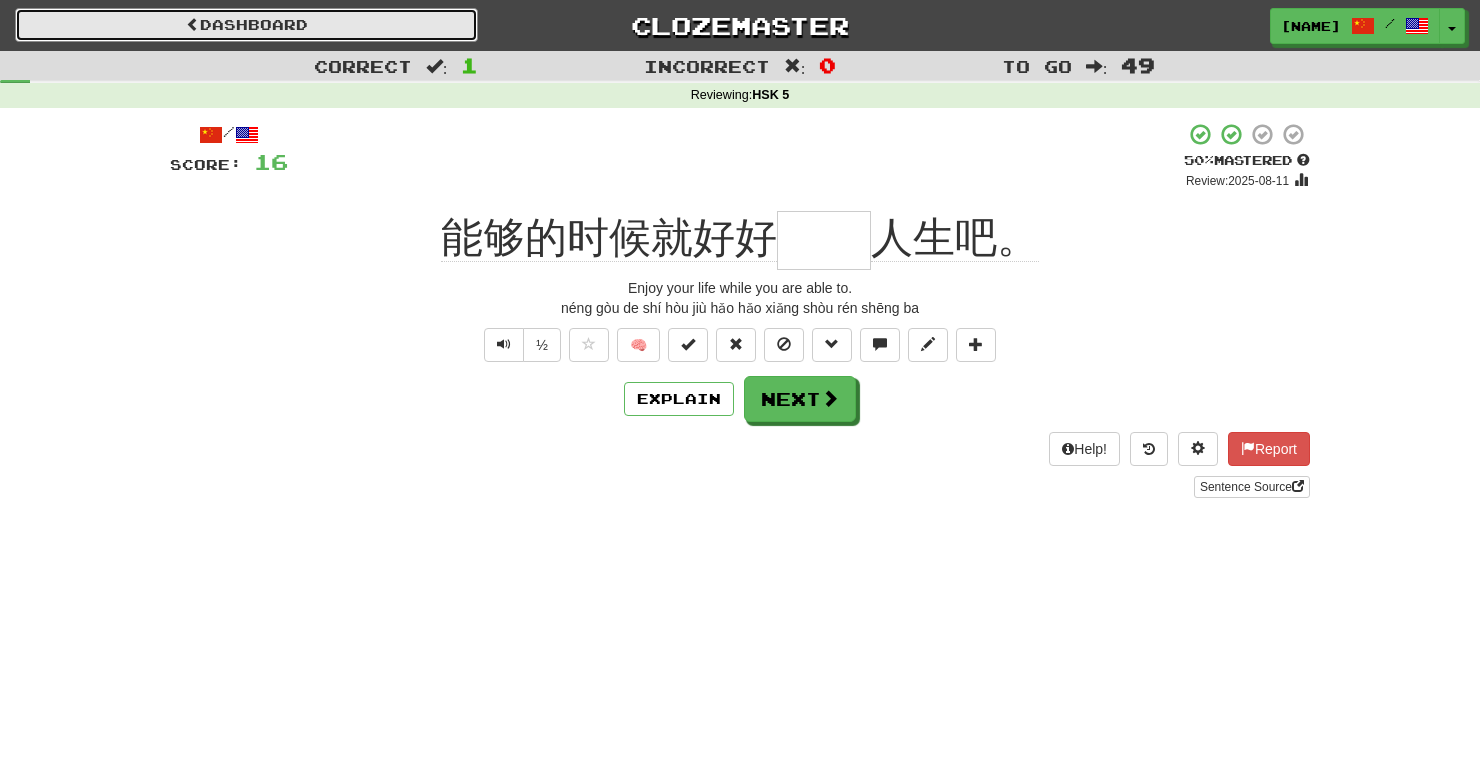 click on "Dashboard" at bounding box center (246, 25) 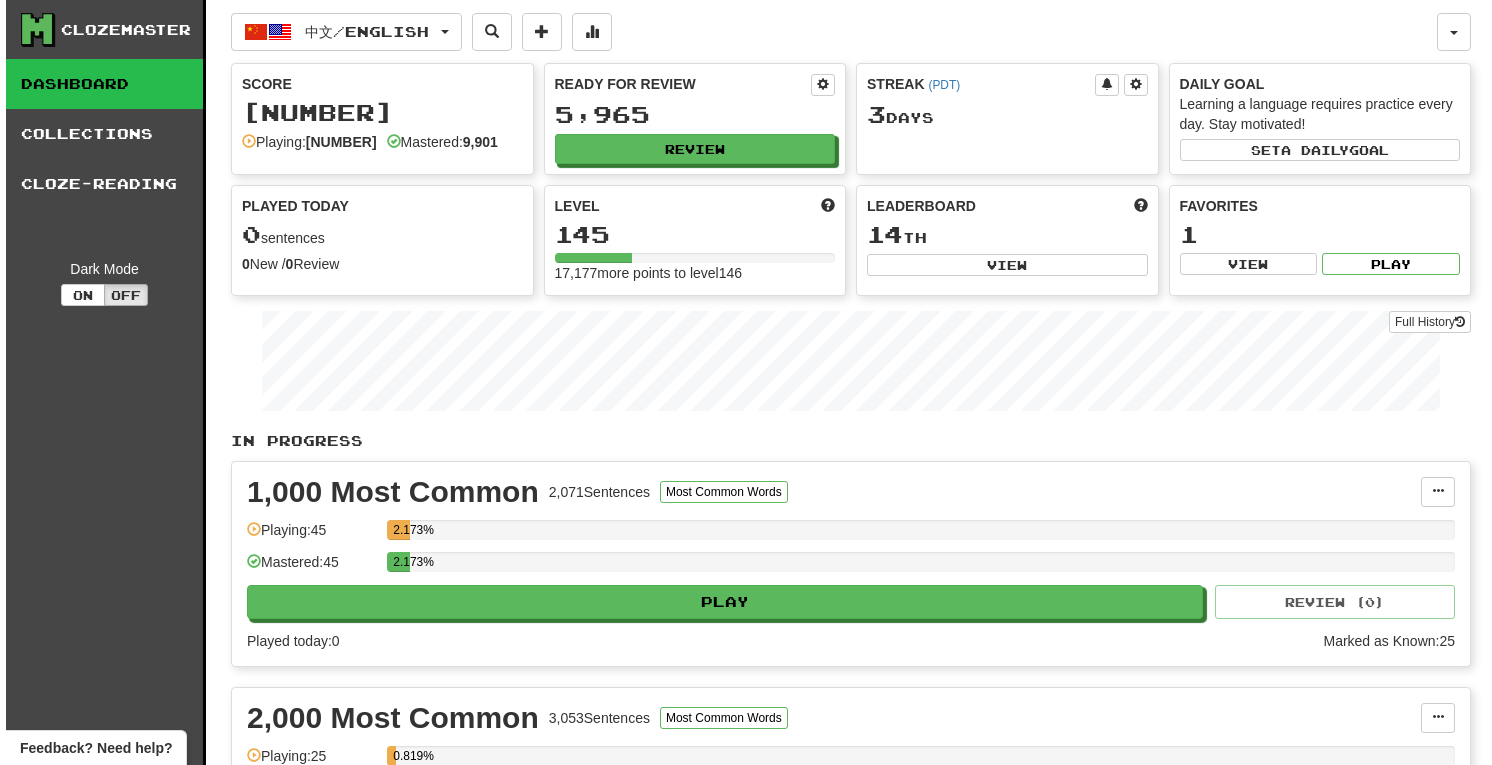 scroll, scrollTop: 0, scrollLeft: 0, axis: both 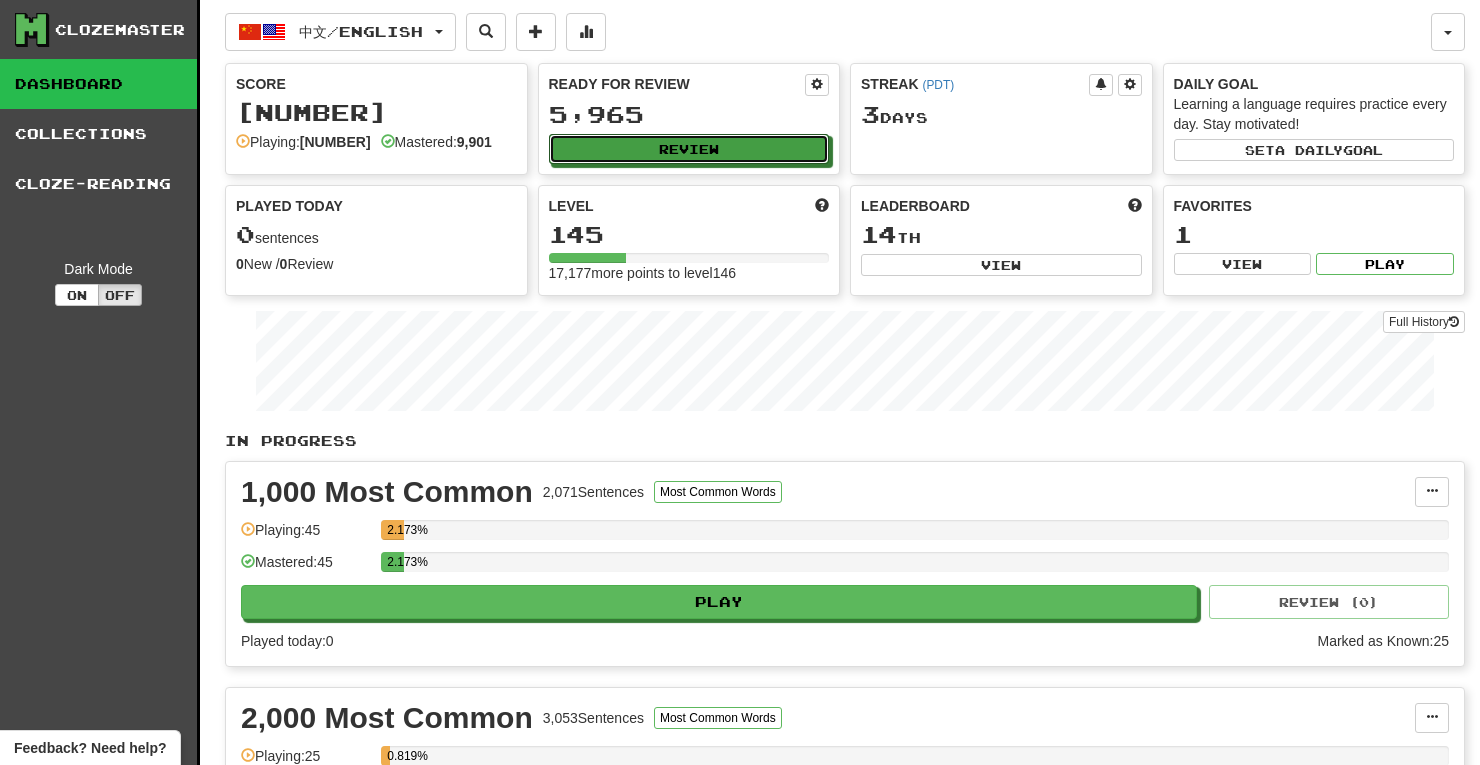 click on "Review" at bounding box center [689, 149] 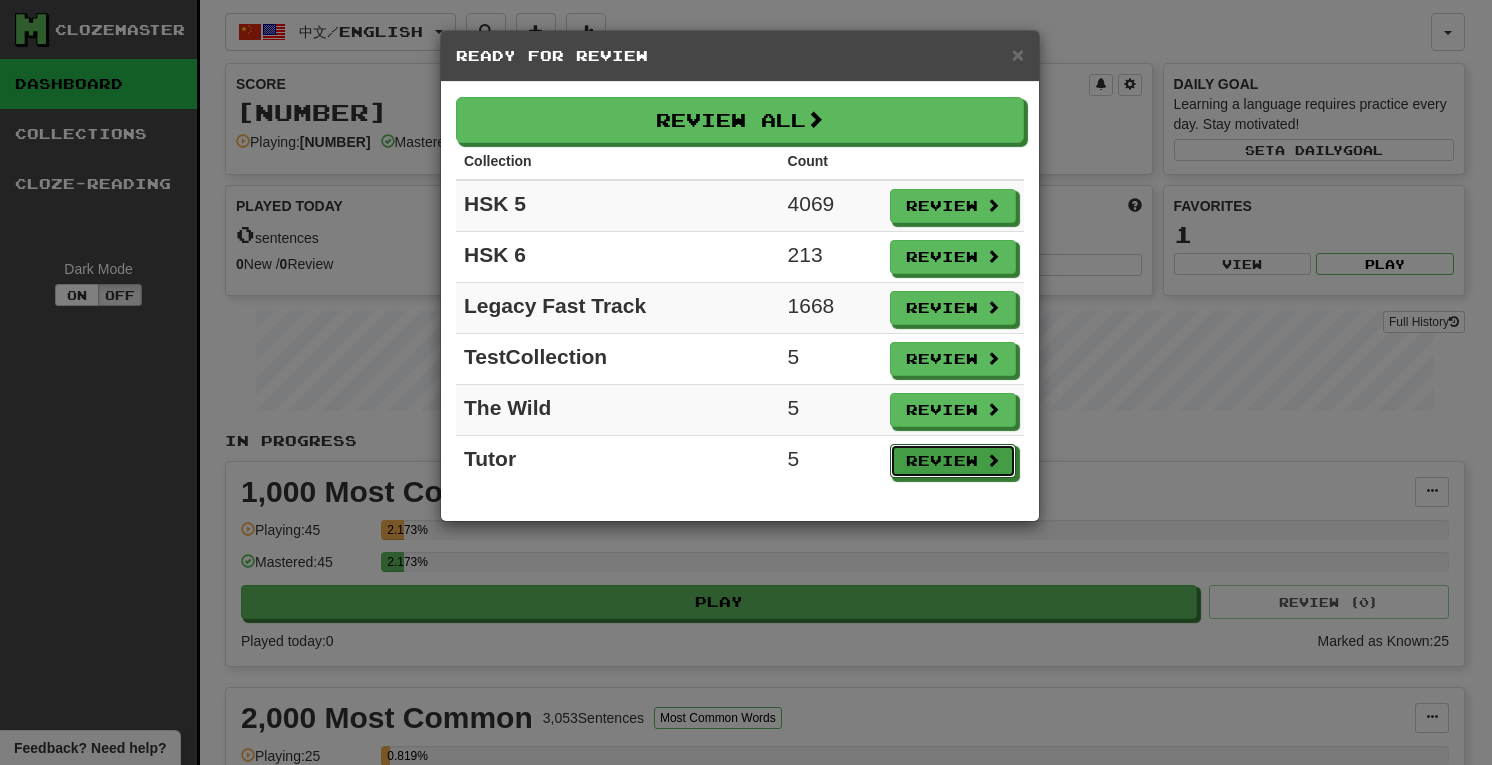 click on "Review" at bounding box center (953, 461) 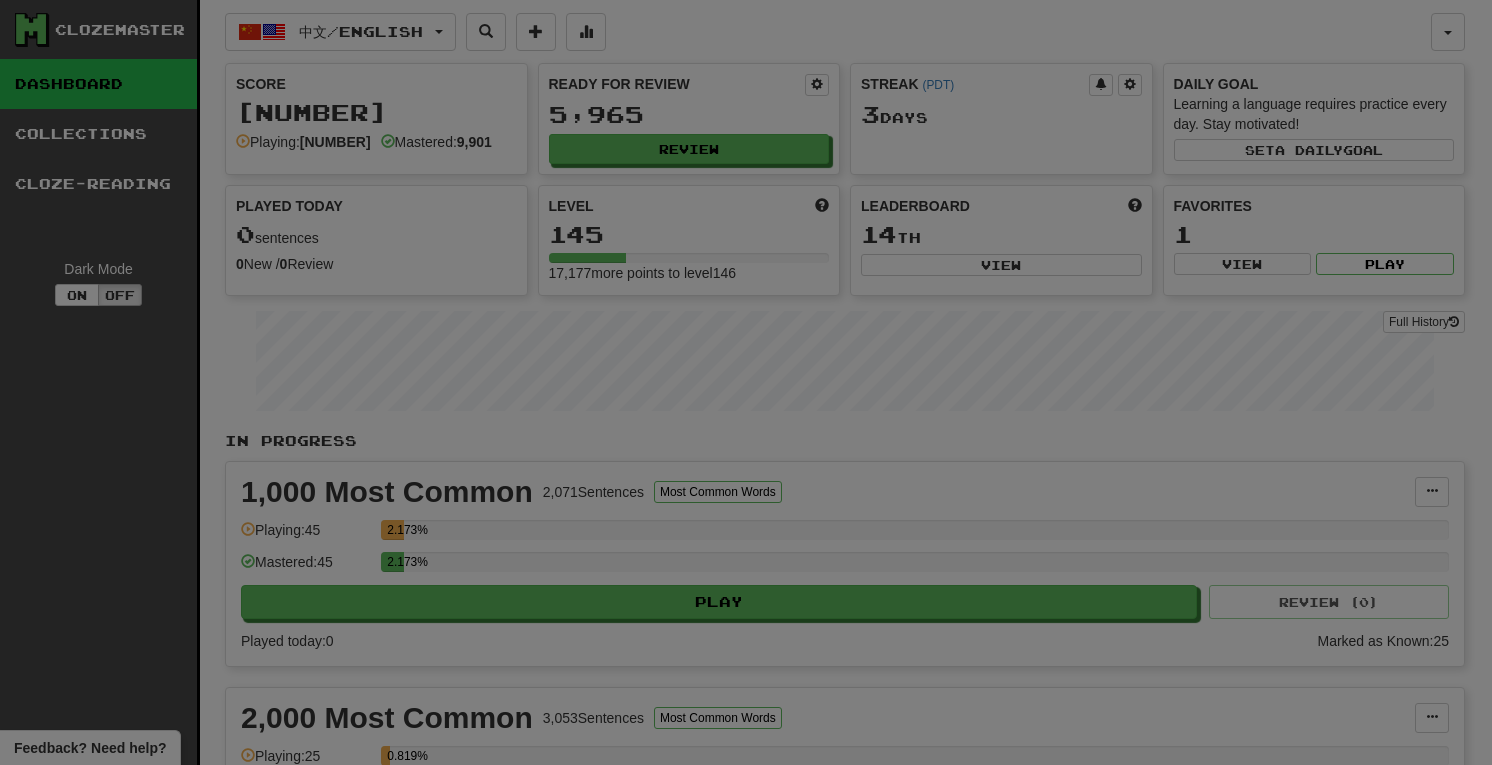 select on "**" 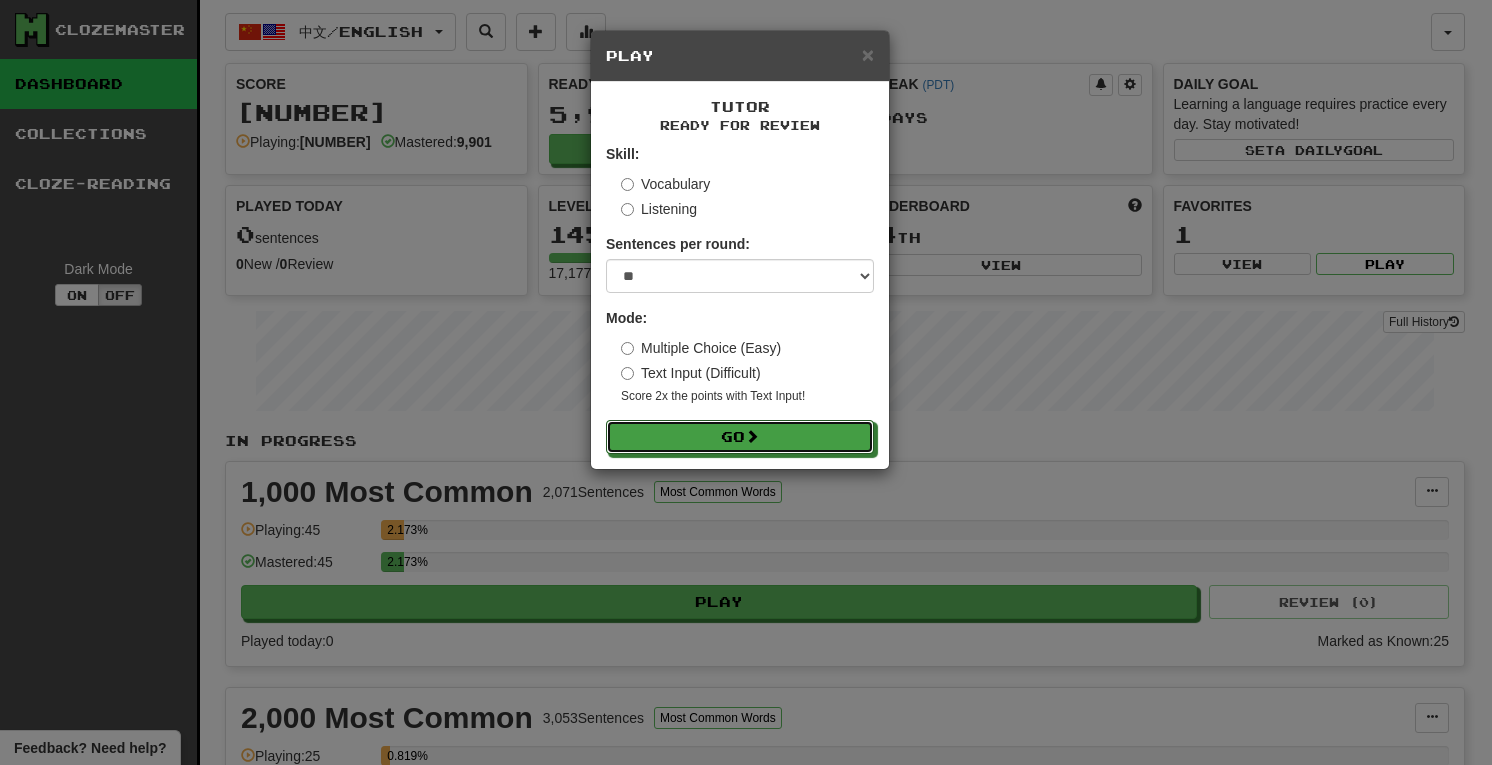 click at bounding box center [752, 436] 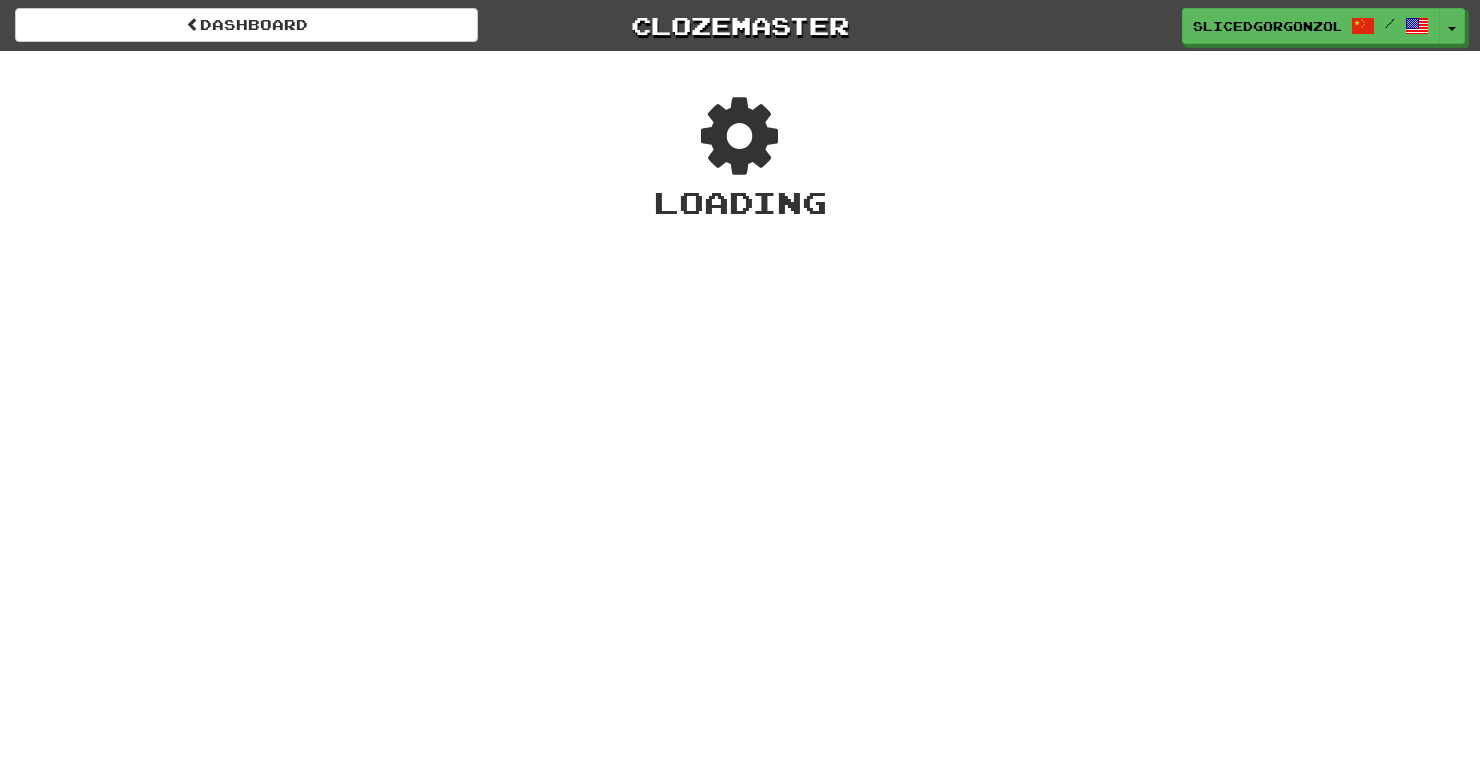scroll, scrollTop: 0, scrollLeft: 0, axis: both 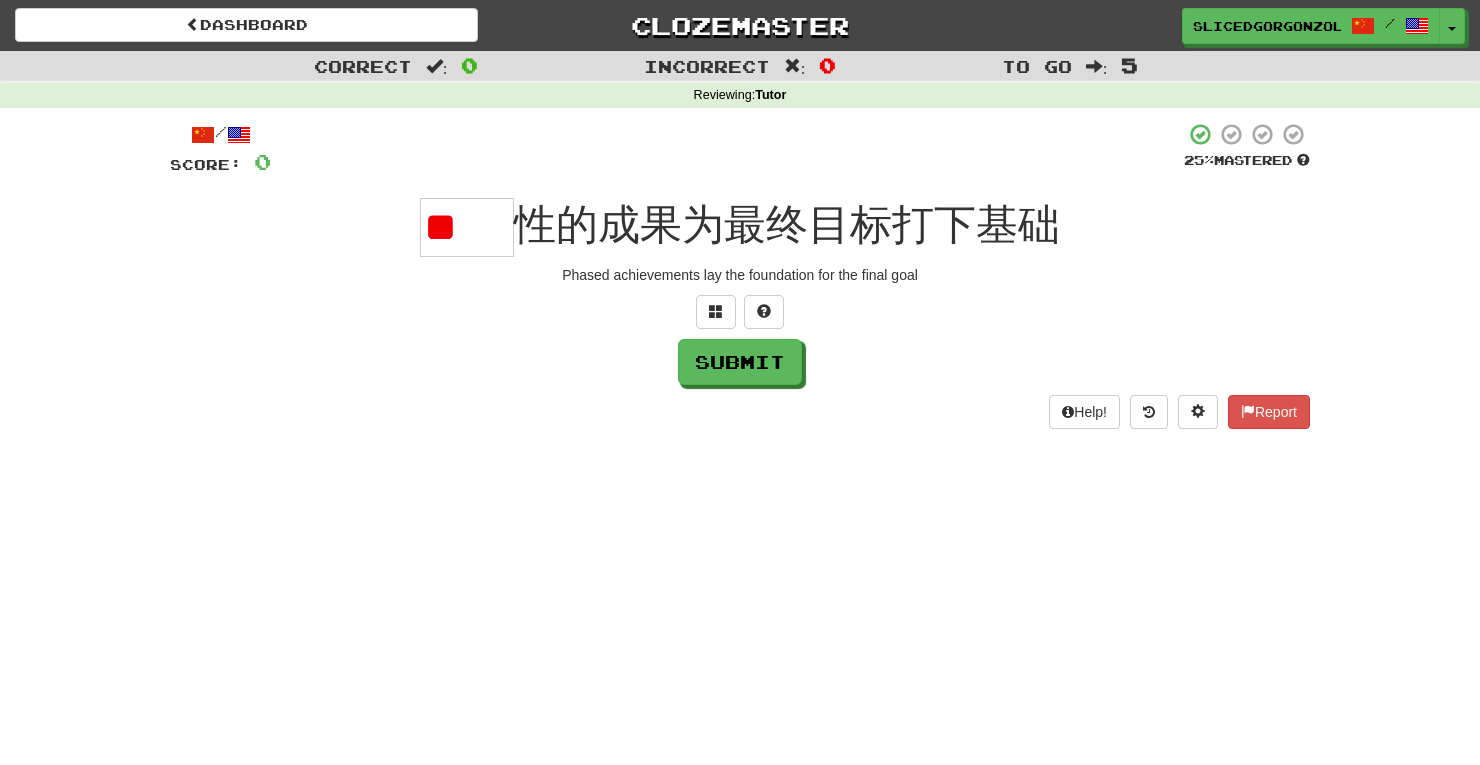 type on "*" 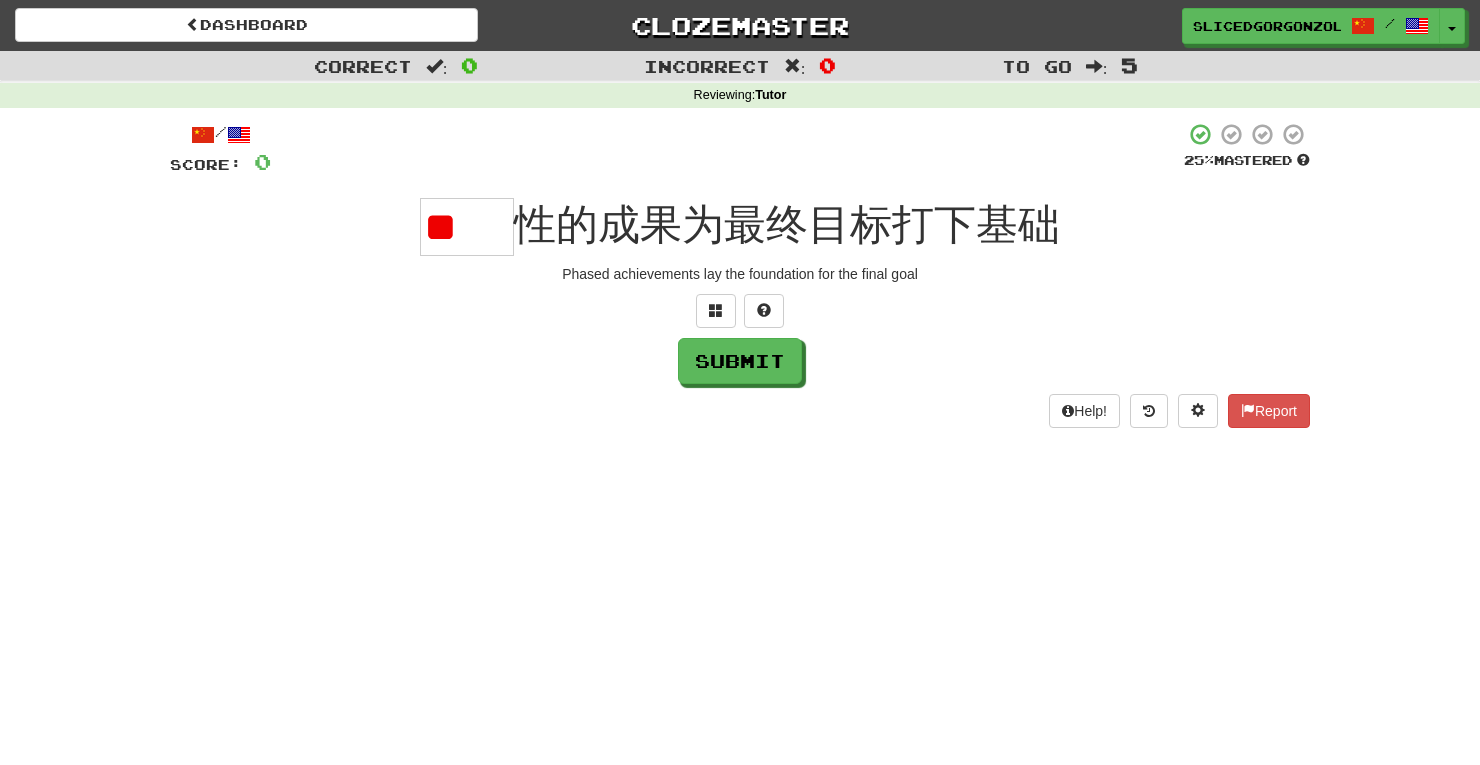 scroll, scrollTop: 0, scrollLeft: 0, axis: both 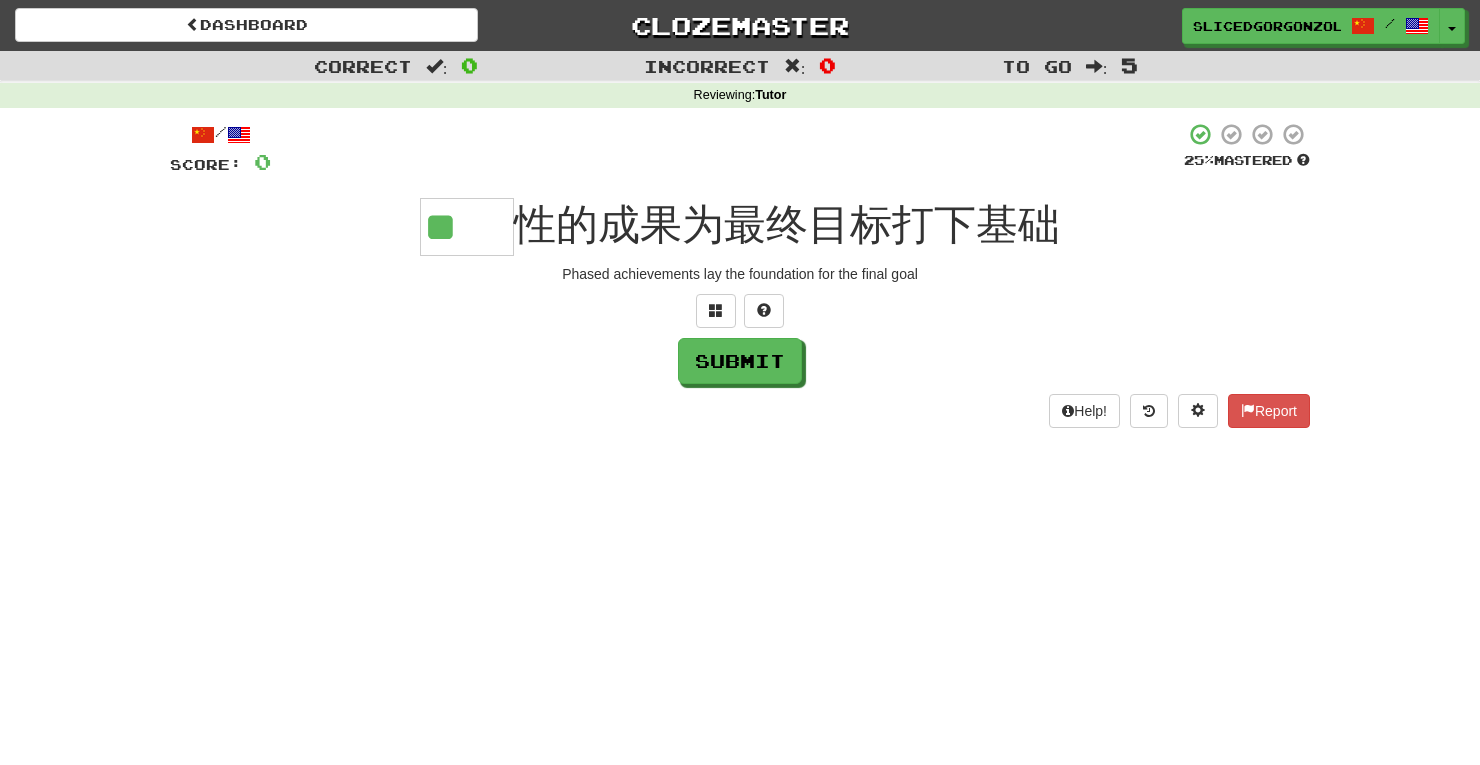 type on "**" 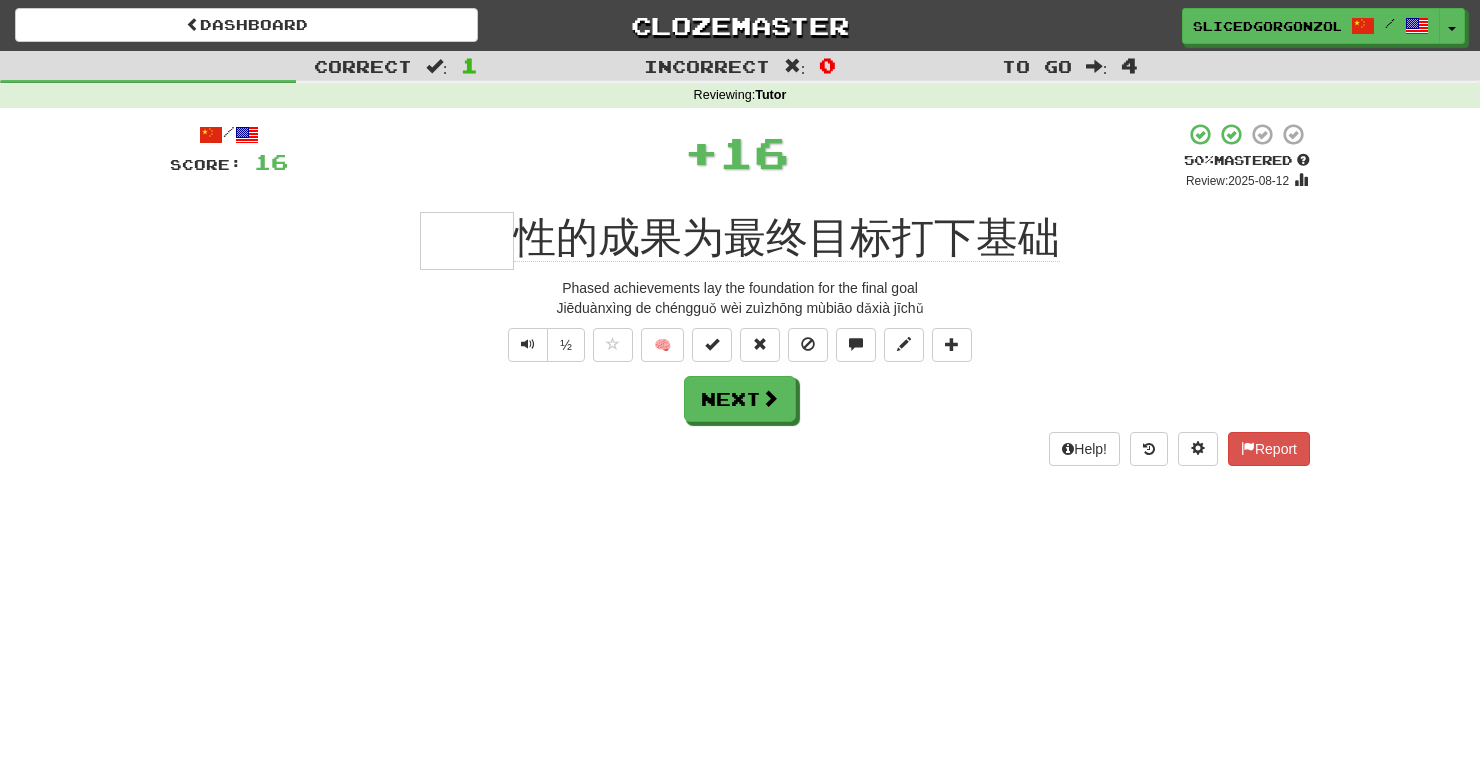 type 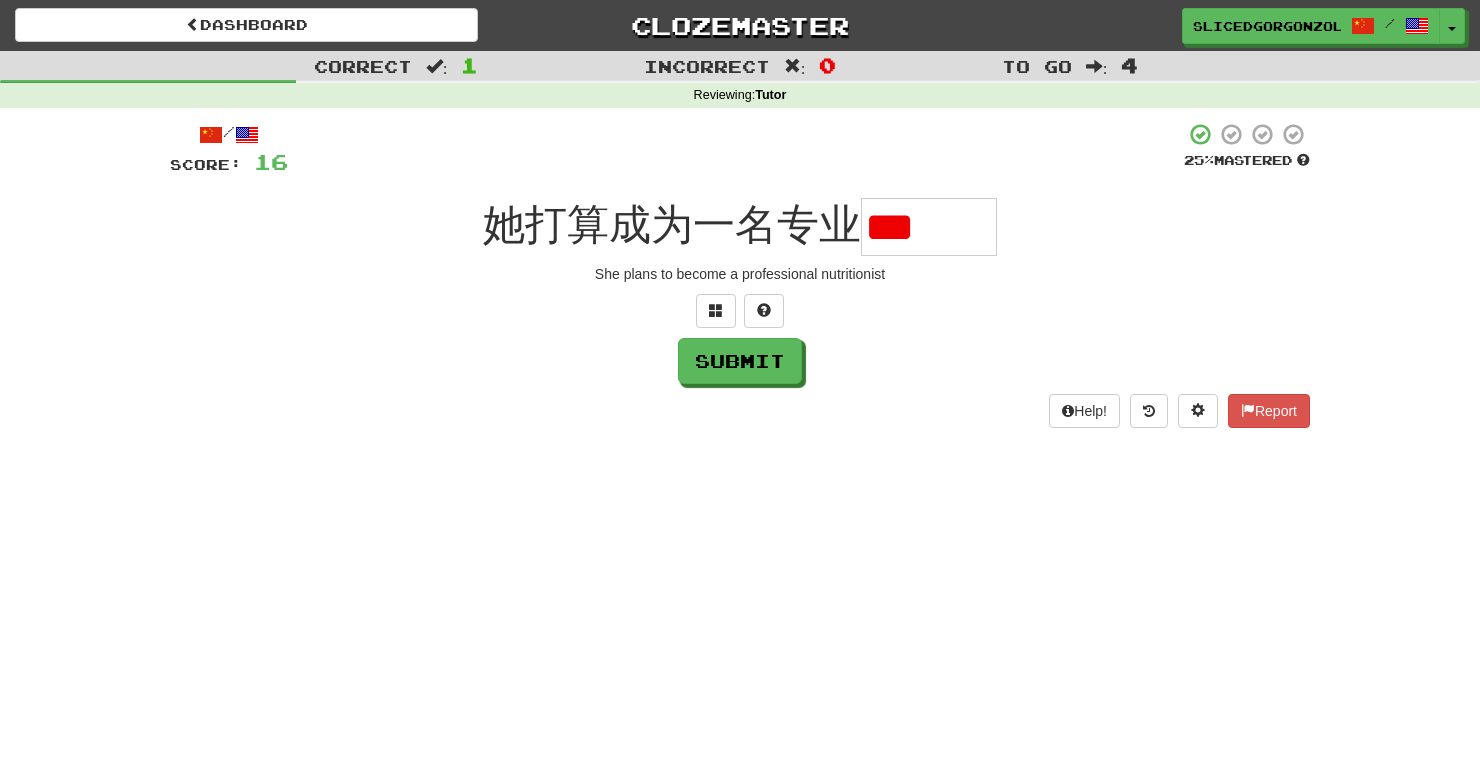 scroll, scrollTop: 0, scrollLeft: 0, axis: both 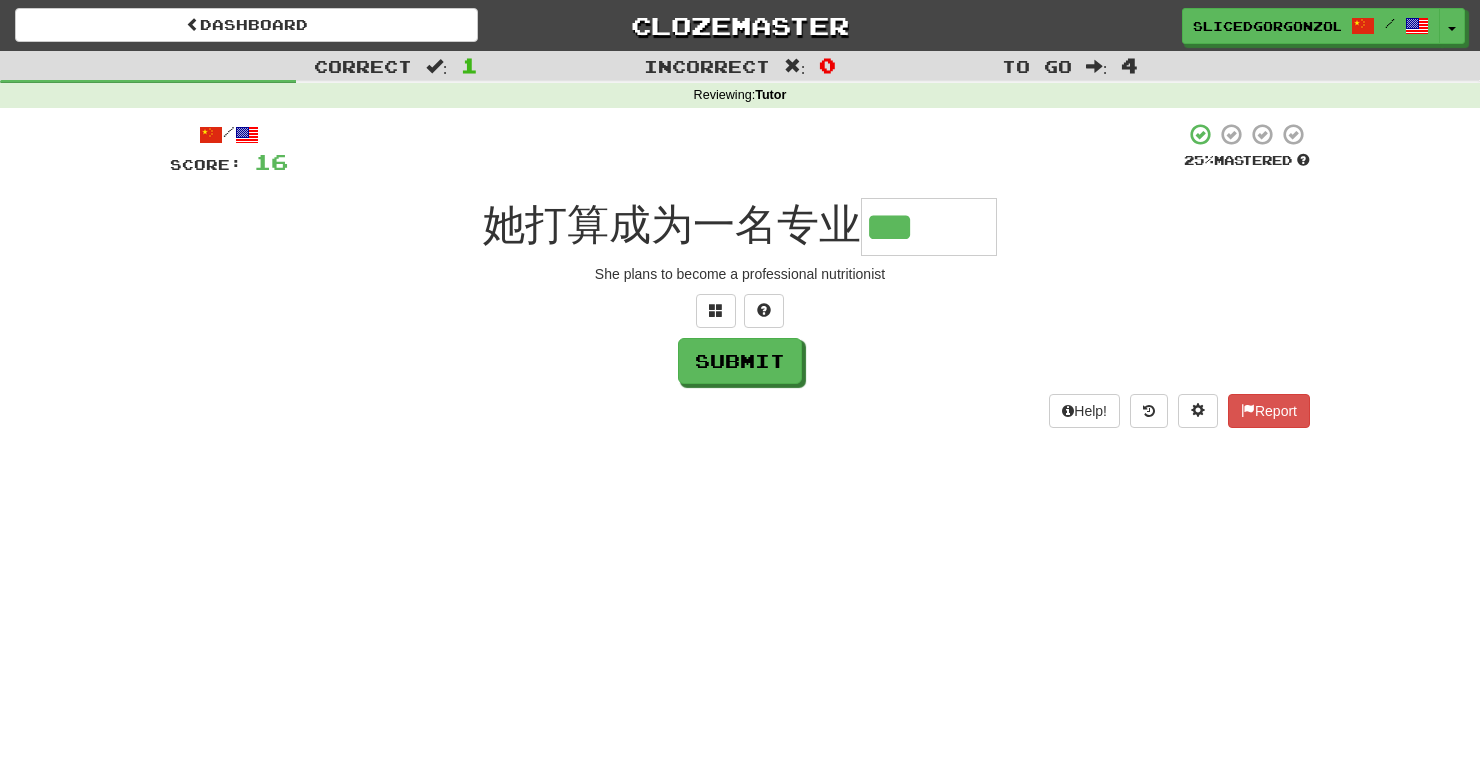 type on "***" 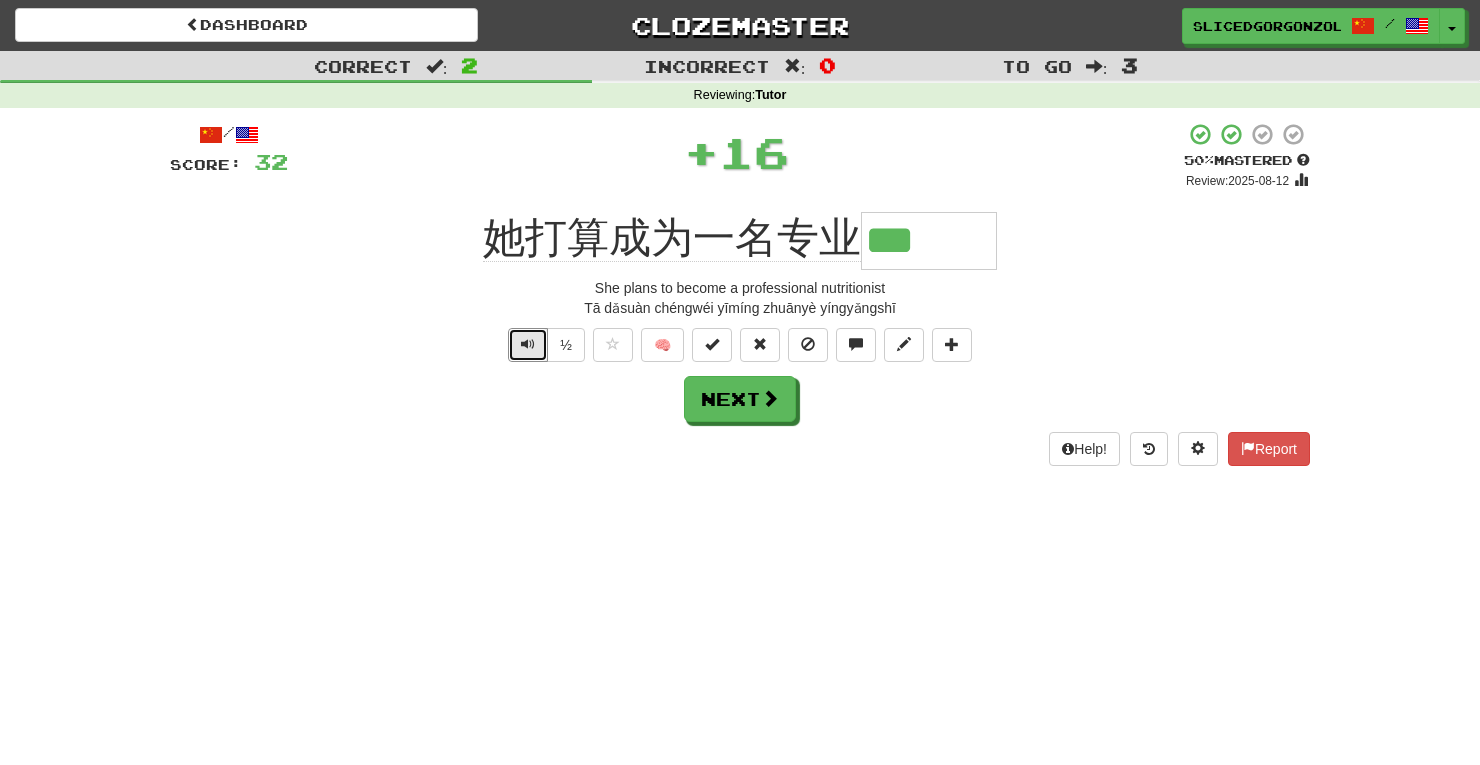type 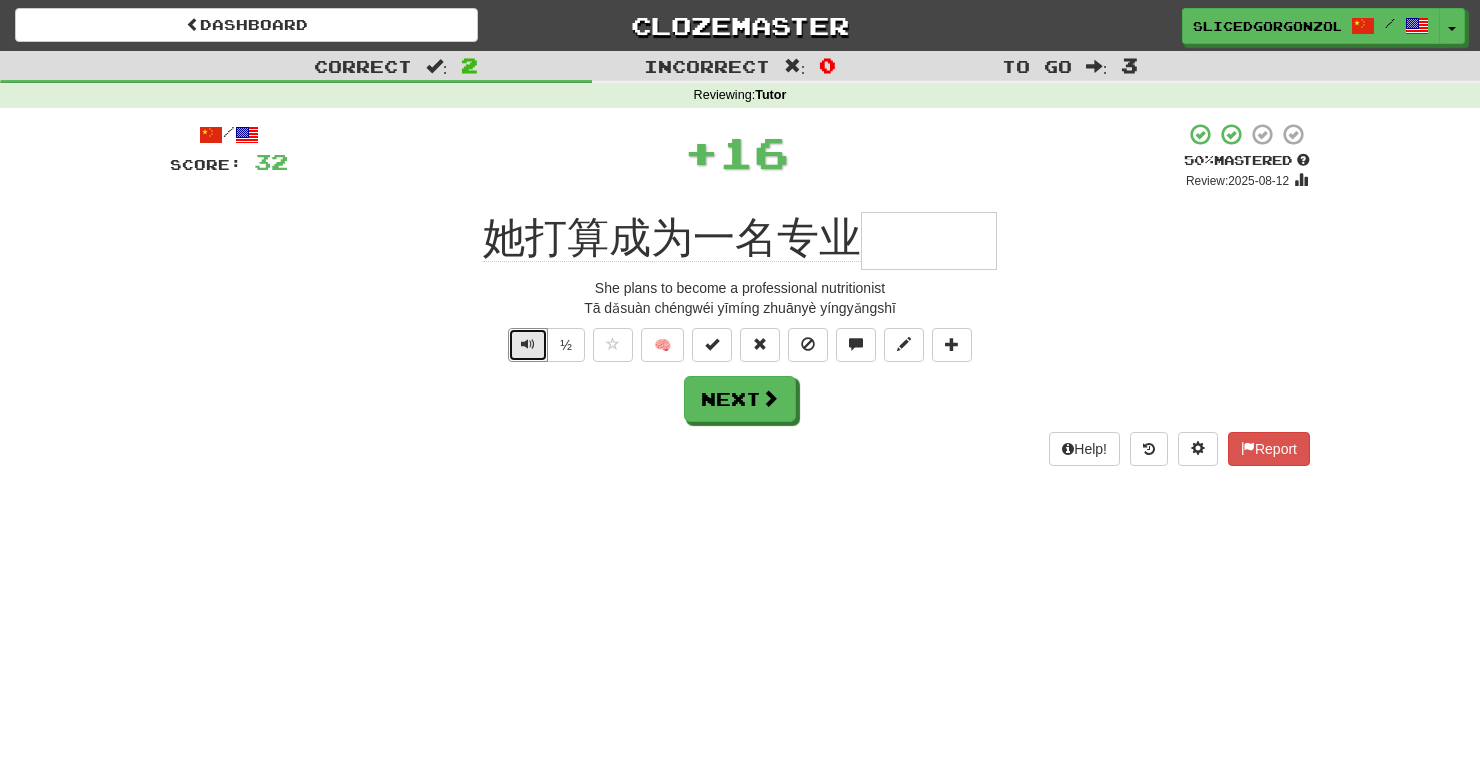 type 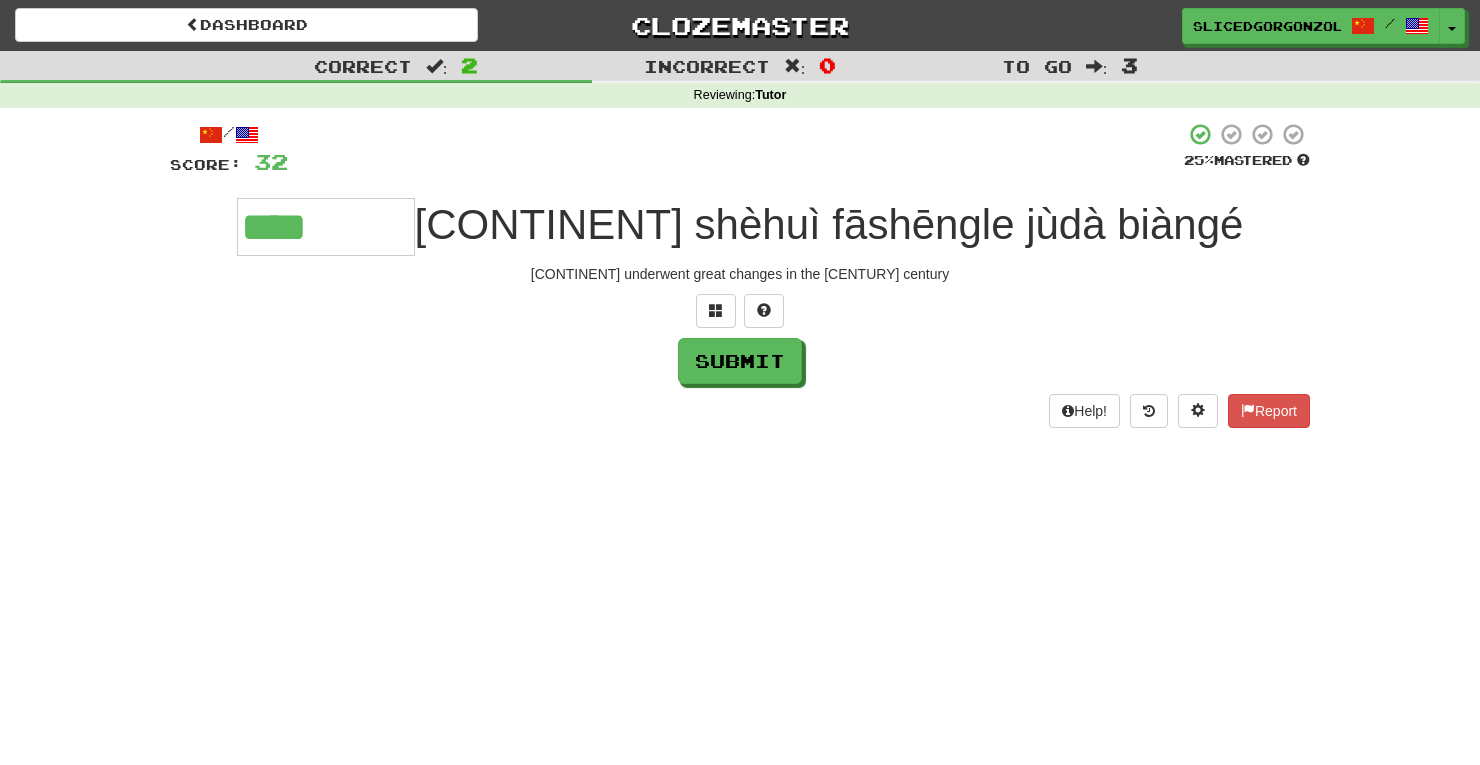 scroll, scrollTop: 0, scrollLeft: 0, axis: both 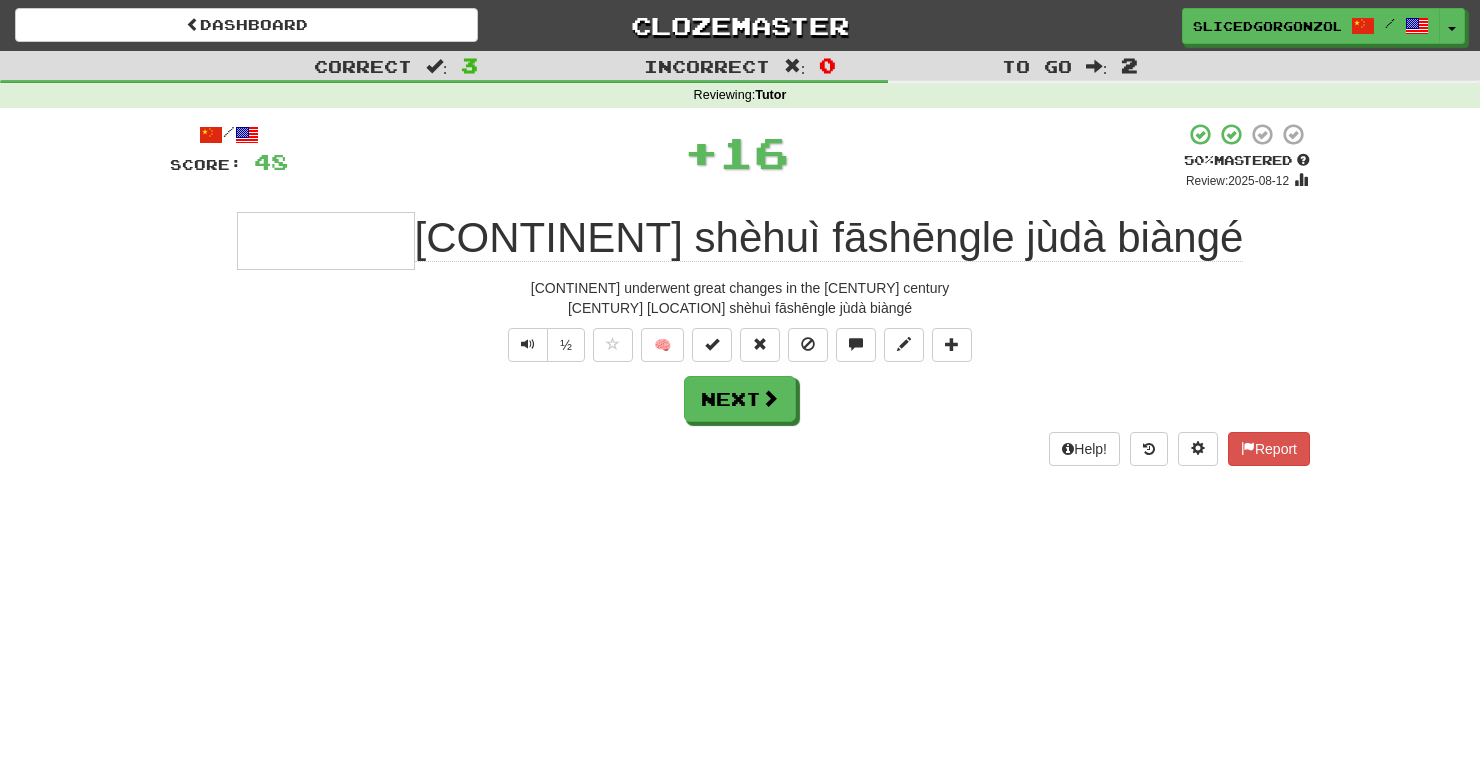 type 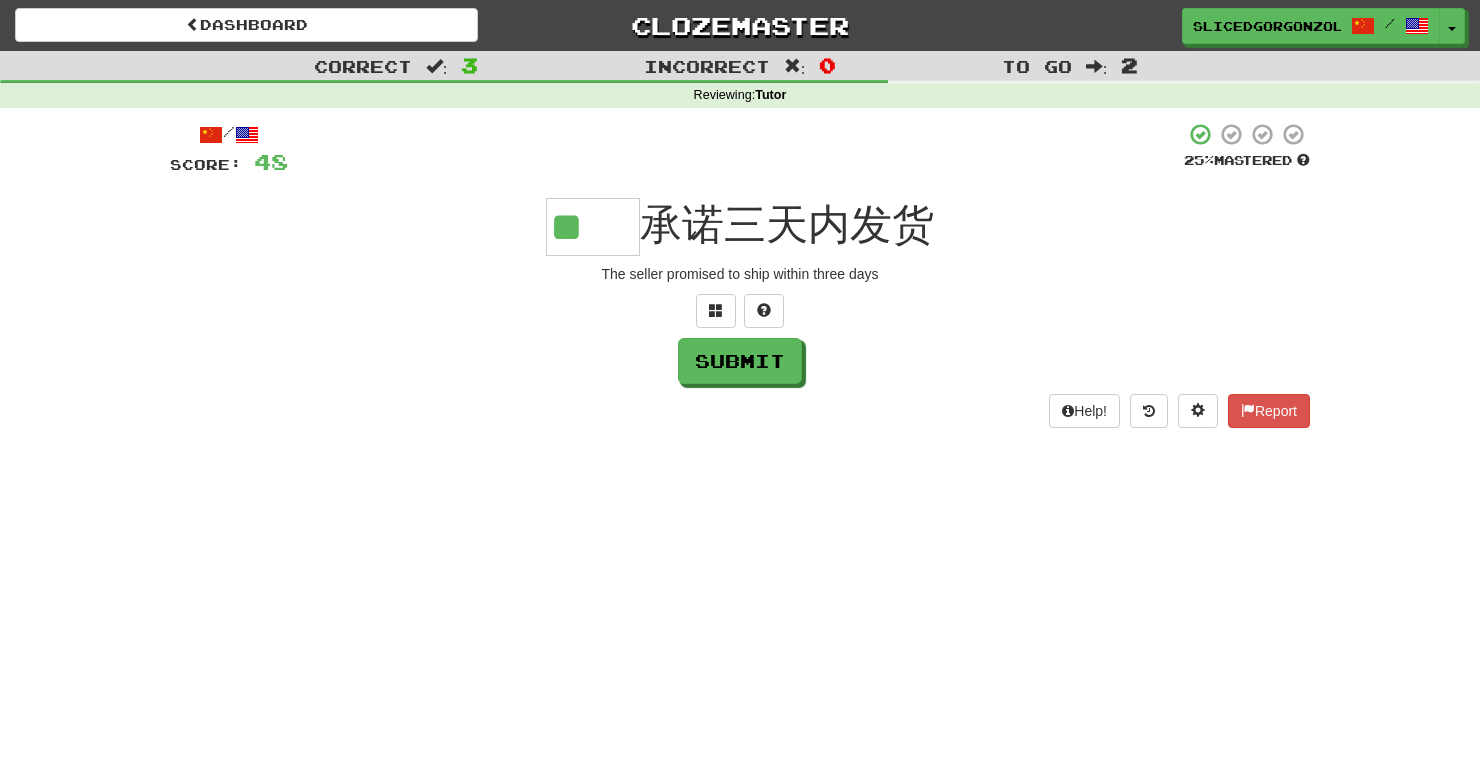 scroll, scrollTop: 0, scrollLeft: 0, axis: both 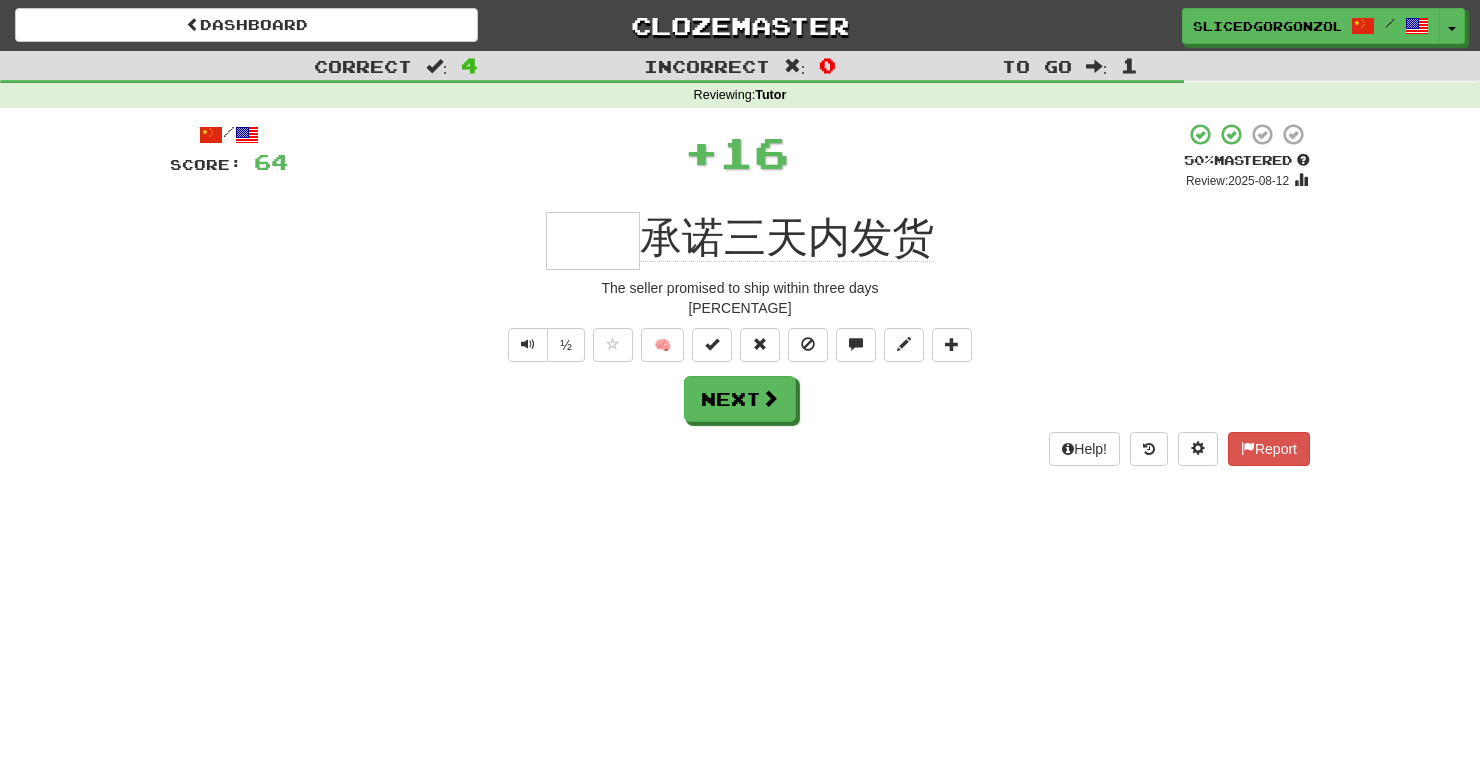 type 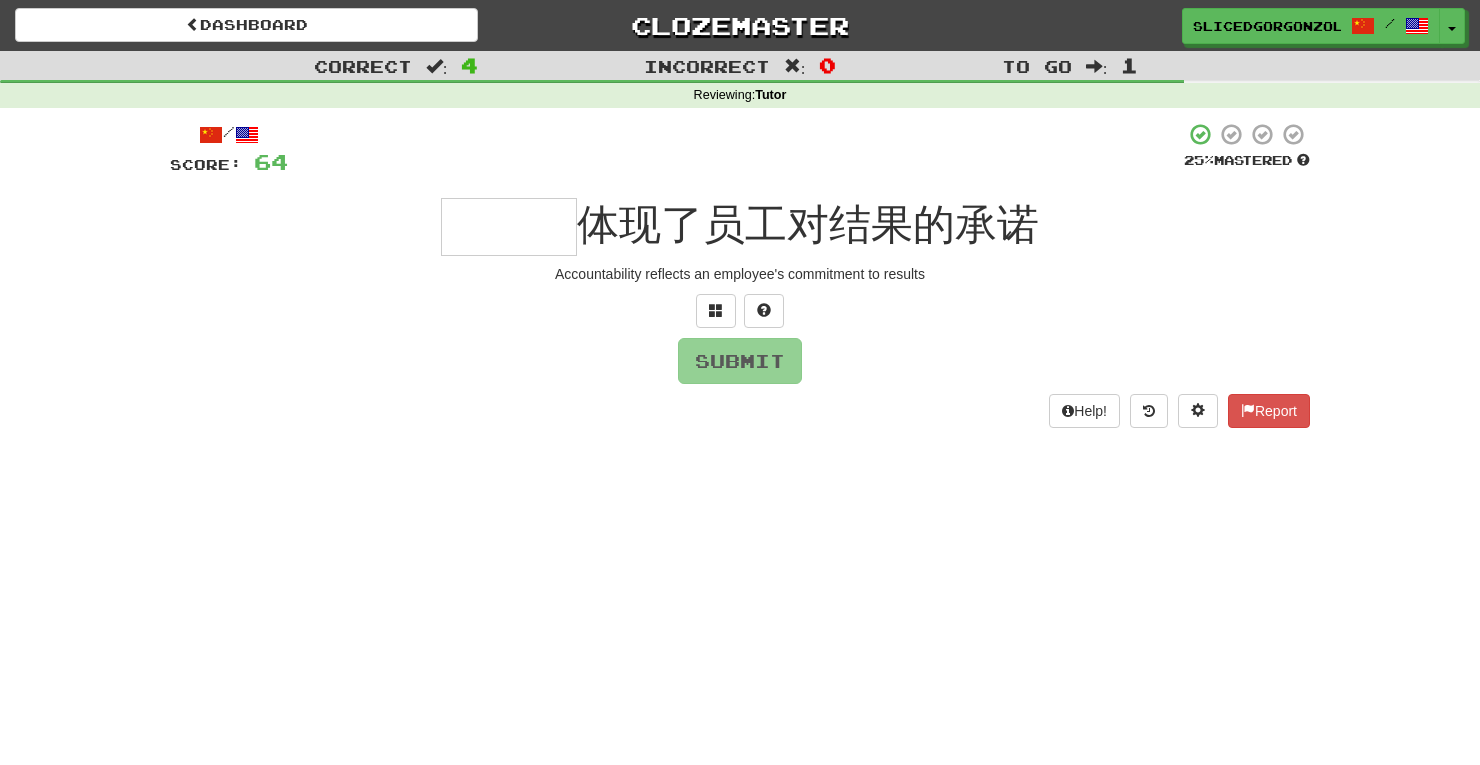 type on "*" 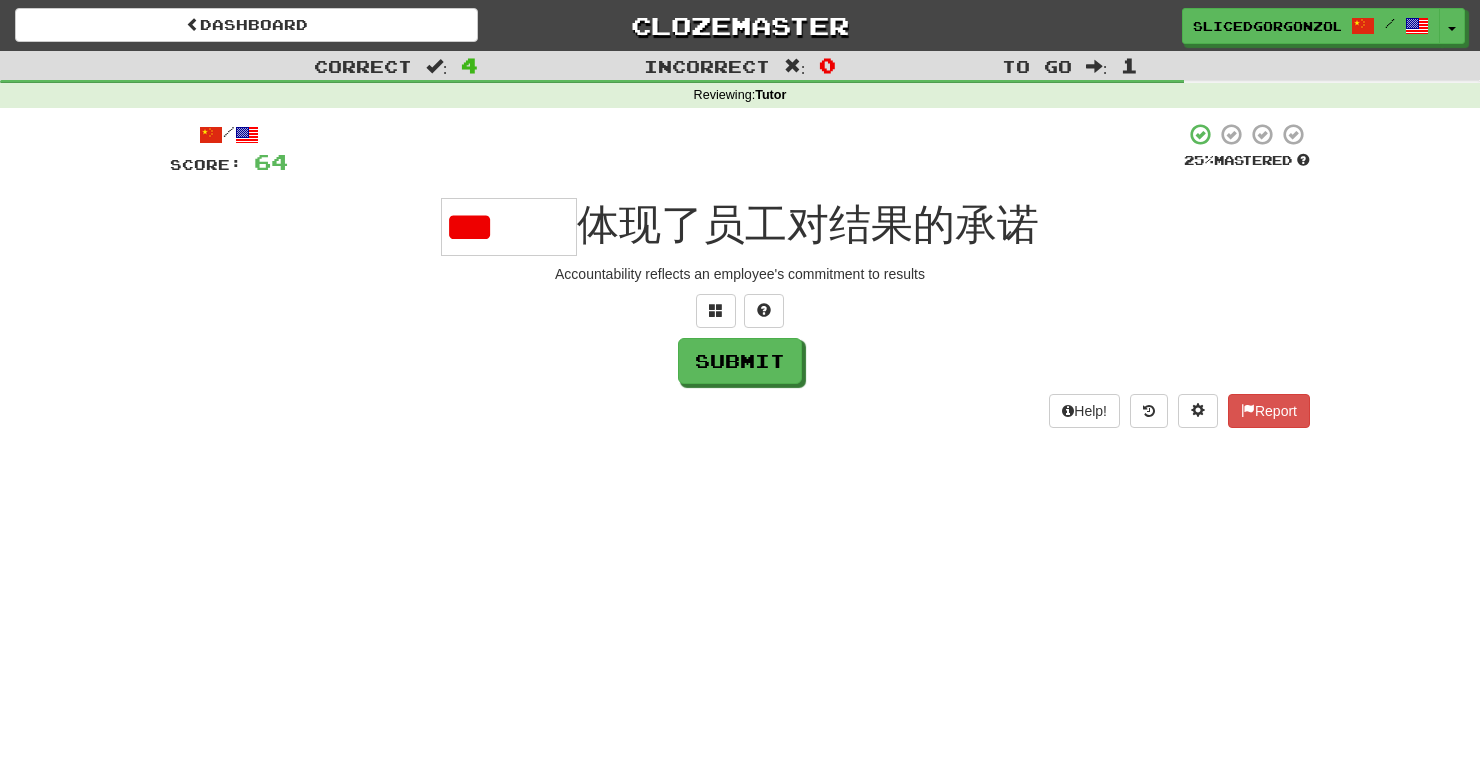 scroll, scrollTop: 0, scrollLeft: 0, axis: both 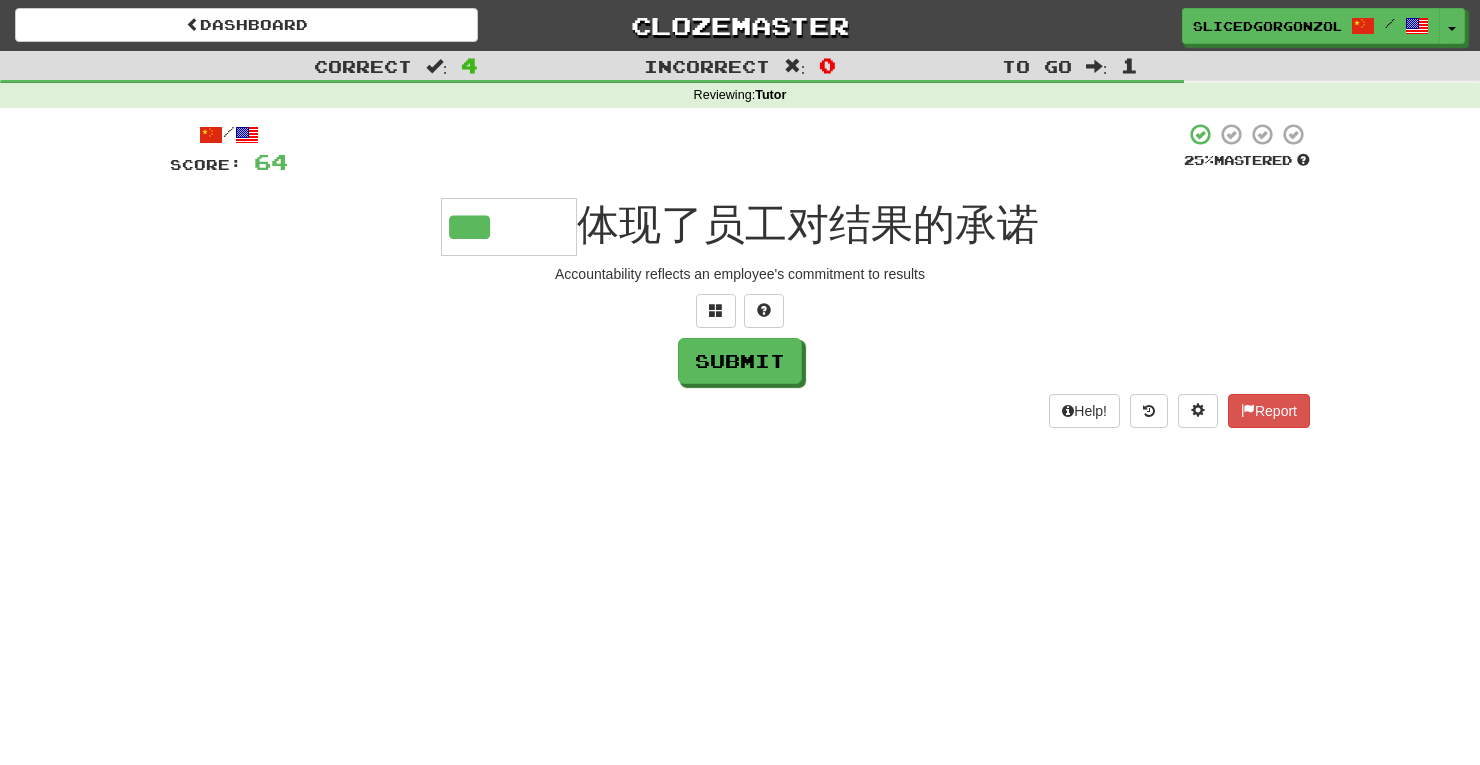 type on "***" 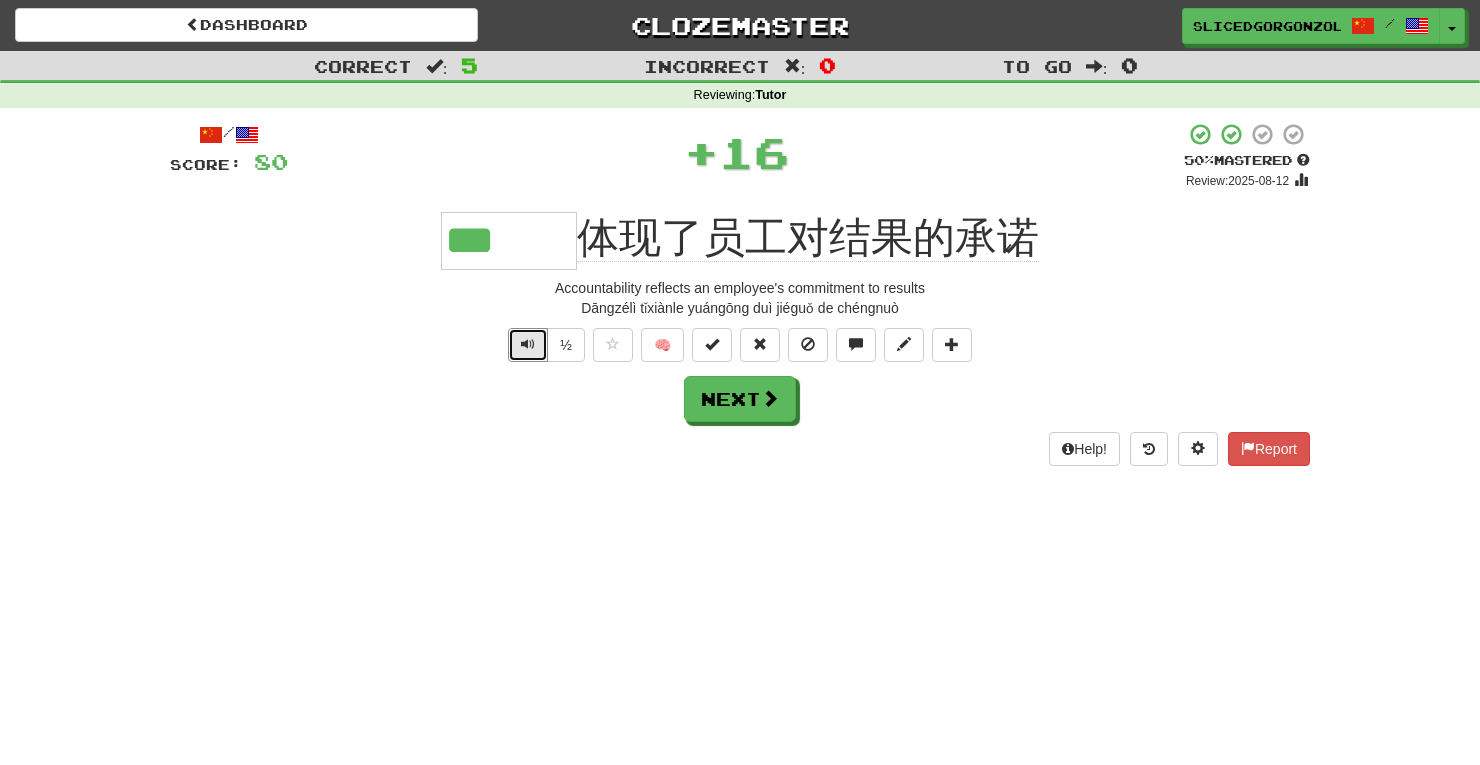 type 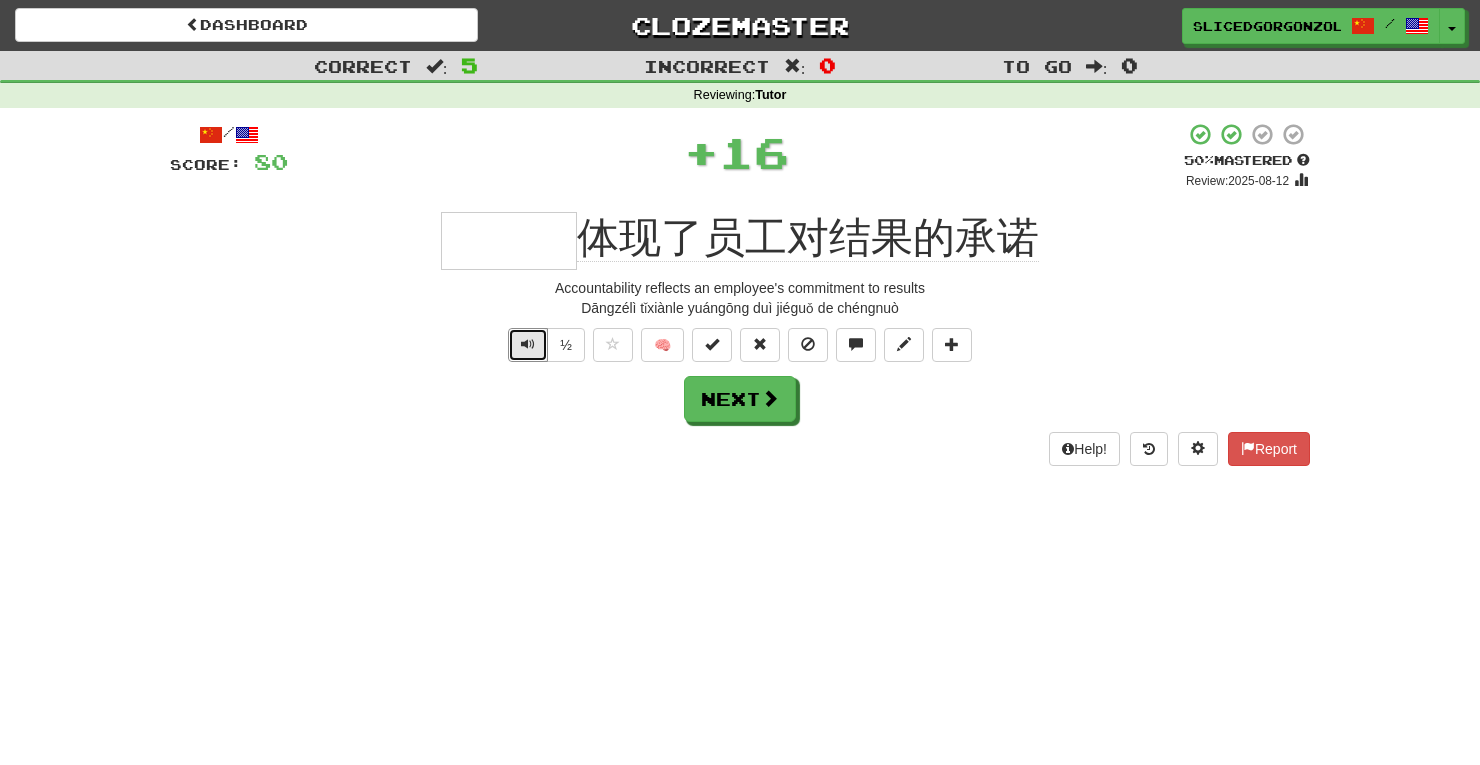 type 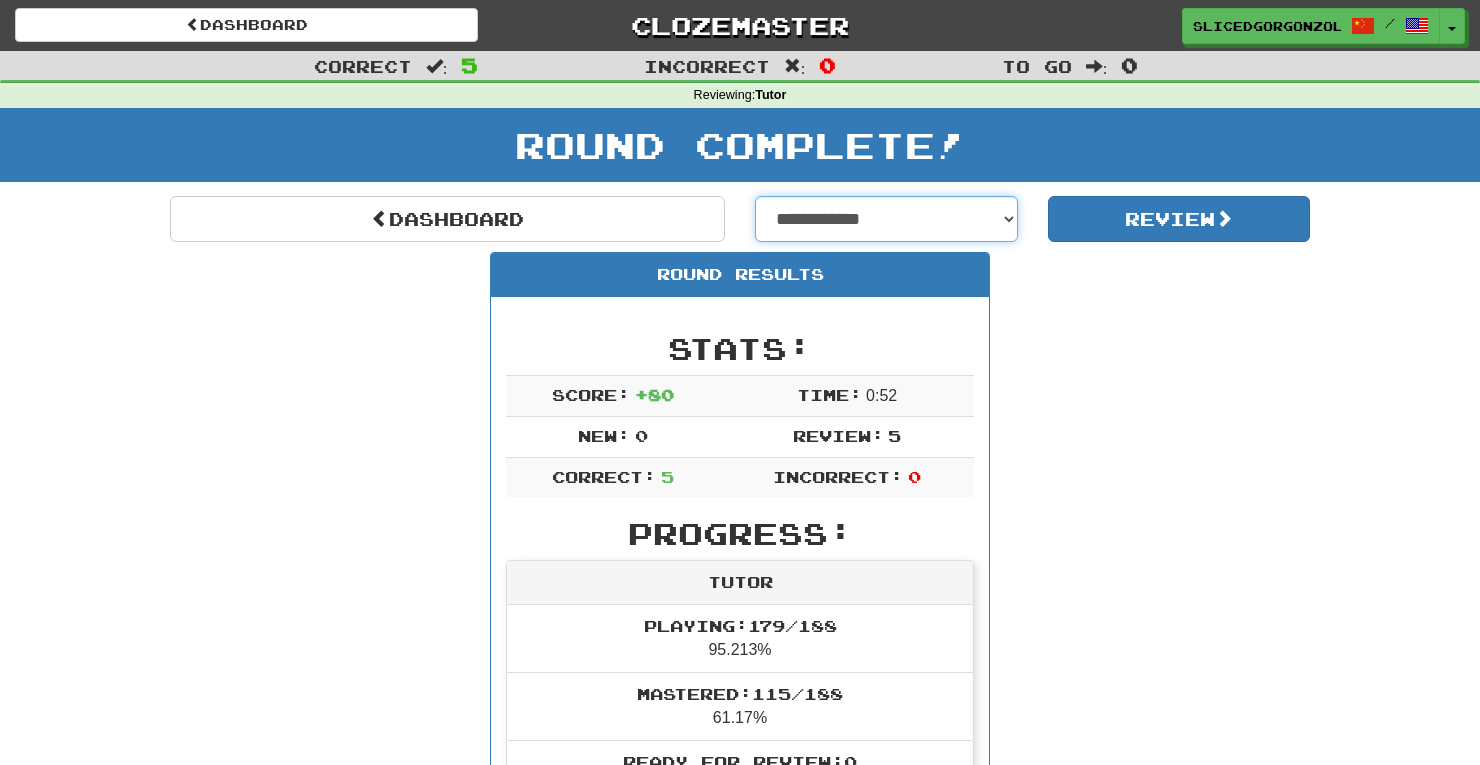 click on "**********" at bounding box center [886, 219] 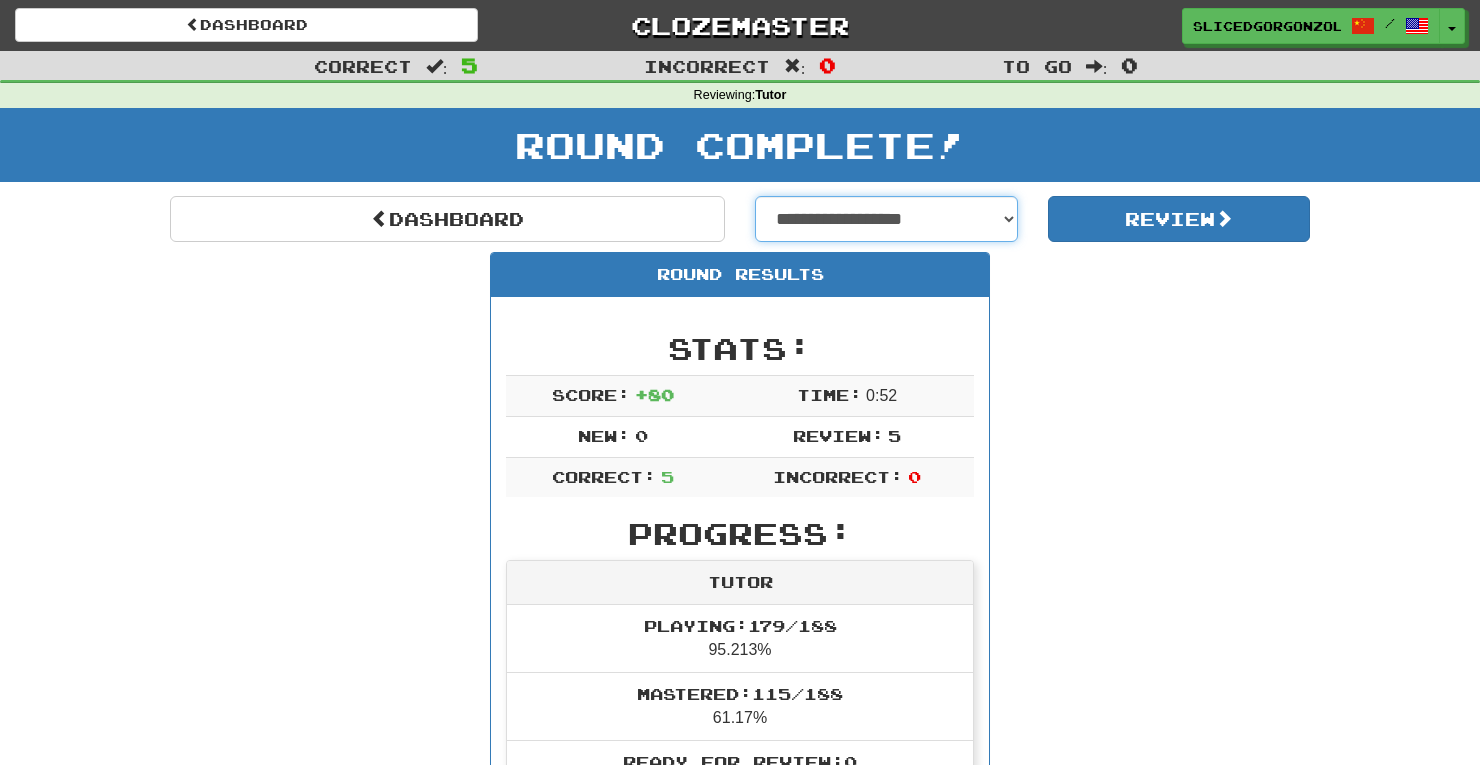 click on "**********" at bounding box center (886, 219) 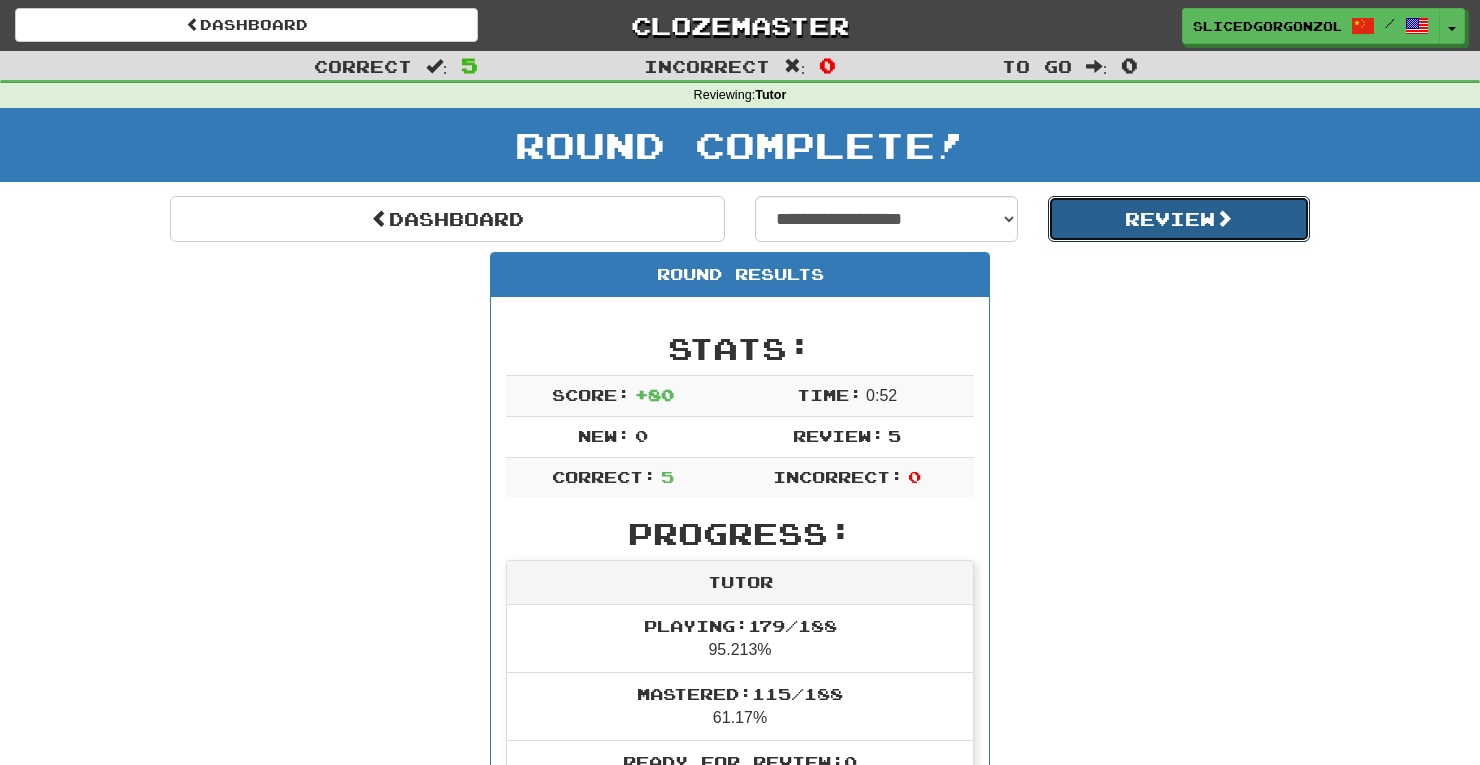 click on "Review" at bounding box center (1179, 219) 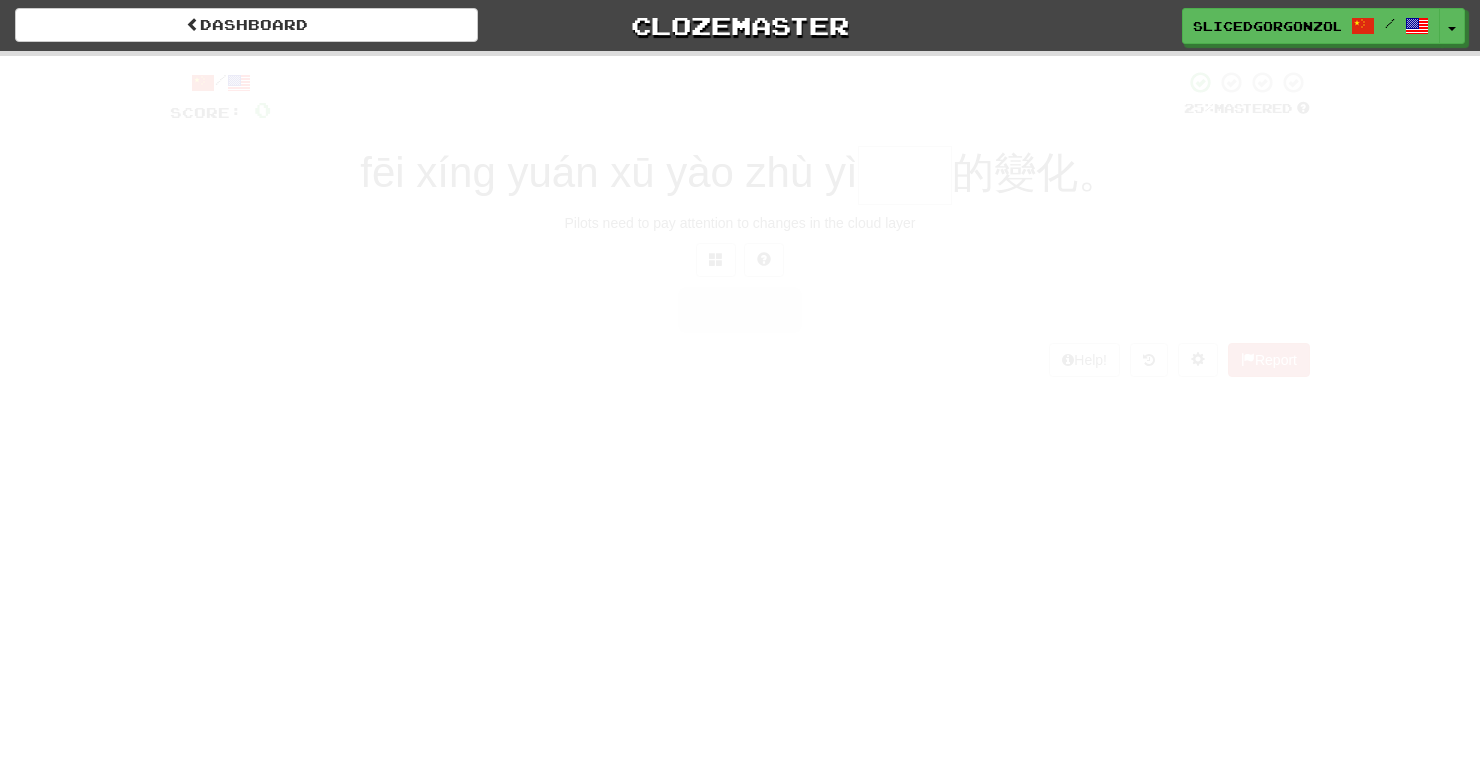 scroll, scrollTop: 0, scrollLeft: 0, axis: both 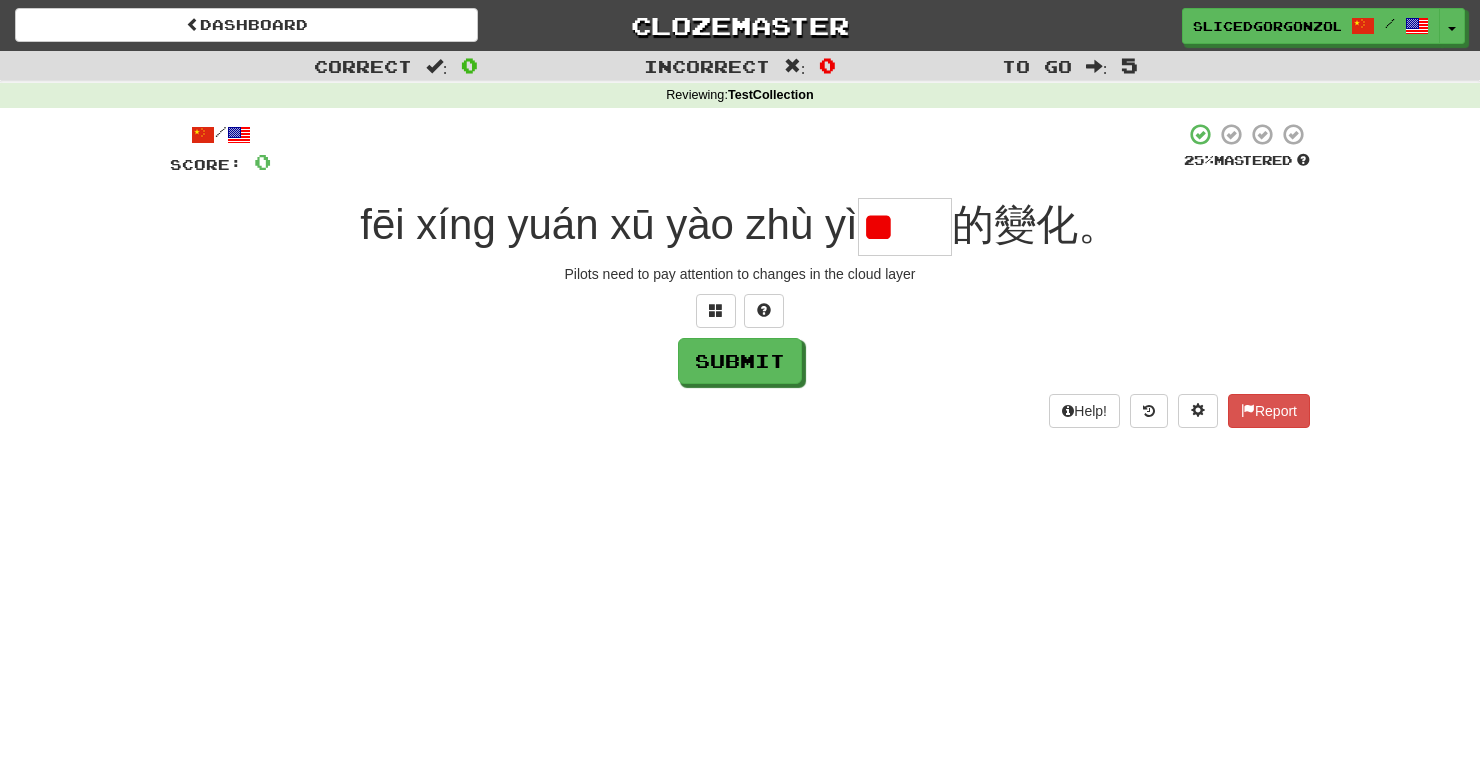 type on "*" 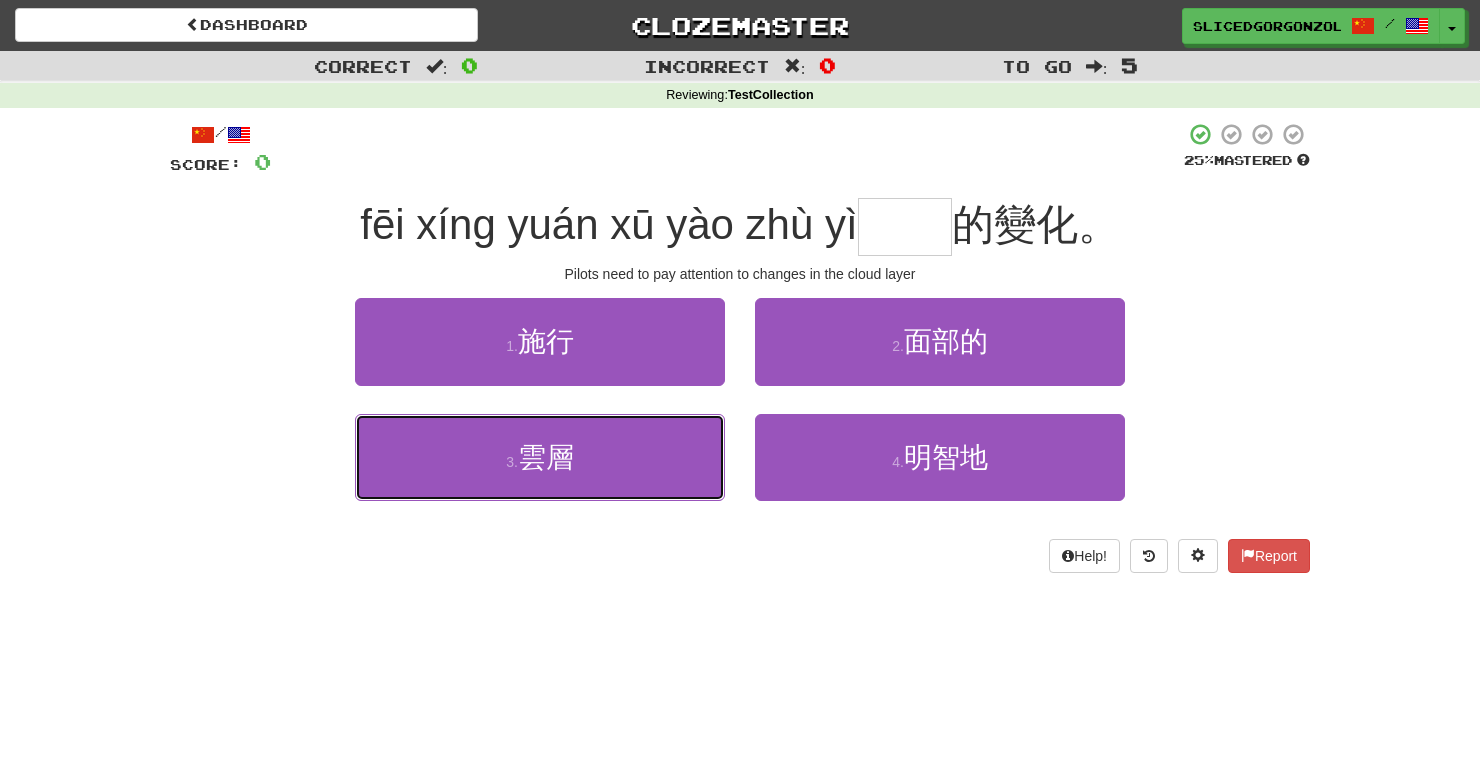 click on "3 .  雲層" at bounding box center [540, 457] 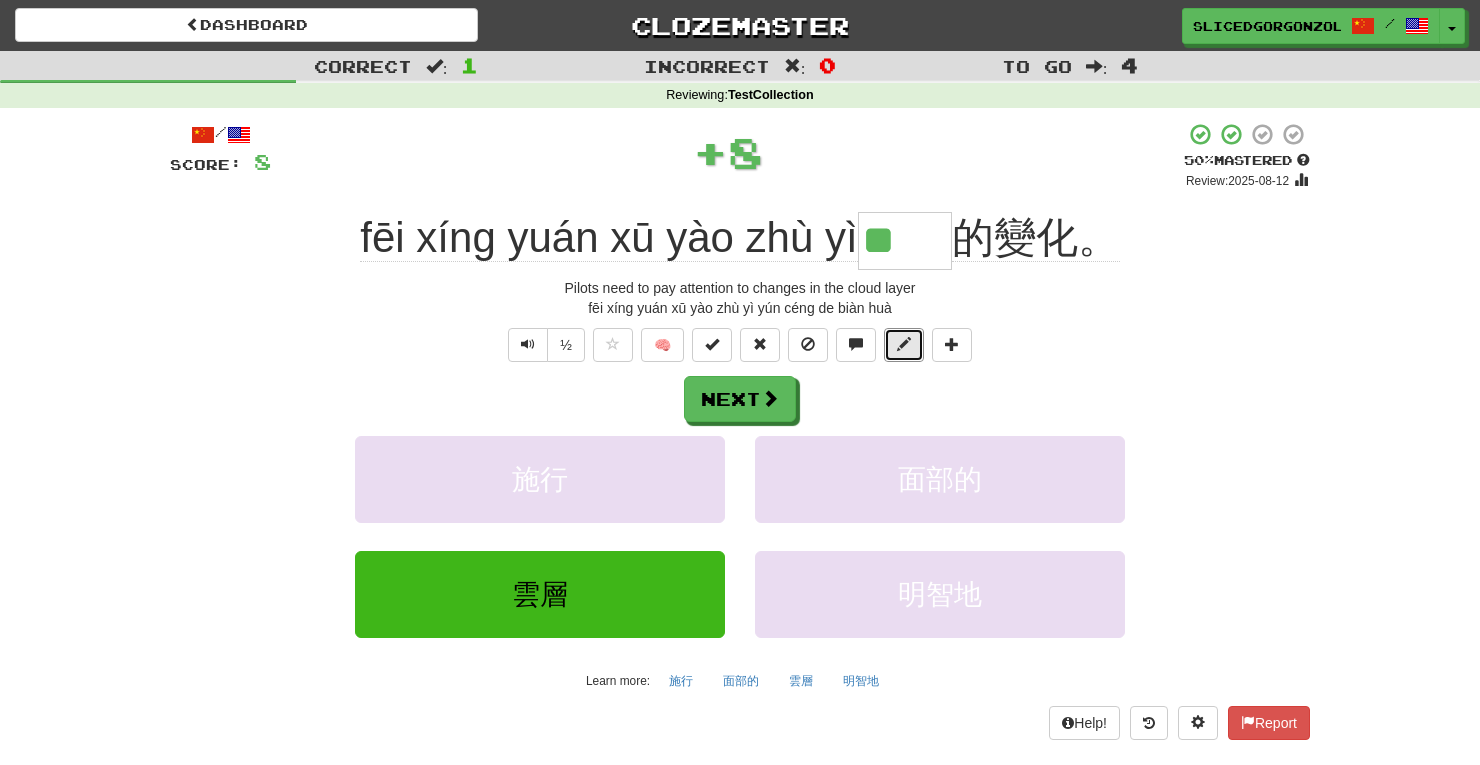 click at bounding box center (904, 345) 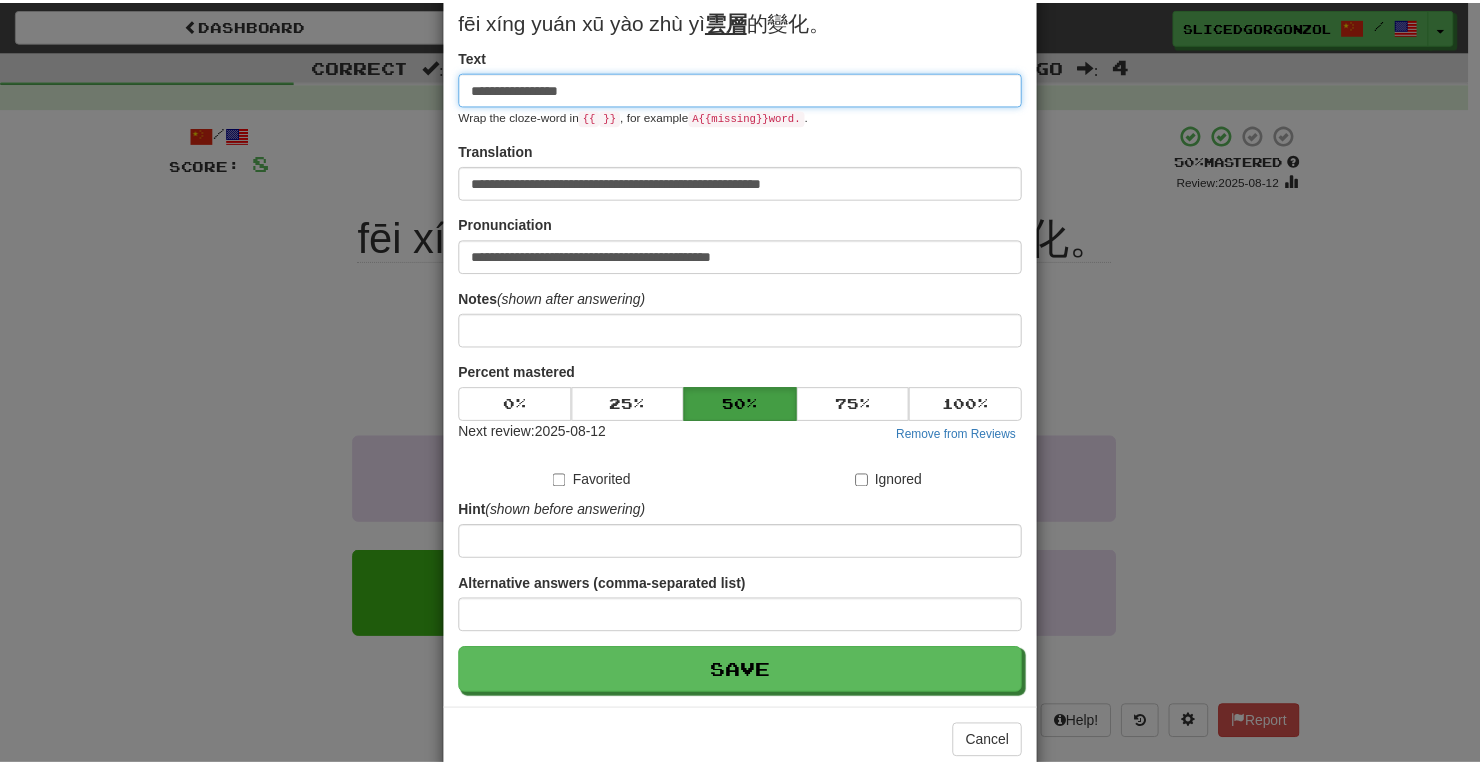 scroll, scrollTop: 128, scrollLeft: 0, axis: vertical 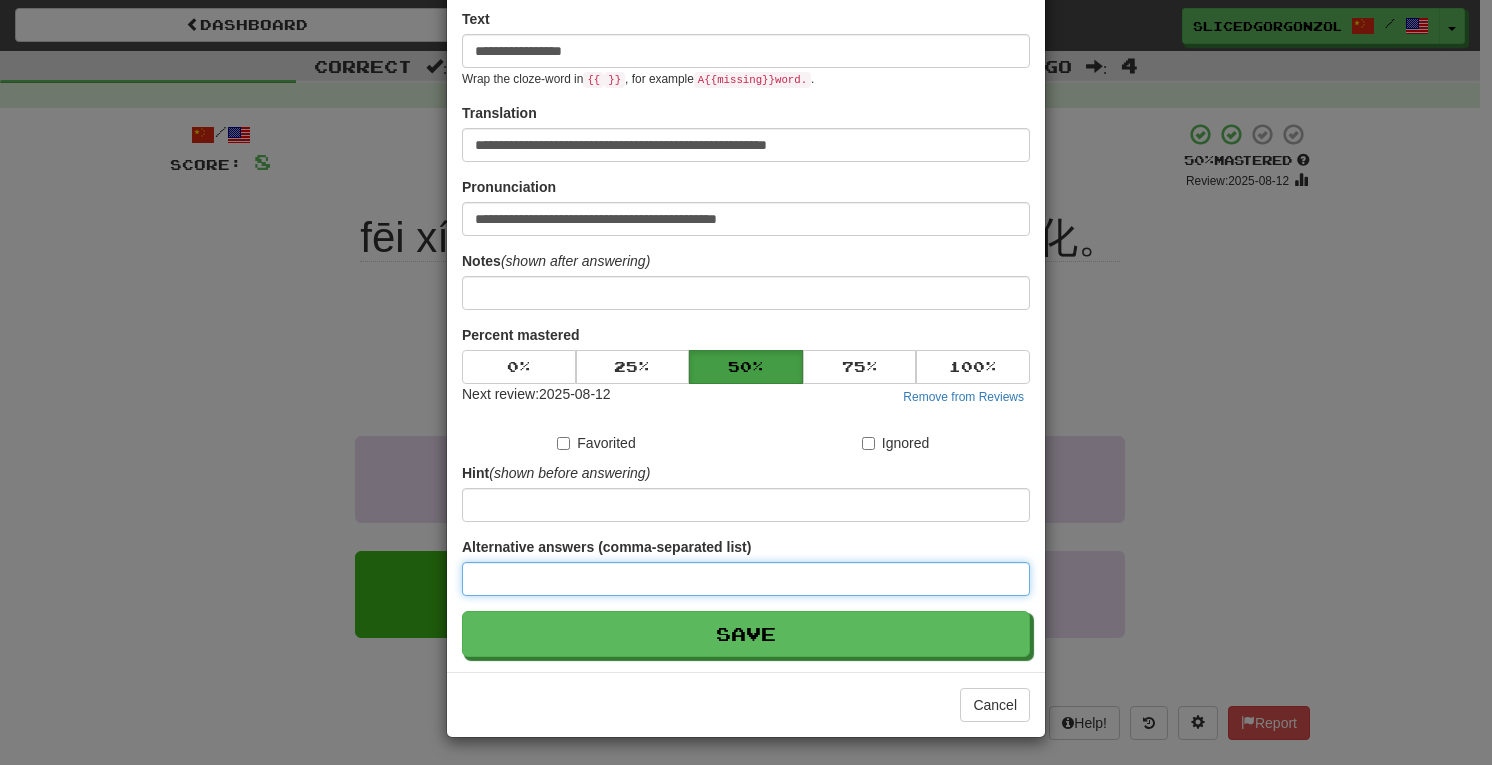 click at bounding box center [746, 579] 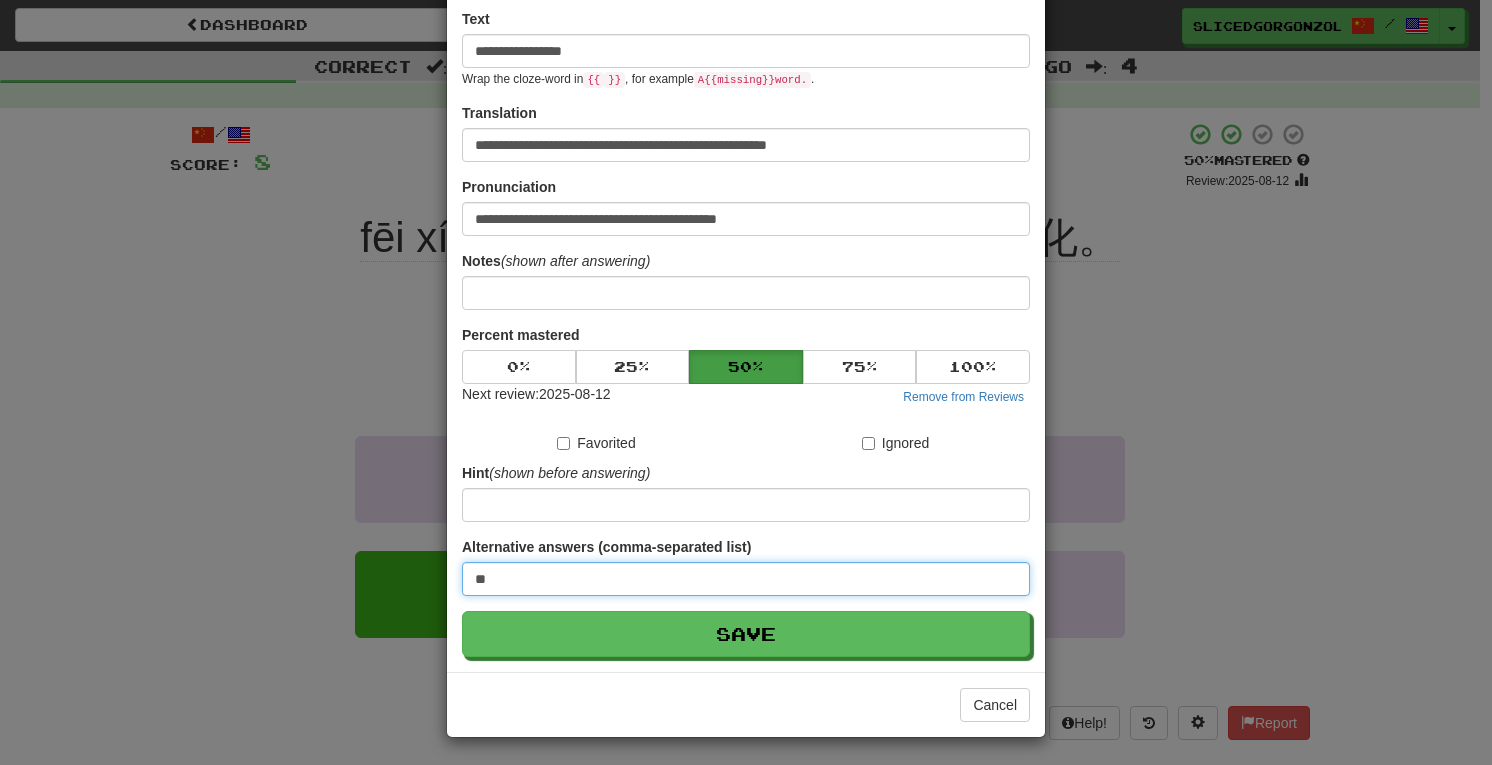 type on "**" 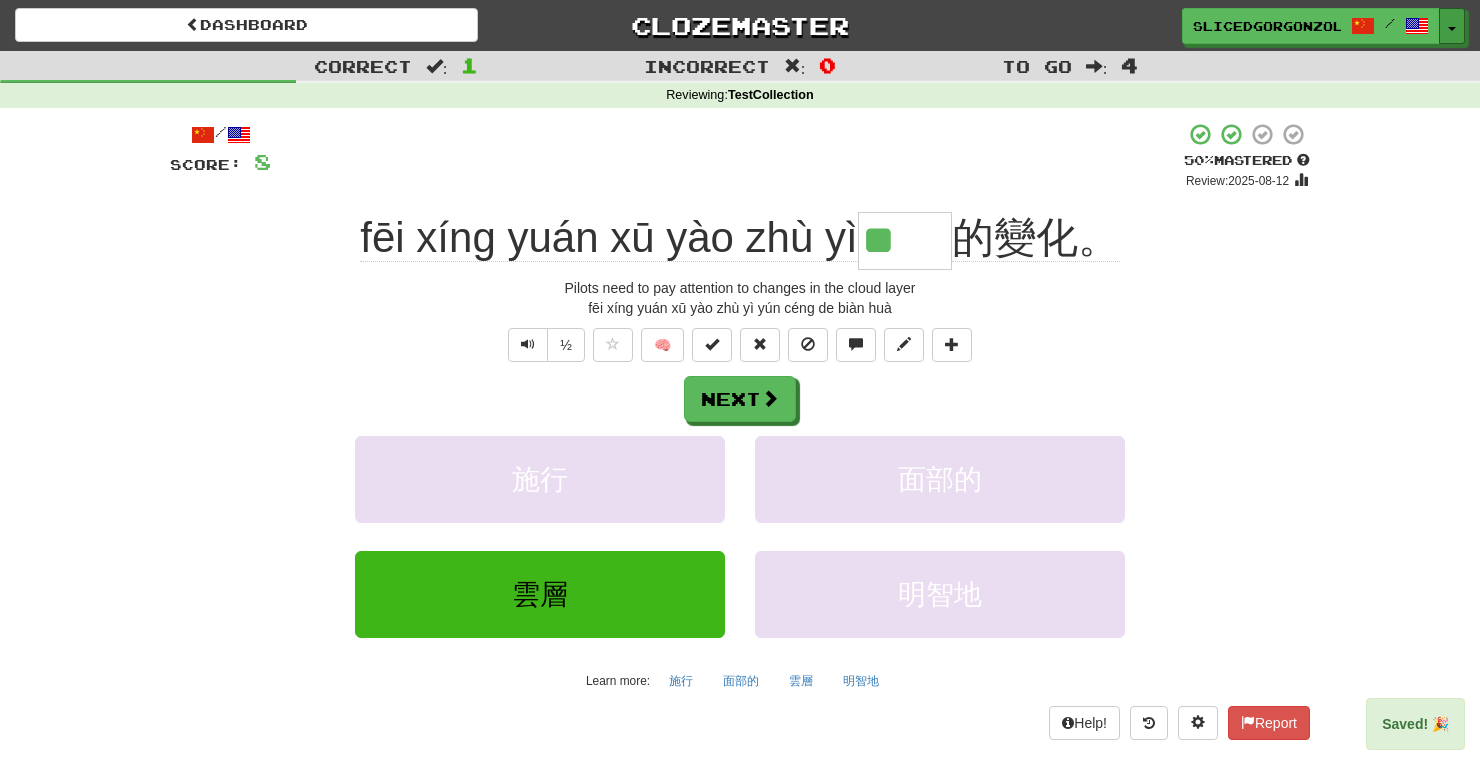 type 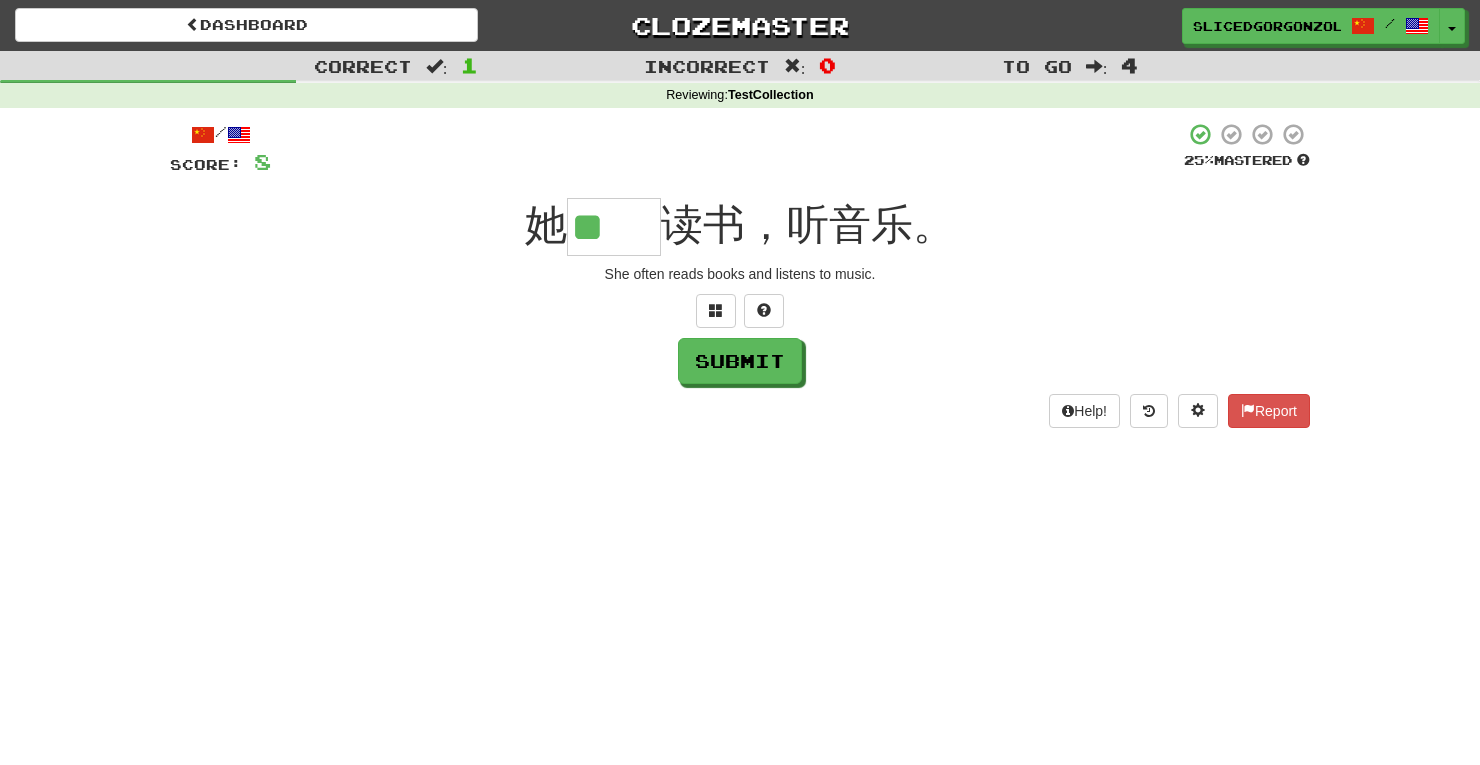 scroll, scrollTop: 0, scrollLeft: 0, axis: both 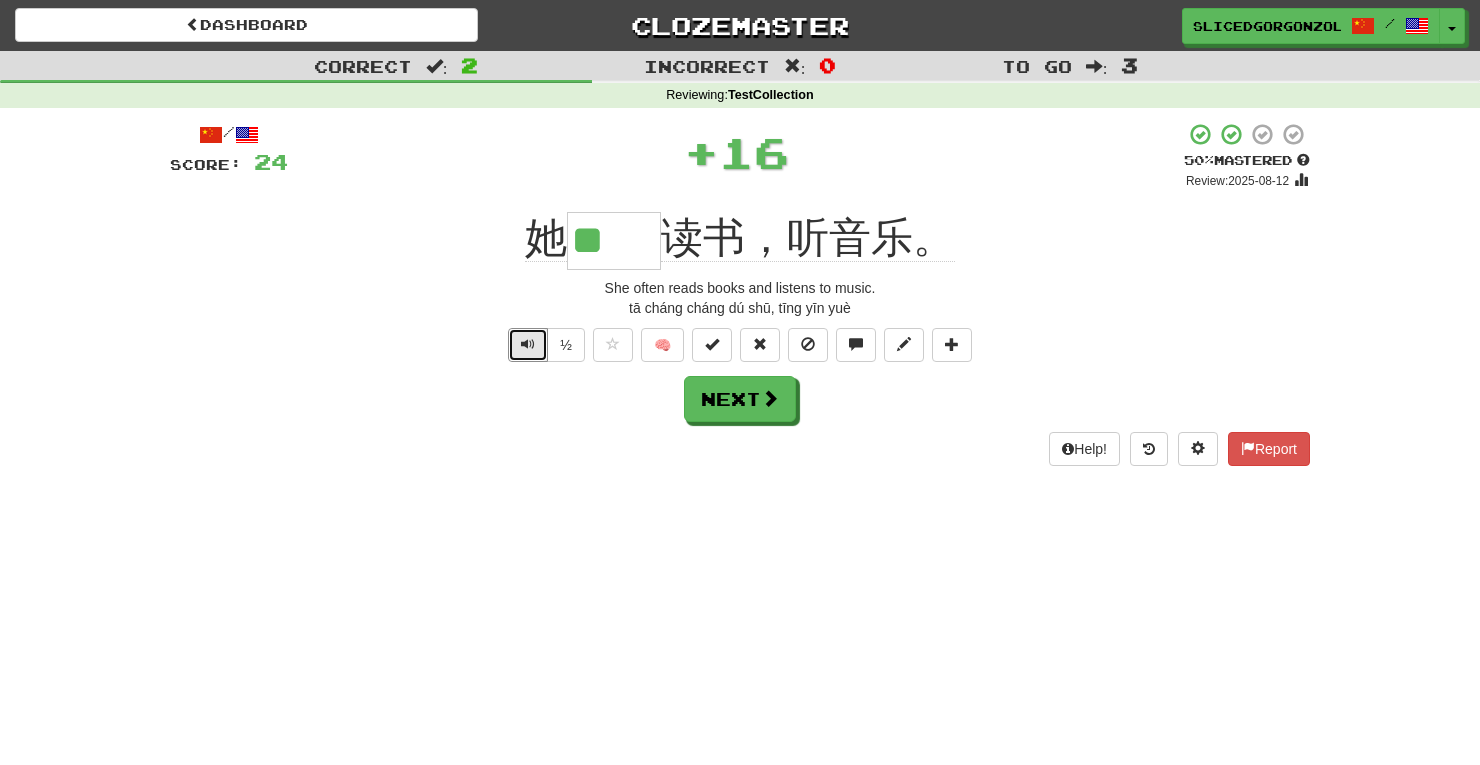 type 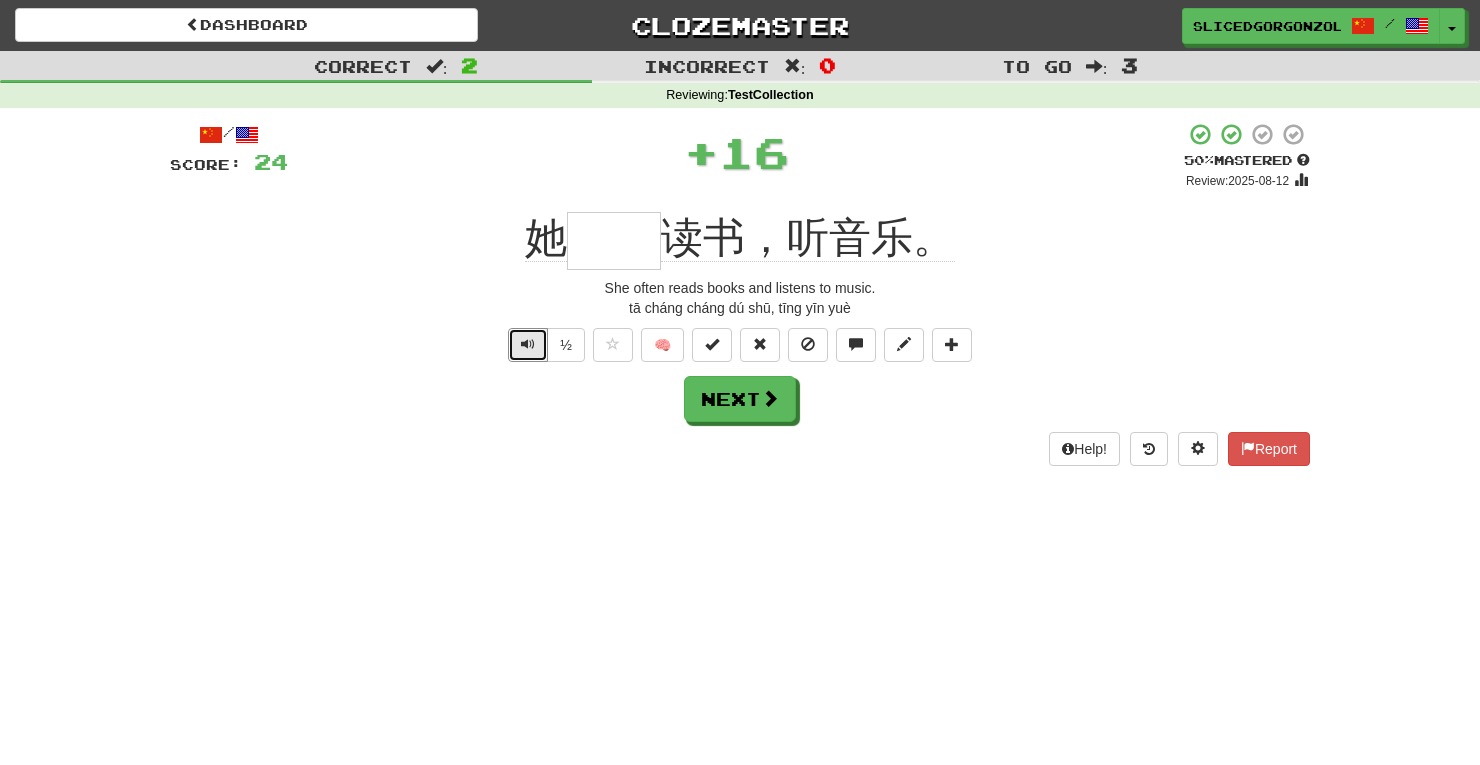type 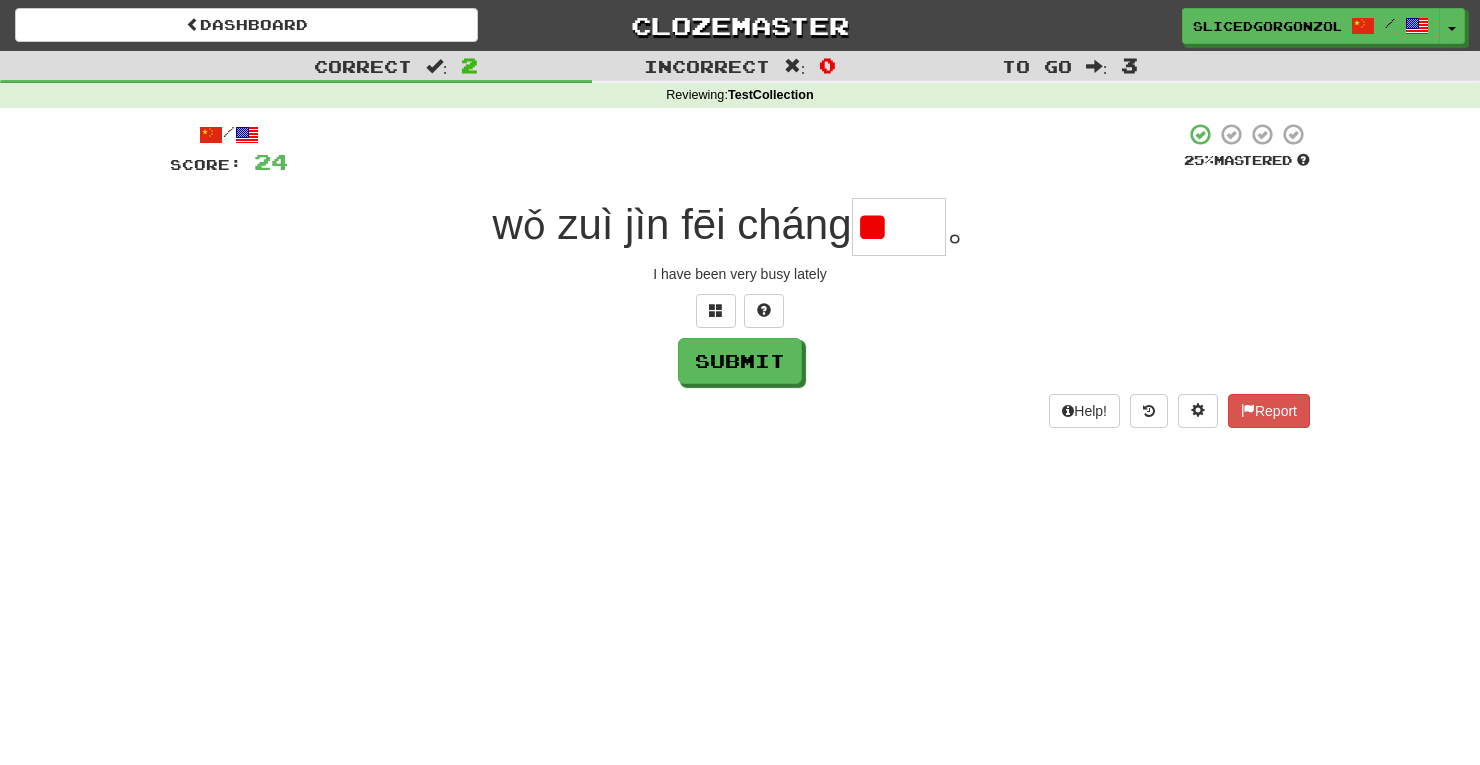 scroll, scrollTop: 0, scrollLeft: 0, axis: both 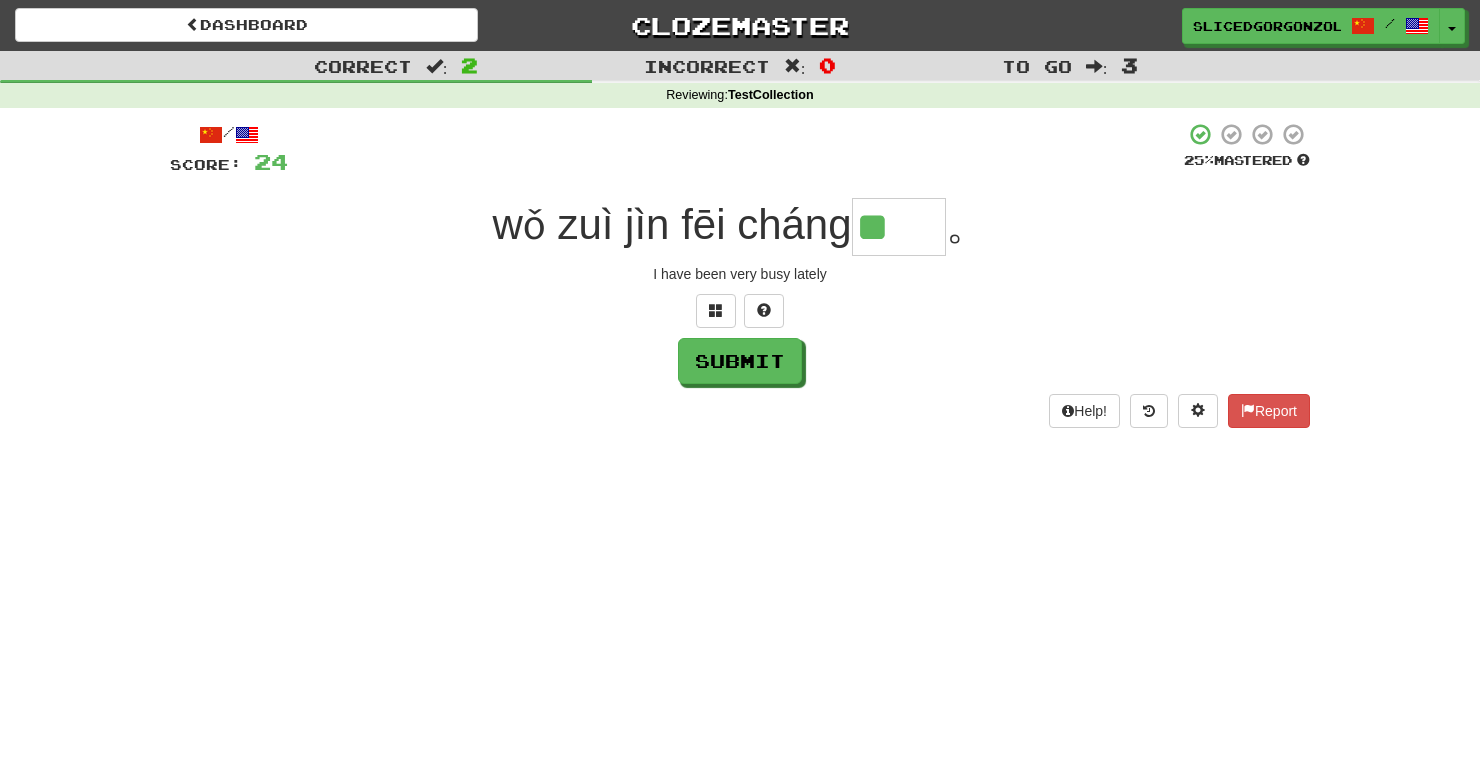 type on "**" 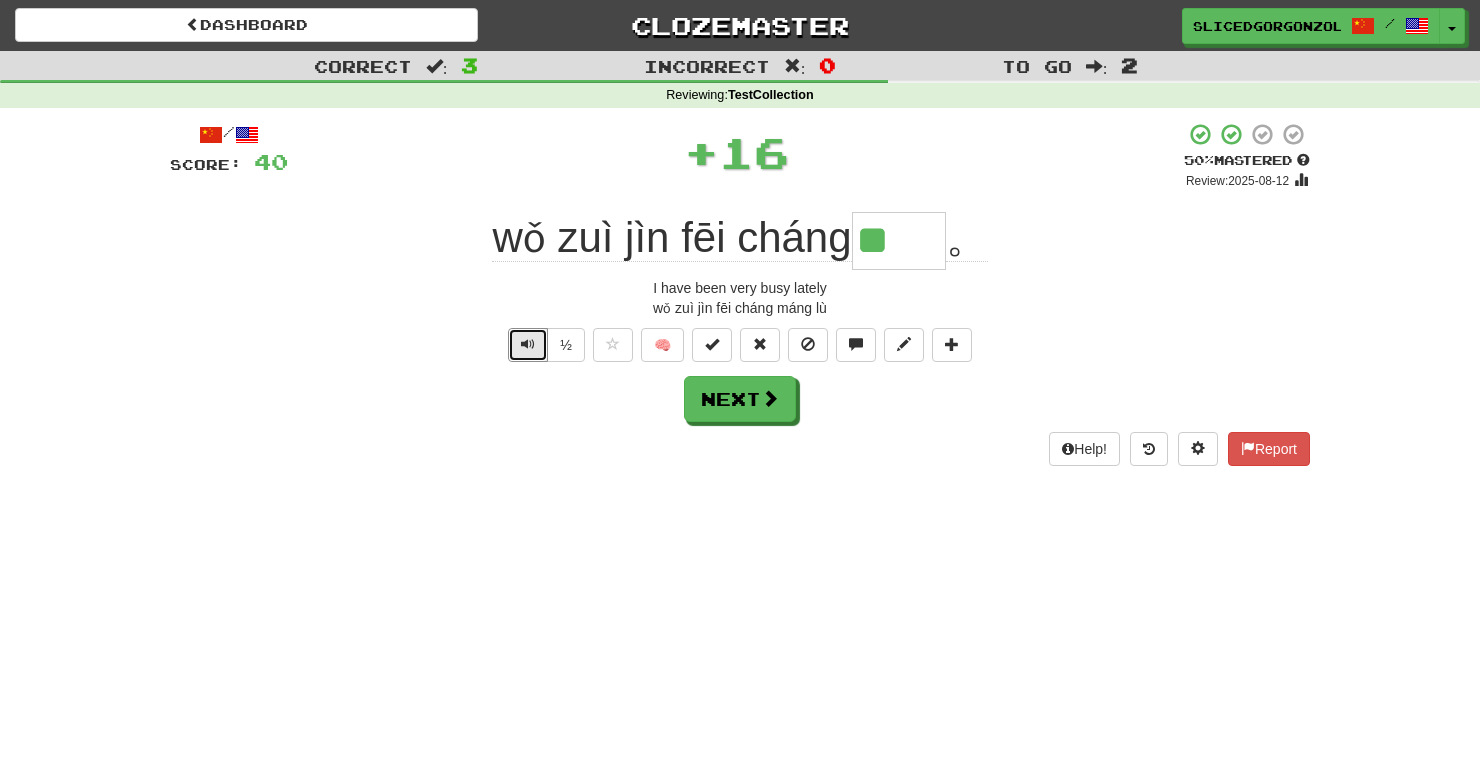 type 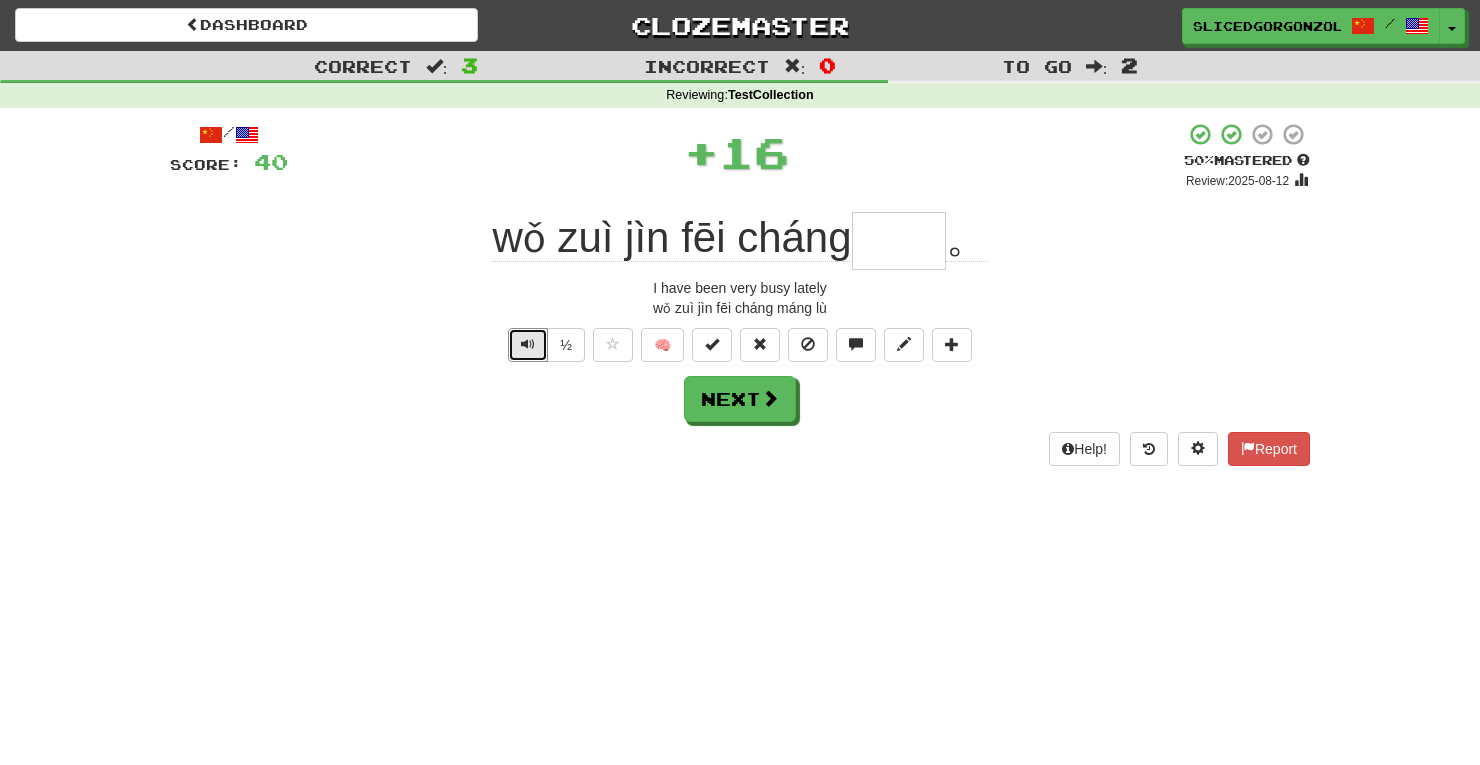type 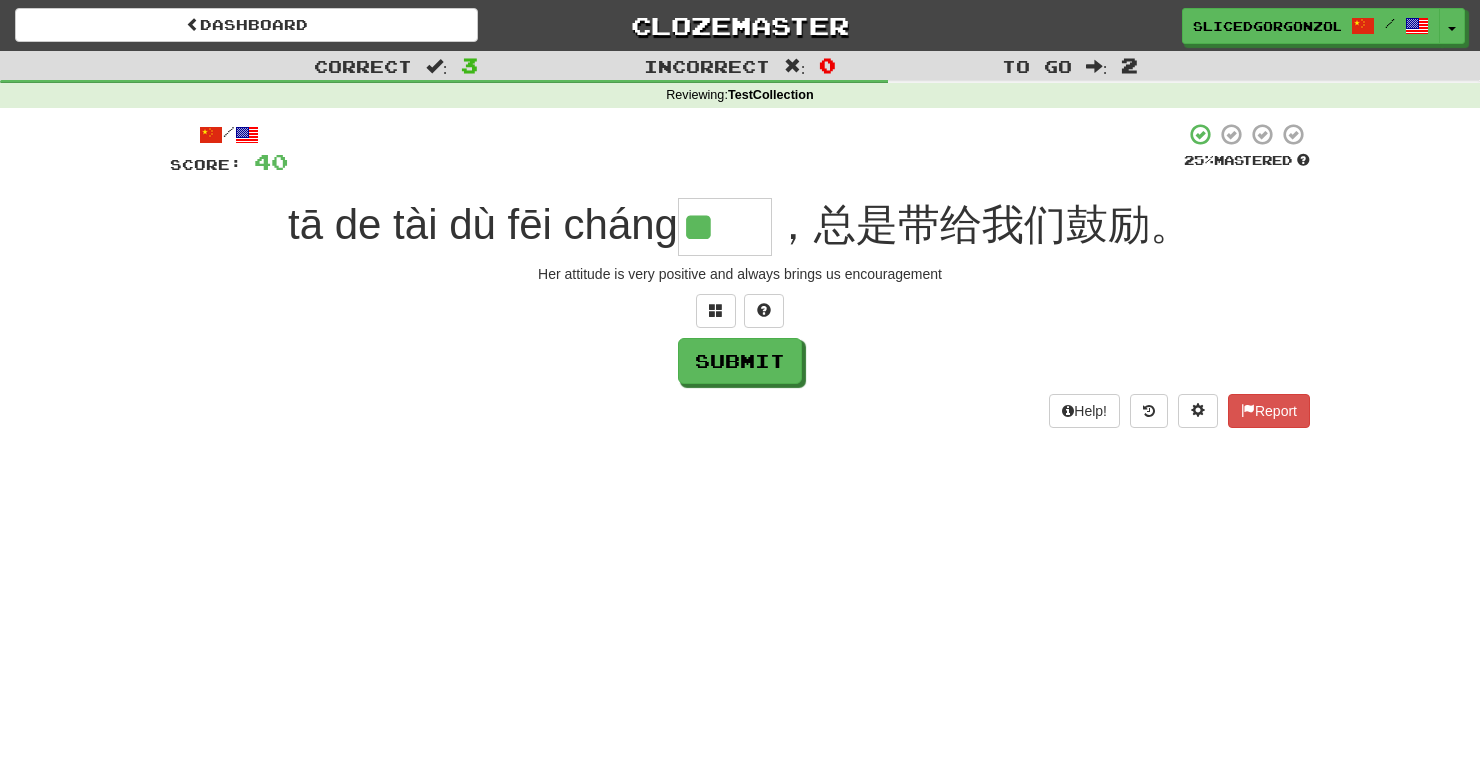 scroll, scrollTop: 0, scrollLeft: 0, axis: both 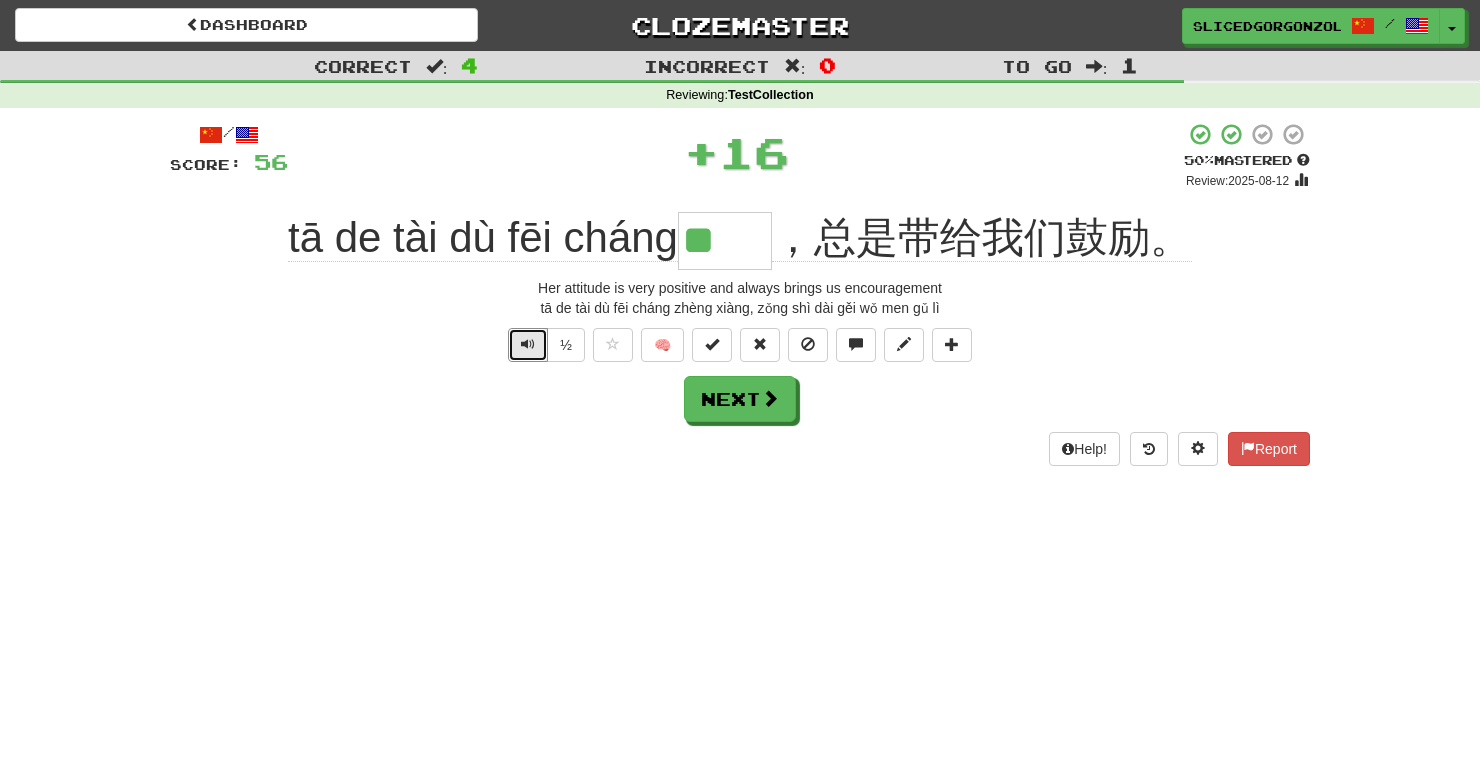 type 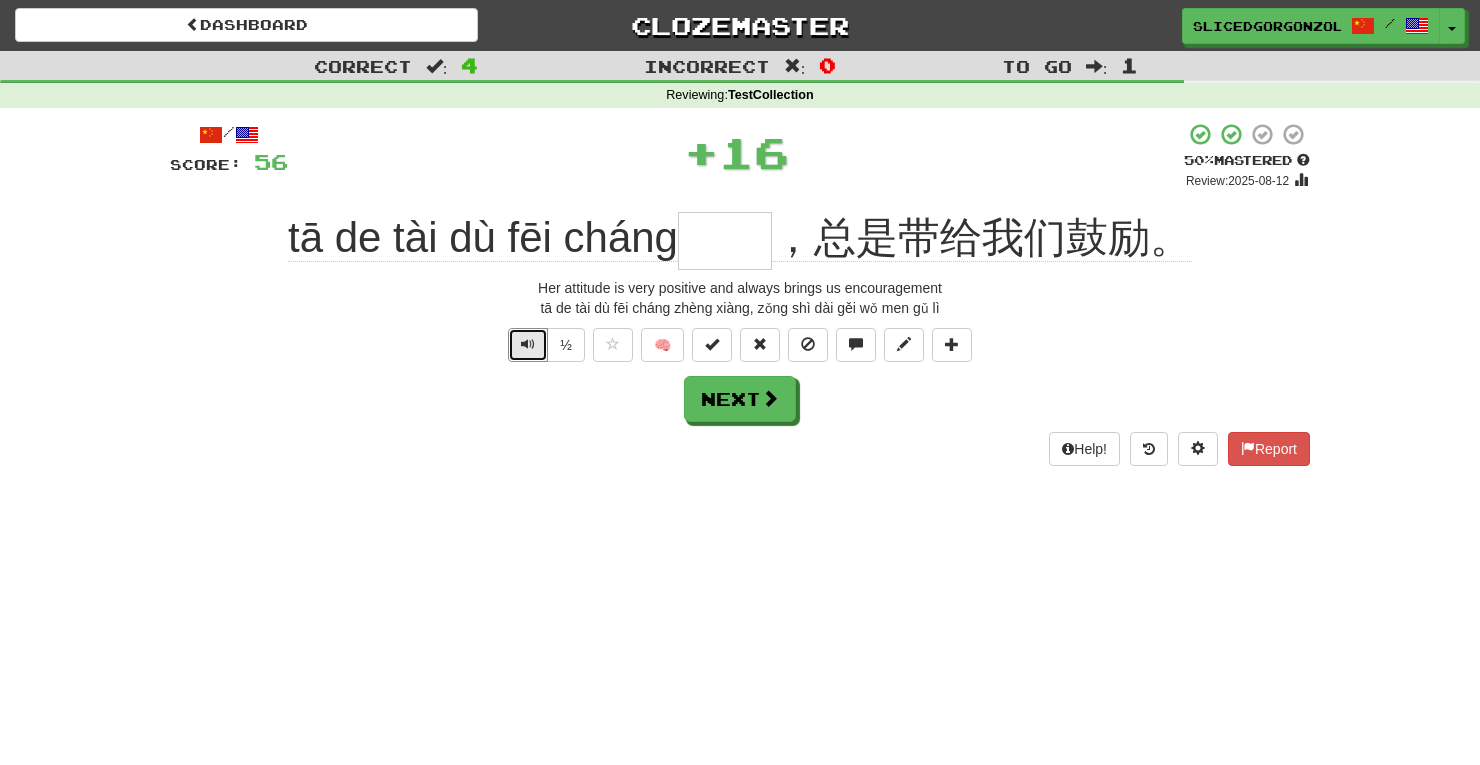 type 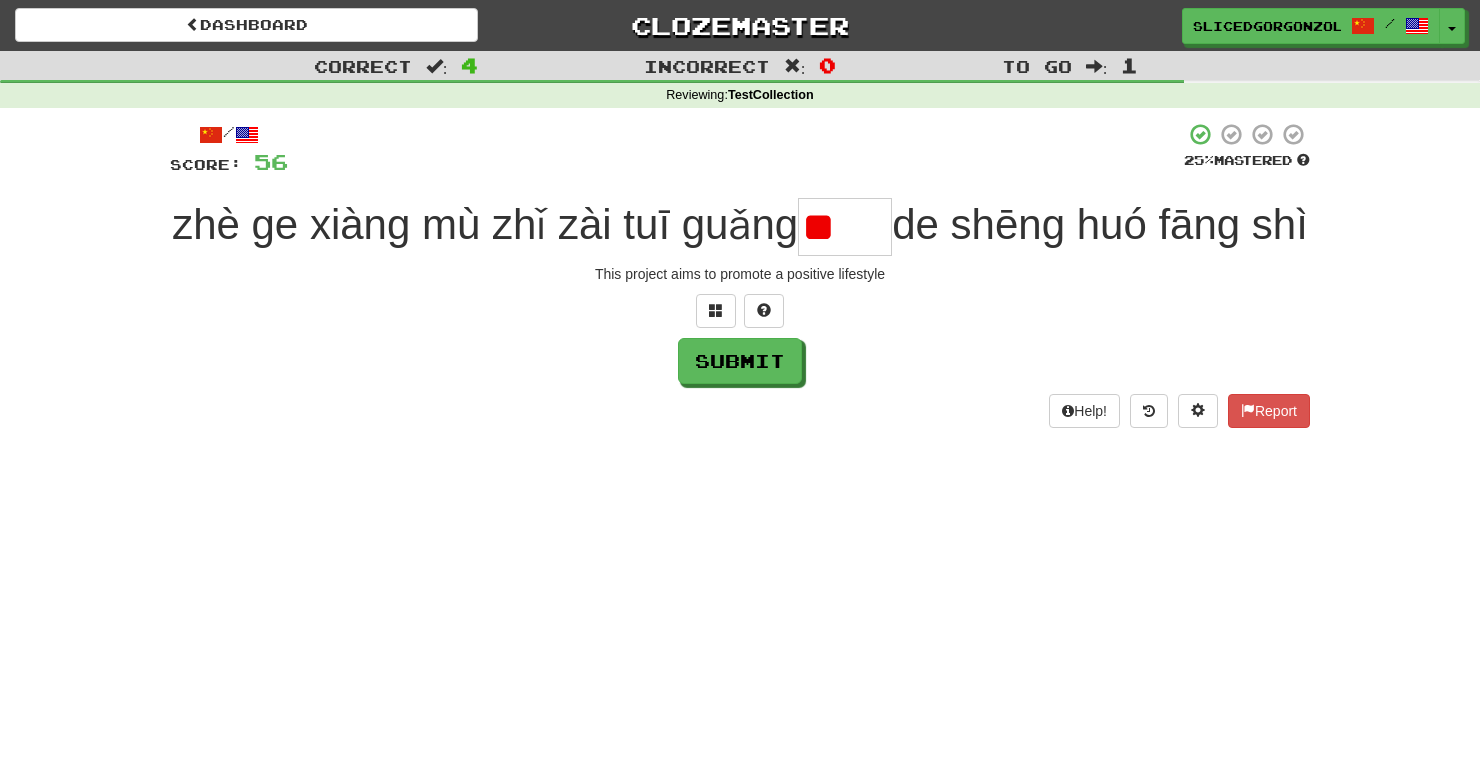 scroll, scrollTop: 0, scrollLeft: 0, axis: both 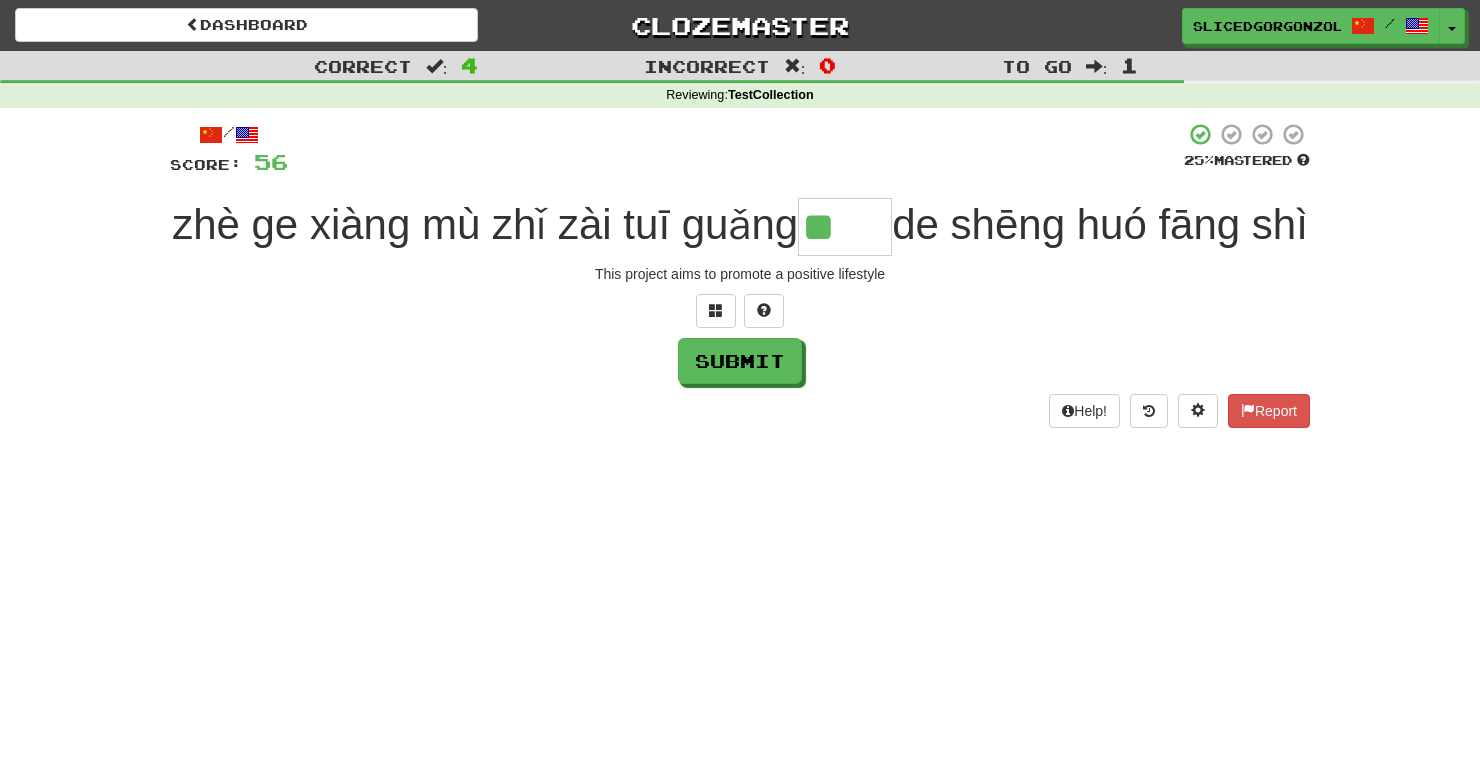 type on "**" 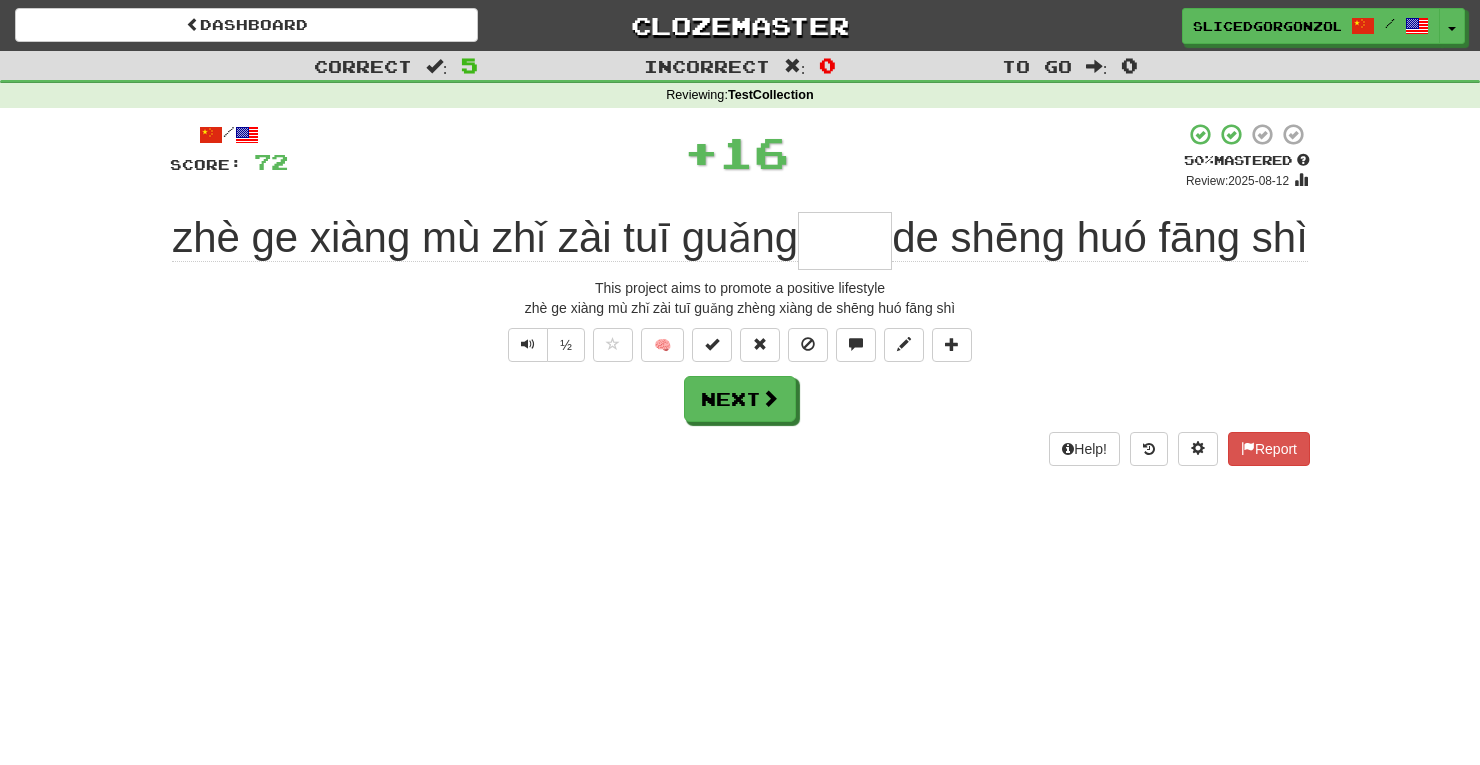 type 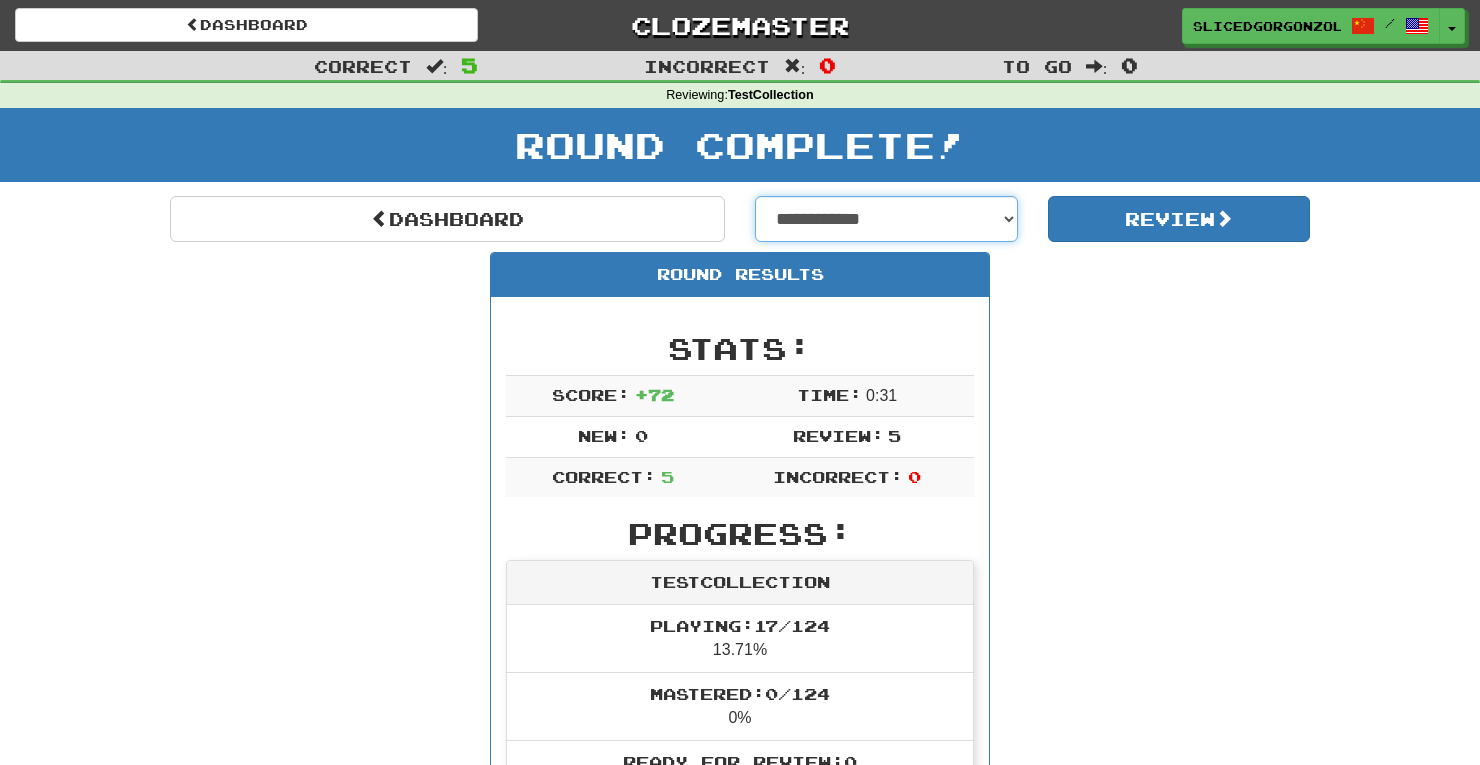 click on "**********" at bounding box center (886, 219) 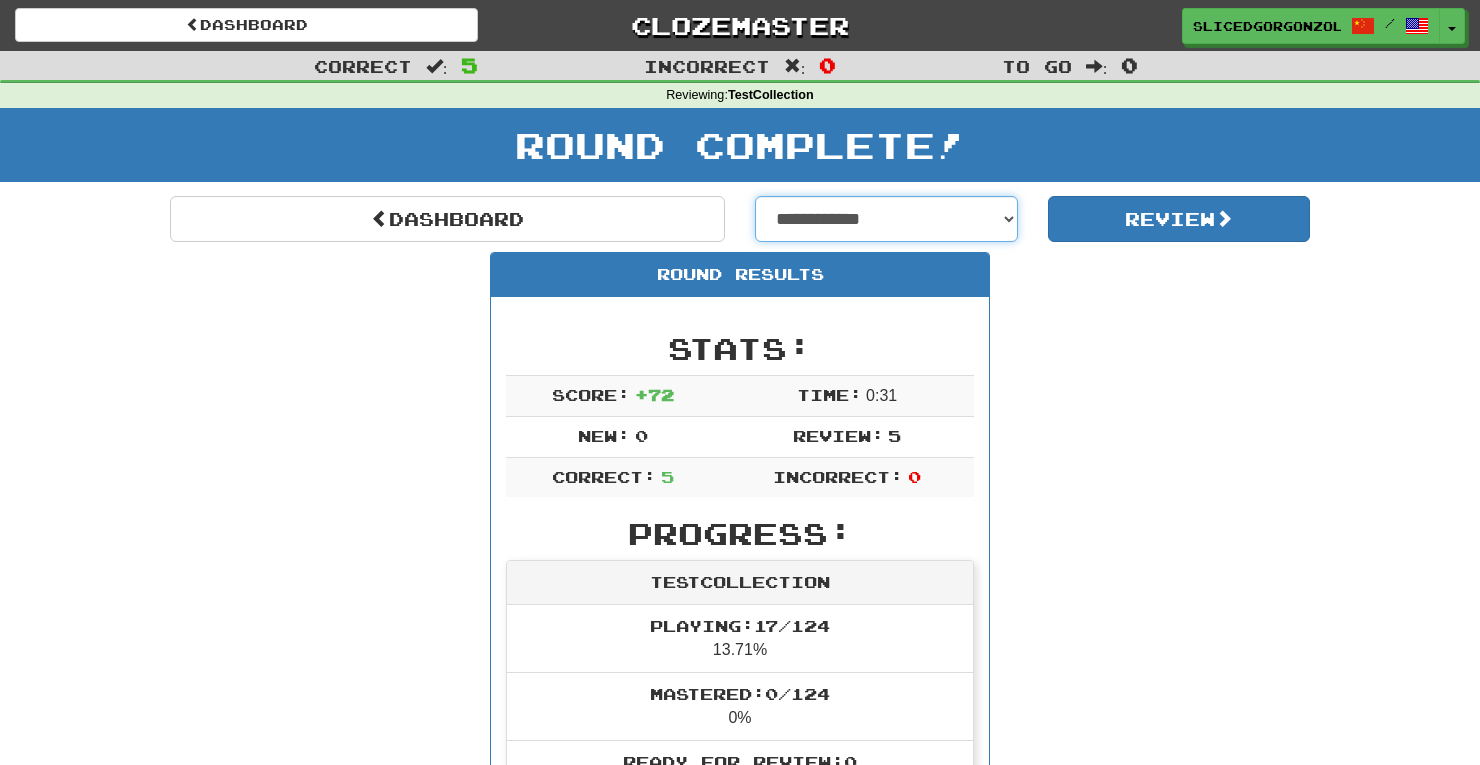 click on "**********" at bounding box center [886, 219] 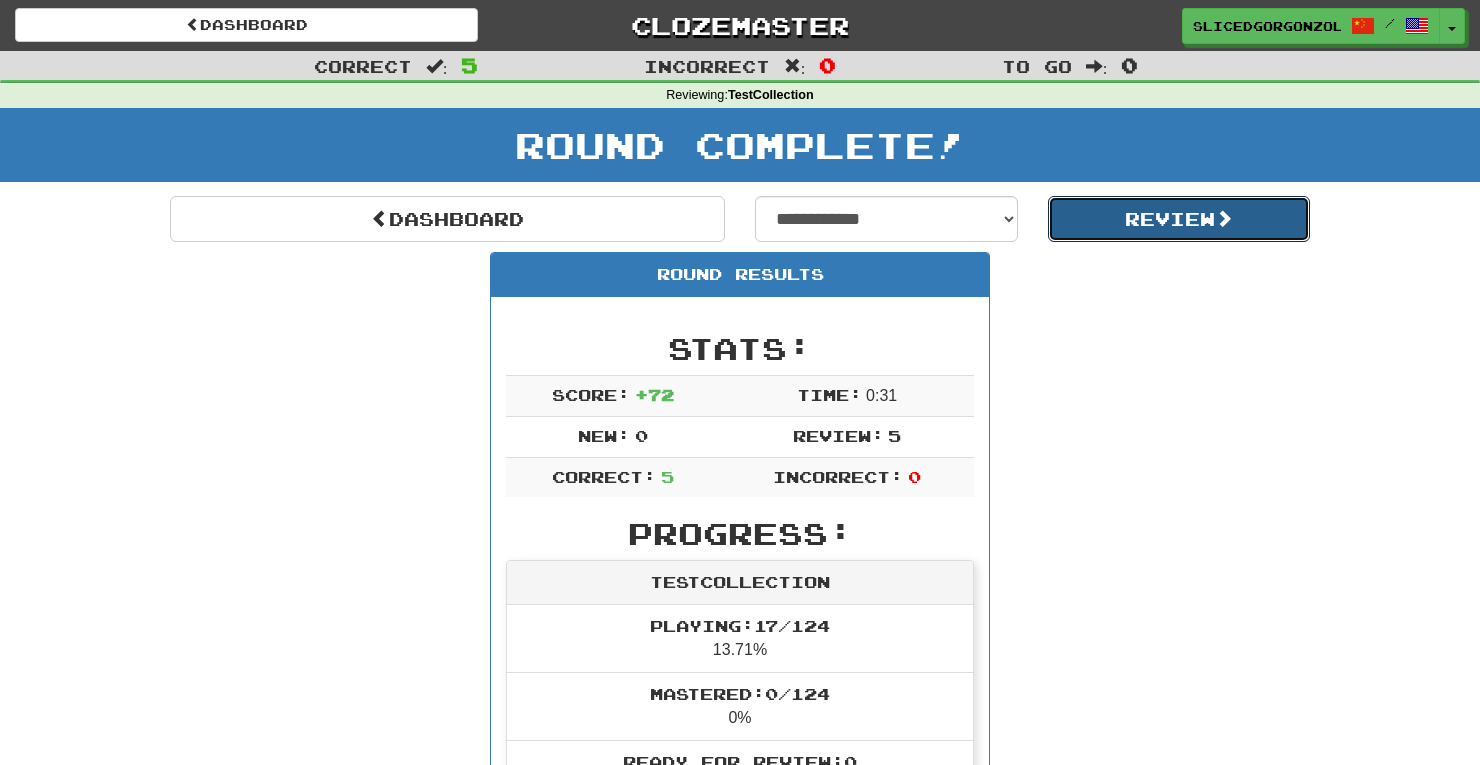 click on "Review" at bounding box center [1179, 219] 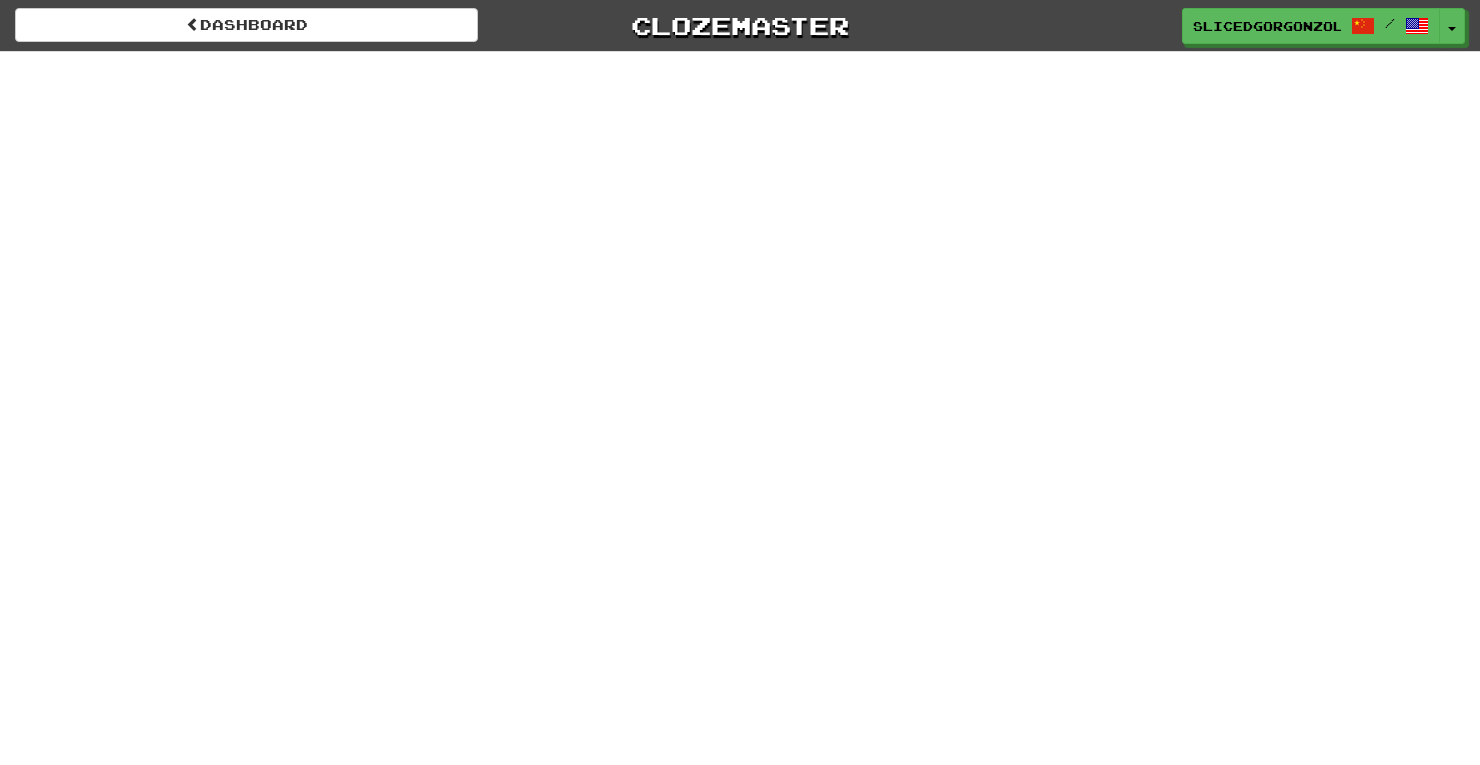 scroll, scrollTop: 0, scrollLeft: 0, axis: both 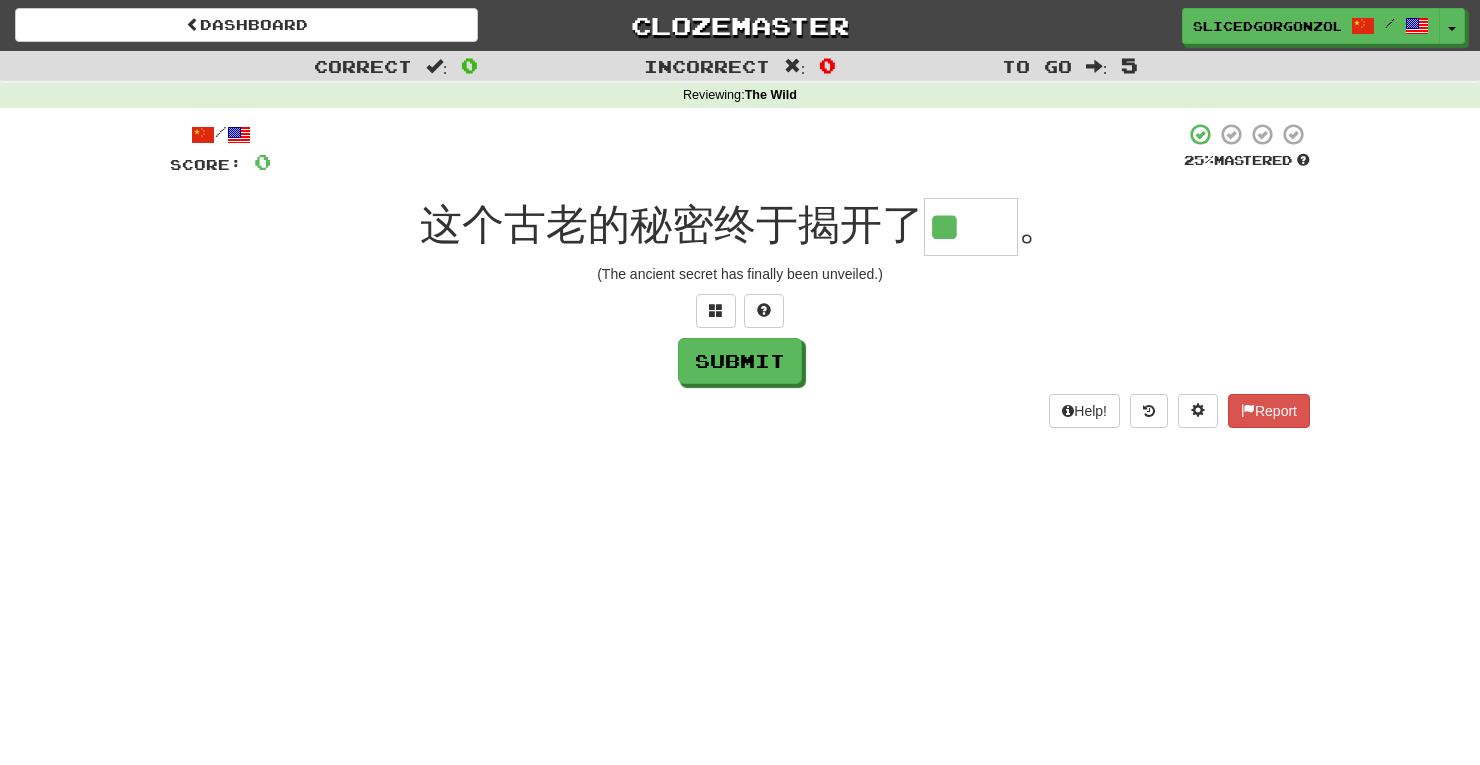 type on "**" 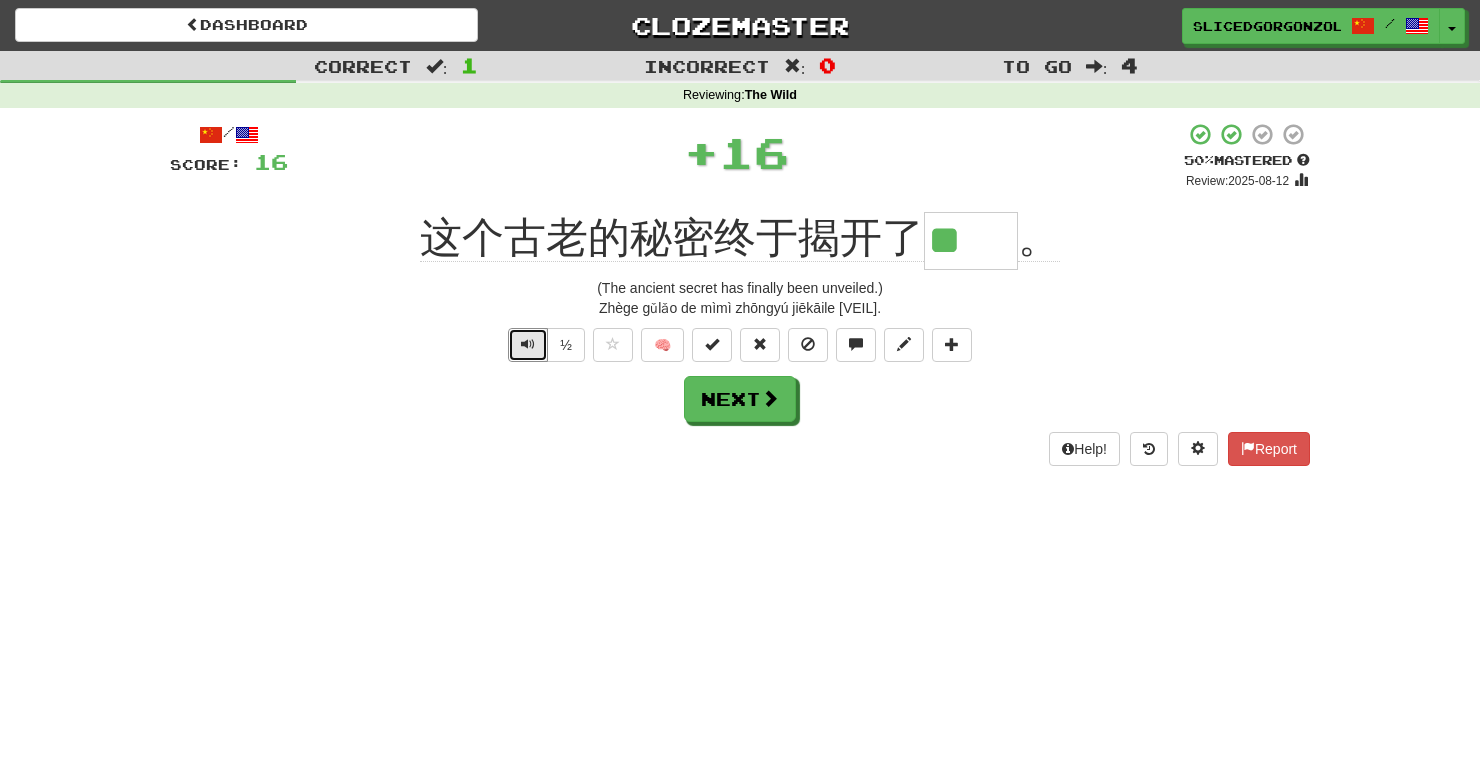 type 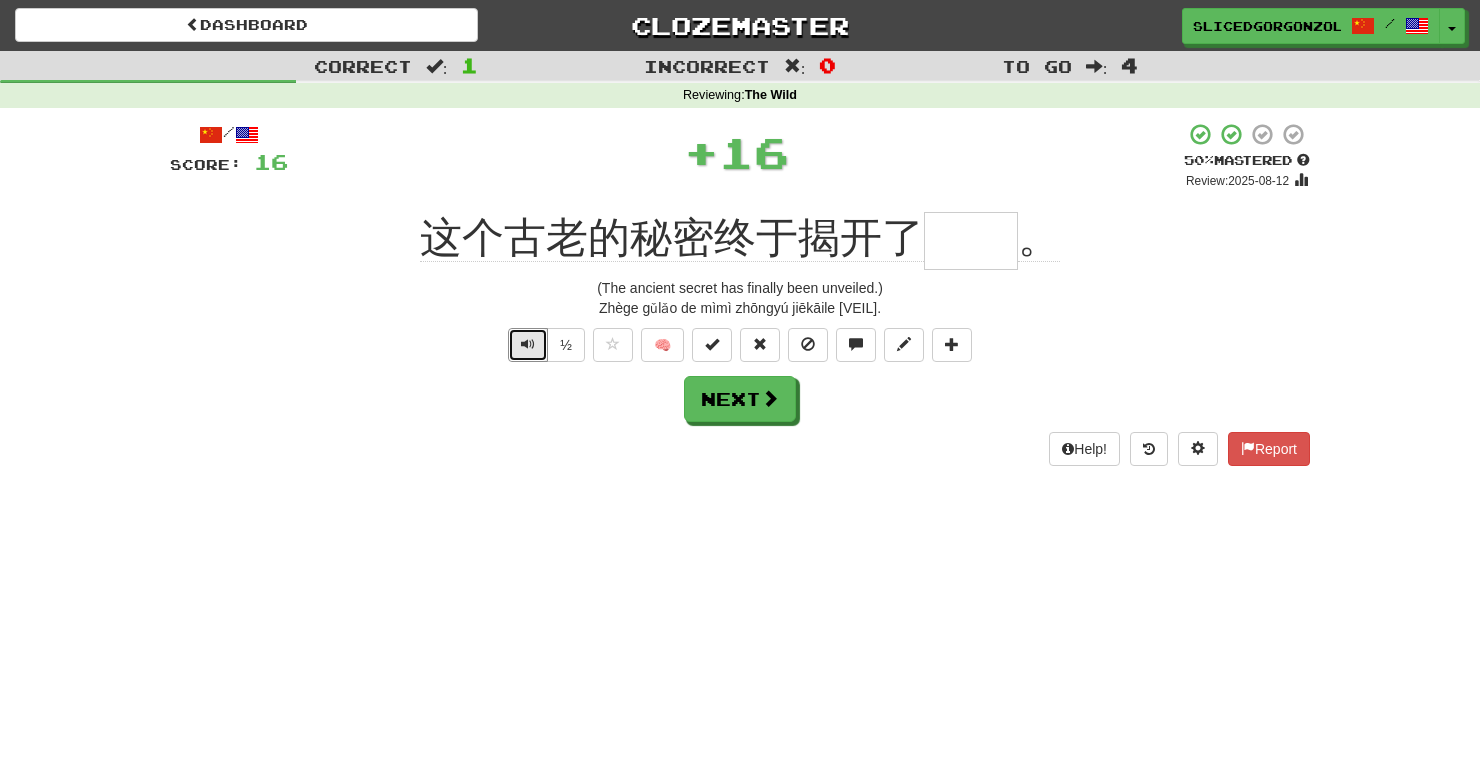 type 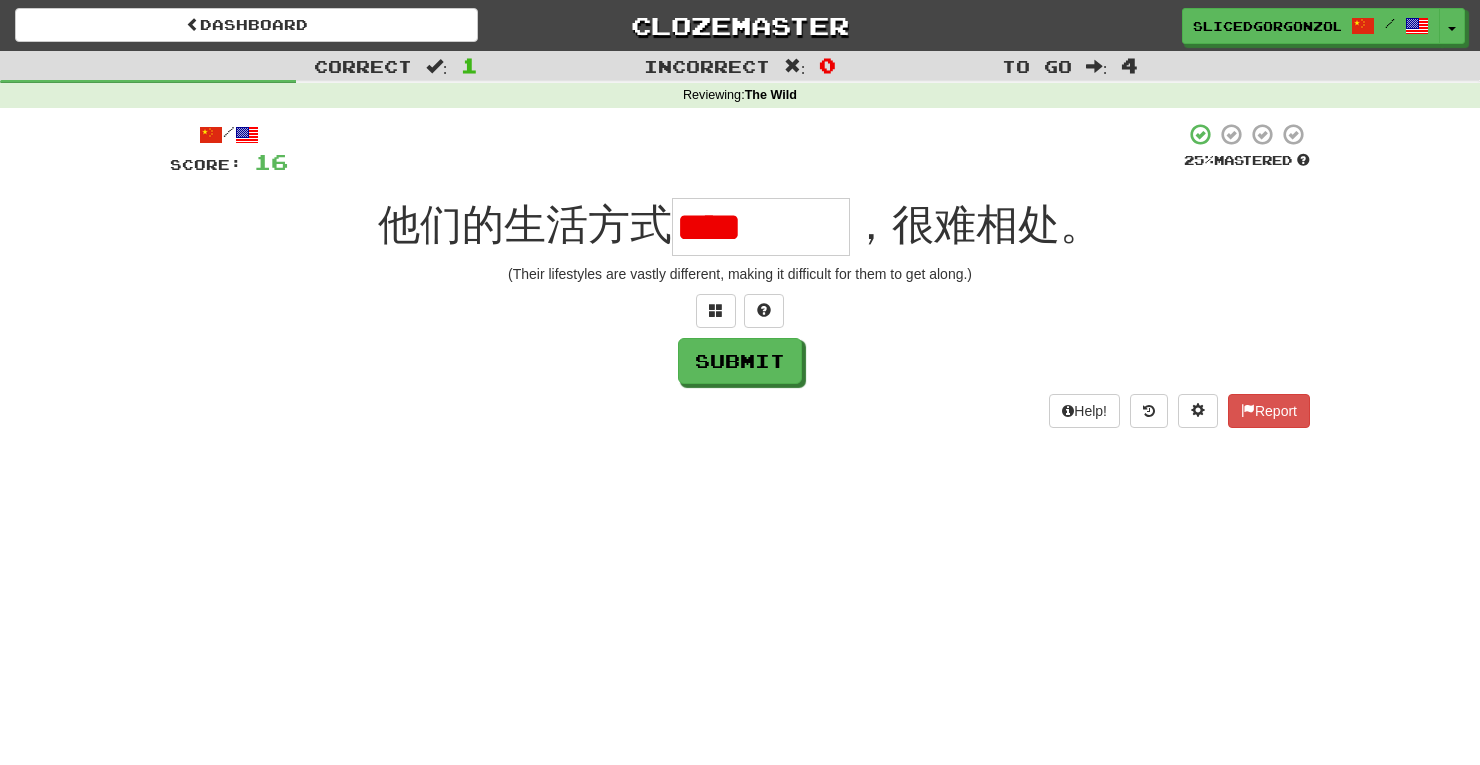 scroll, scrollTop: 0, scrollLeft: 0, axis: both 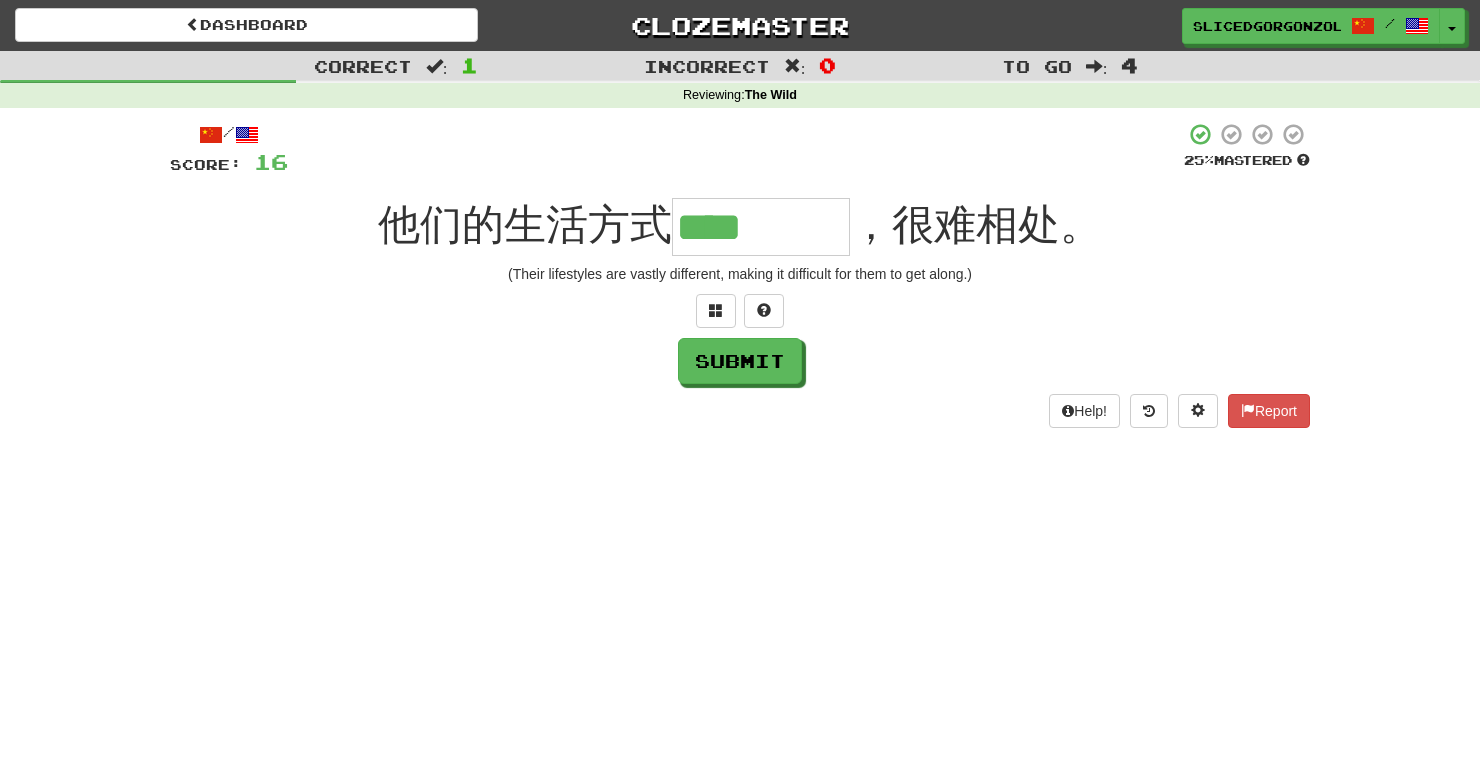 type on "****" 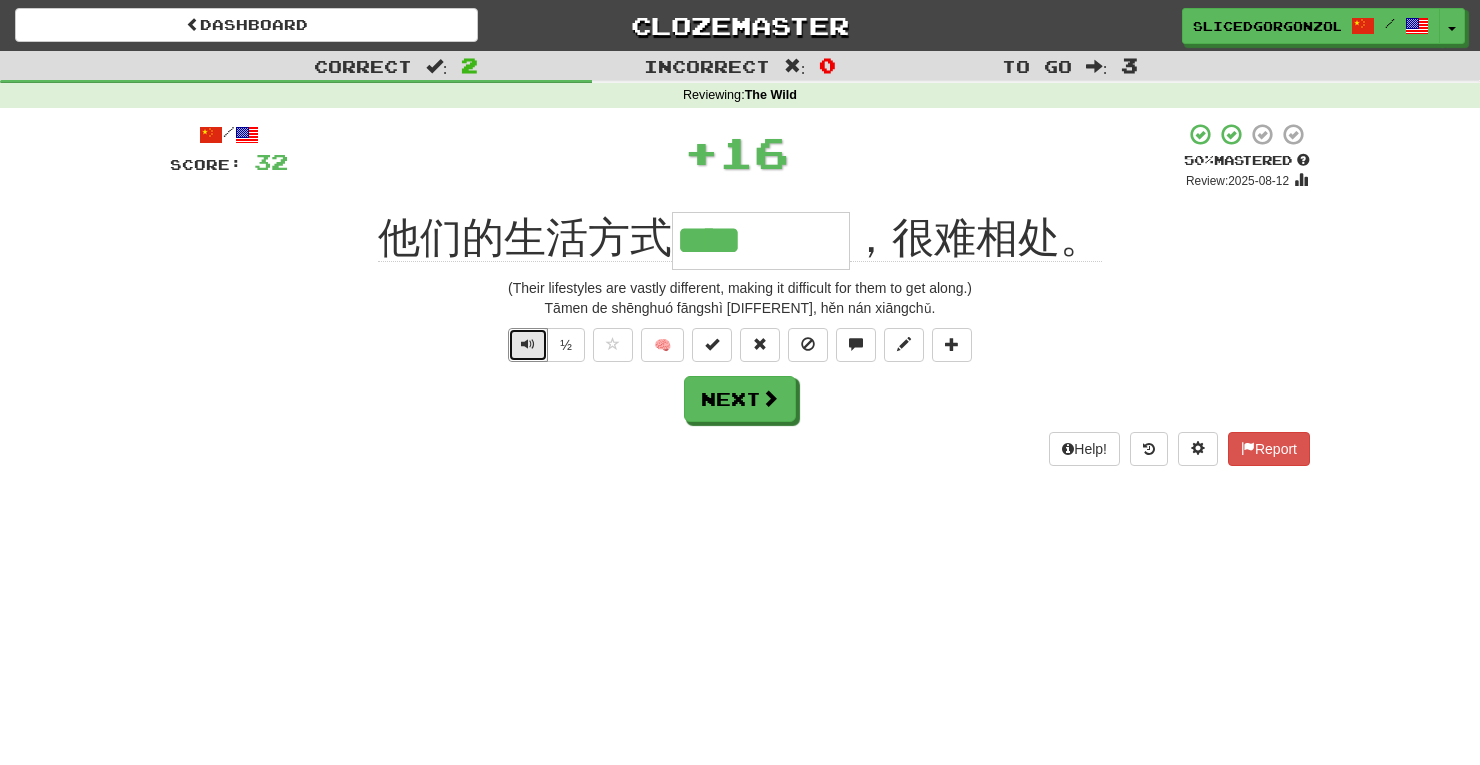 type 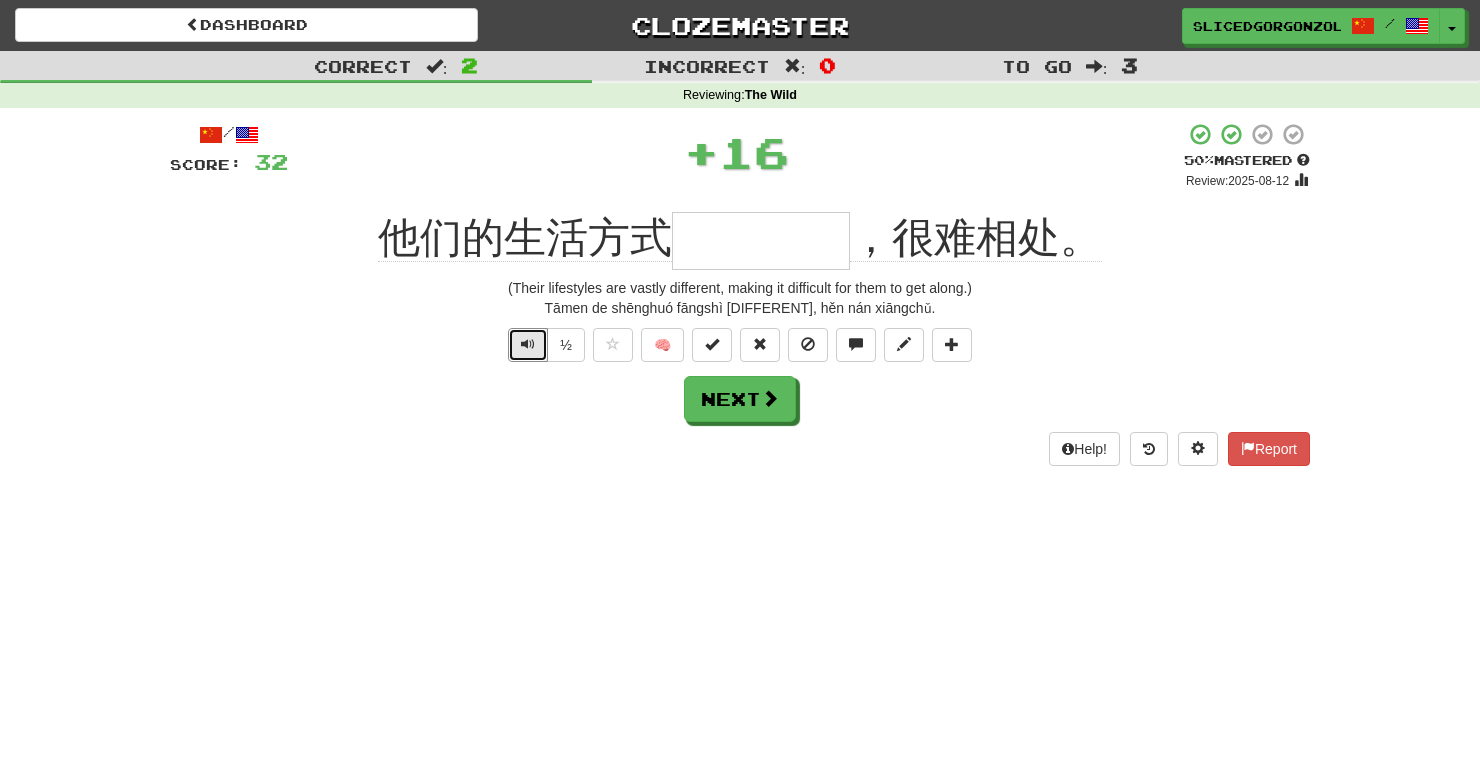 type 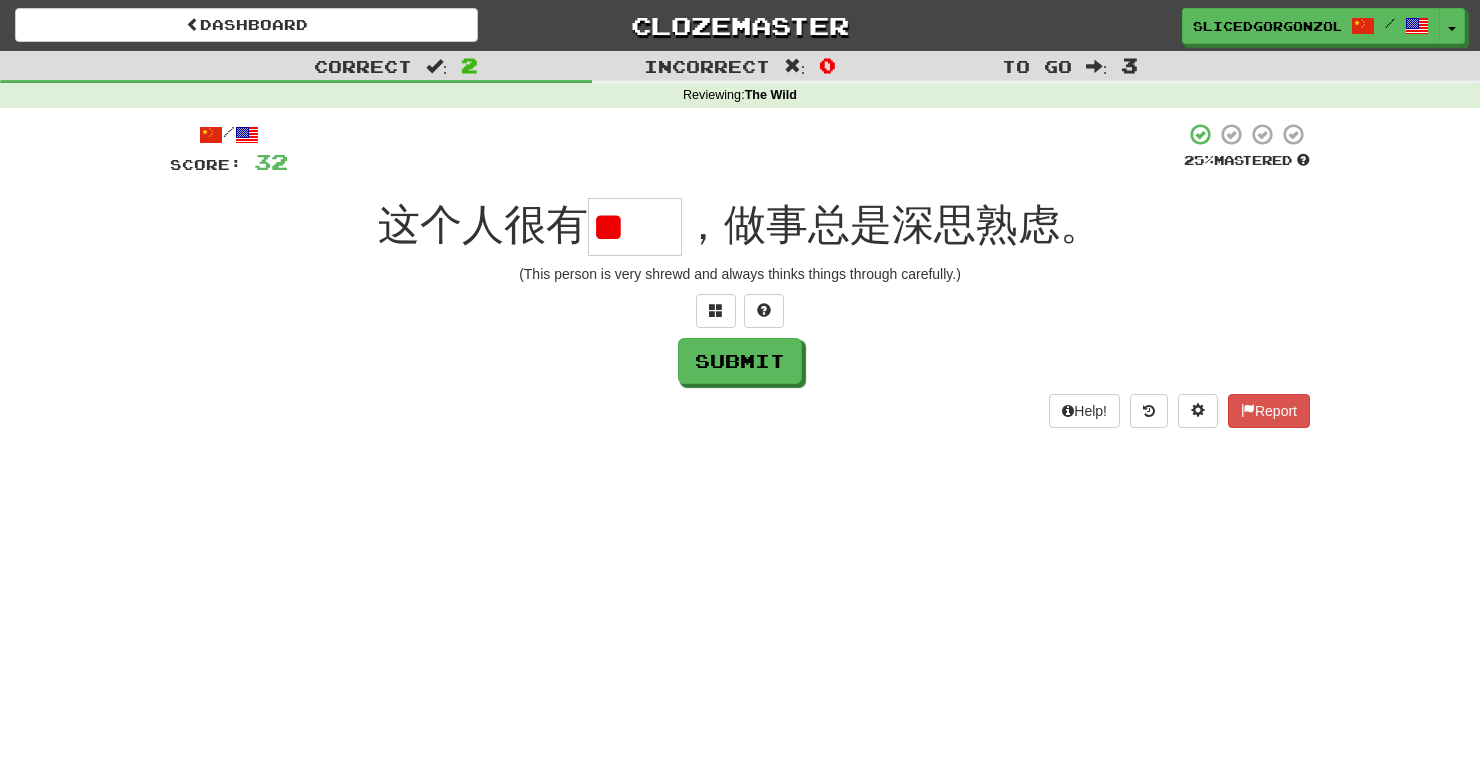 scroll, scrollTop: 0, scrollLeft: 0, axis: both 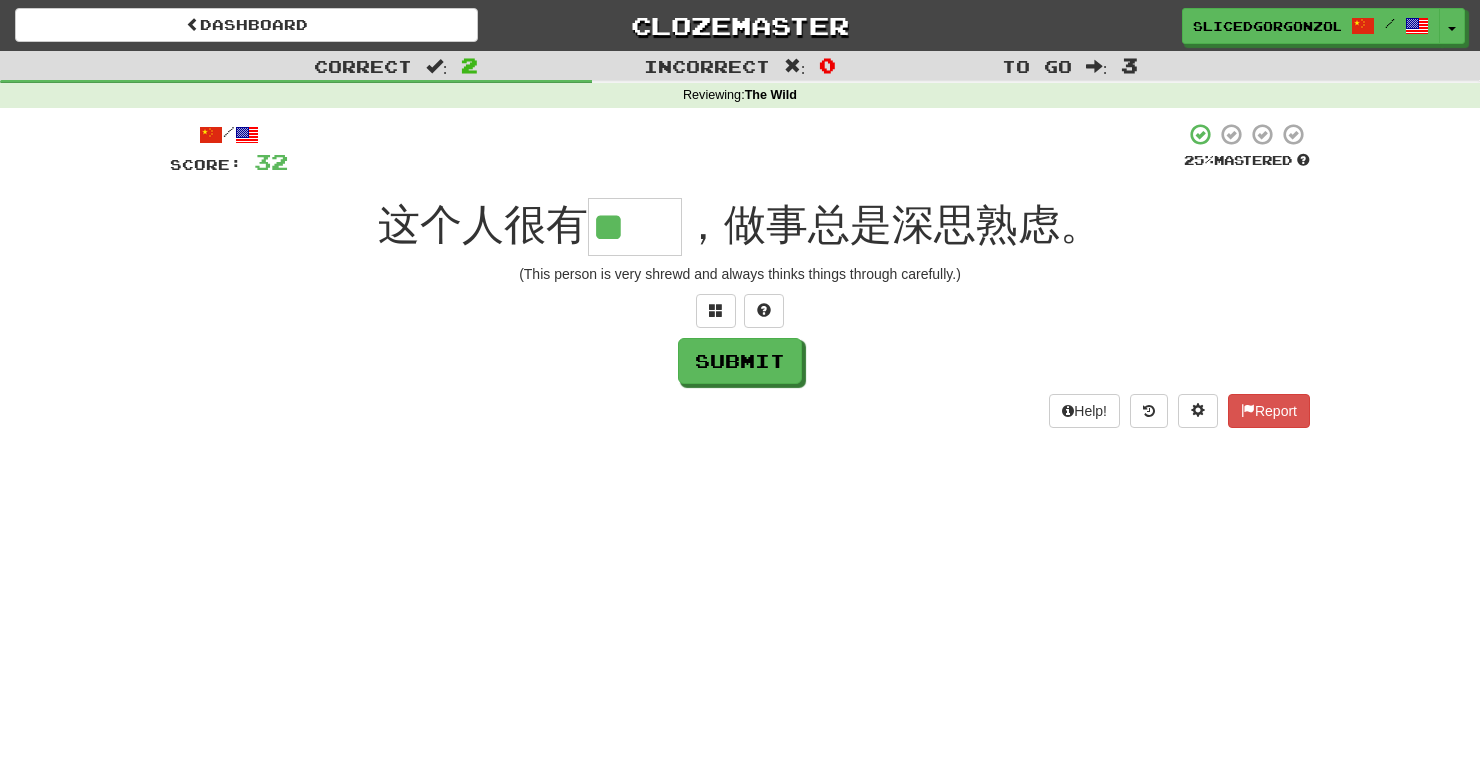 type on "**" 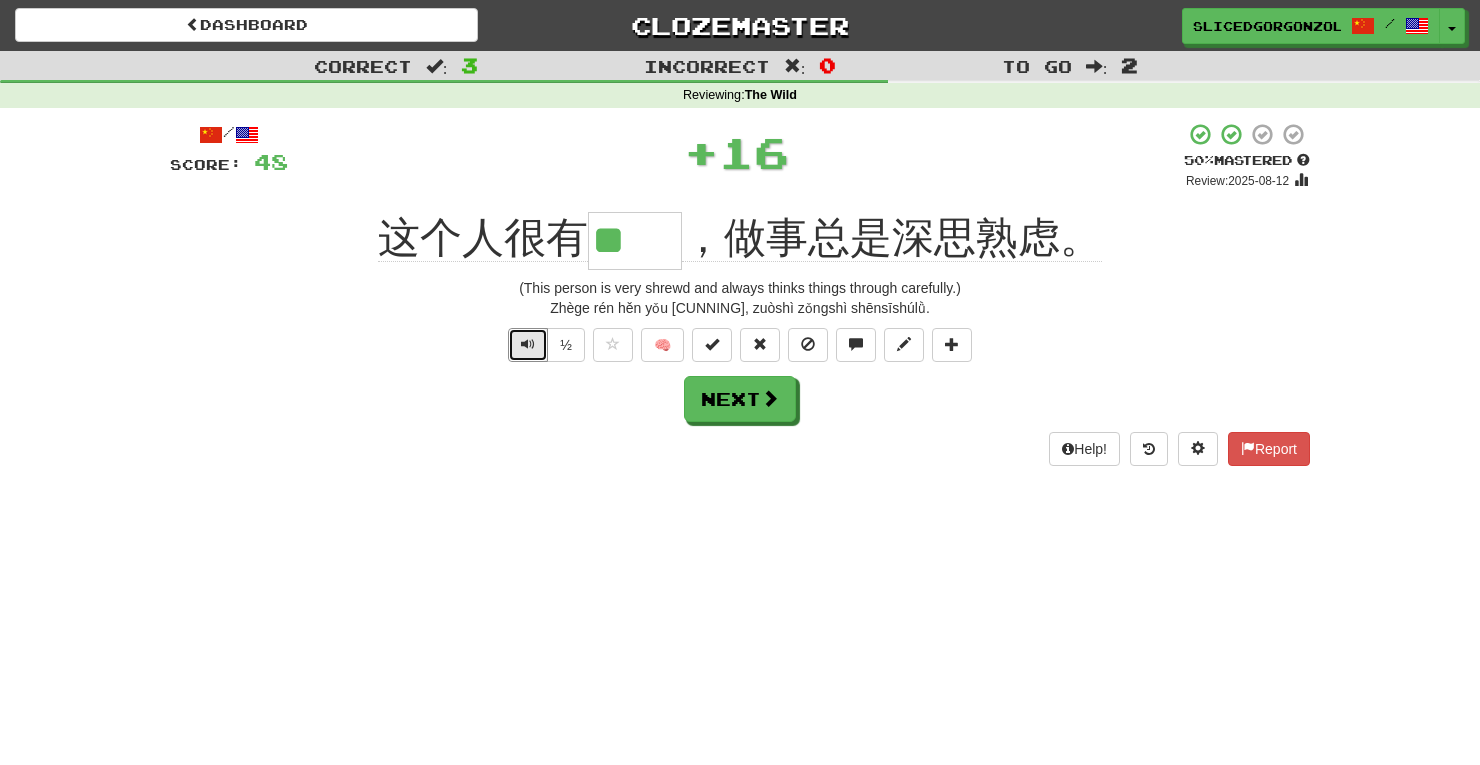 type 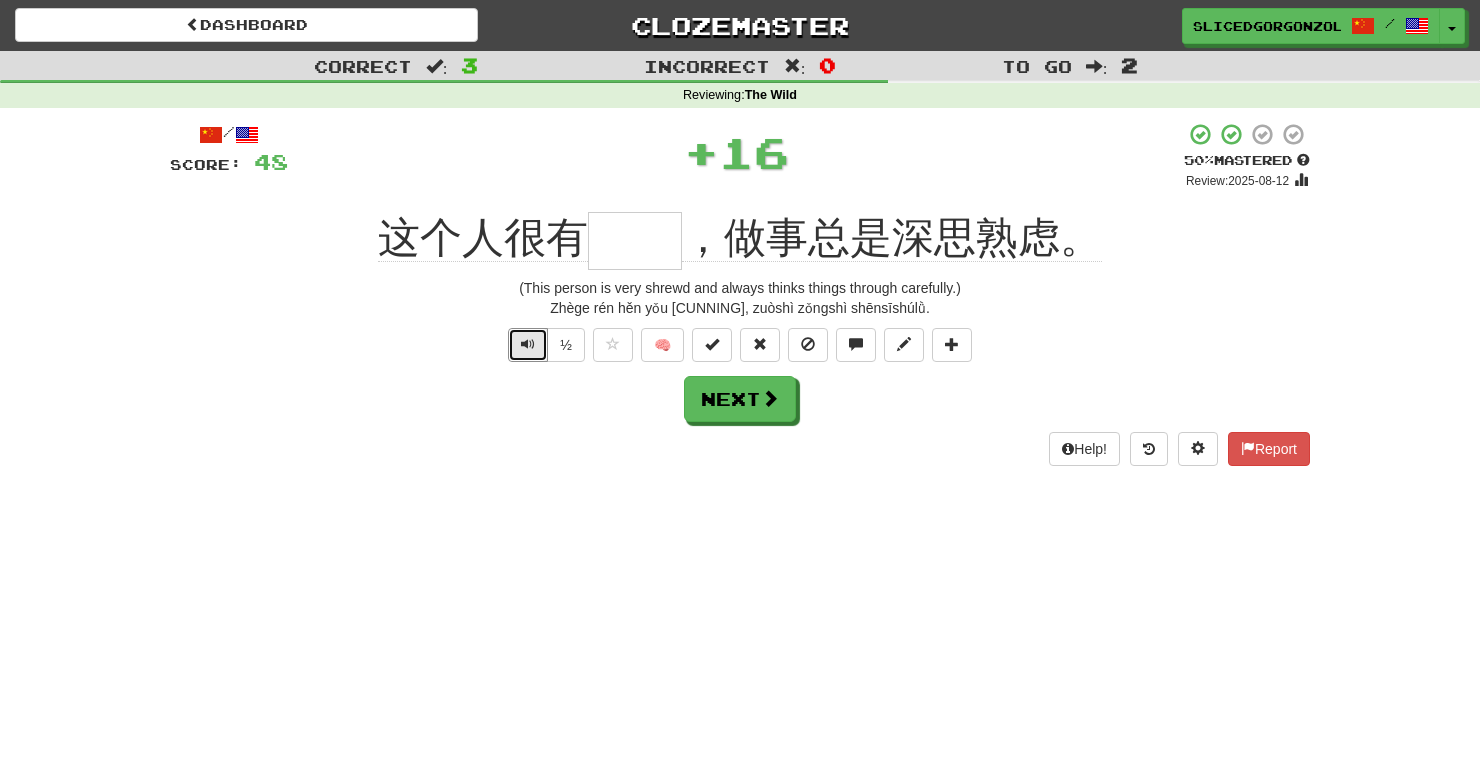 type 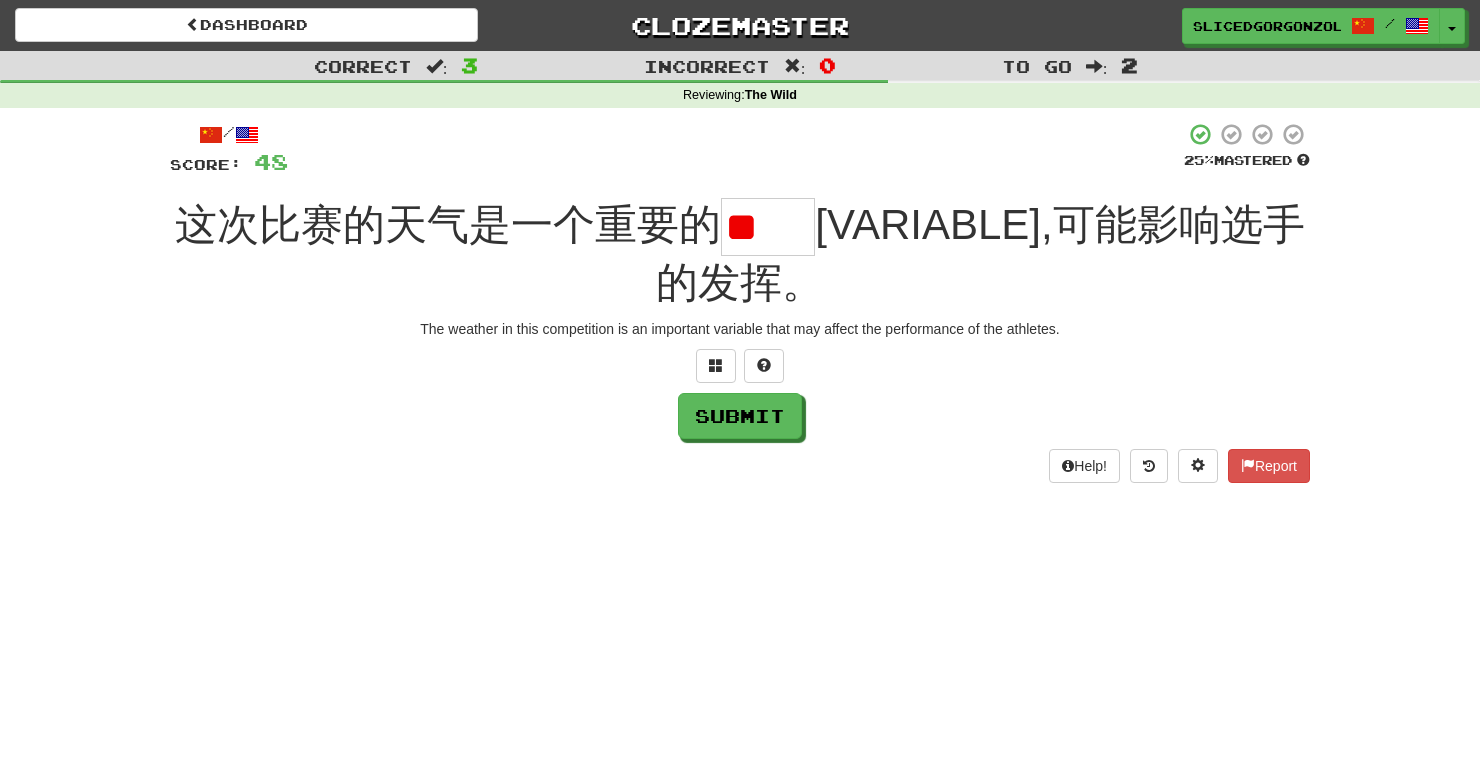 scroll, scrollTop: 0, scrollLeft: 0, axis: both 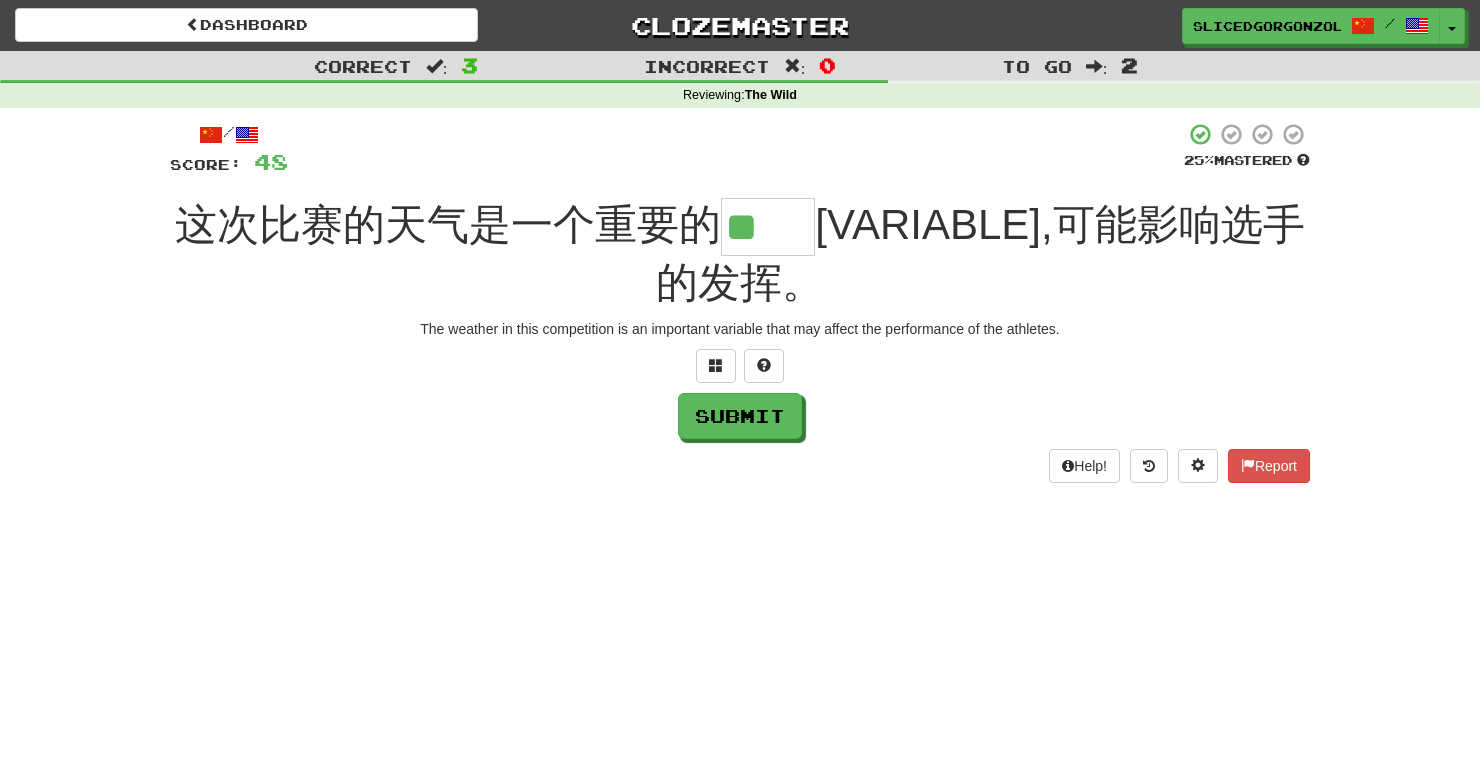 type on "**" 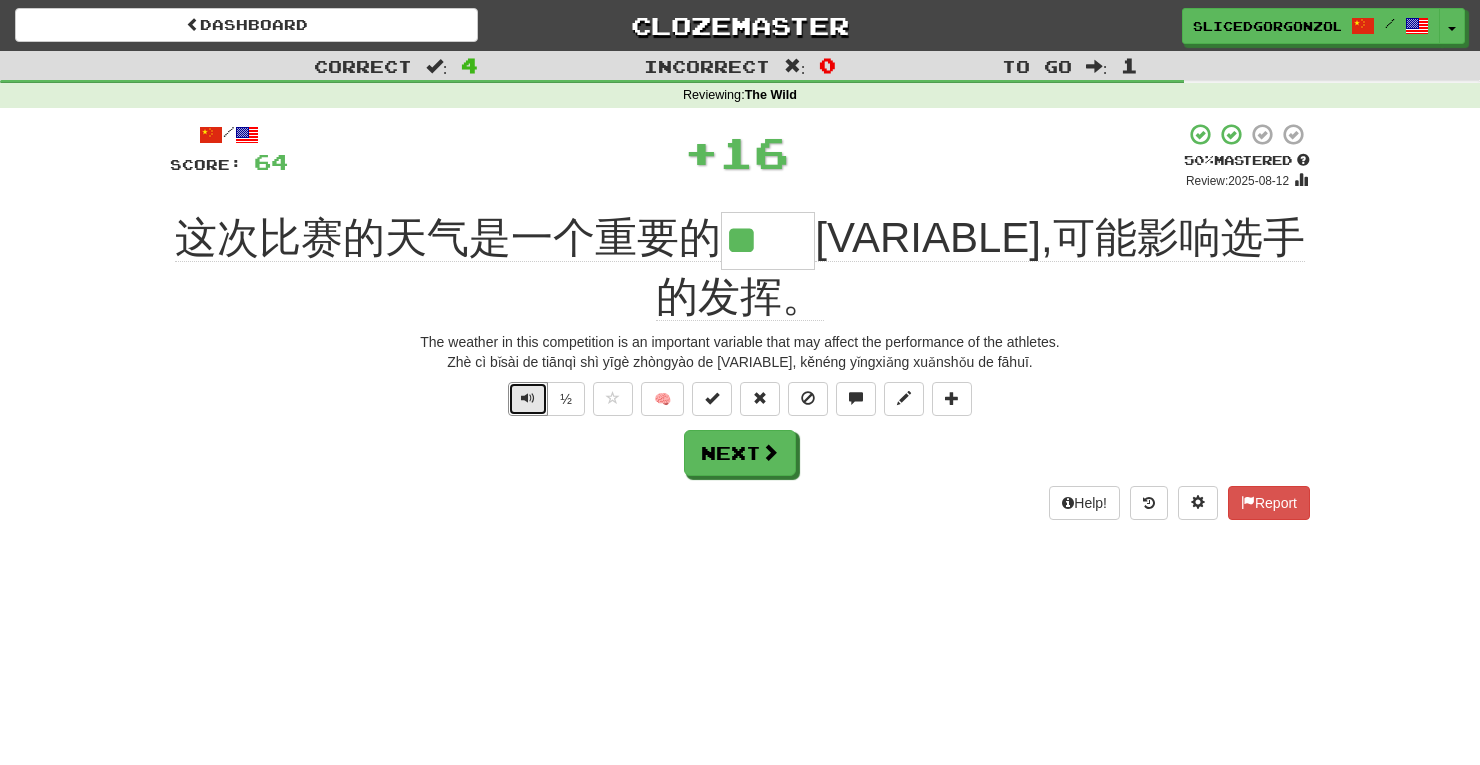 type 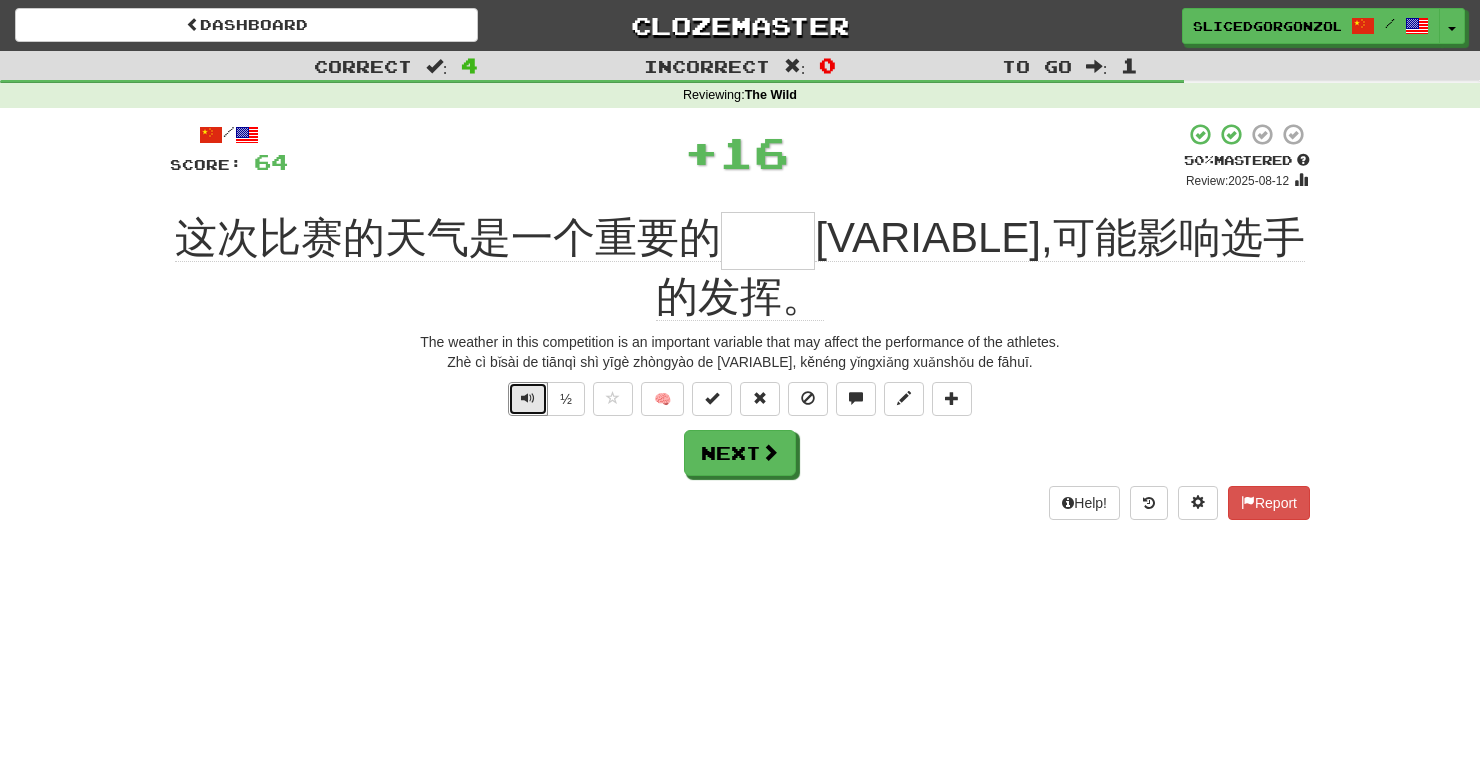 type 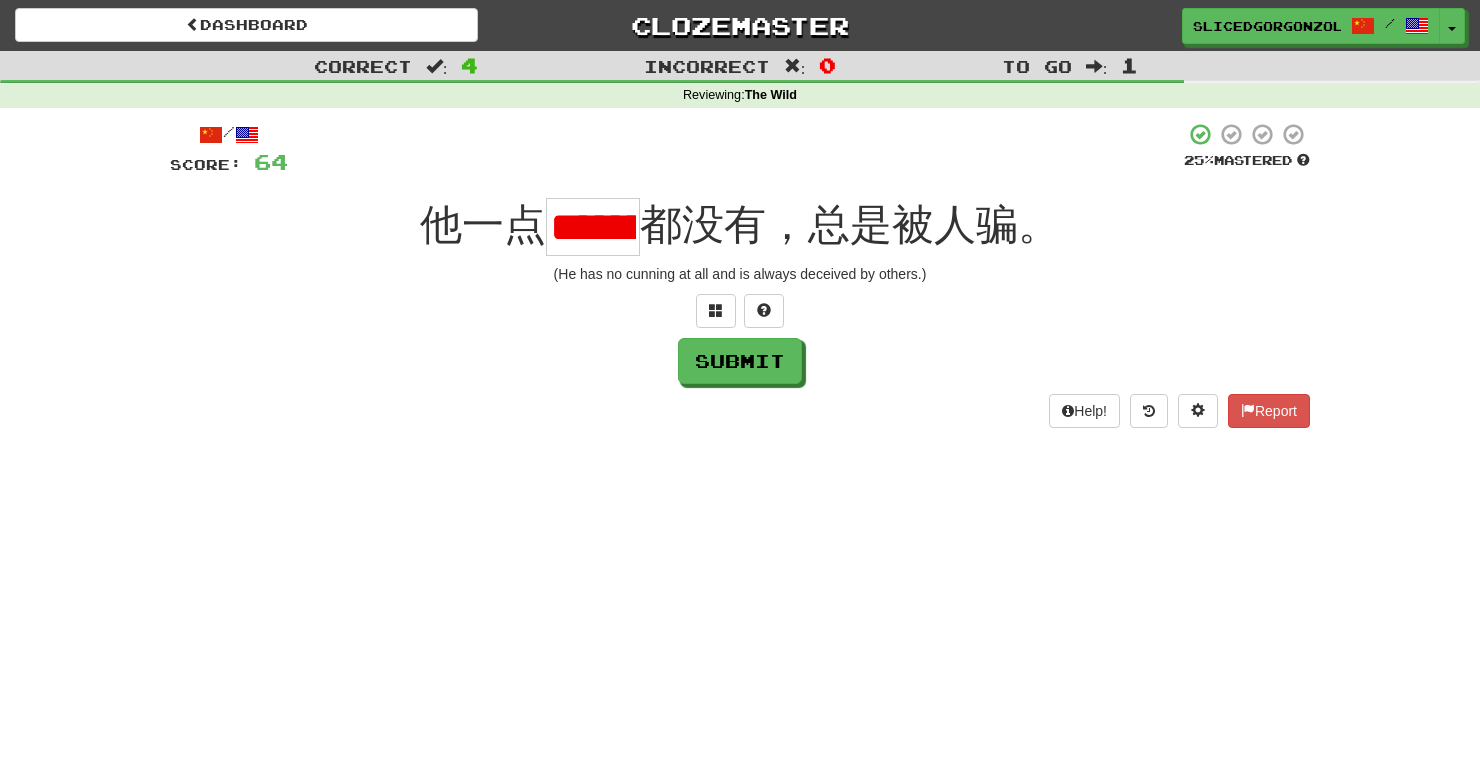 scroll, scrollTop: 0, scrollLeft: 0, axis: both 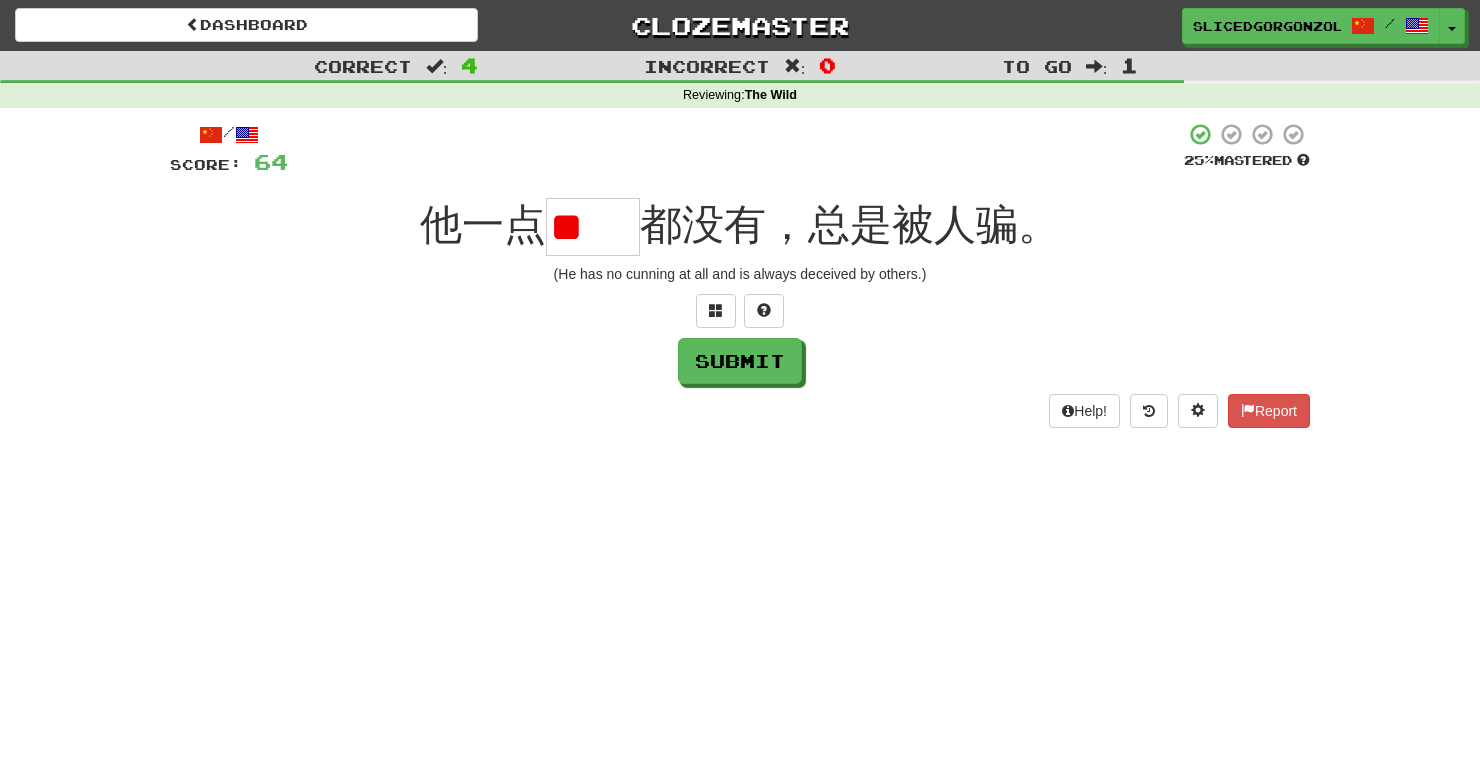 type on "**" 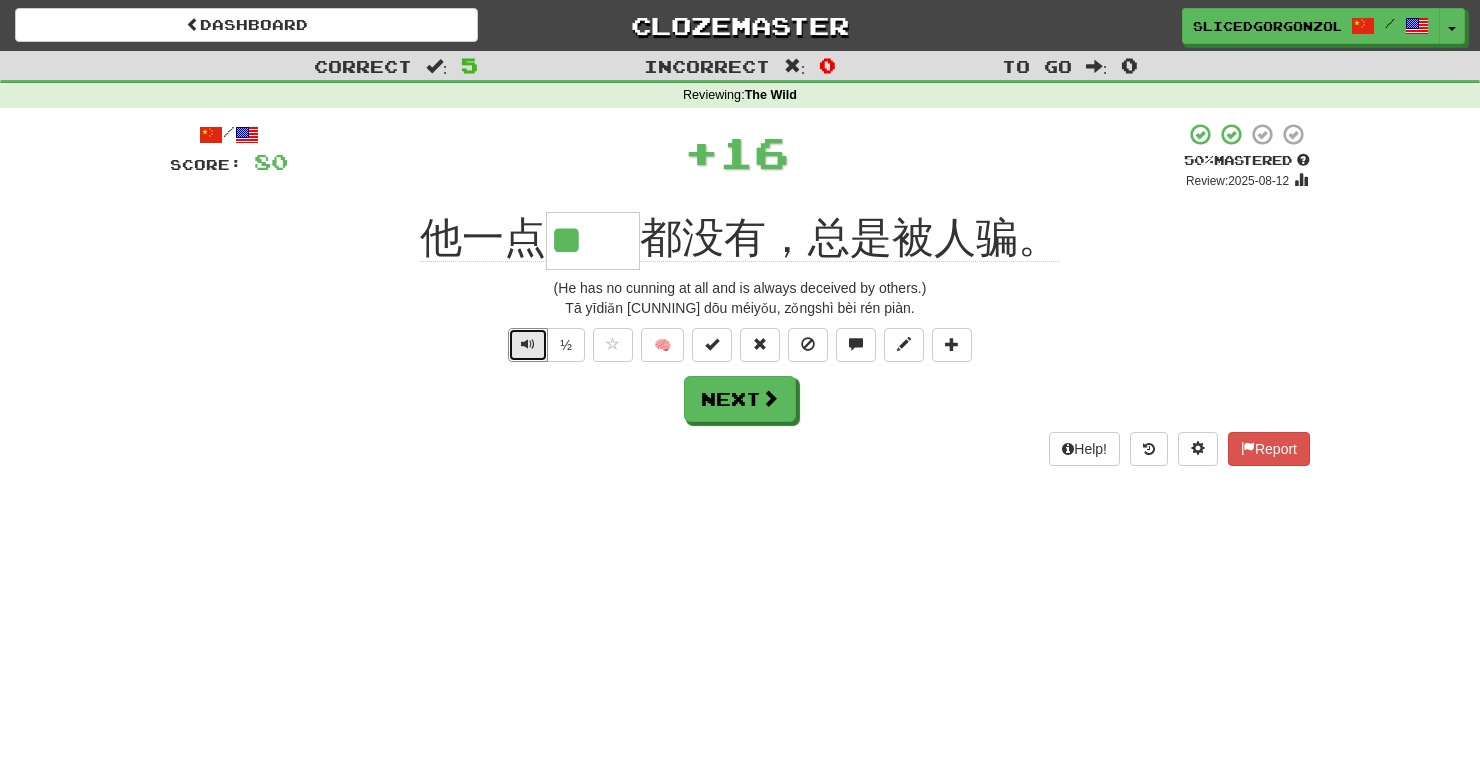 type 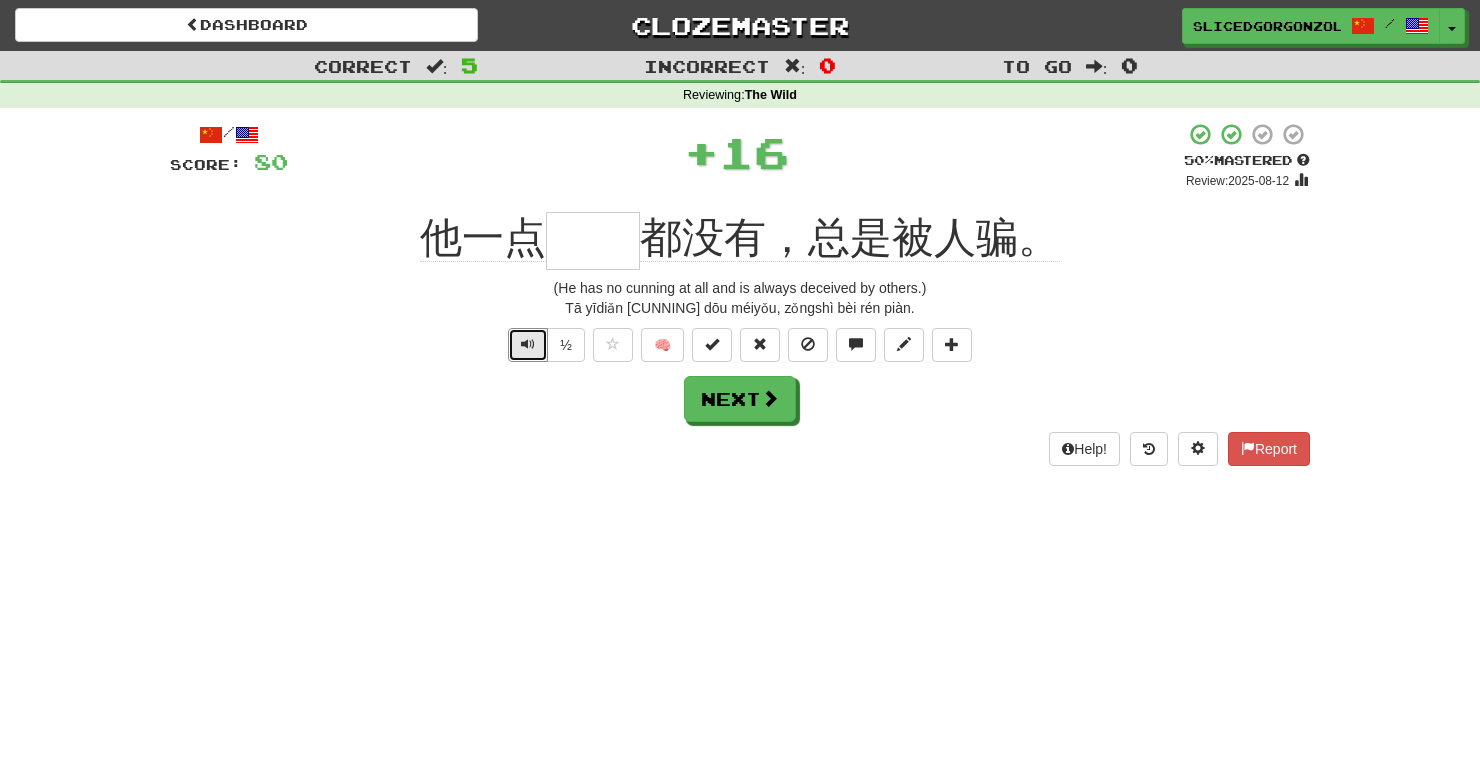 type 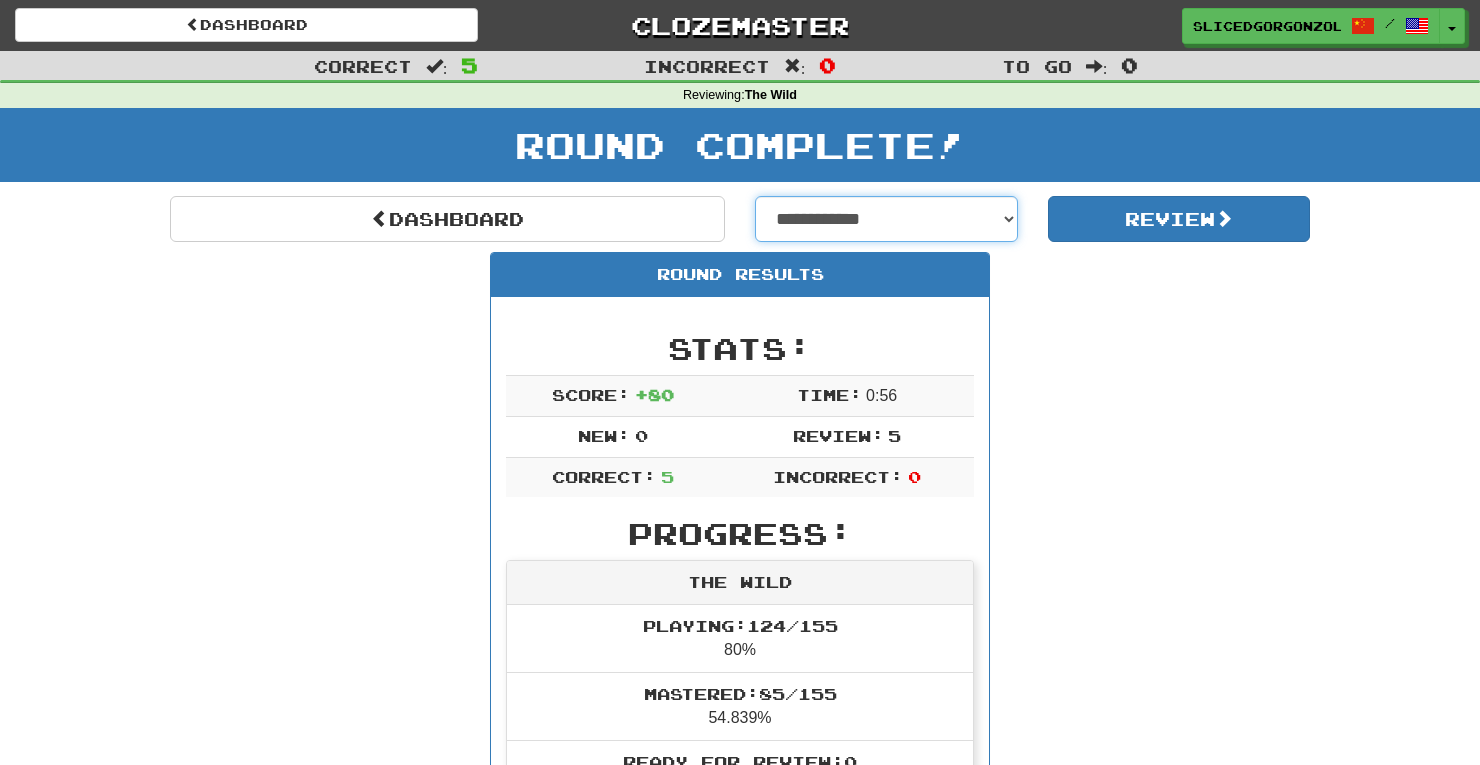 click on "**********" at bounding box center [886, 219] 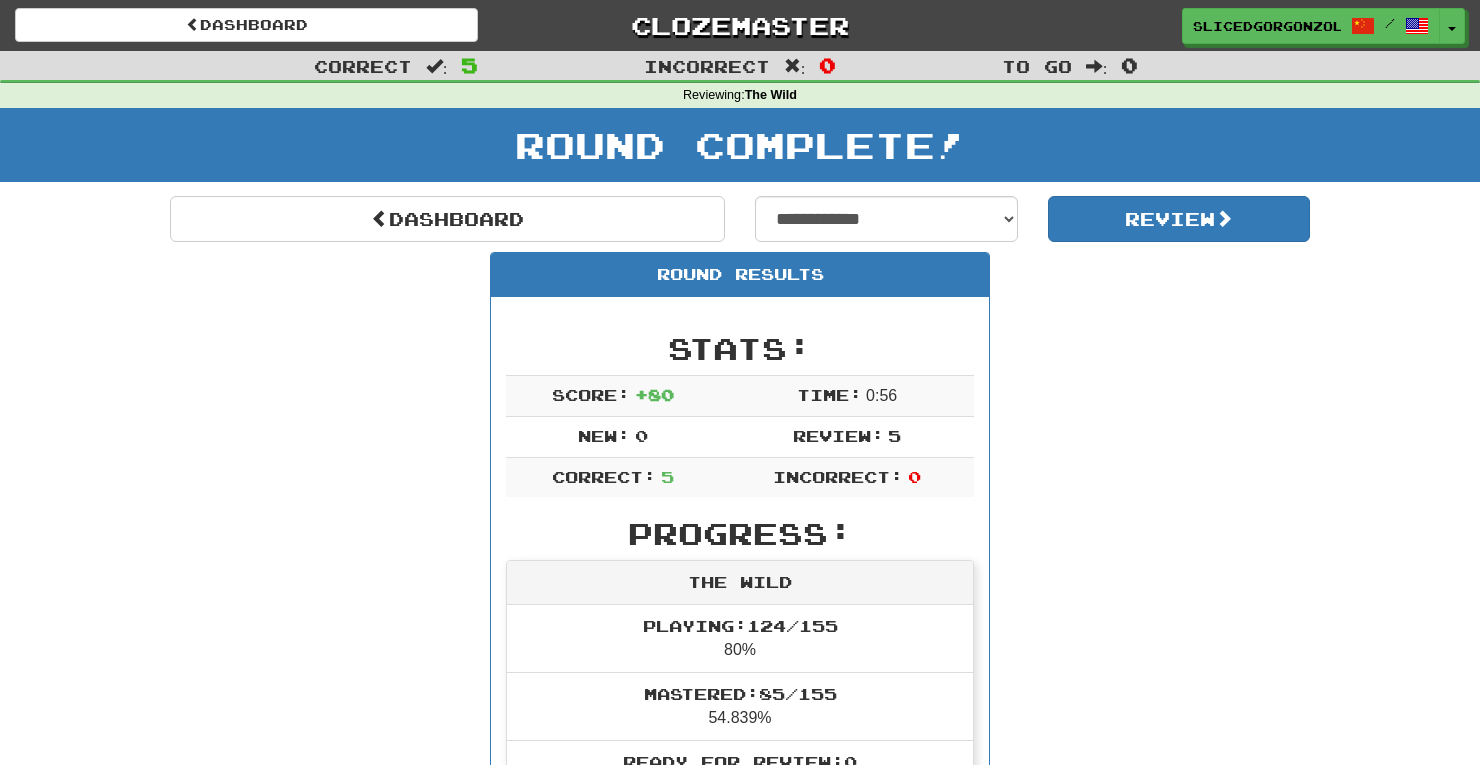 click on "Dashboard
Dashboard
Leaderboard
Activity Feed
Notifications
Profile
Discussions
中文
/
English
Streak:
4
Review:
[NUMBER]
Points Today: 152
Languages
Account
Logout
slicedgorgonzola
/
Toggle Dropdown
Dashboard
Leaderboard
Activity Feed
Notifications
Profile
Discussions
中文
/
English
Streak:
4
Review:
[NUMBER]
Points Today: 152
Languages
Account
Logout
clozemaster" at bounding box center (740, 25) 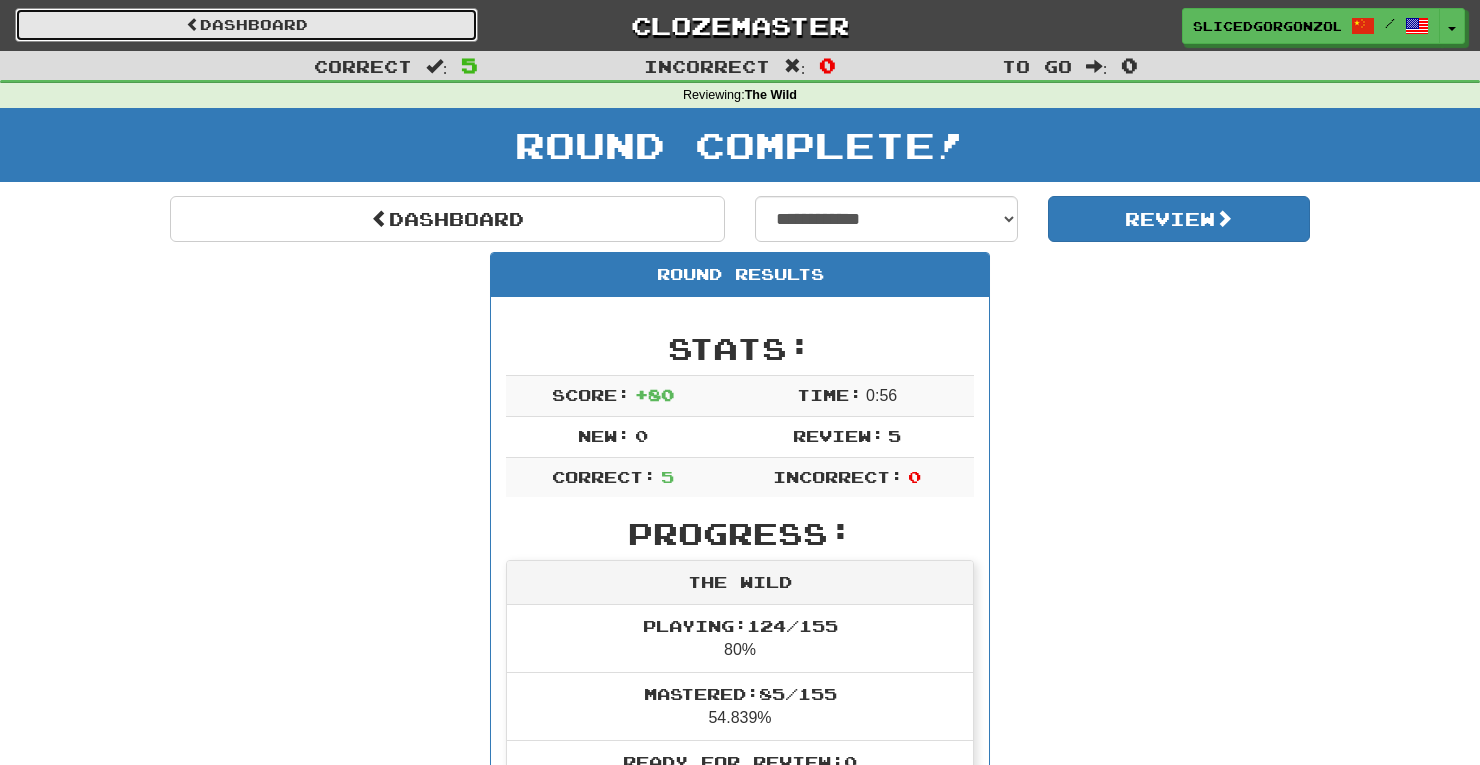 click on "Dashboard" at bounding box center [246, 25] 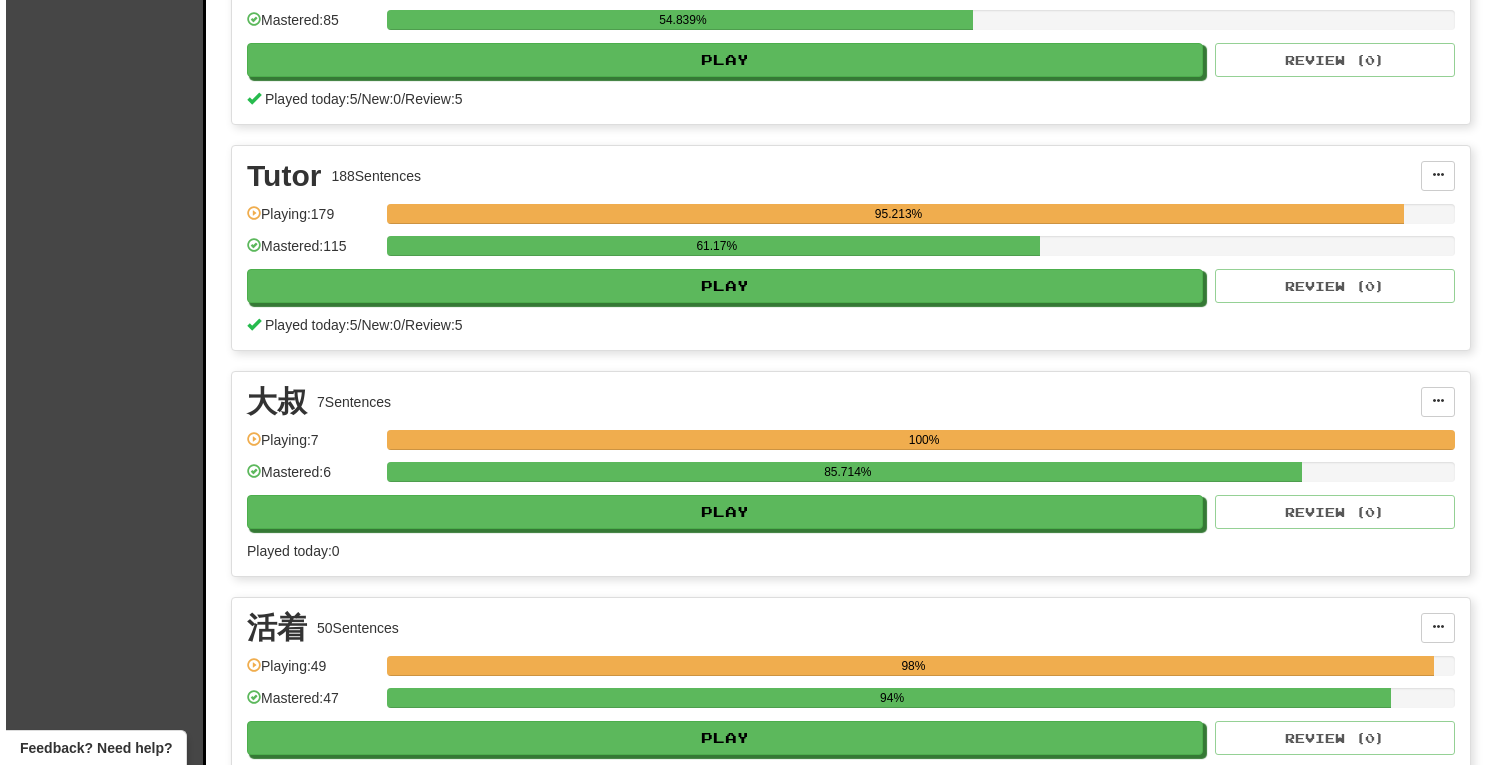 scroll, scrollTop: 4800, scrollLeft: 0, axis: vertical 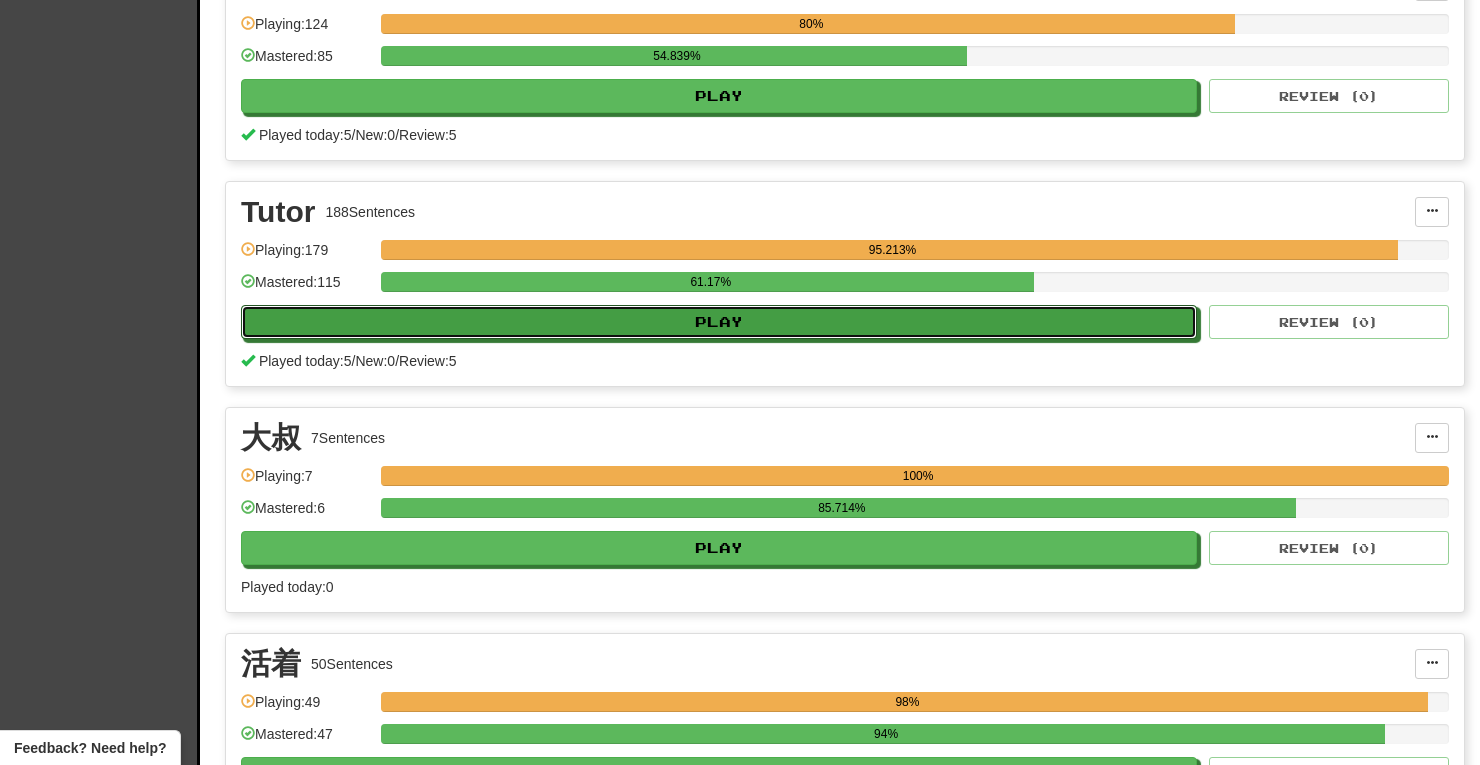 click on "Play" at bounding box center (719, 322) 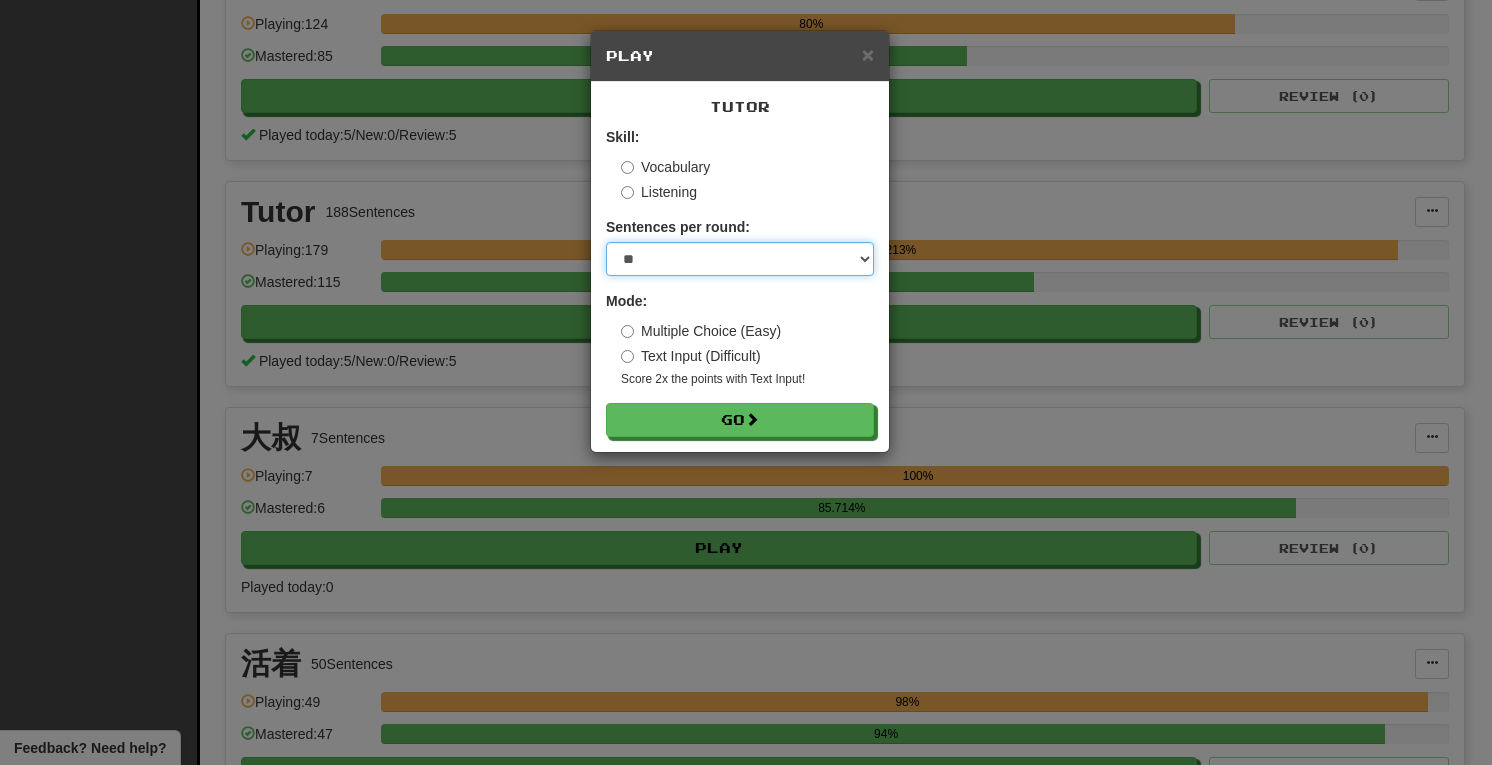 drag, startPoint x: 737, startPoint y: 257, endPoint x: 739, endPoint y: 275, distance: 18.110771 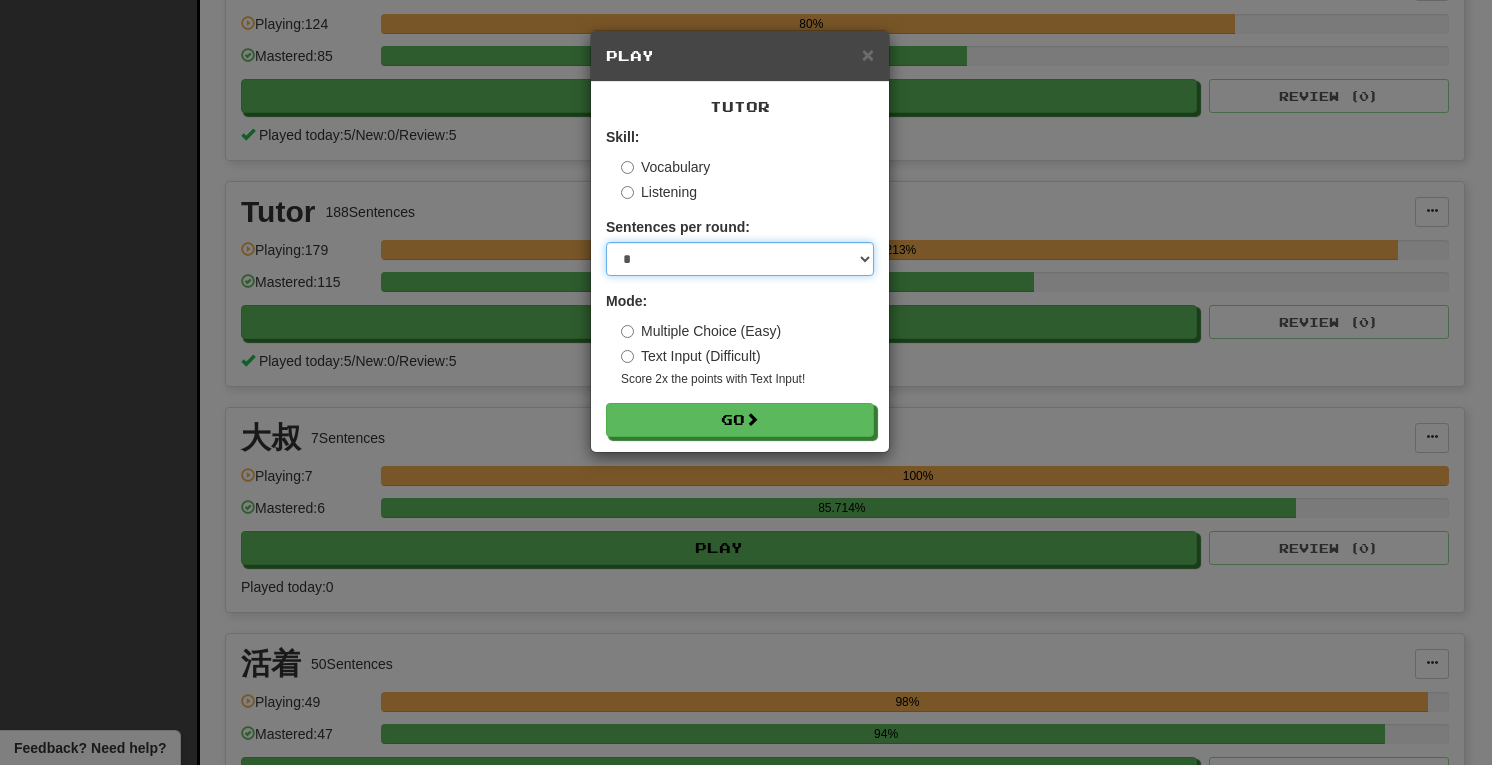 click on "* ** ** ** ** ** *** ********" at bounding box center (740, 259) 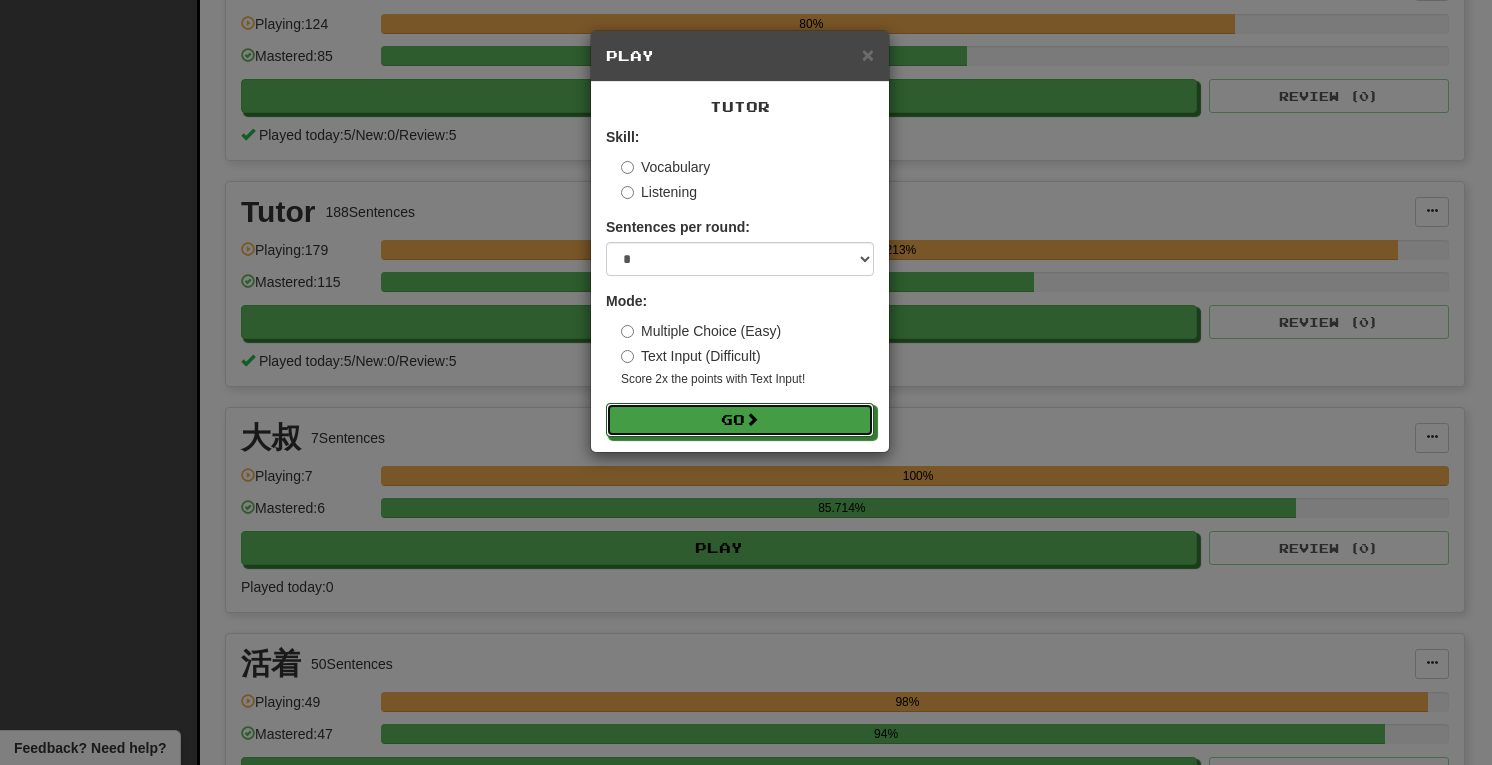 click on "Go" at bounding box center [740, 420] 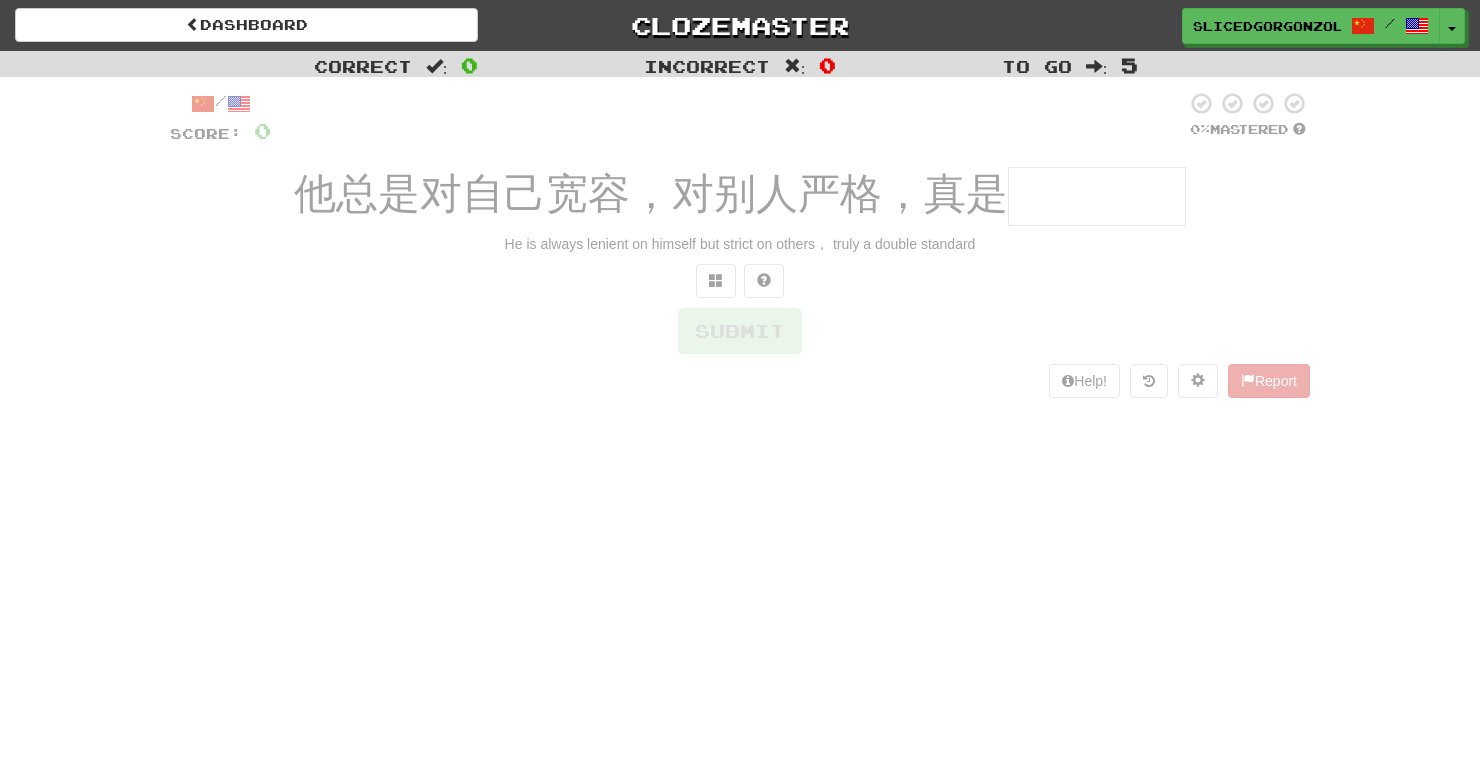 scroll, scrollTop: 0, scrollLeft: 0, axis: both 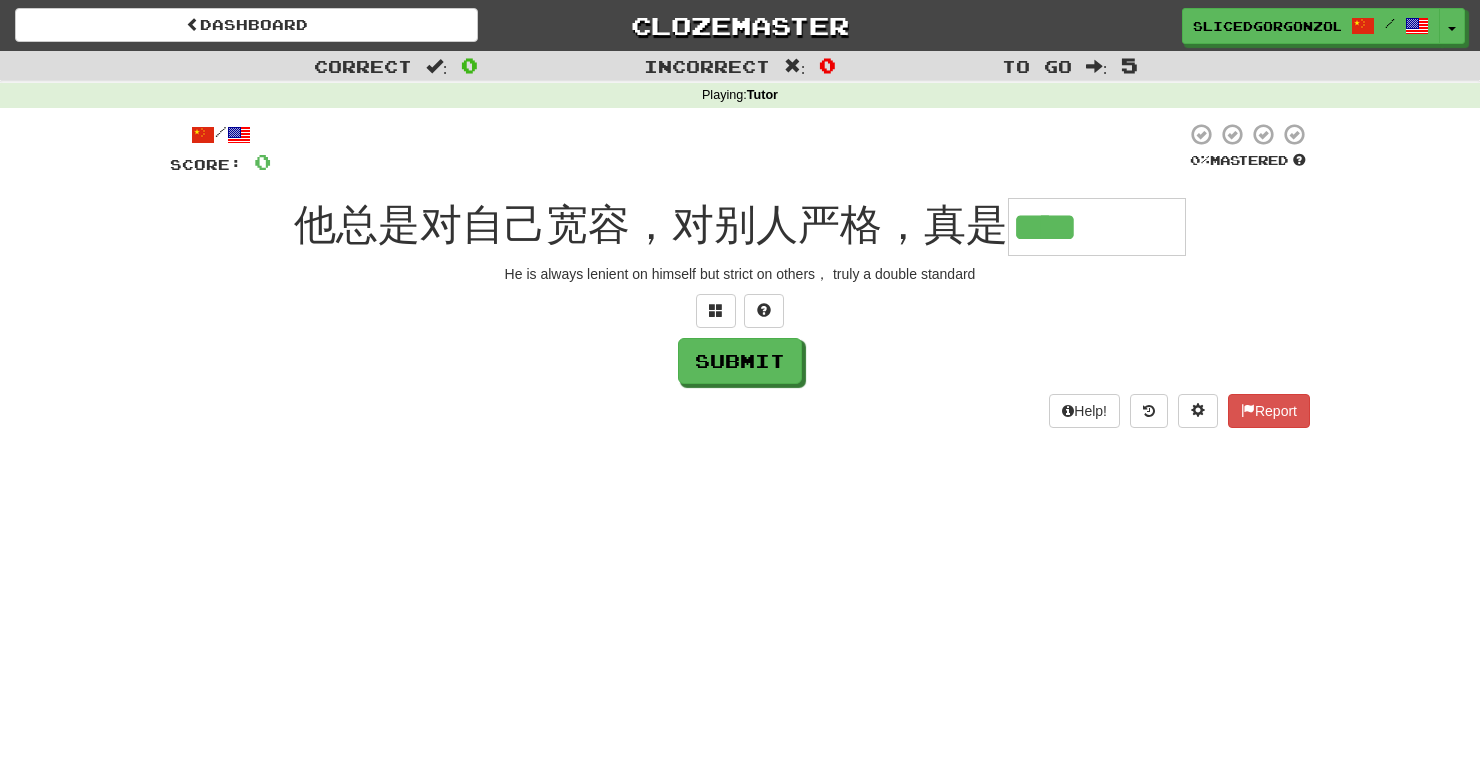 type on "****" 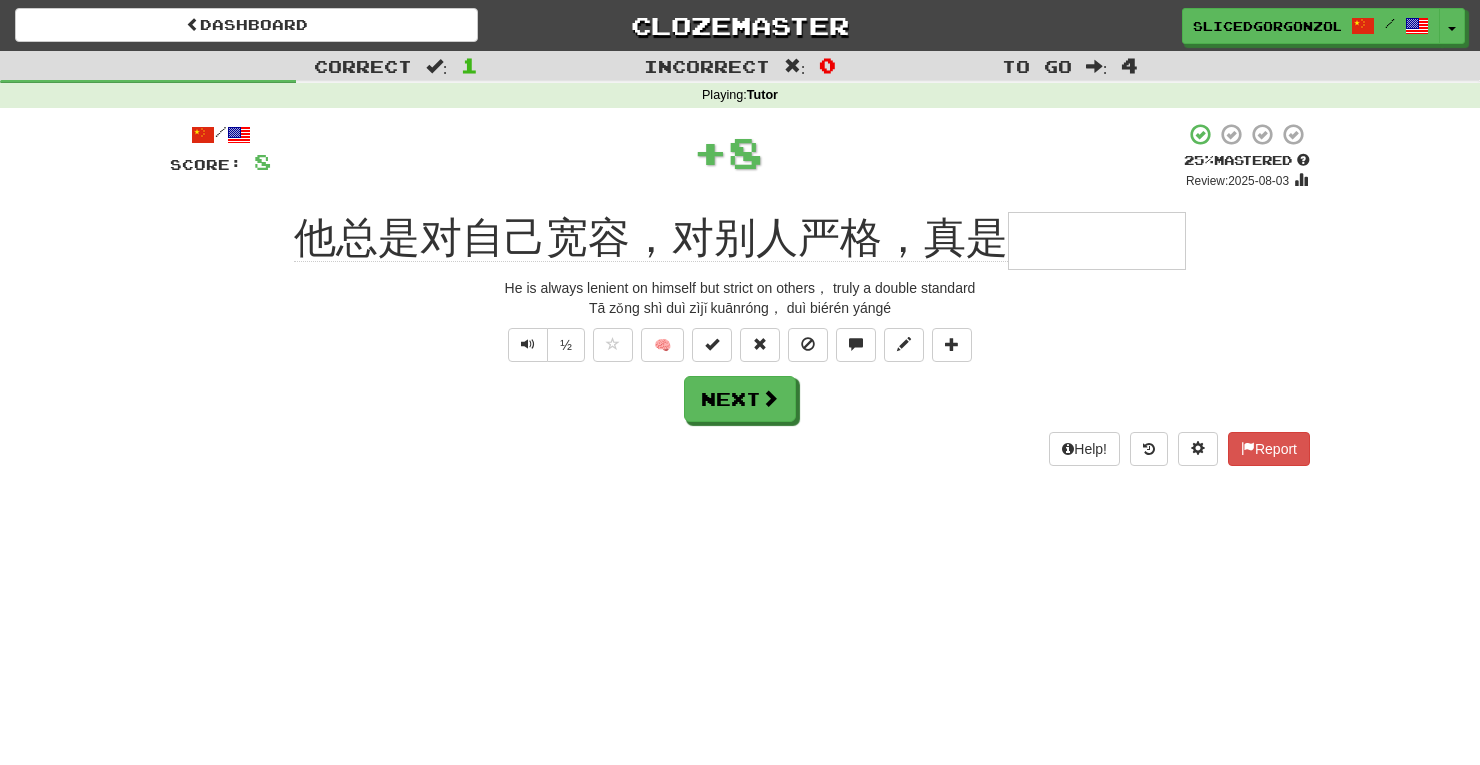 type 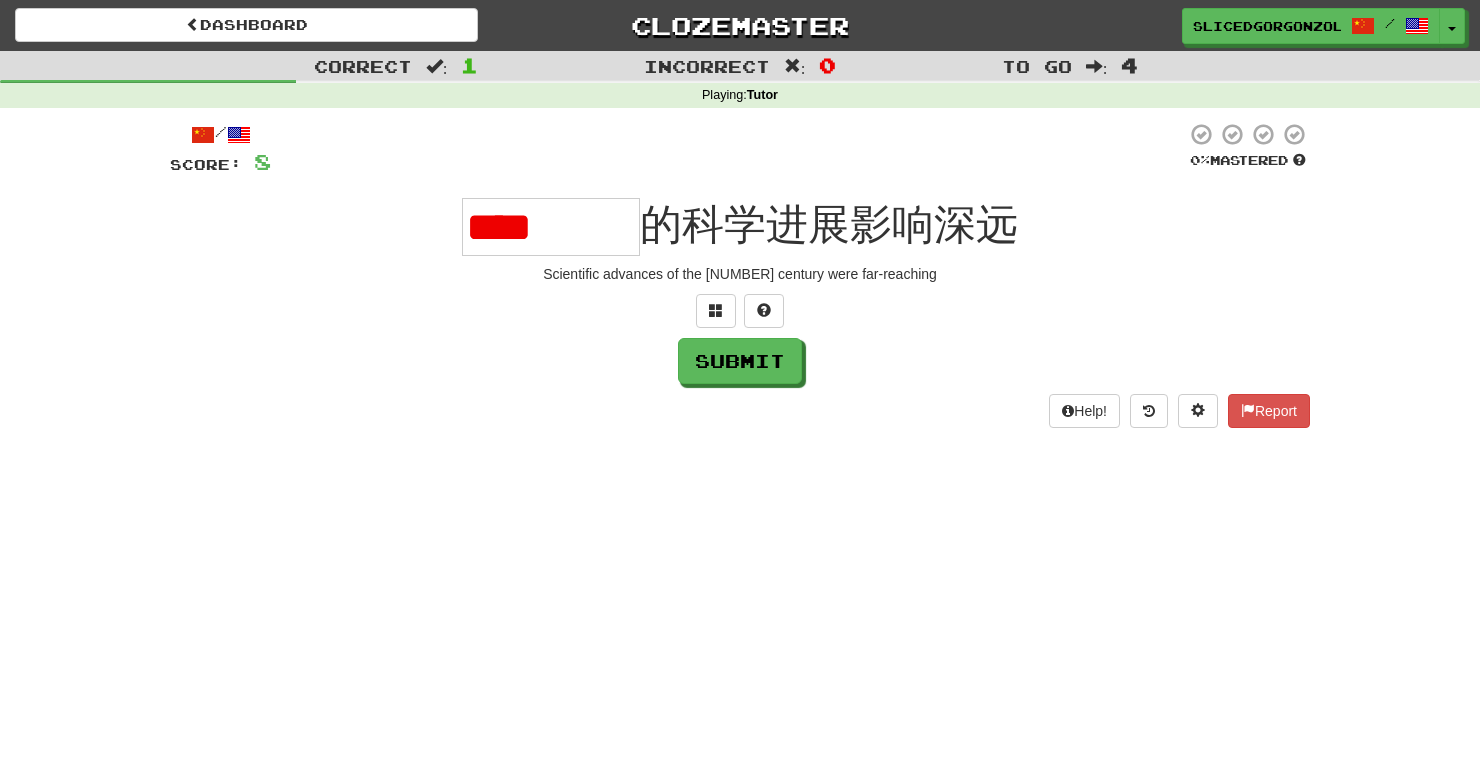 scroll, scrollTop: 0, scrollLeft: 0, axis: both 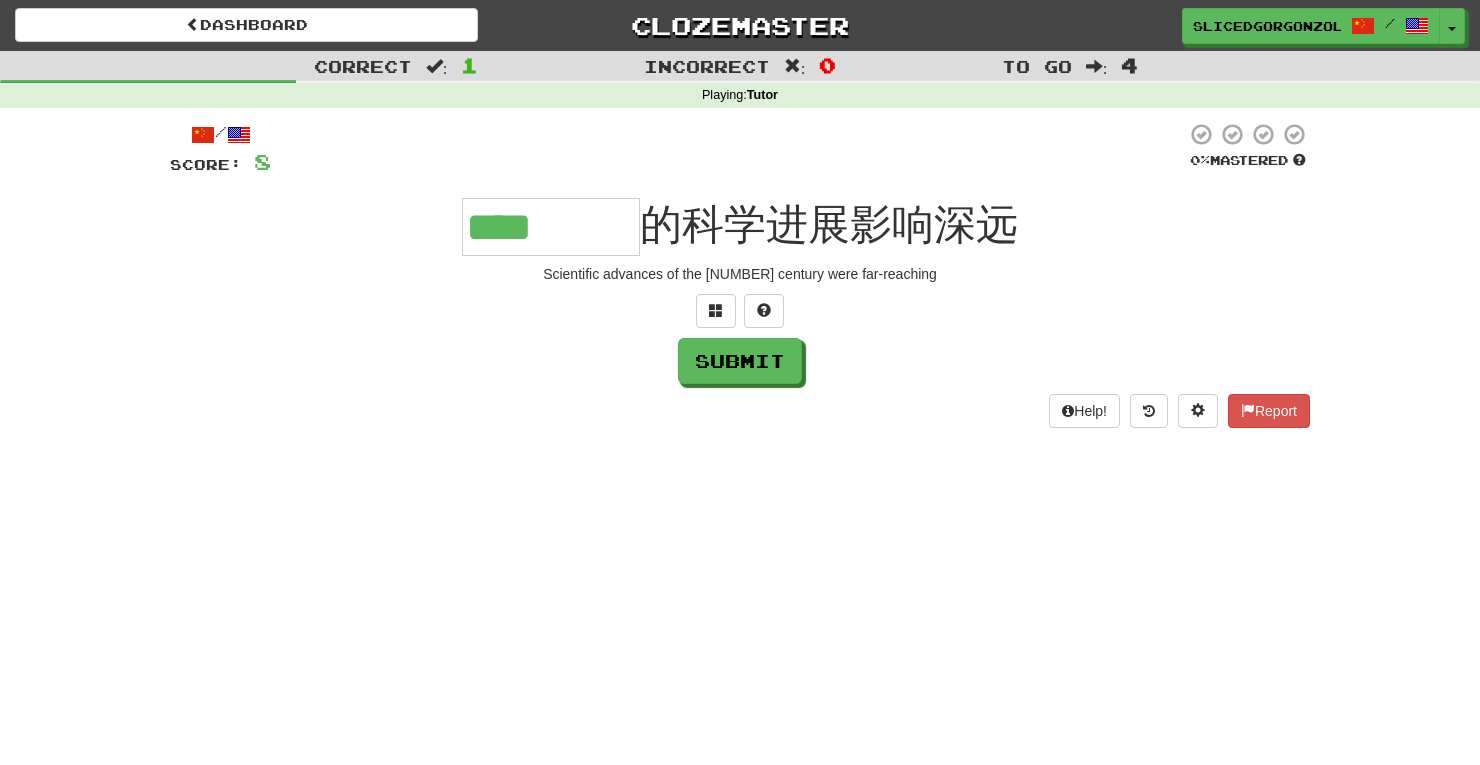 type on "****" 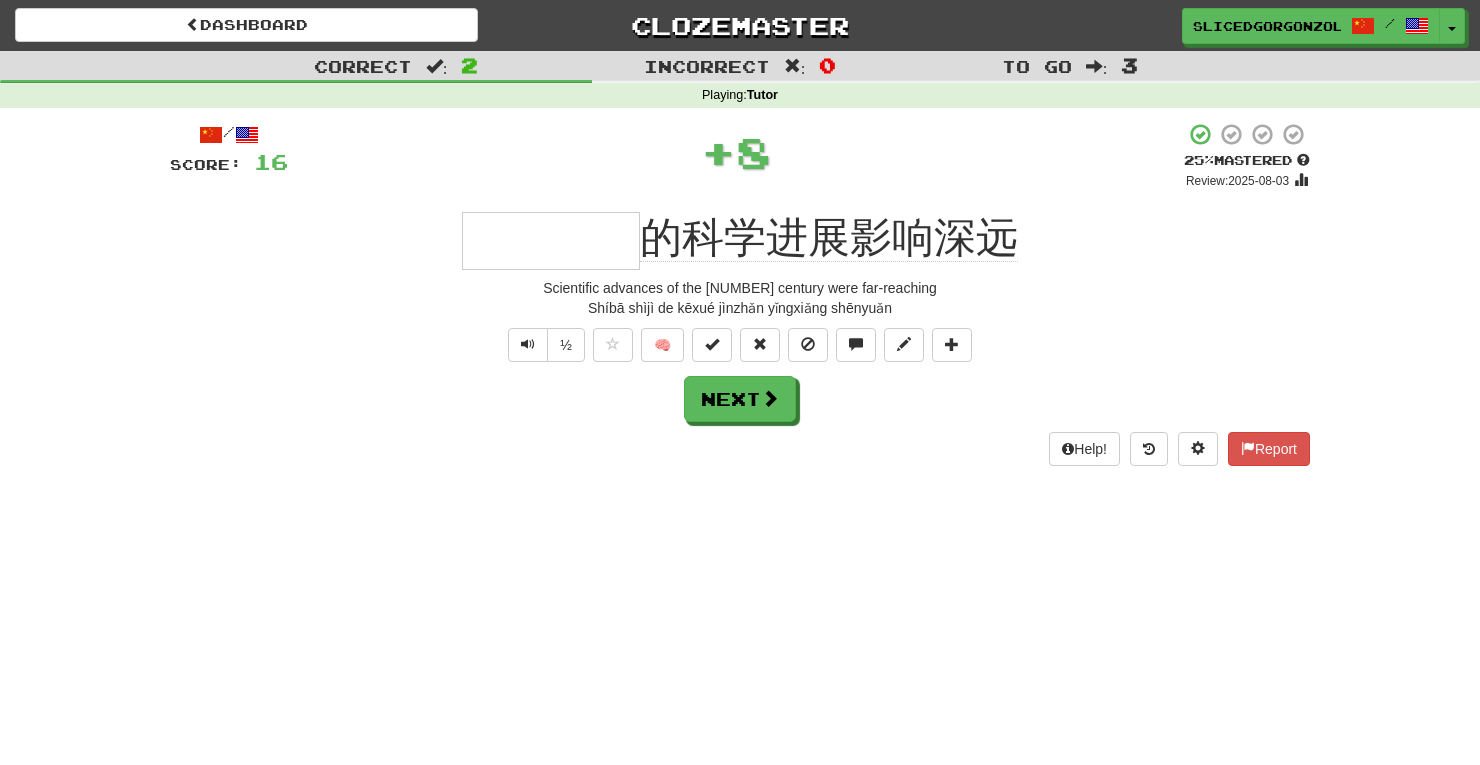 type 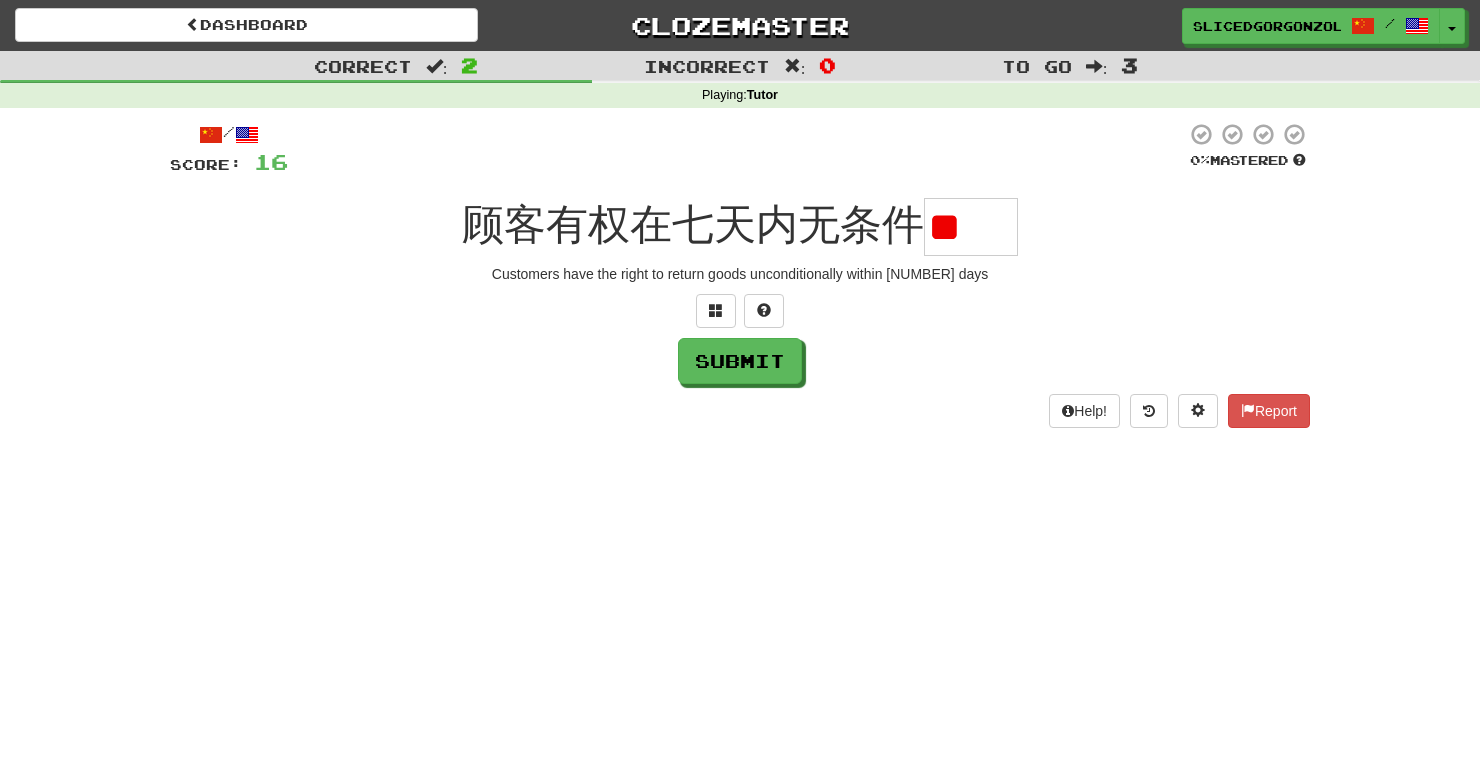 scroll, scrollTop: 0, scrollLeft: 0, axis: both 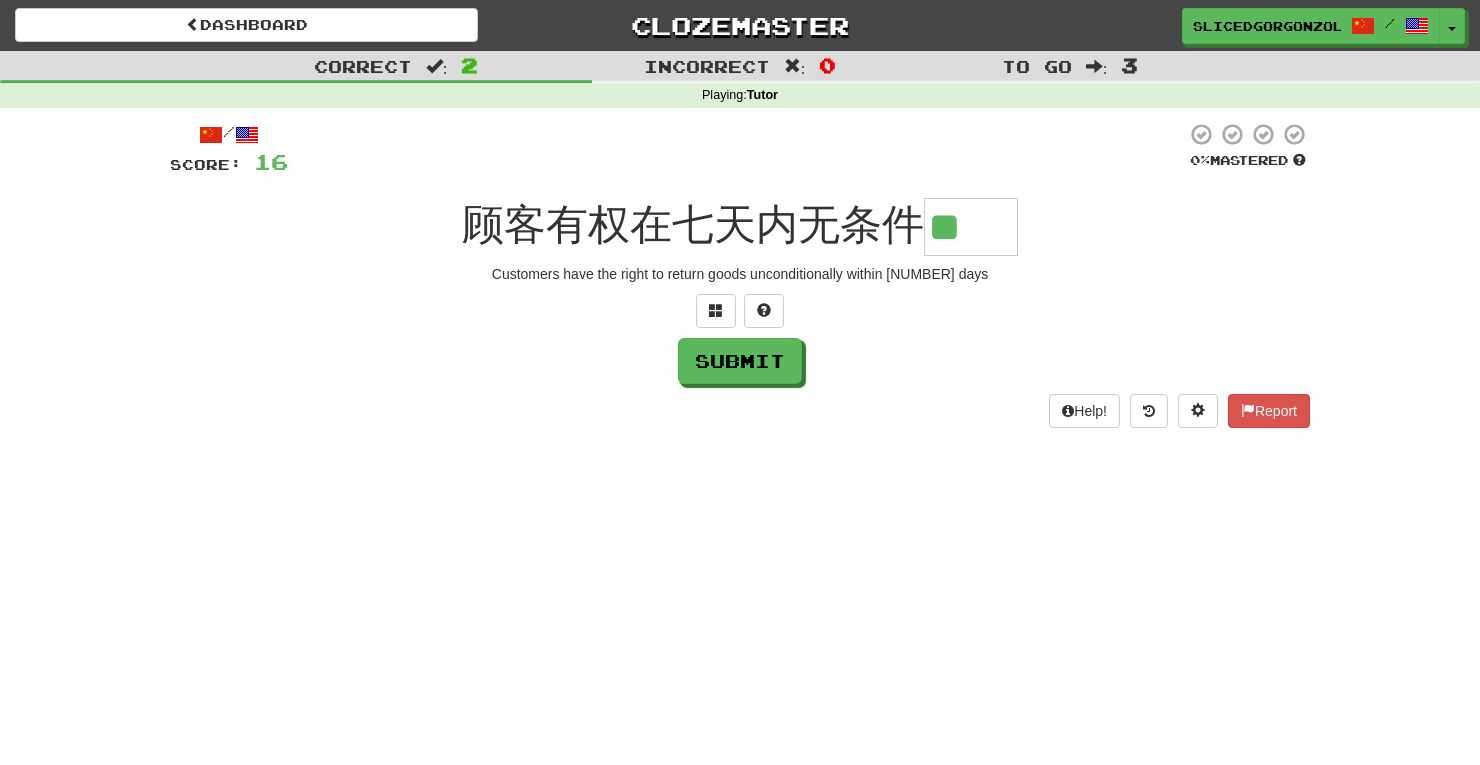 type on "**" 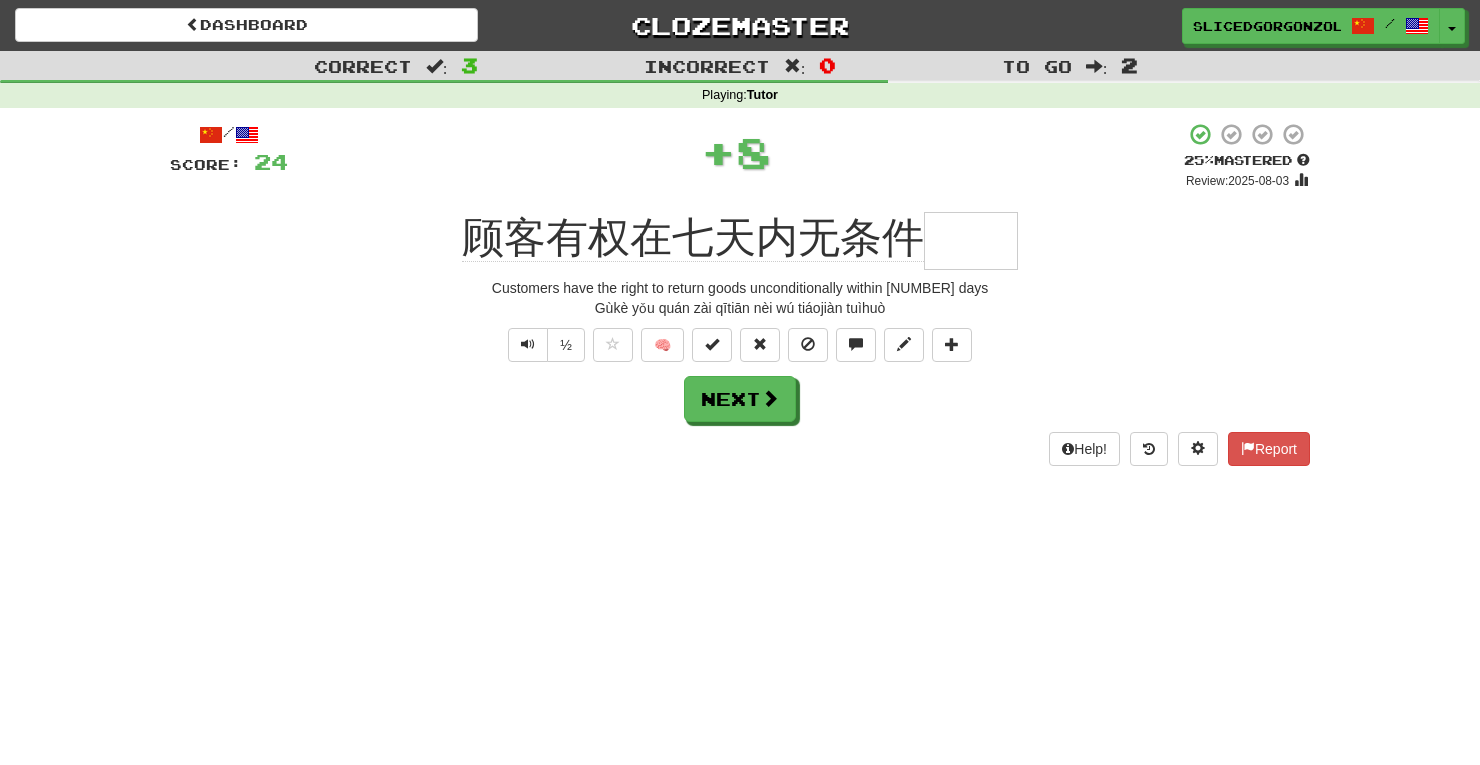 type 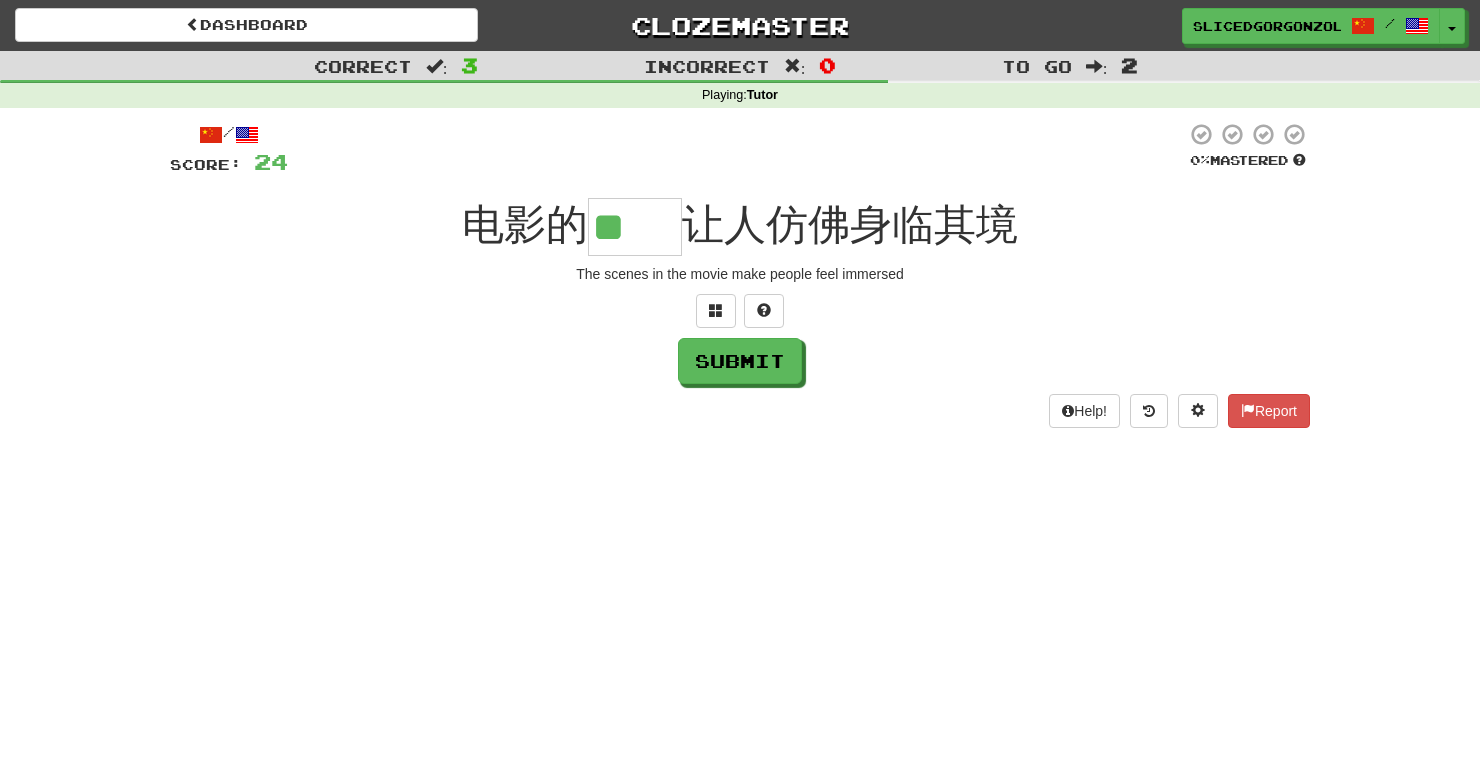 scroll, scrollTop: 0, scrollLeft: 0, axis: both 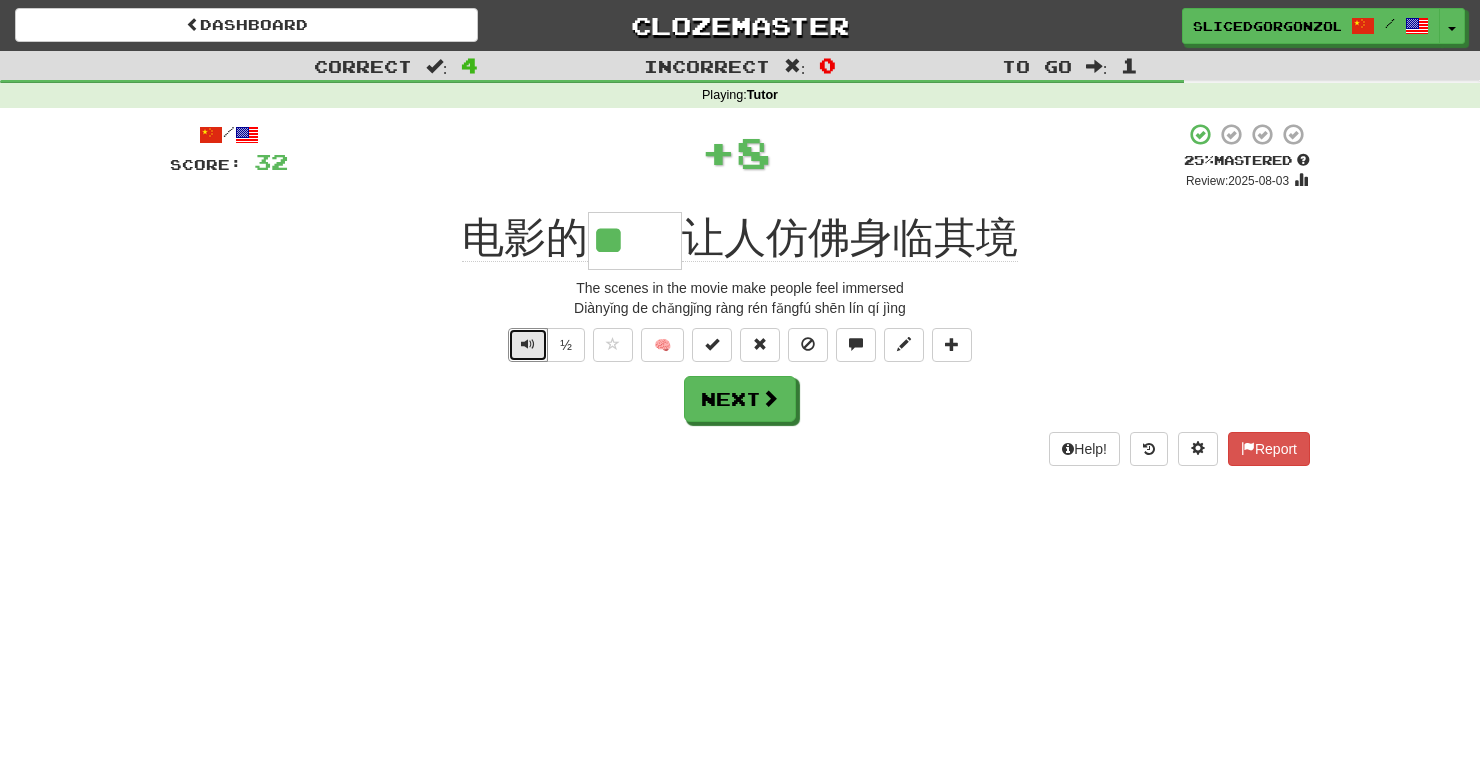 type 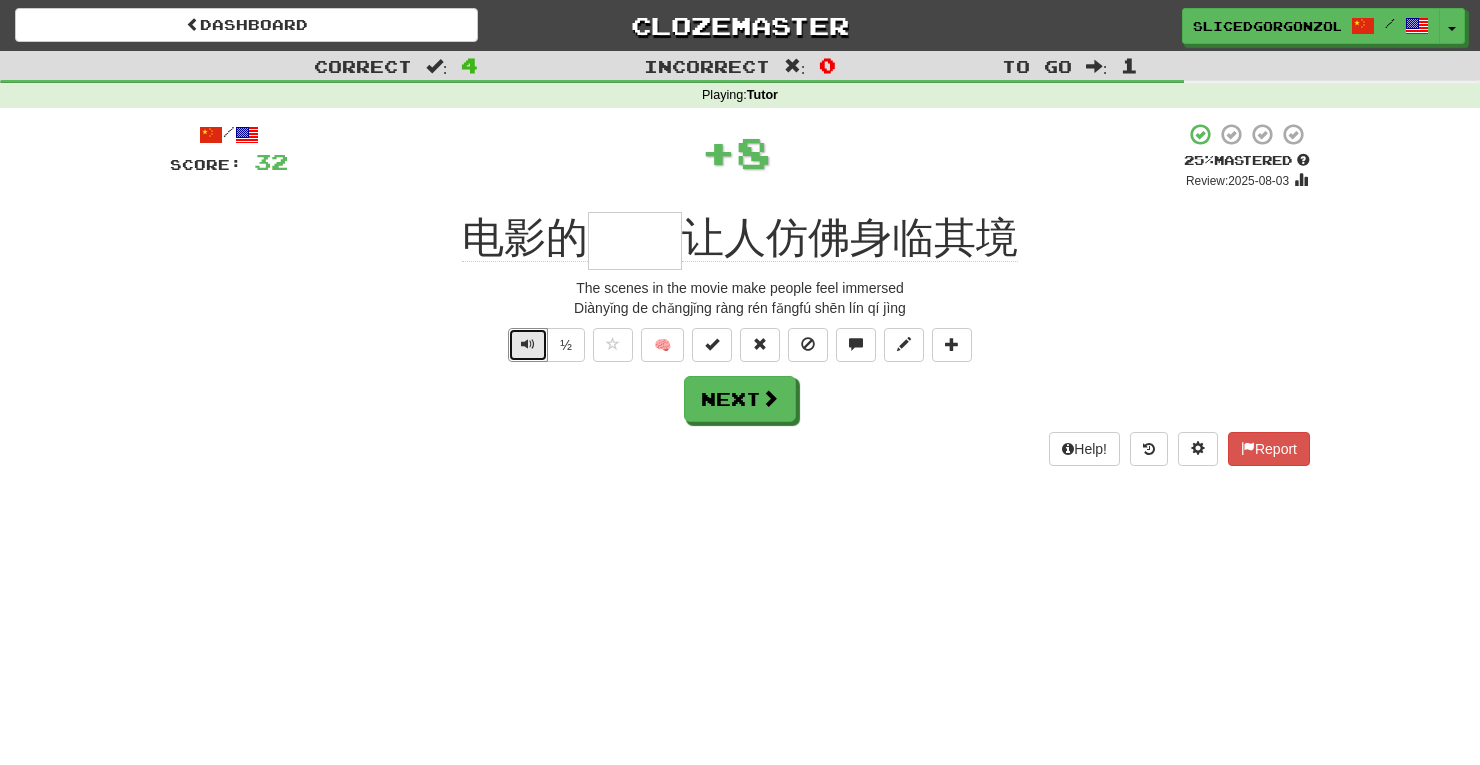 type 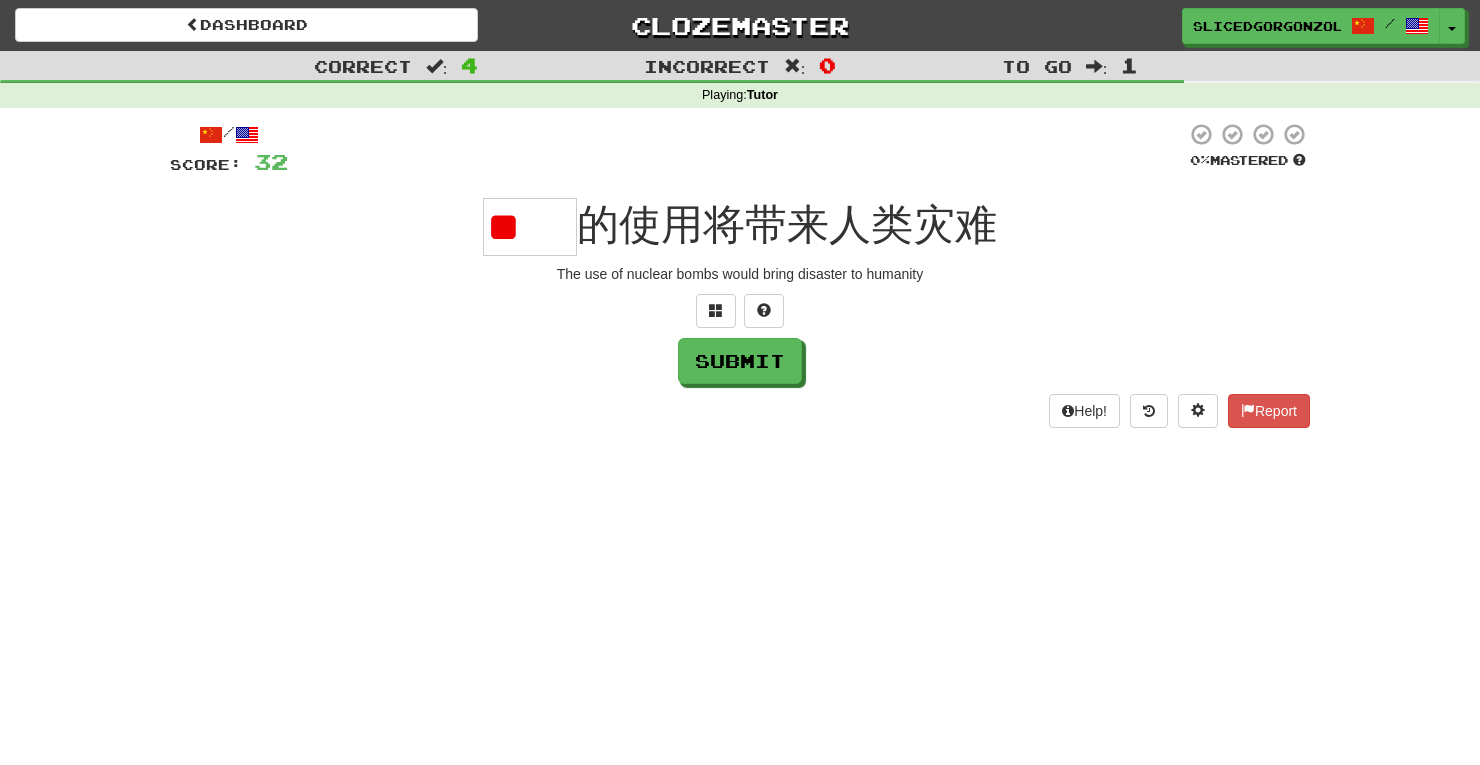scroll, scrollTop: 0, scrollLeft: 0, axis: both 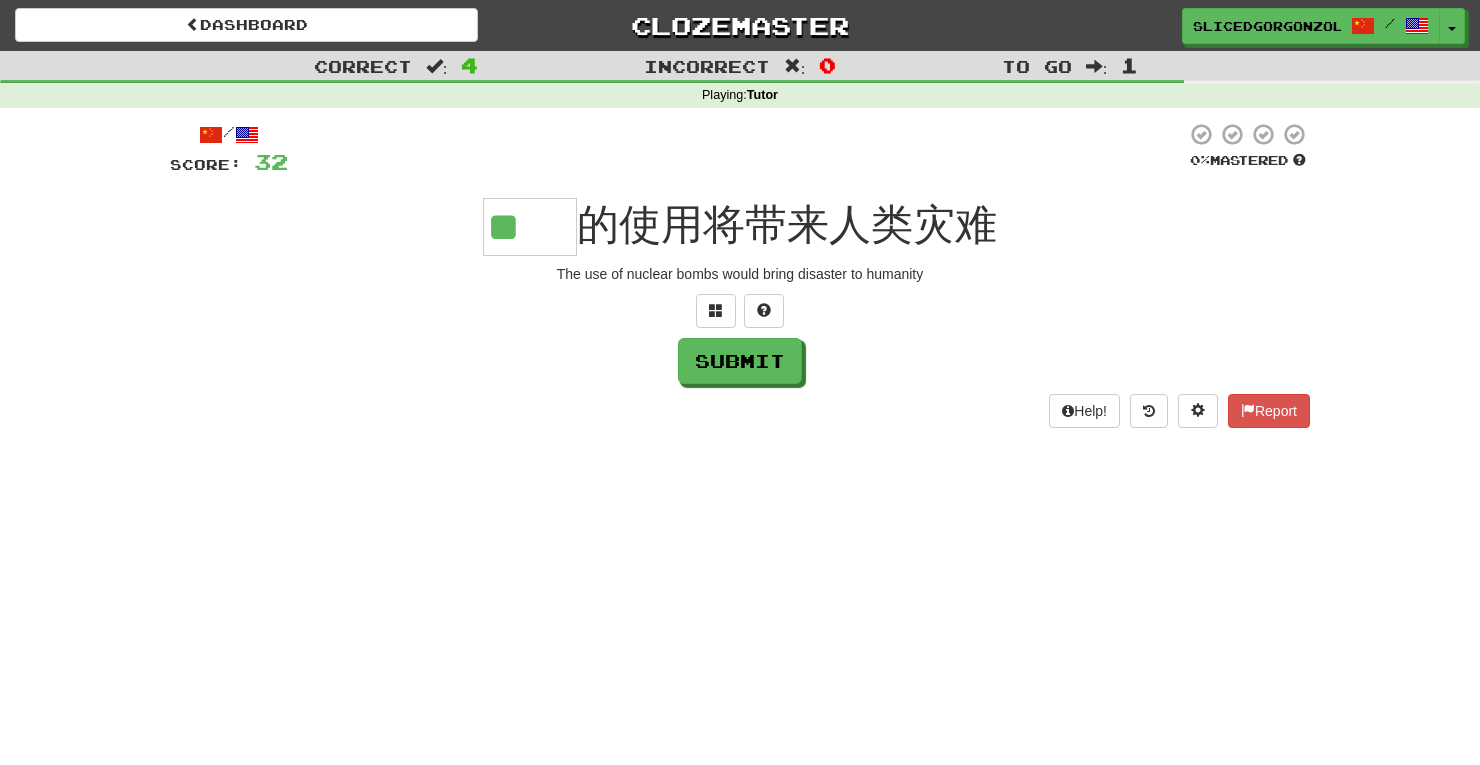type on "**" 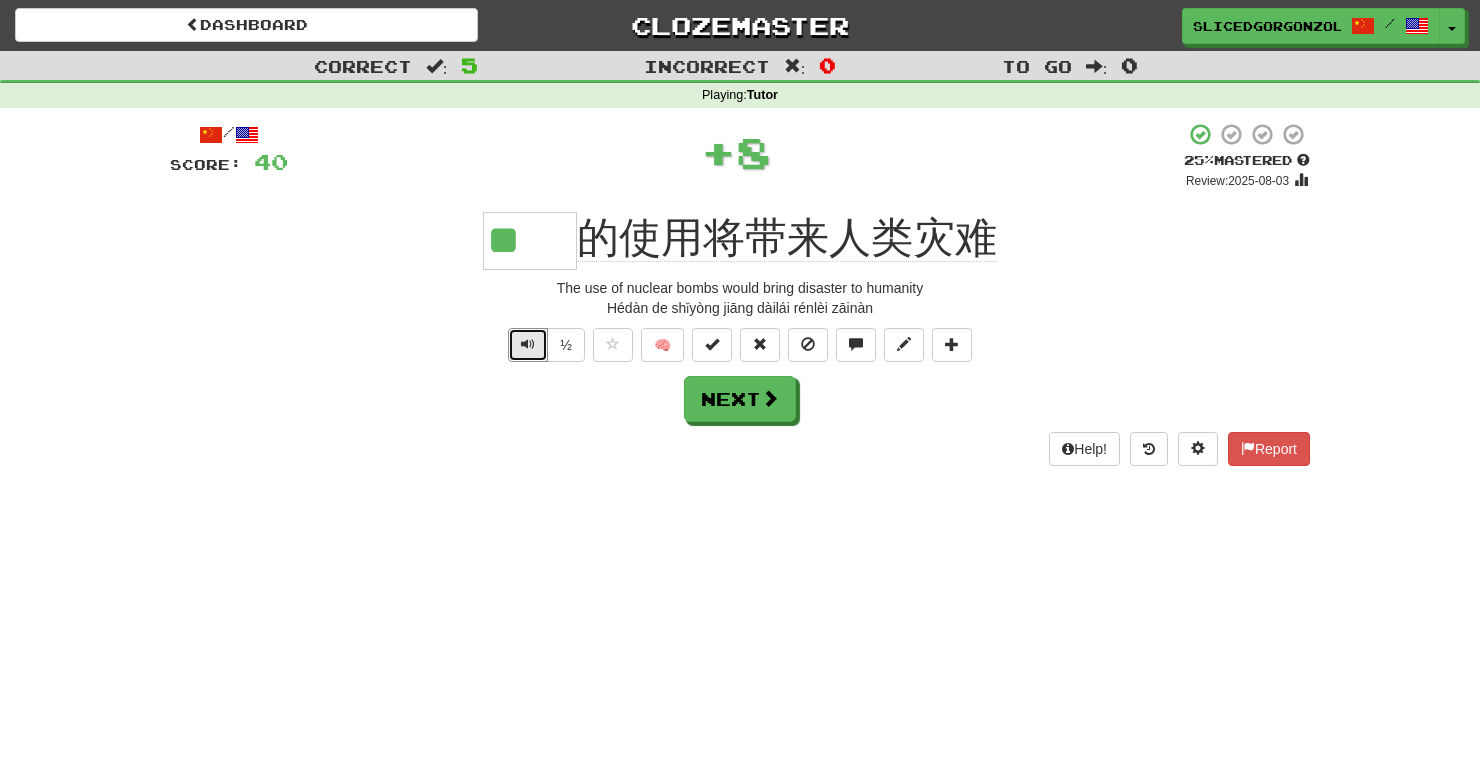 type 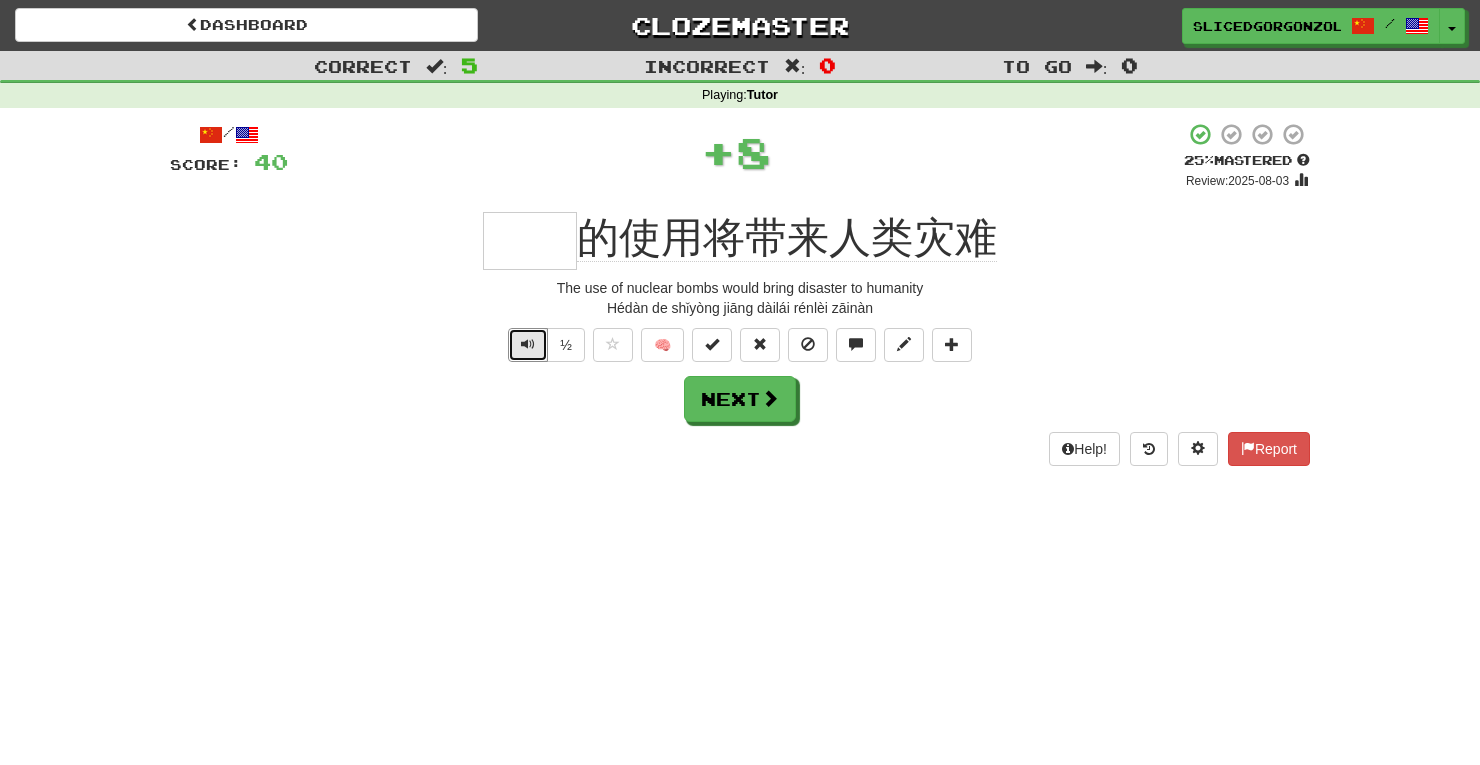 type 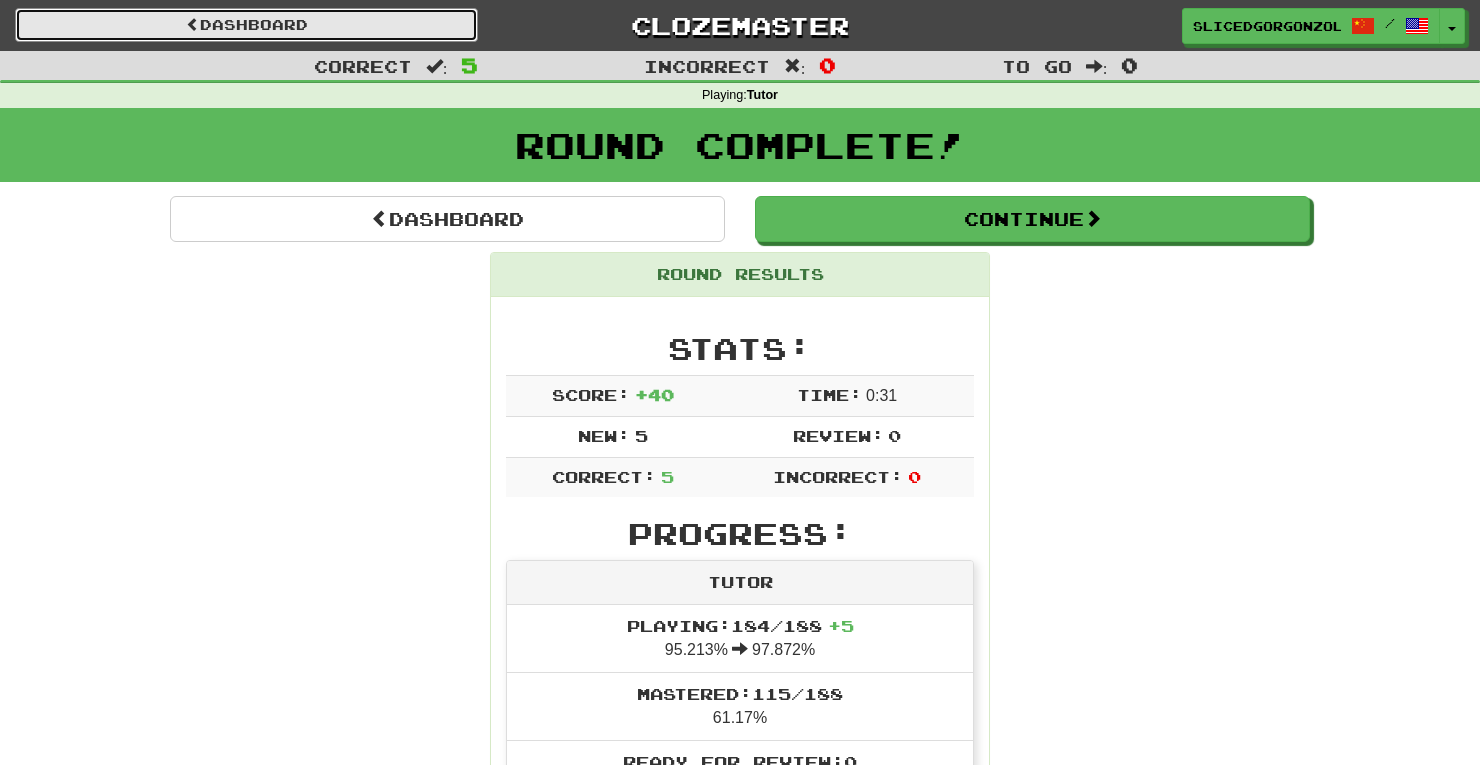 click on "Dashboard" at bounding box center [246, 25] 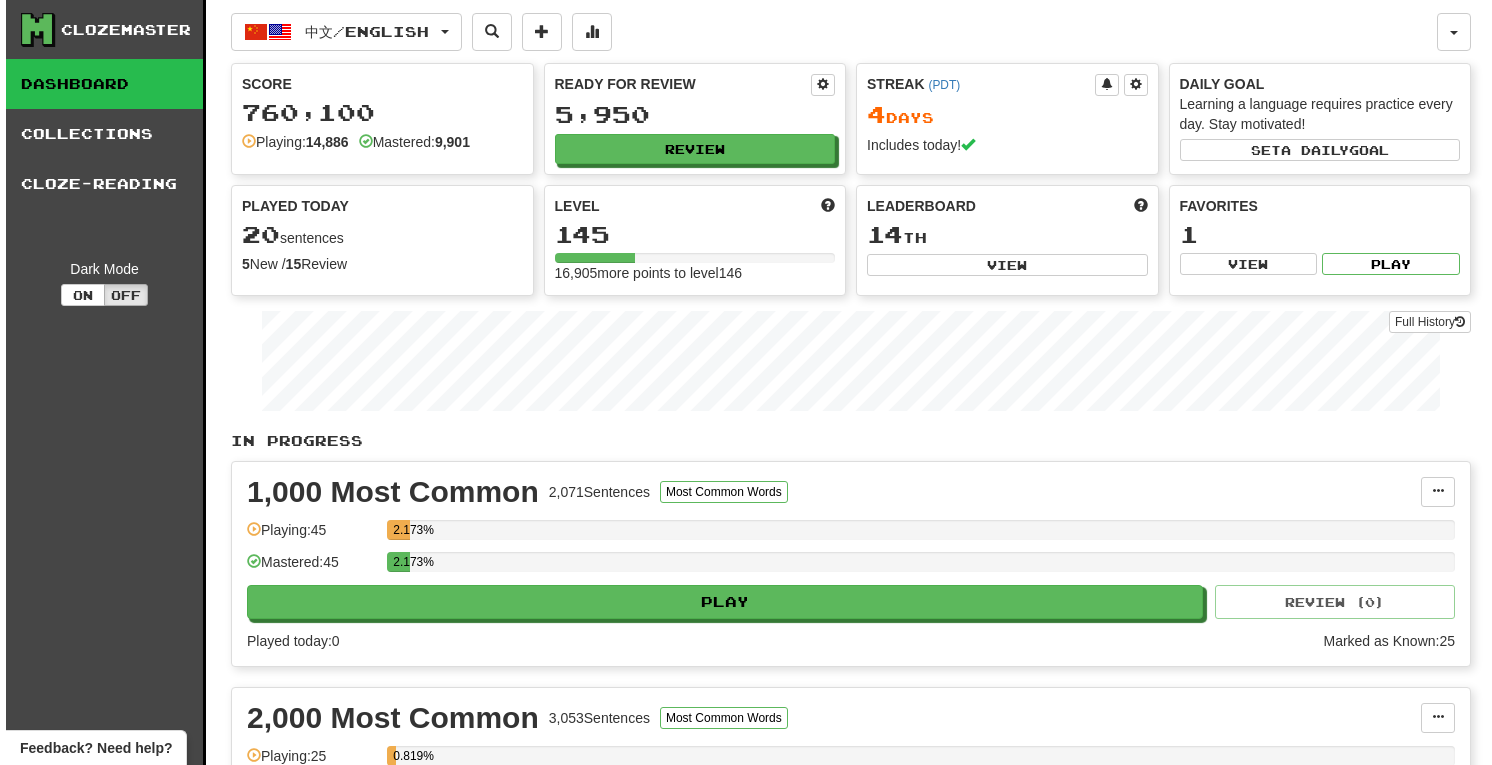 scroll, scrollTop: 0, scrollLeft: 0, axis: both 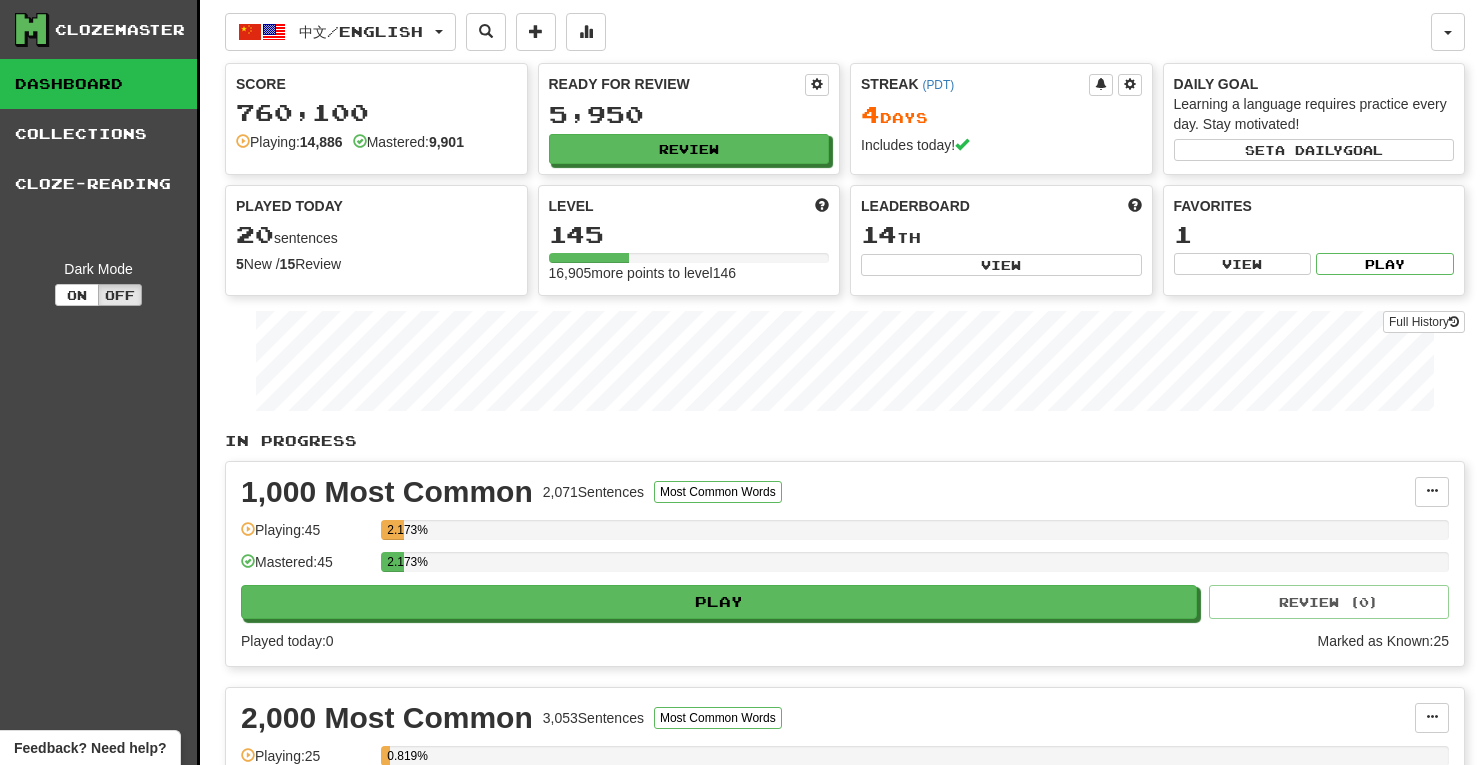 click on "Ready for Review 5,950   Review" at bounding box center [689, 119] 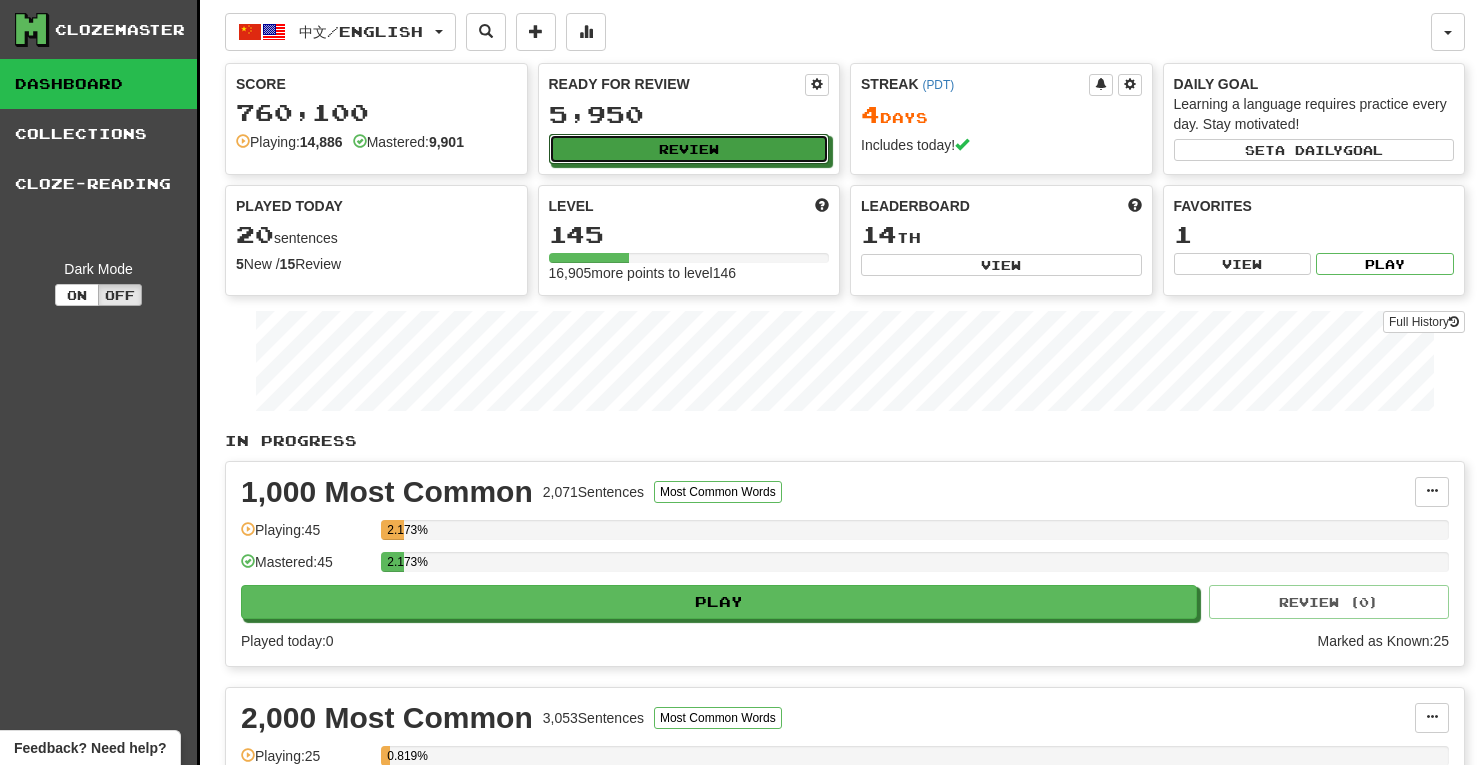 click on "Review" at bounding box center (689, 149) 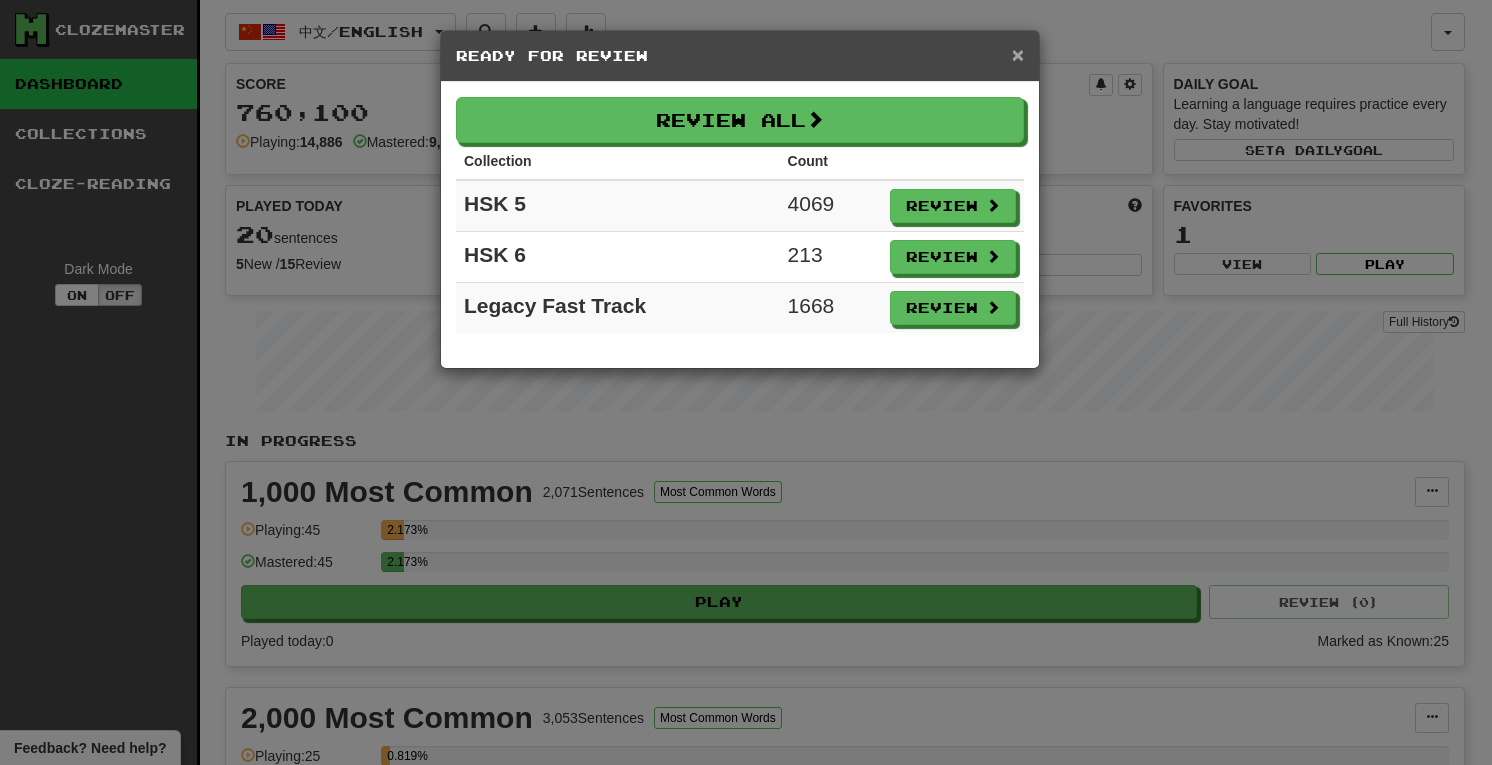 click on "×" at bounding box center (1018, 54) 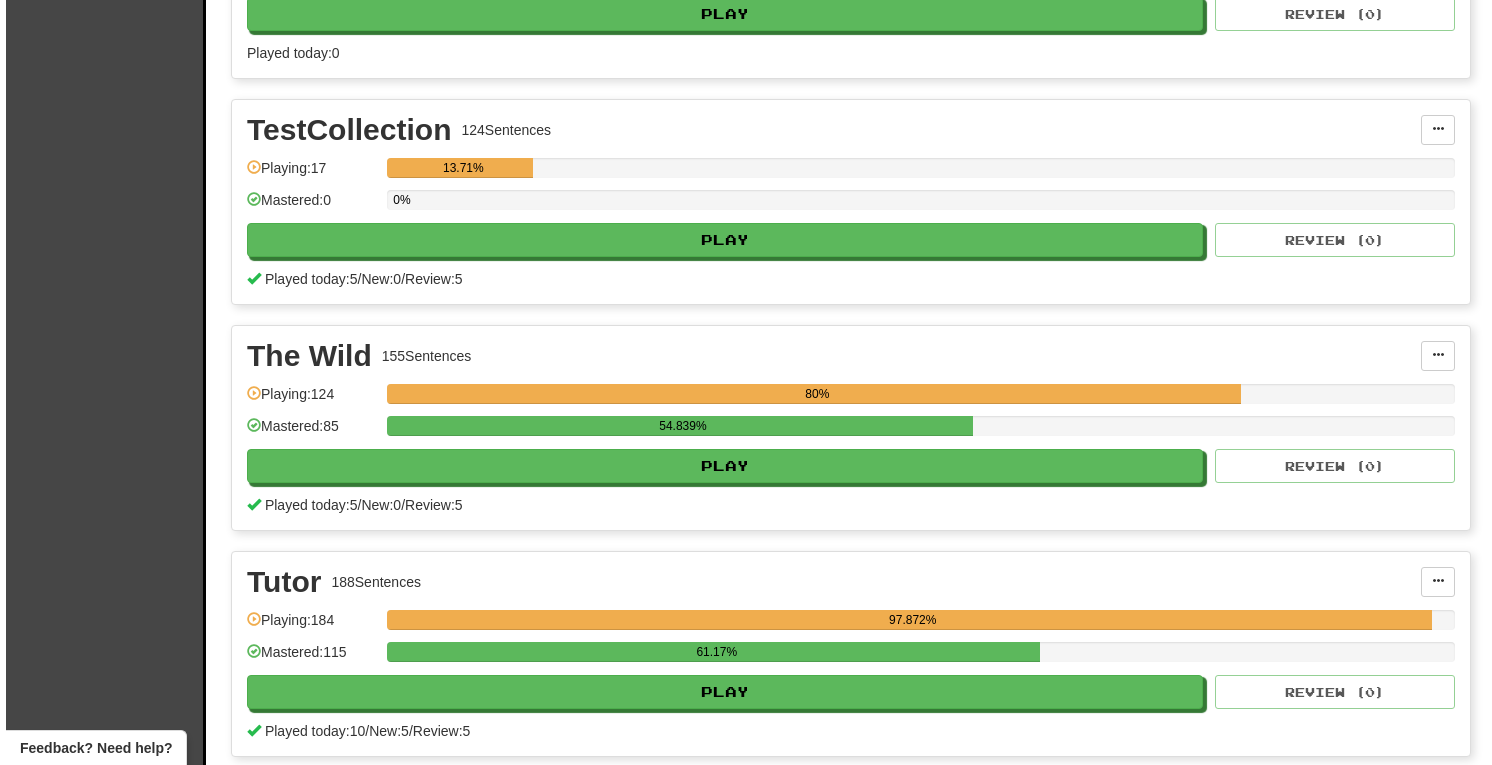 scroll, scrollTop: 4586, scrollLeft: 0, axis: vertical 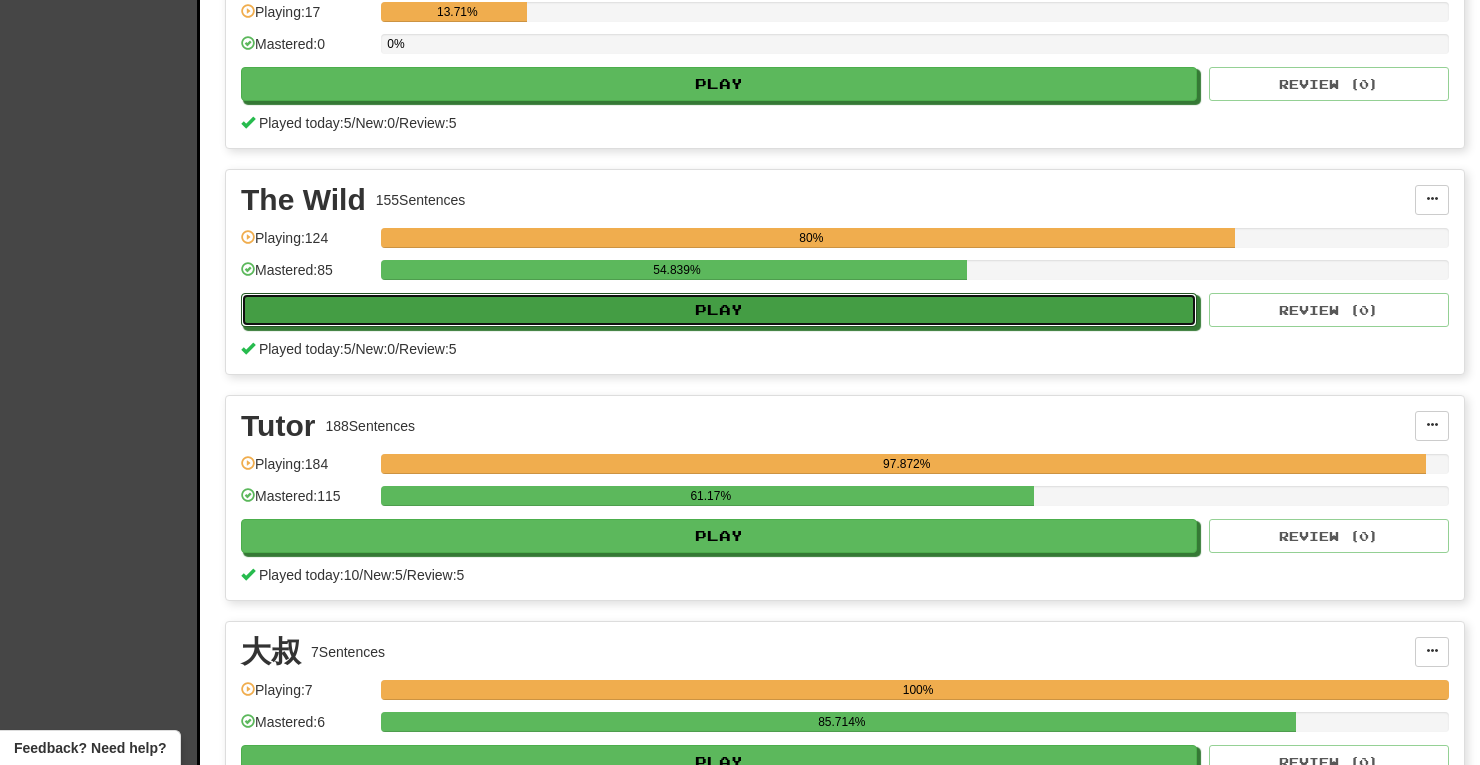 click on "Play" at bounding box center (719, 310) 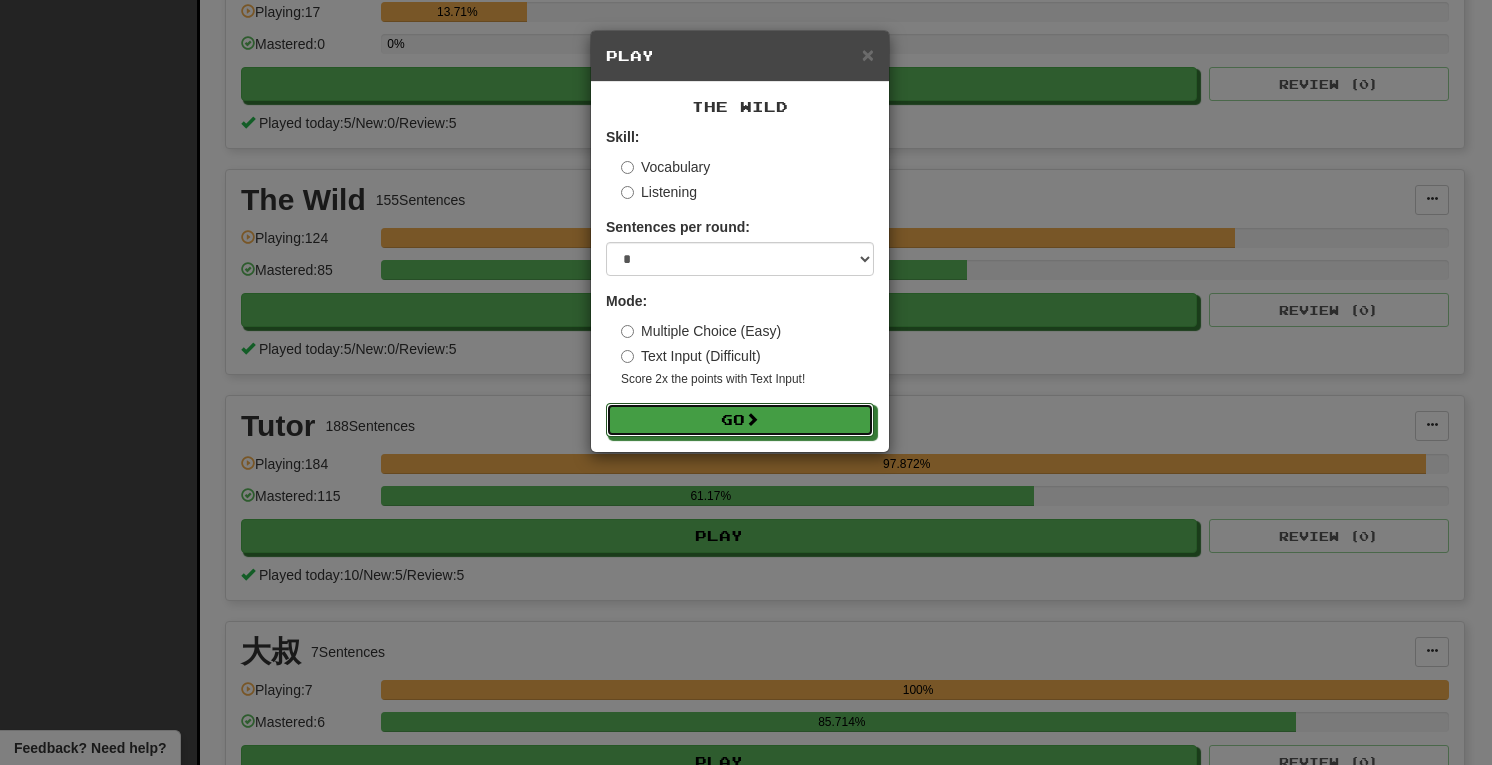 click on "Go" at bounding box center (740, 420) 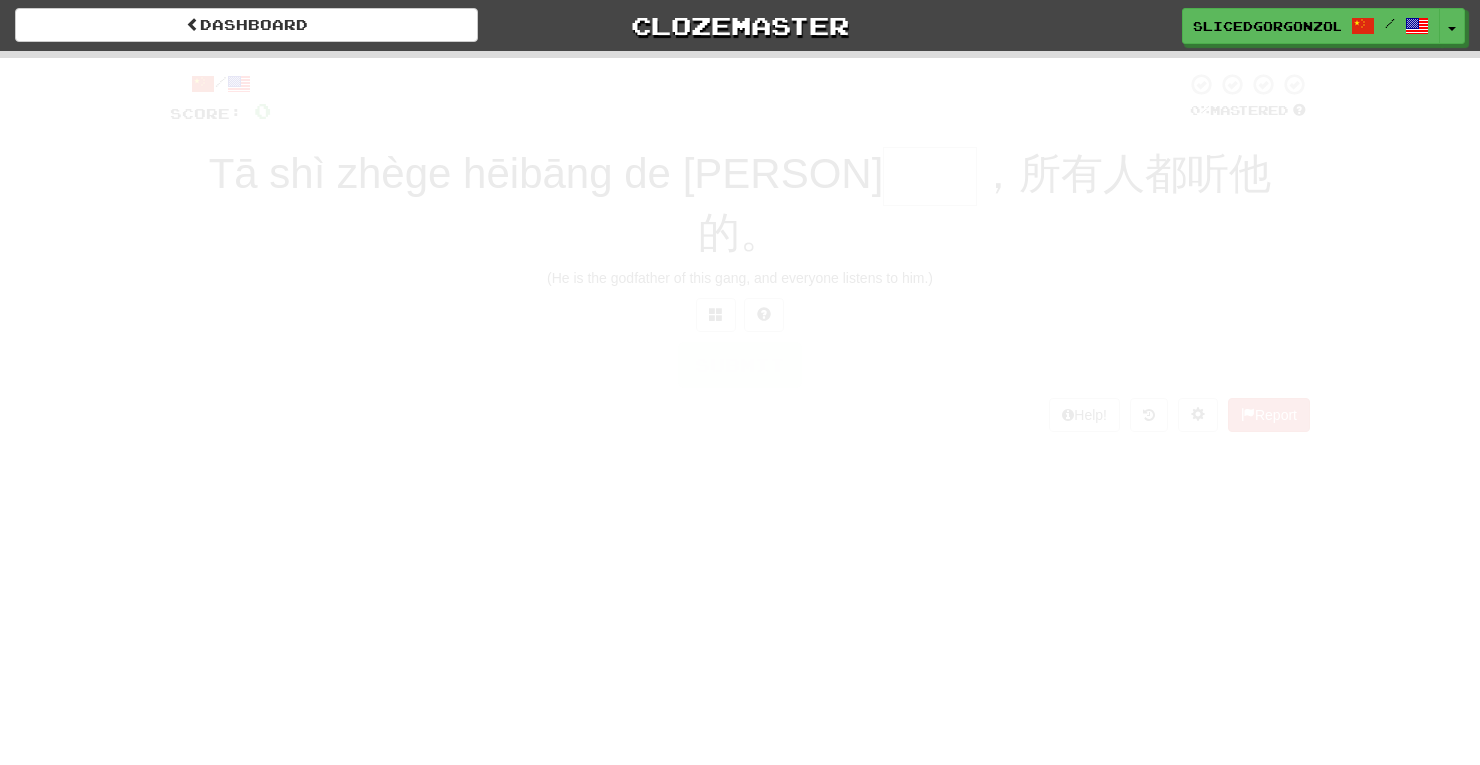 scroll, scrollTop: 0, scrollLeft: 0, axis: both 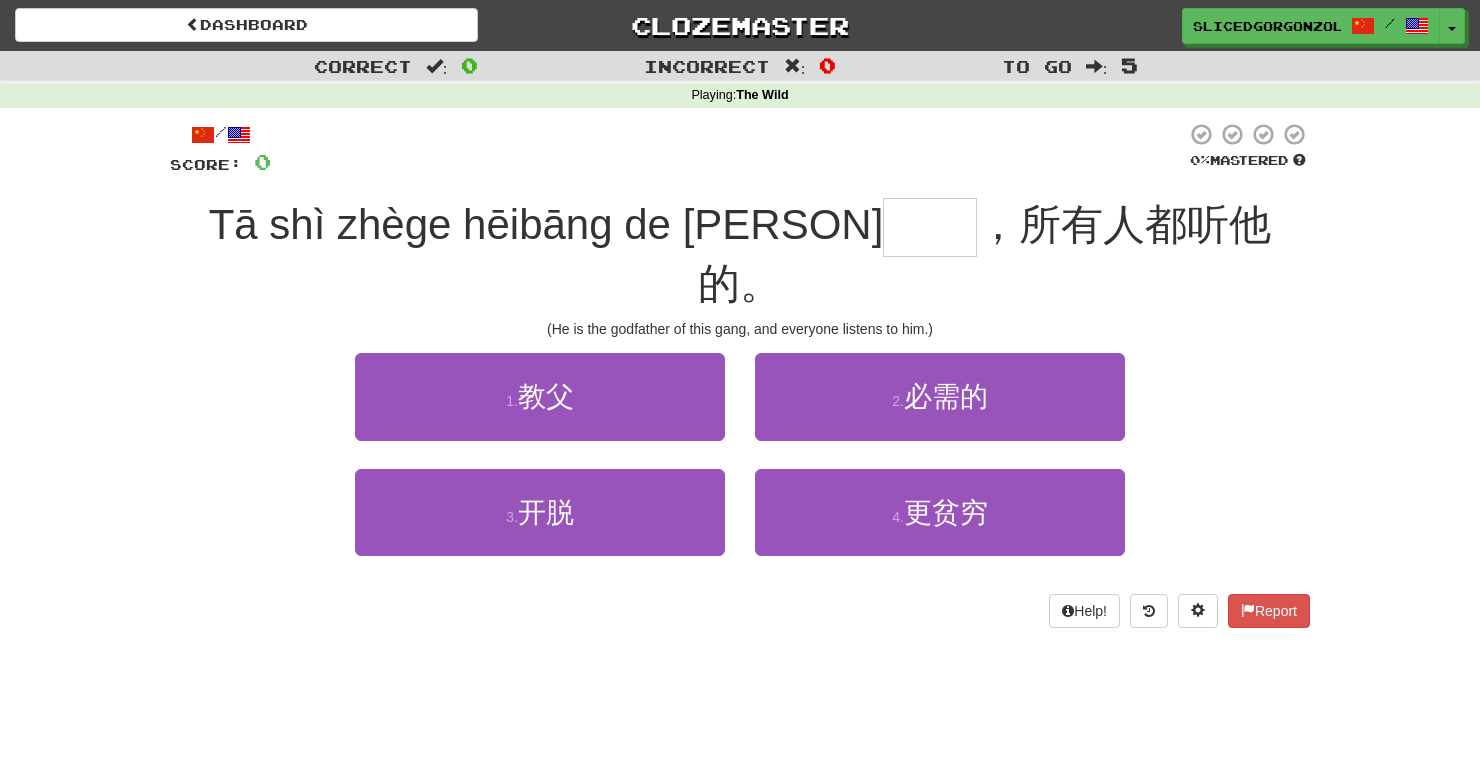 type on "**" 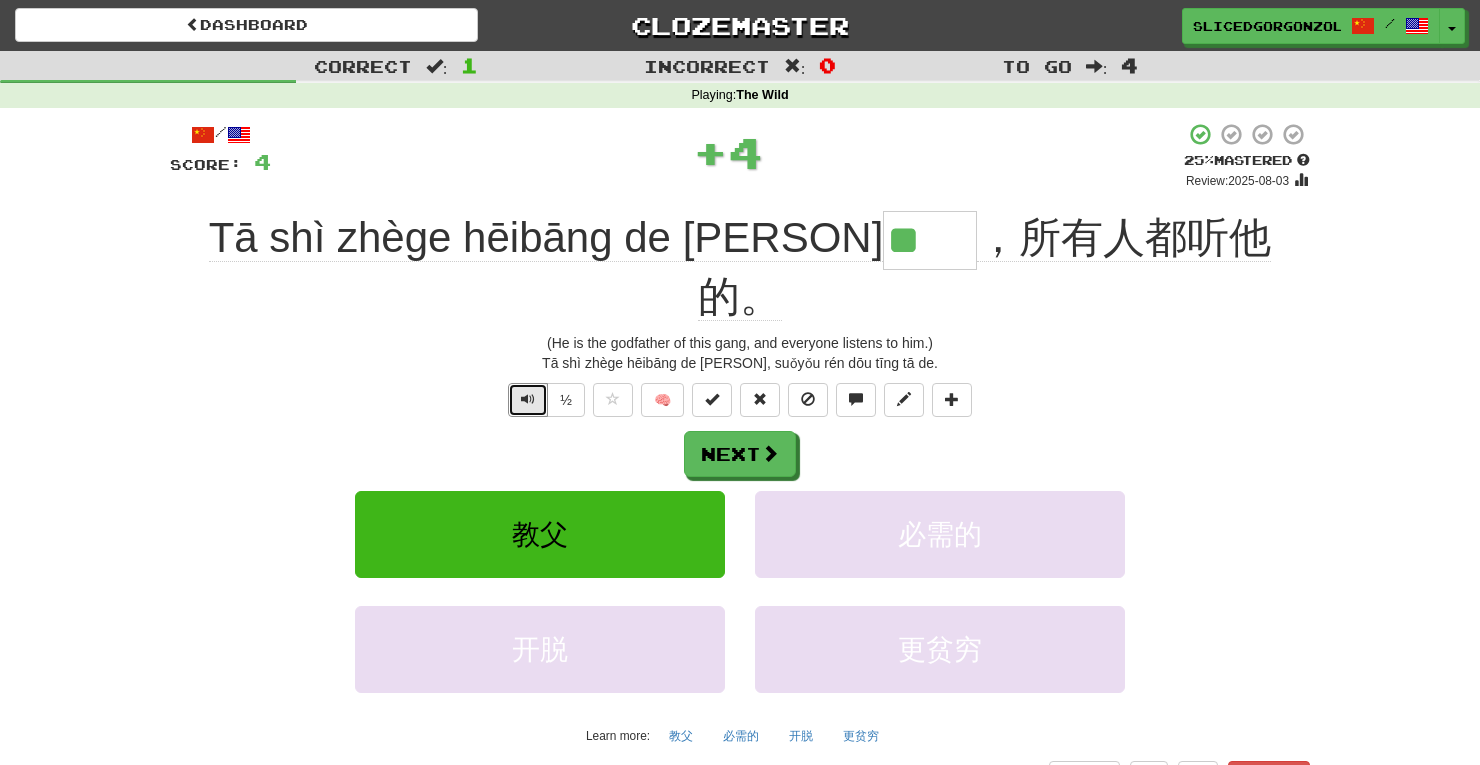 type 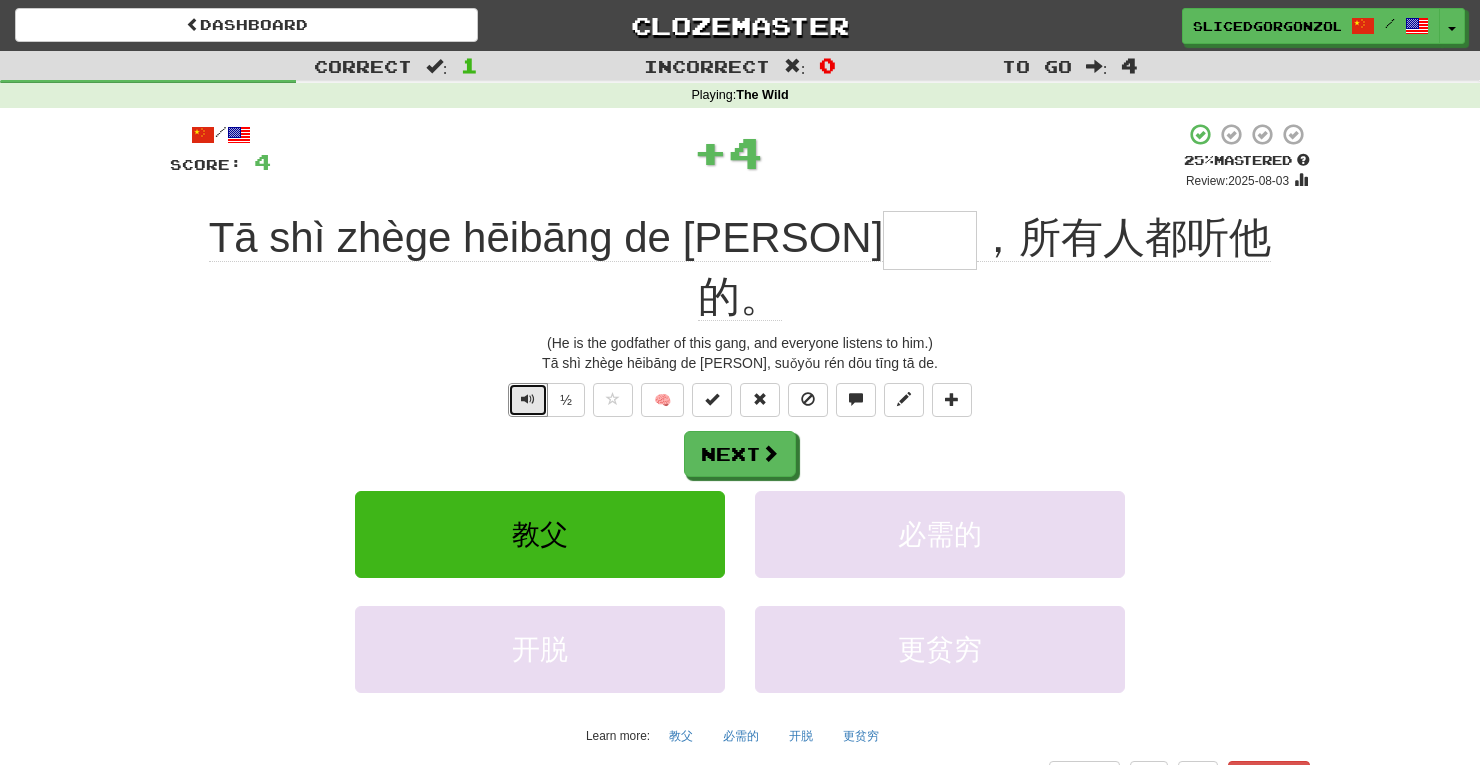type 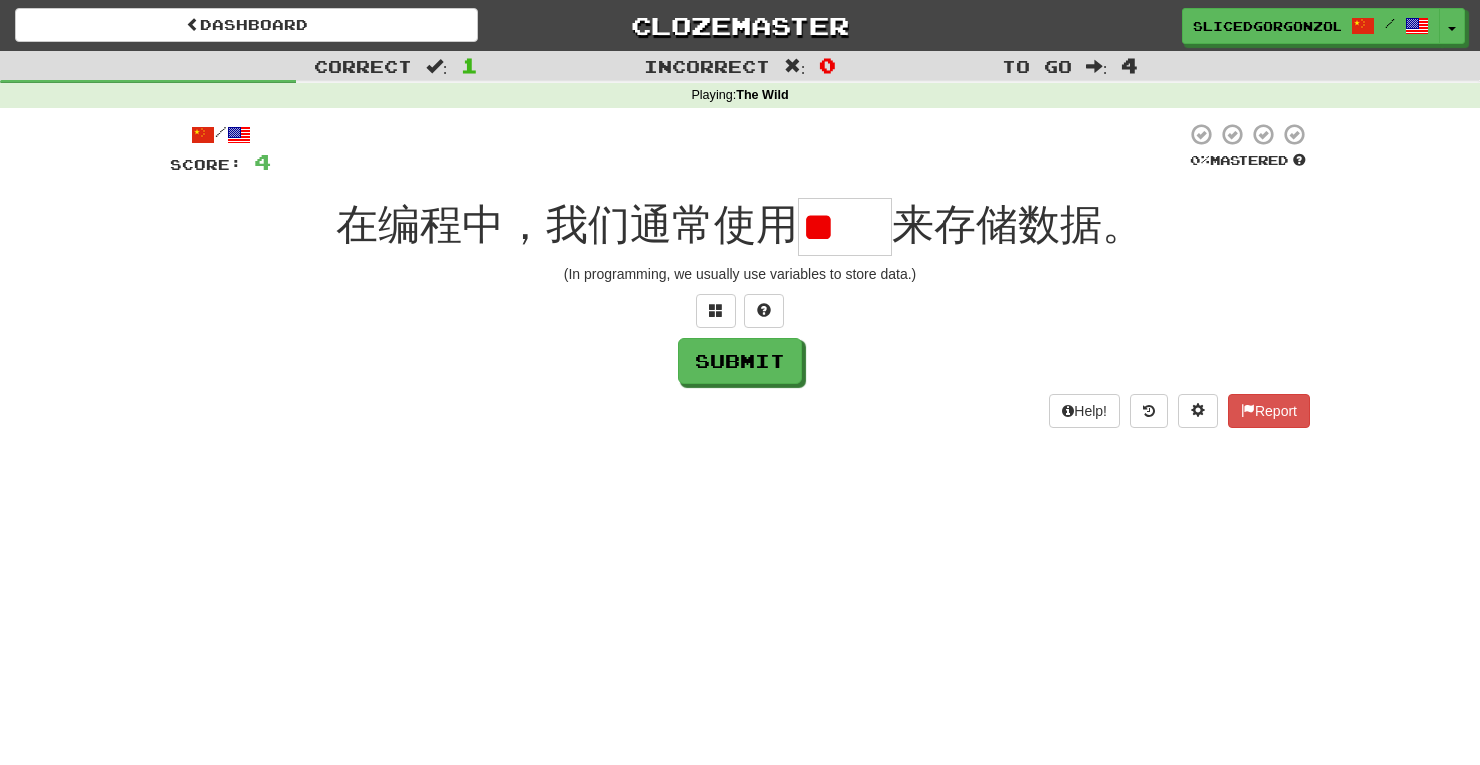 scroll, scrollTop: 0, scrollLeft: 0, axis: both 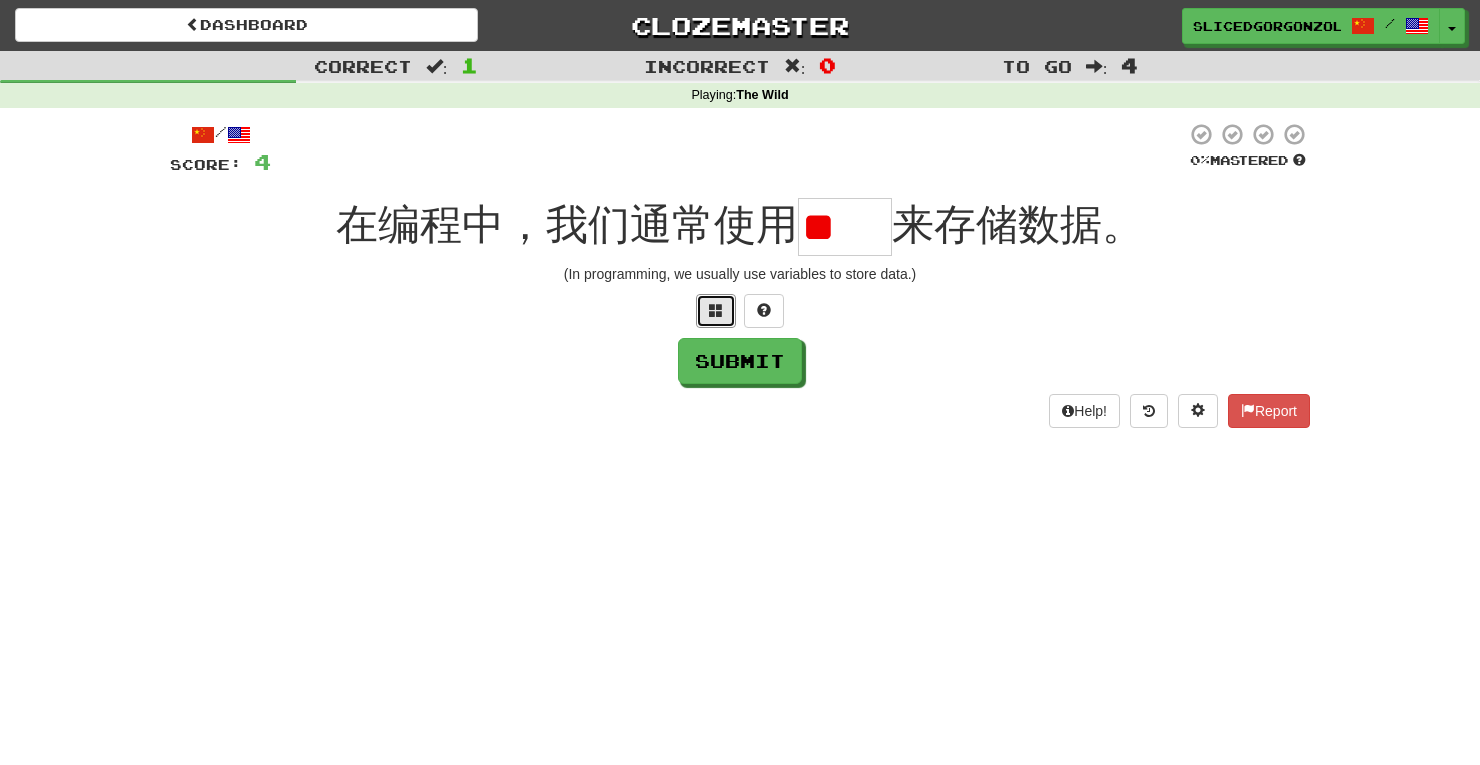 type 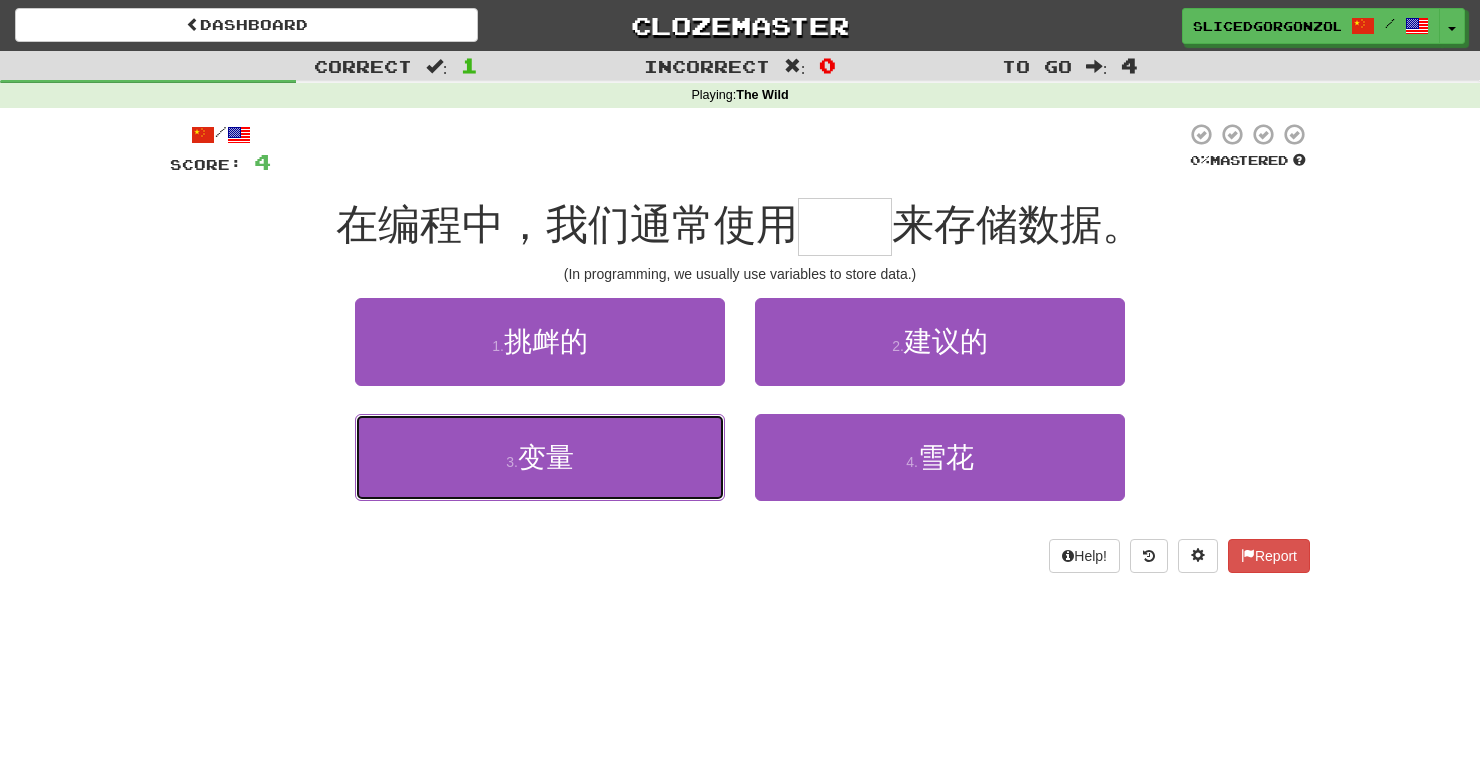 click on "3 .  变量" at bounding box center [540, 457] 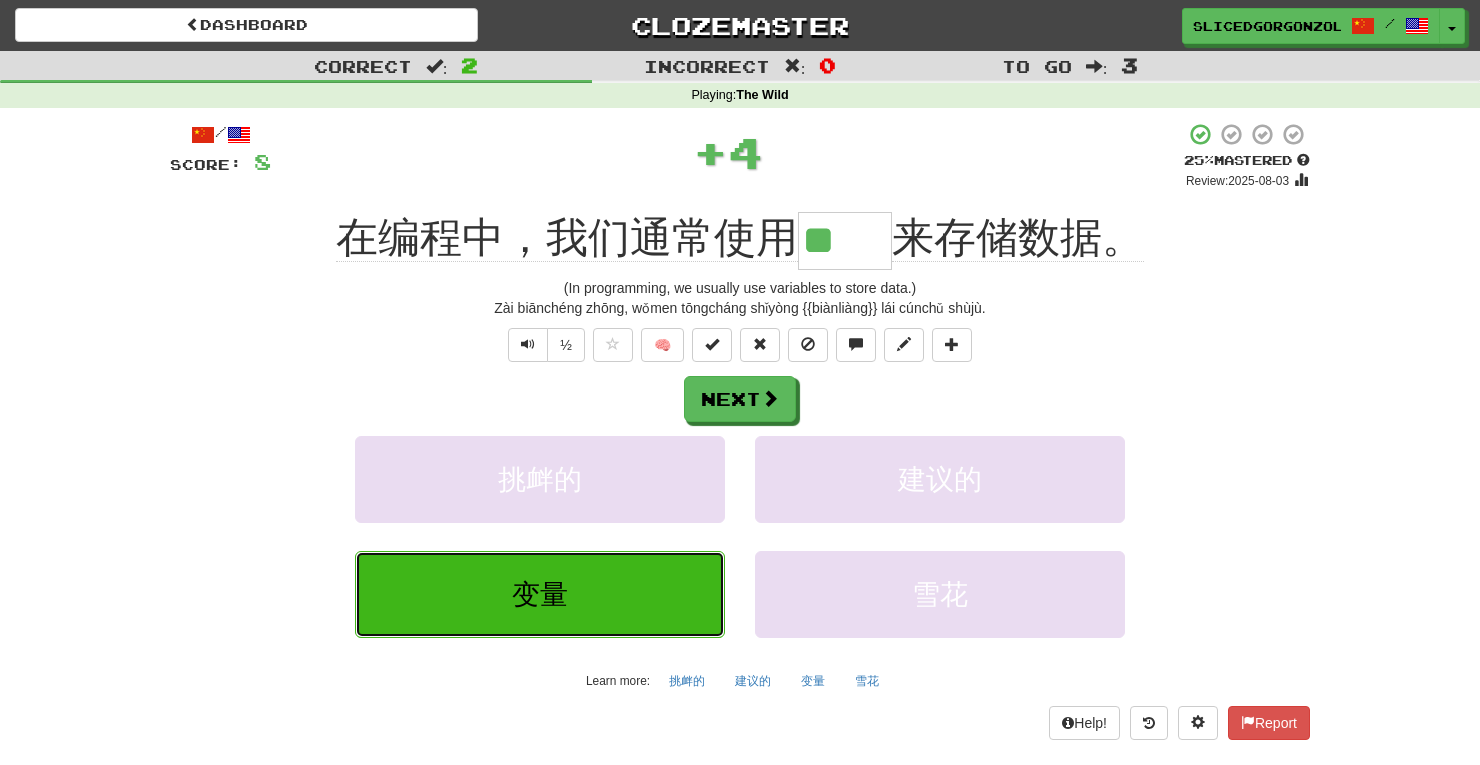 type 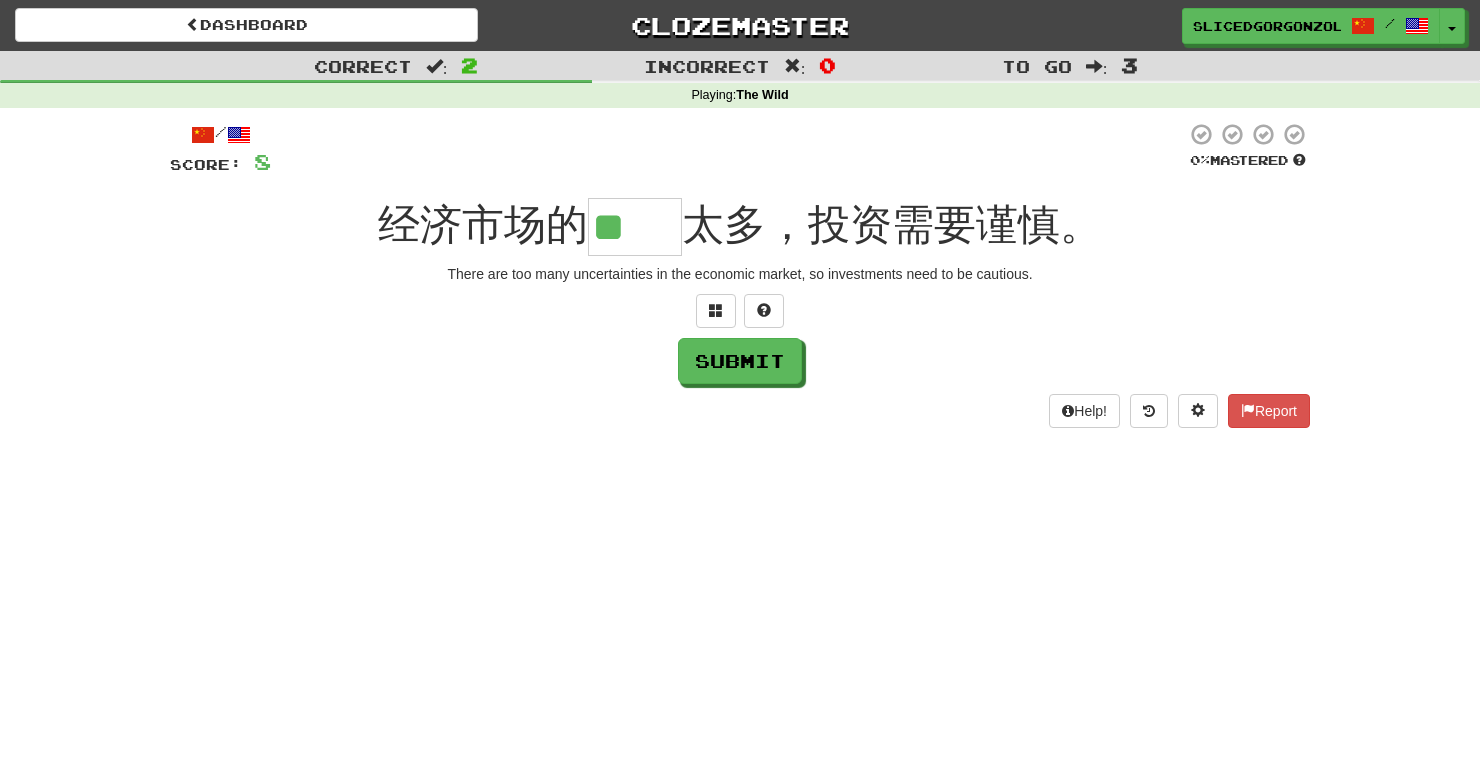 scroll, scrollTop: 0, scrollLeft: 0, axis: both 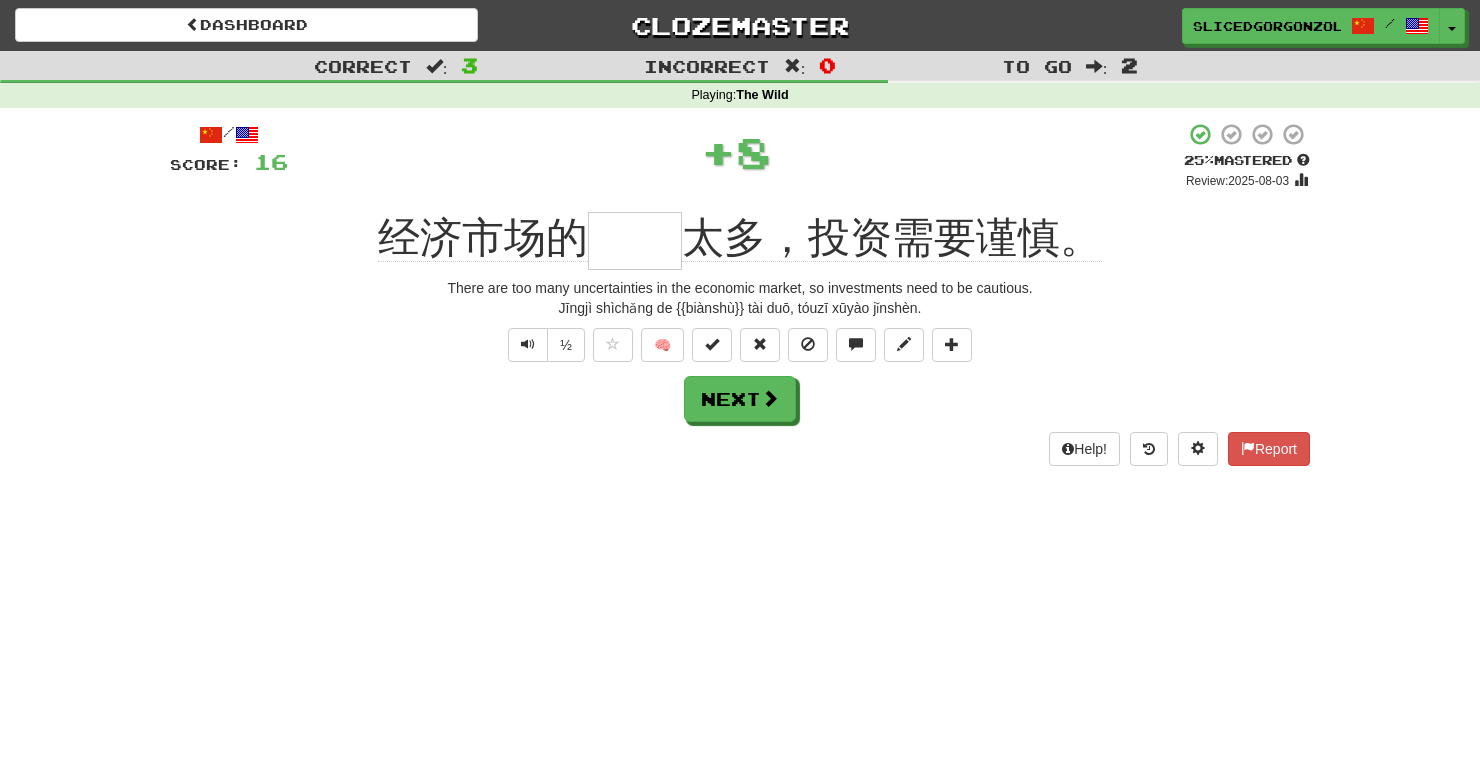 type 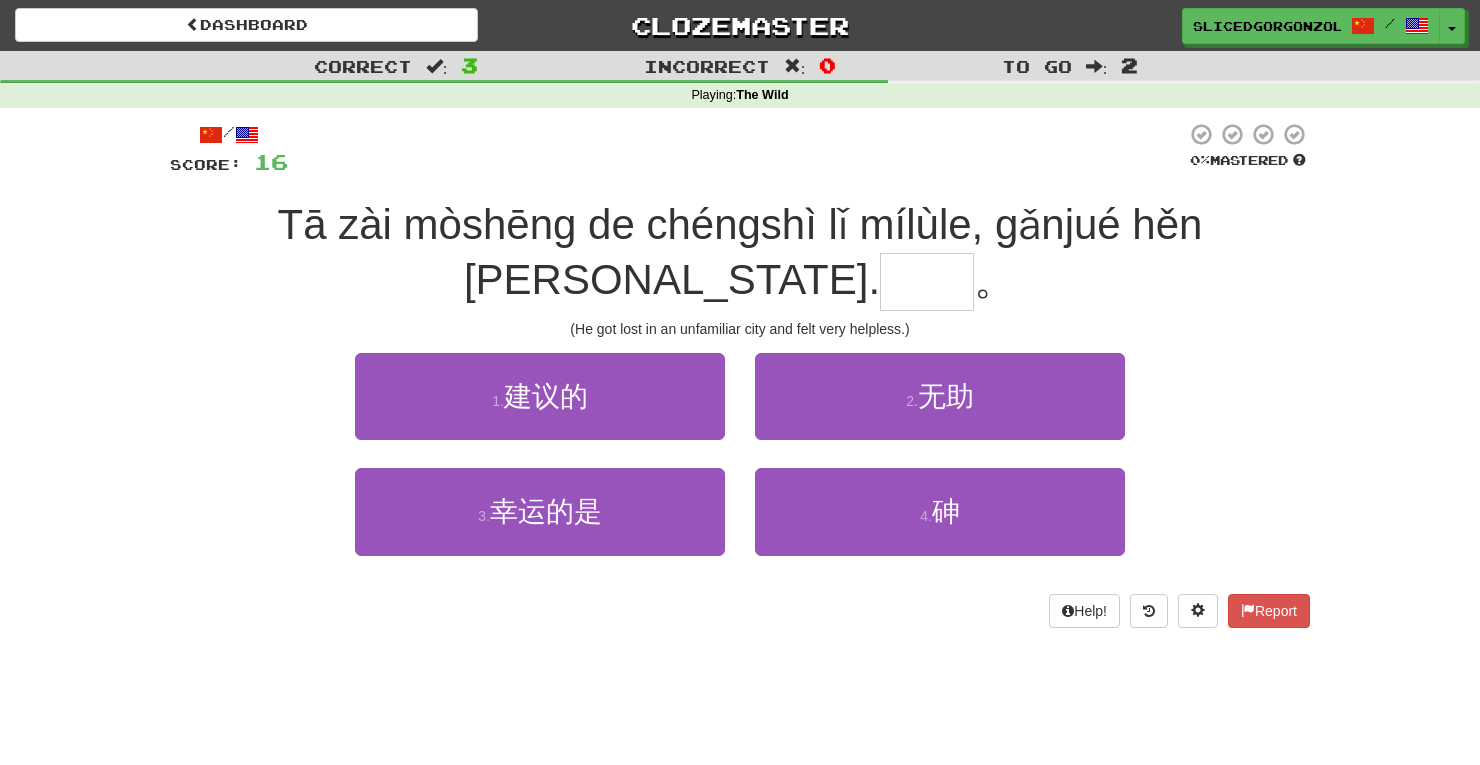 type on "**" 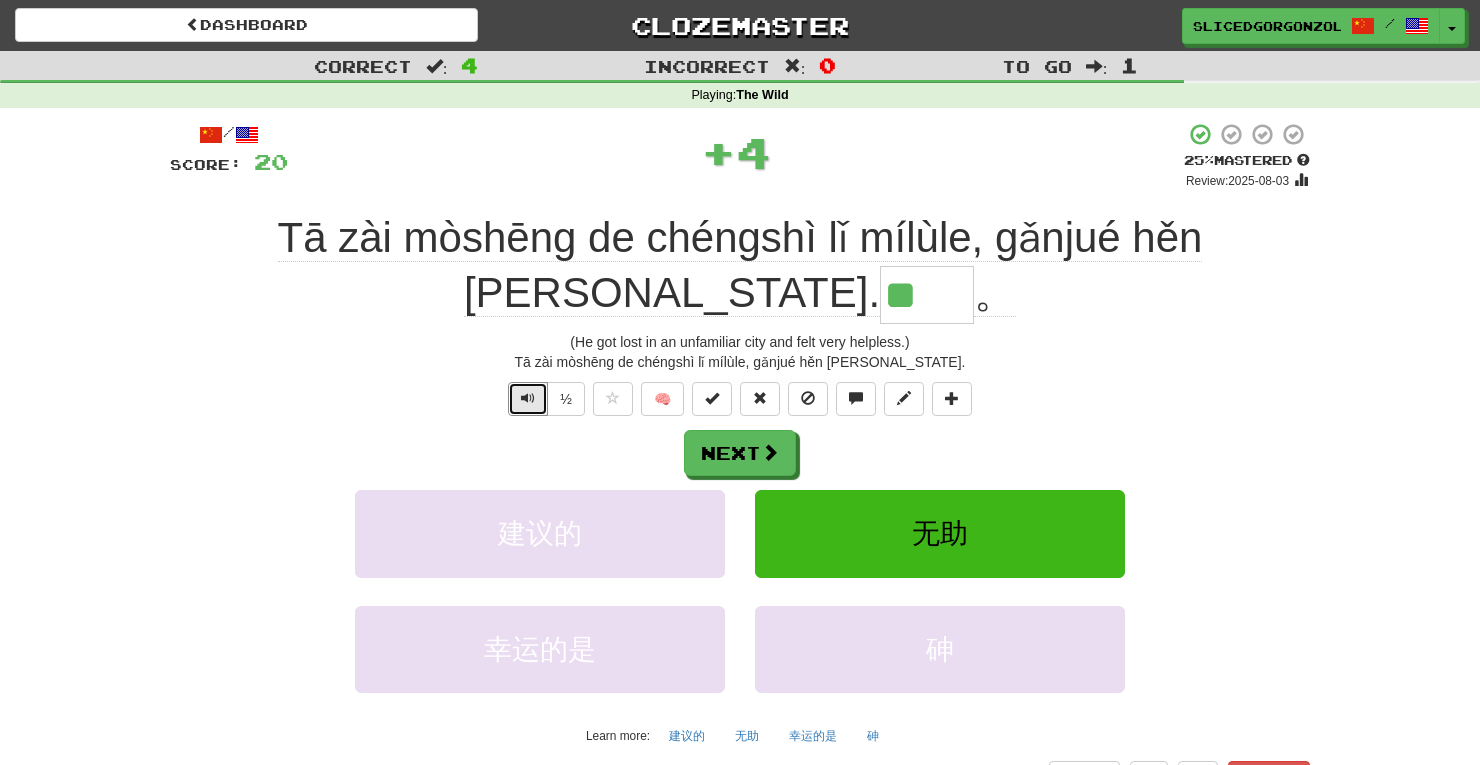 type 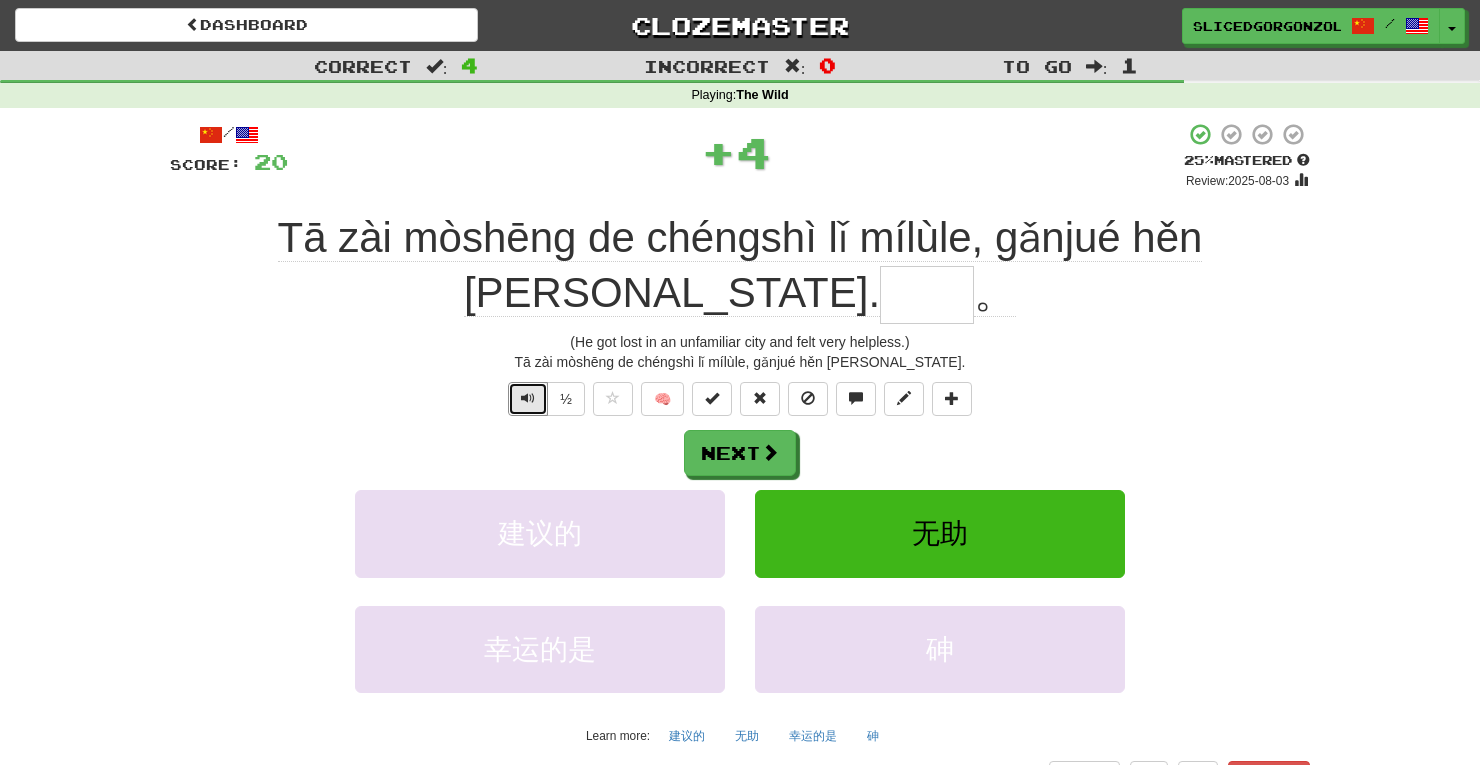 type 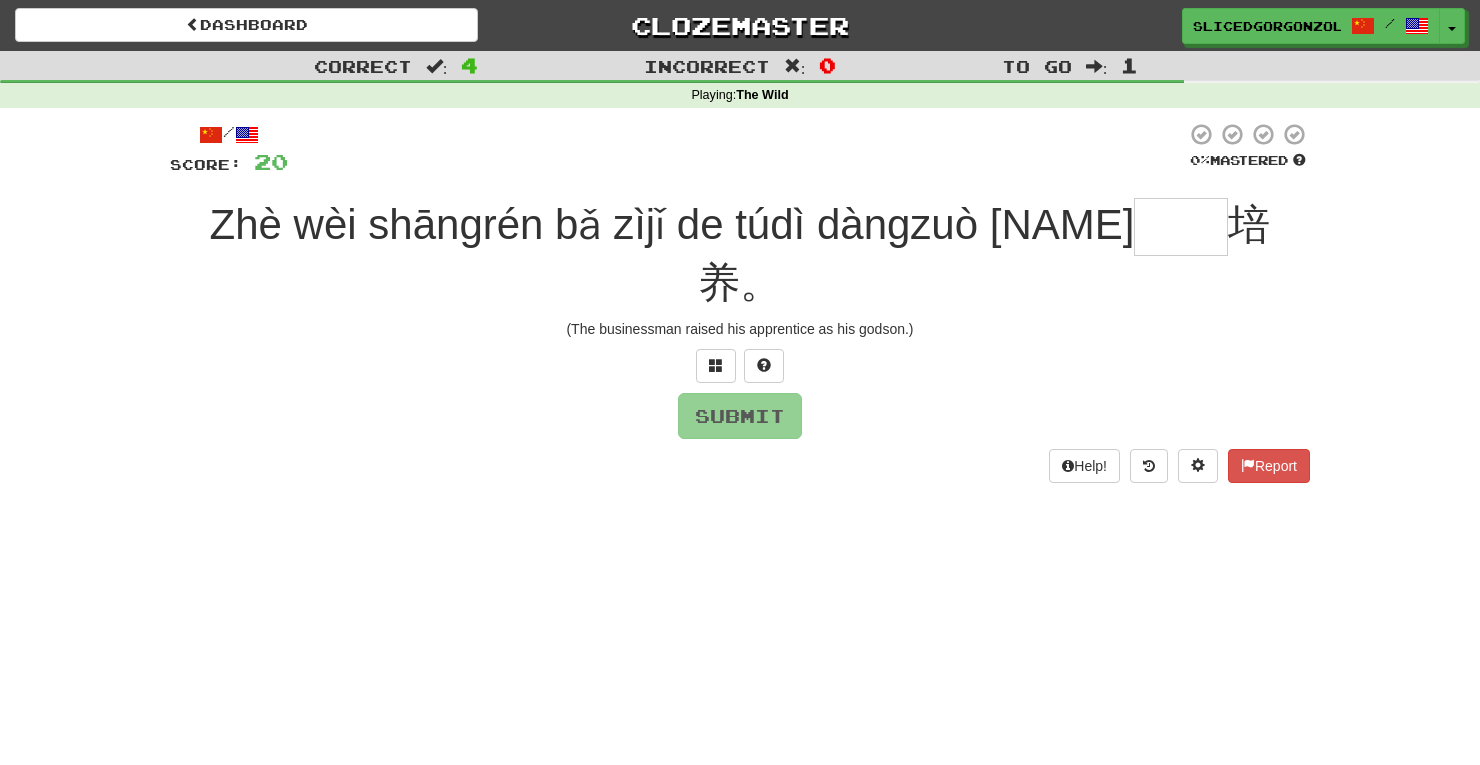 type on "*" 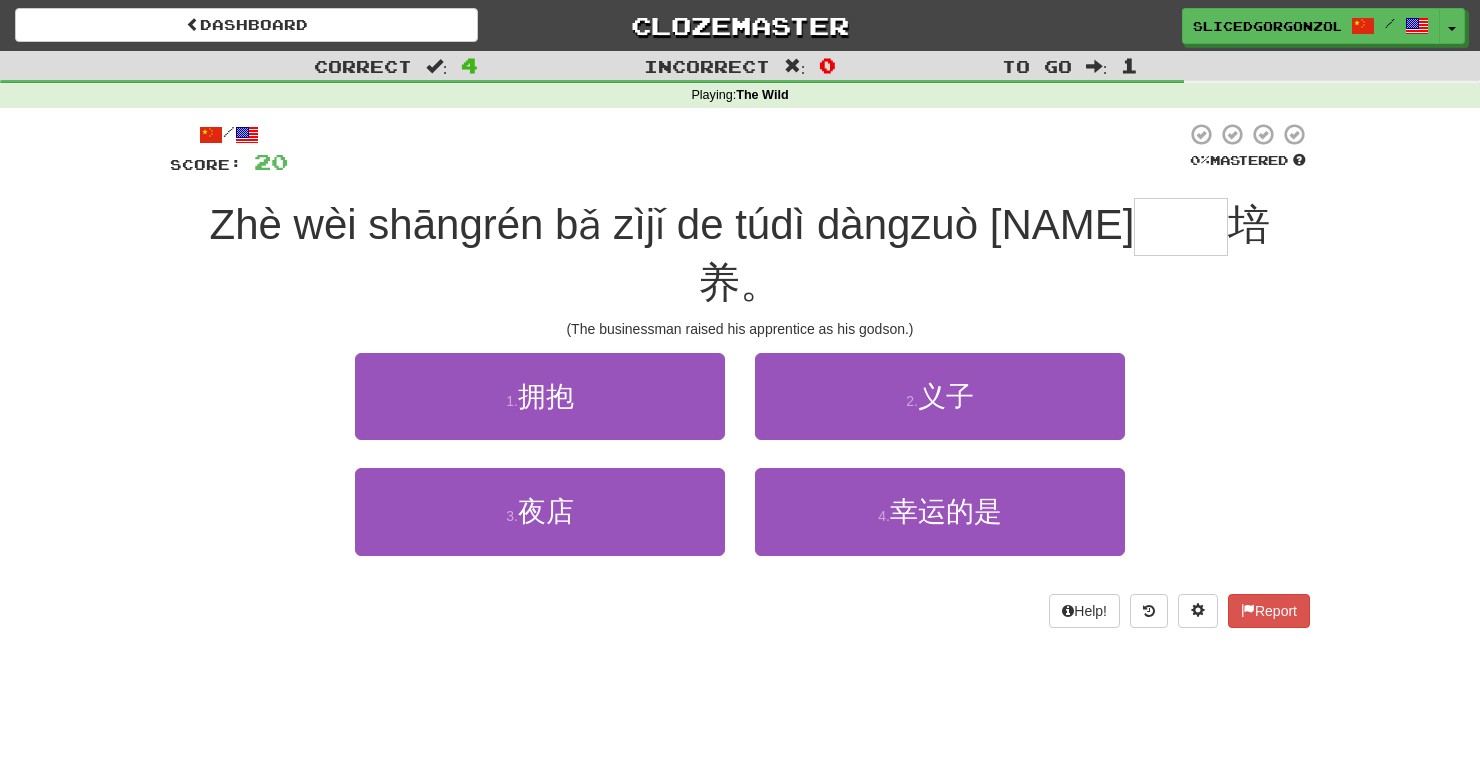 type on "**" 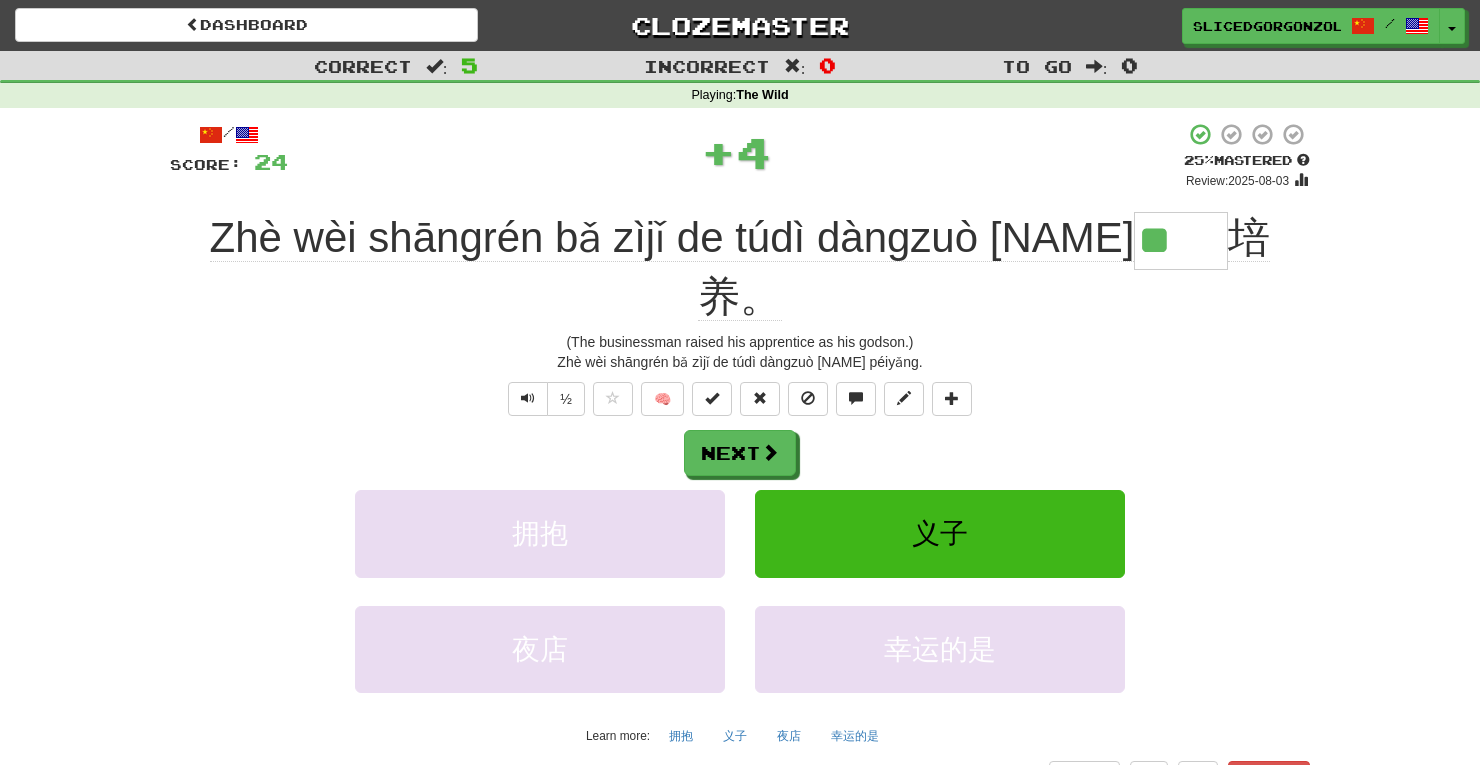type 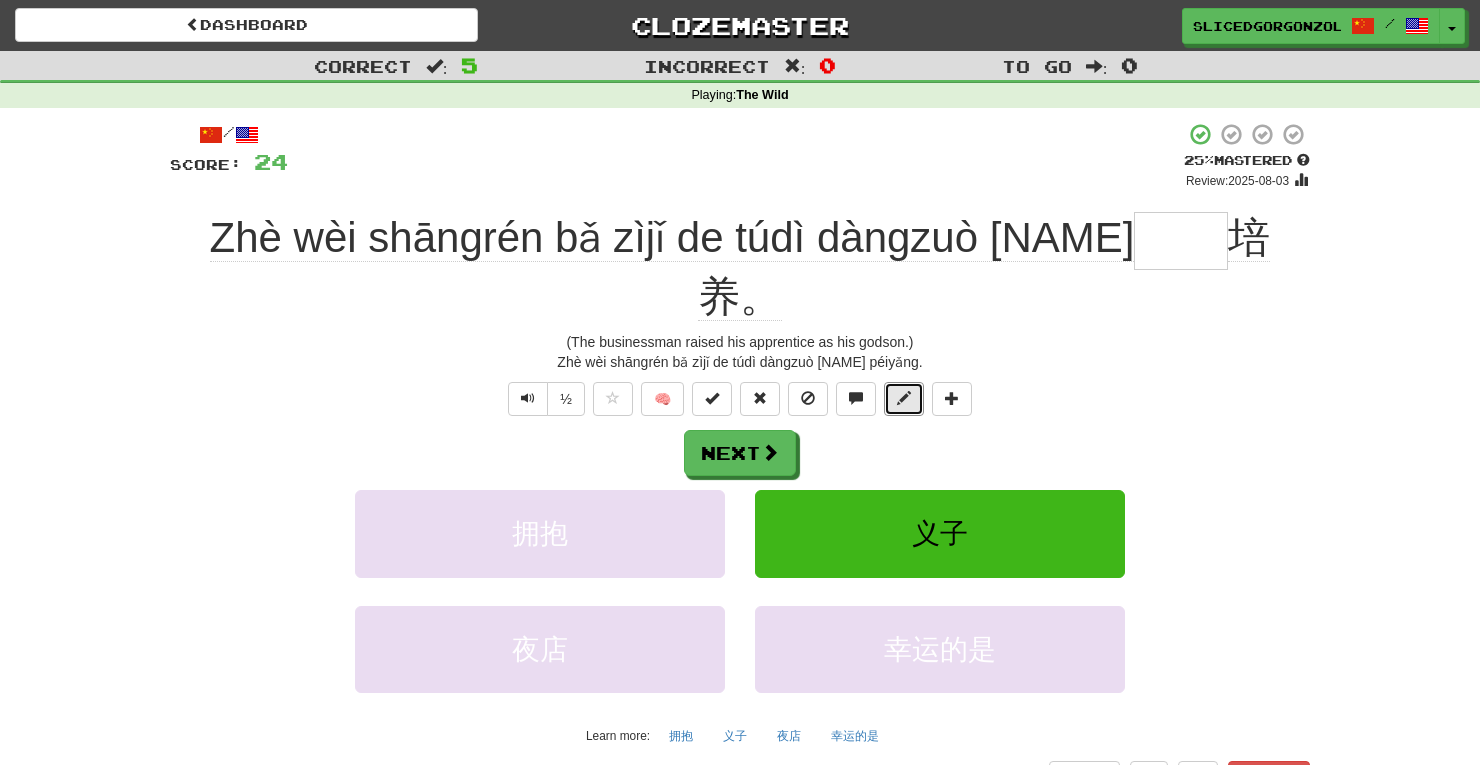 click at bounding box center [904, 398] 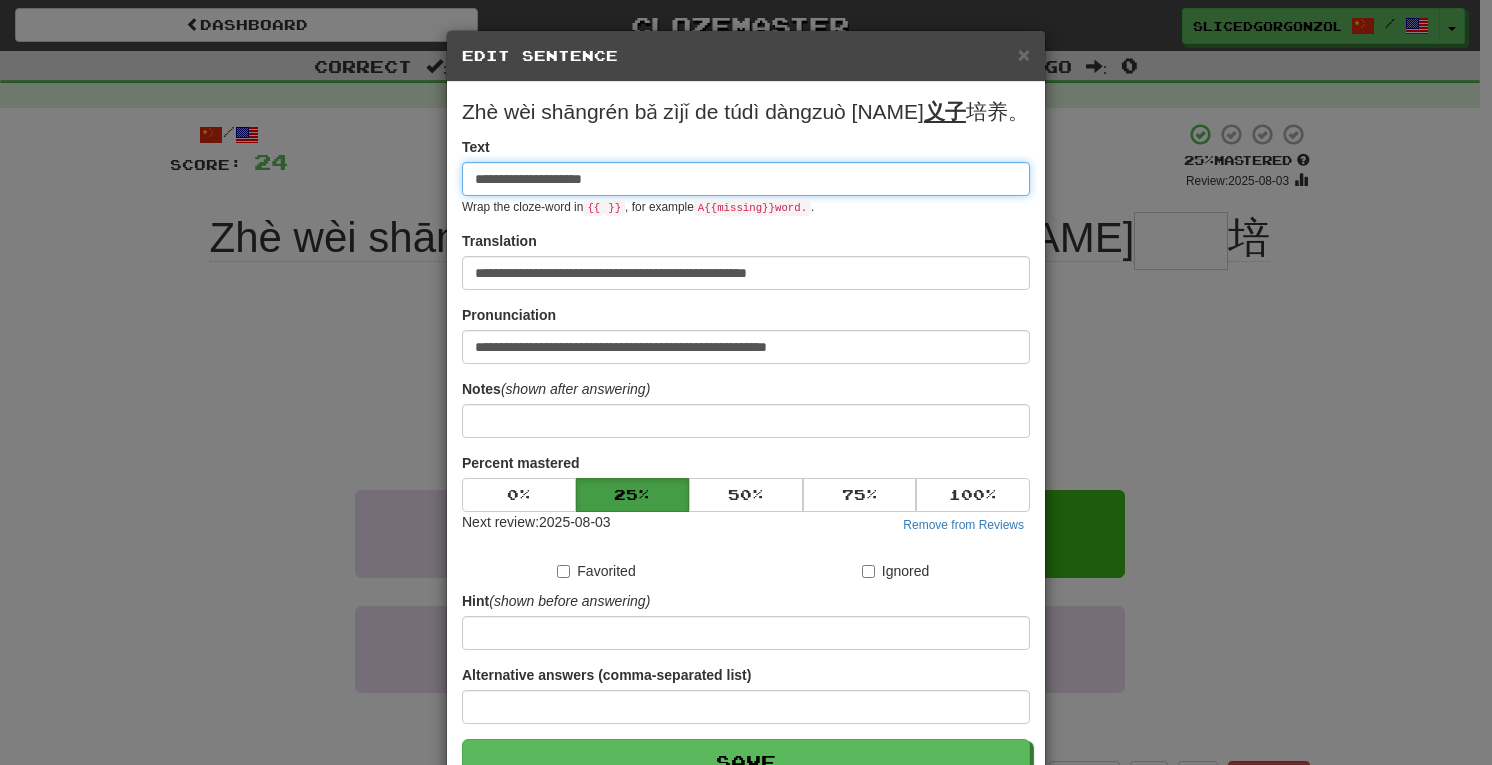 click on "**********" at bounding box center [746, 179] 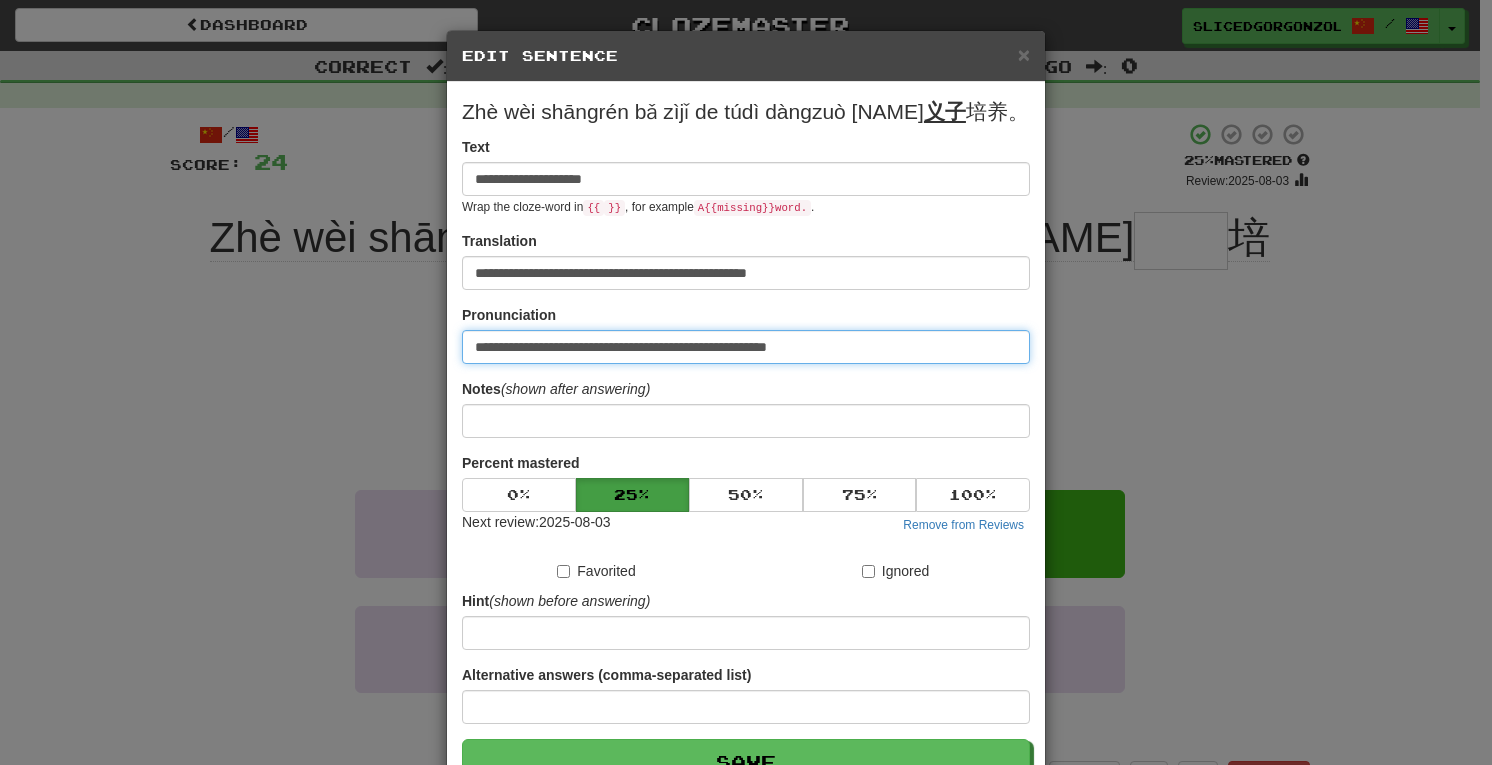 click on "**********" at bounding box center (746, 347) 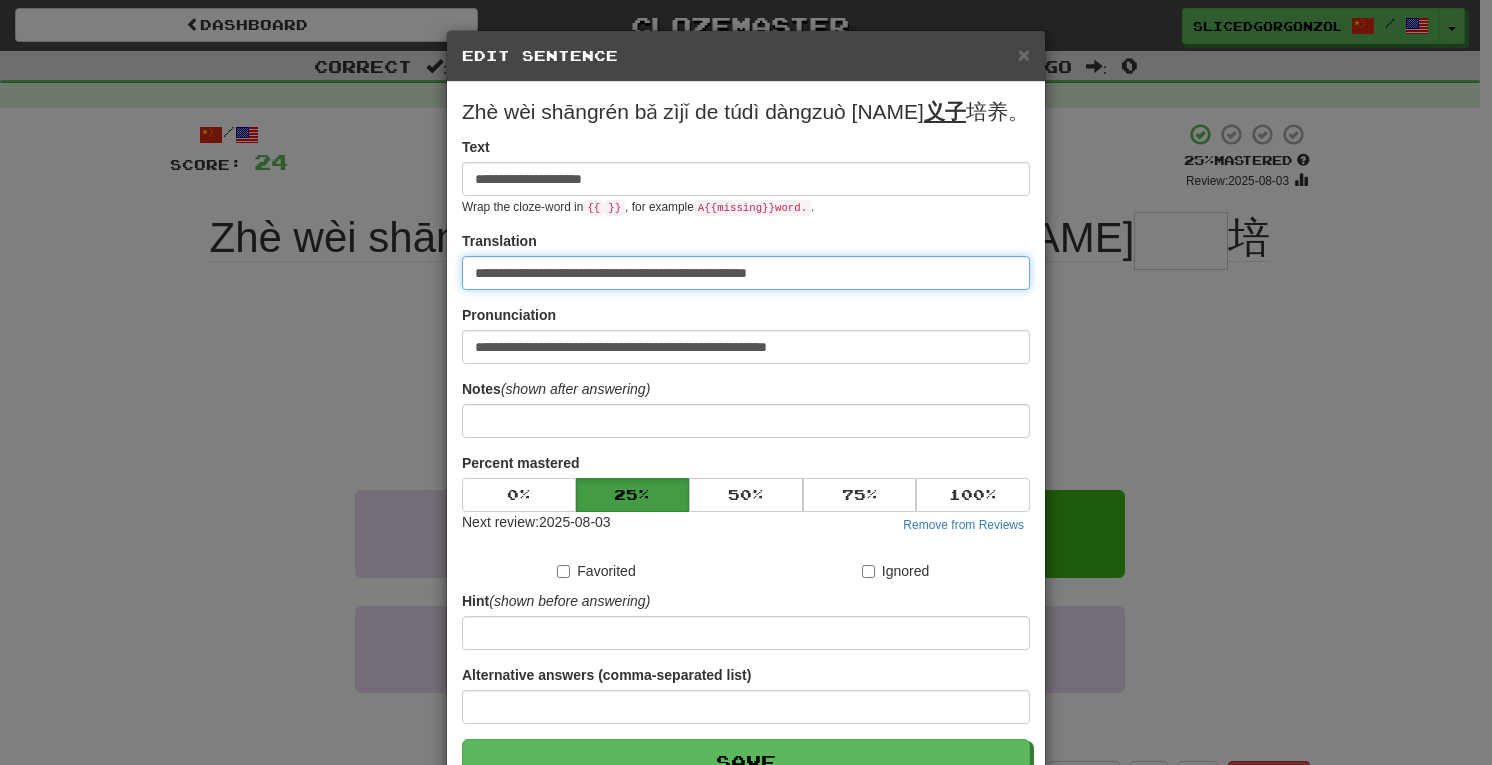 click on "**********" at bounding box center (746, 273) 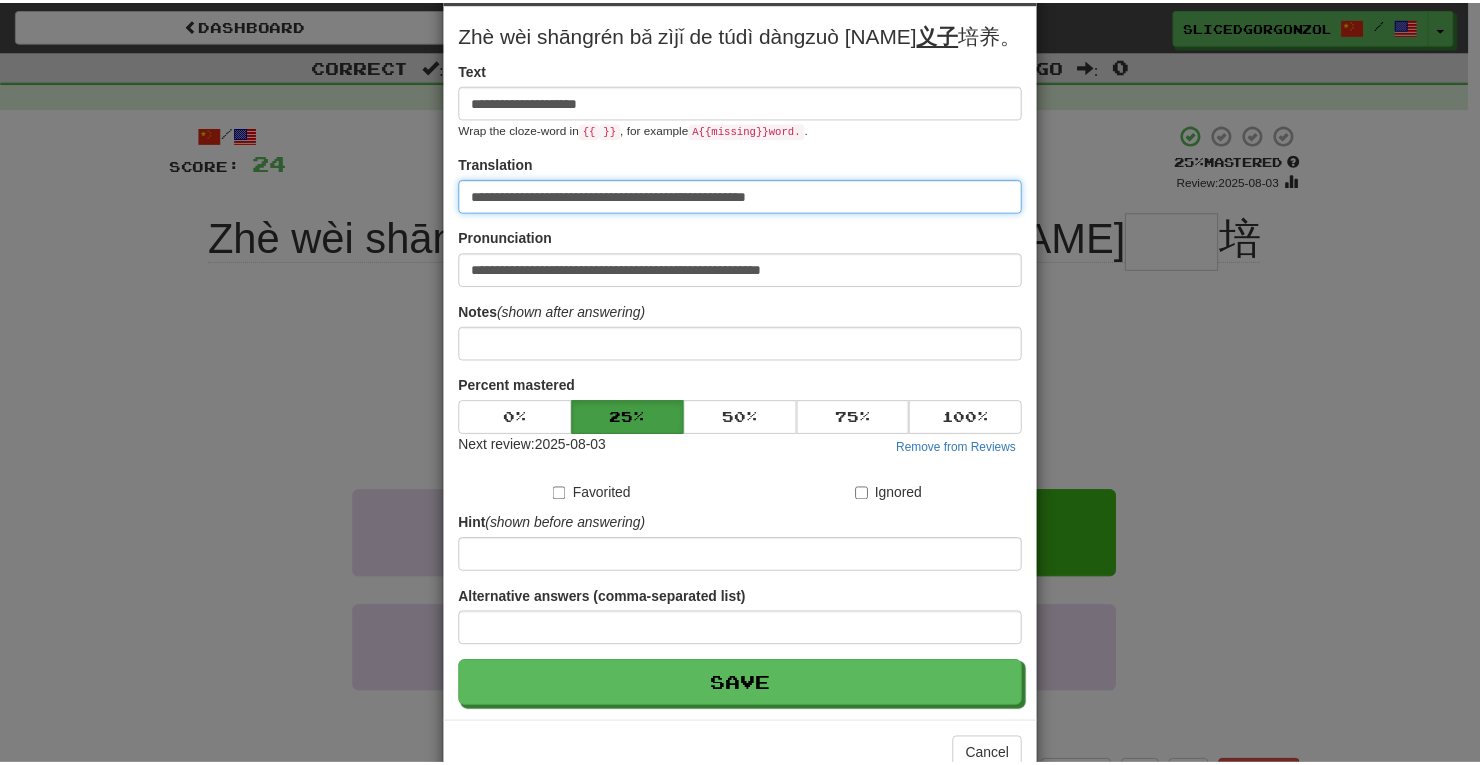 scroll, scrollTop: 128, scrollLeft: 0, axis: vertical 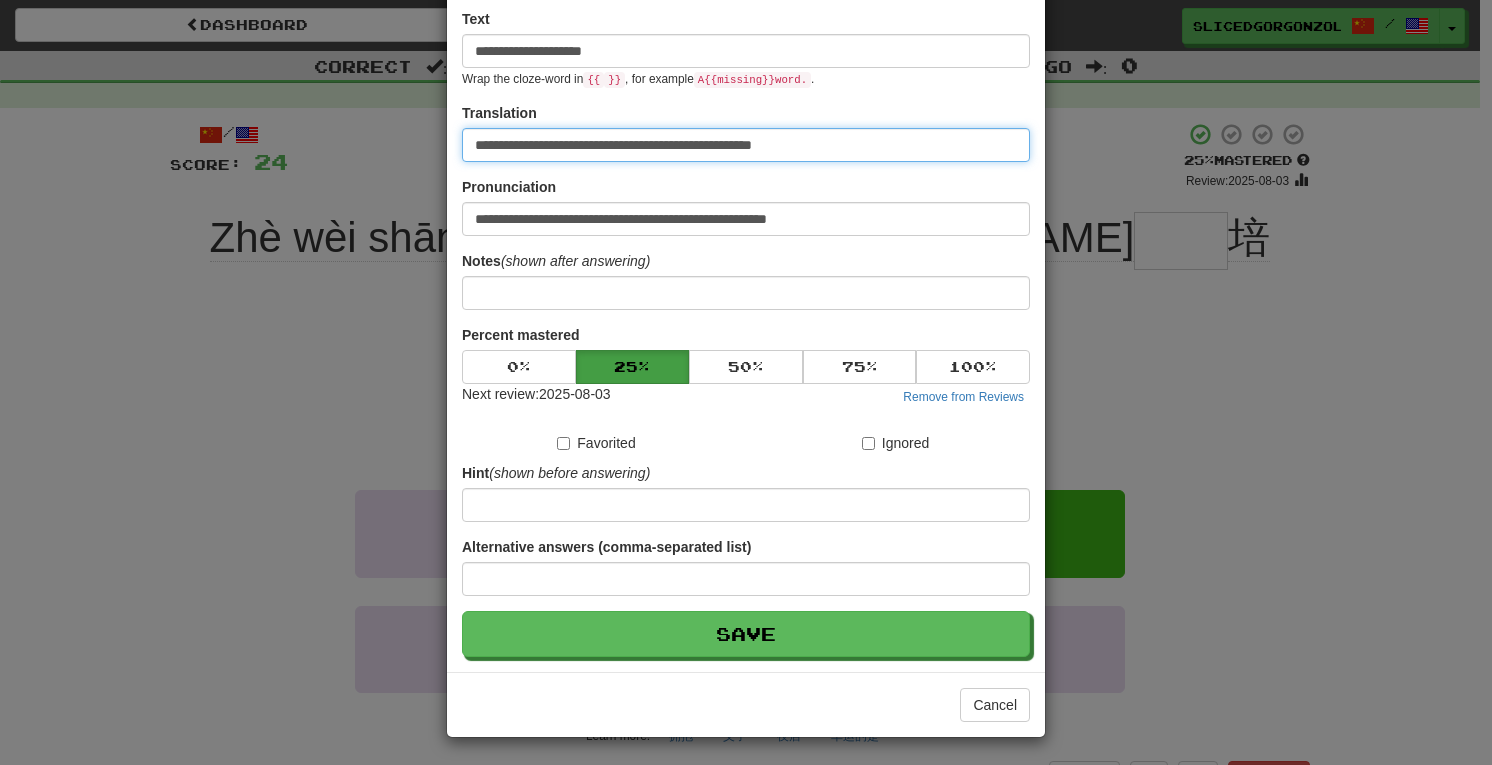 type on "**********" 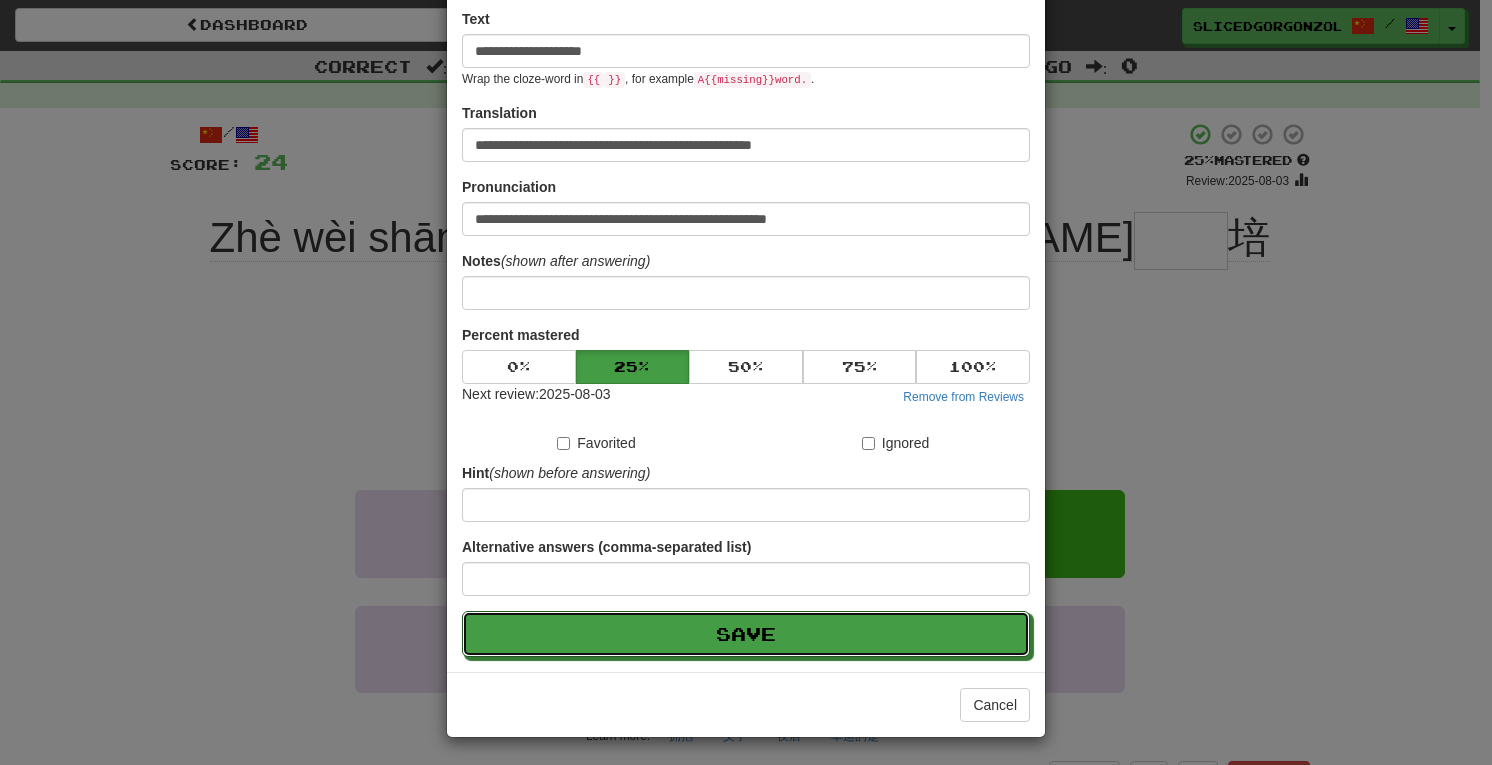 click on "Save" at bounding box center [746, 634] 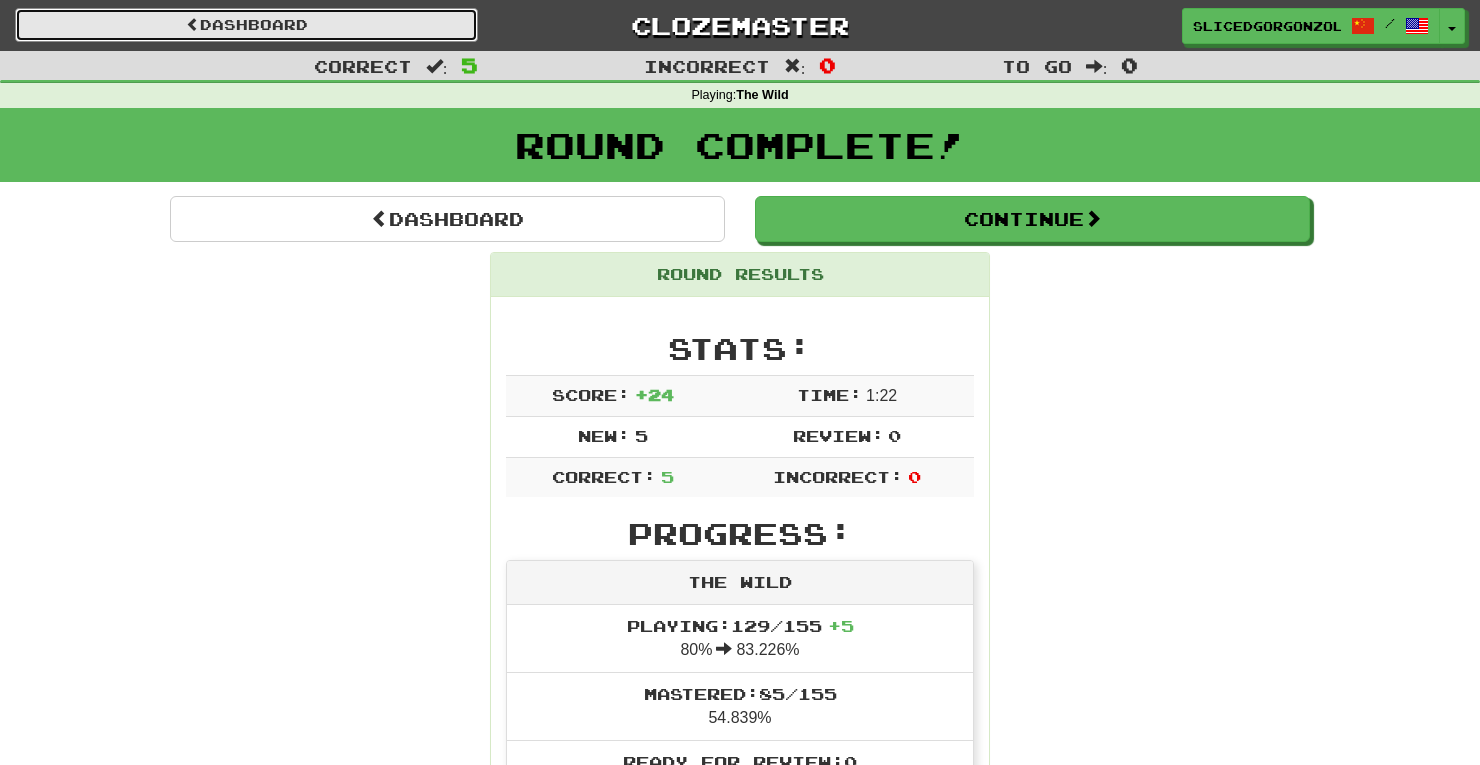 click on "Dashboard" at bounding box center (246, 25) 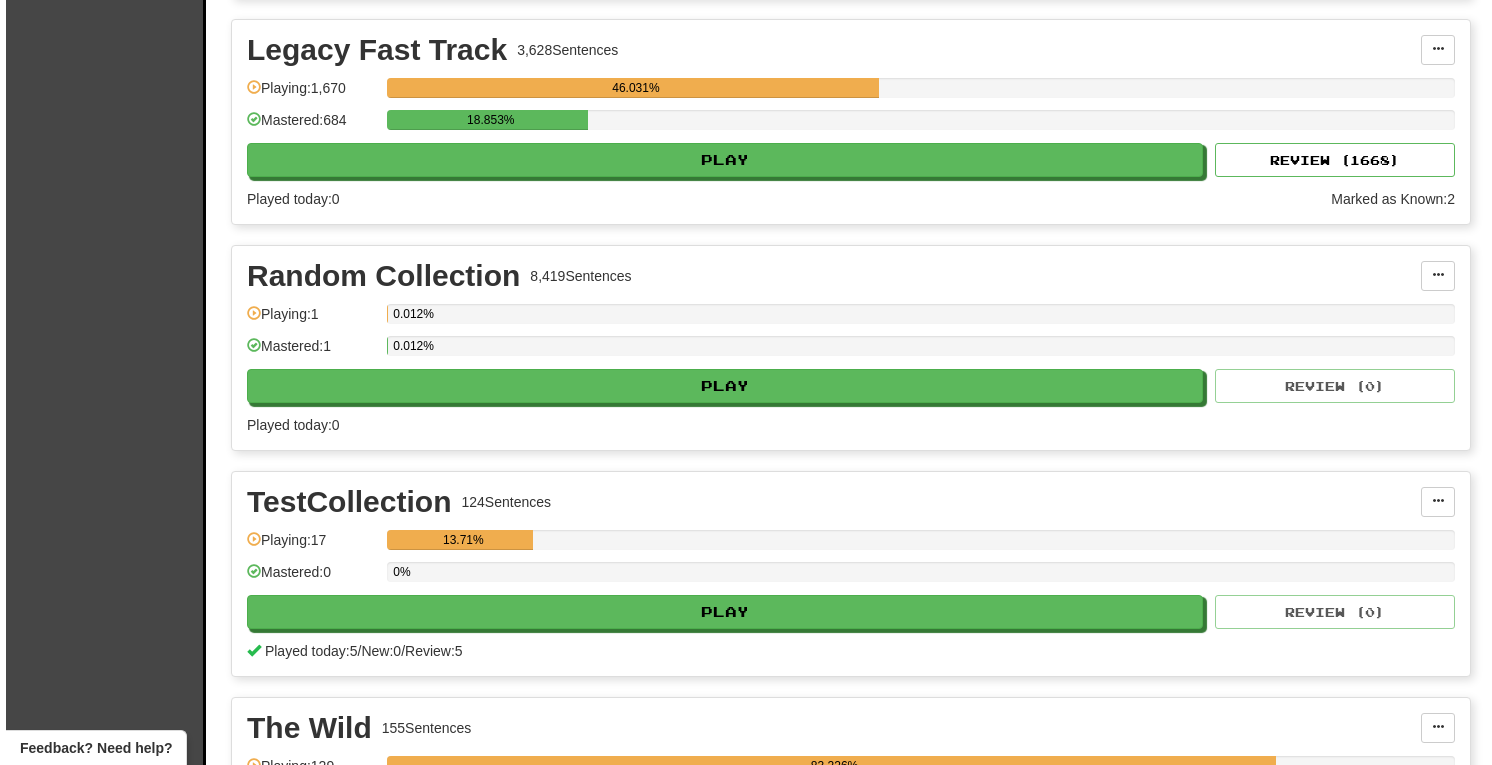 scroll, scrollTop: 4053, scrollLeft: 0, axis: vertical 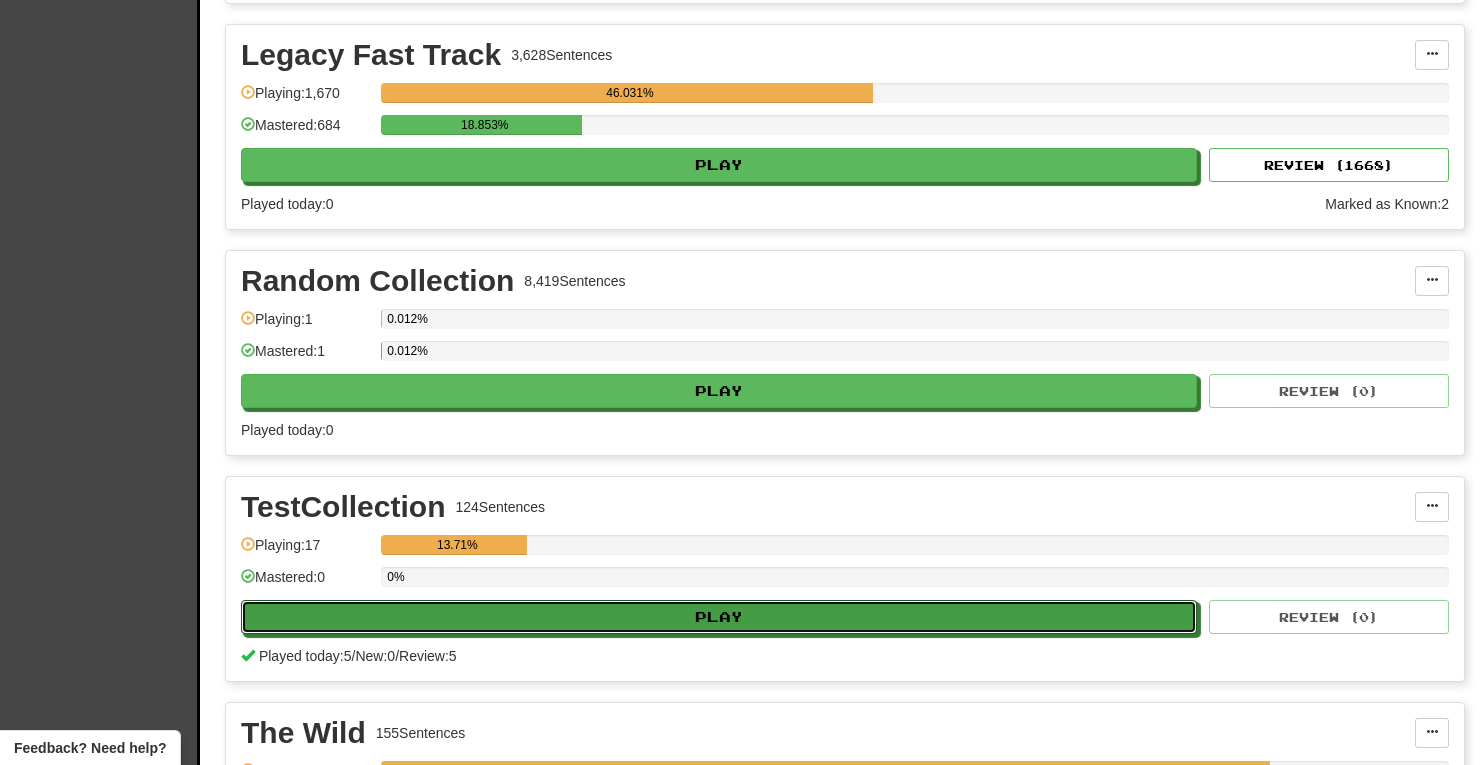 click on "Play" at bounding box center (719, 617) 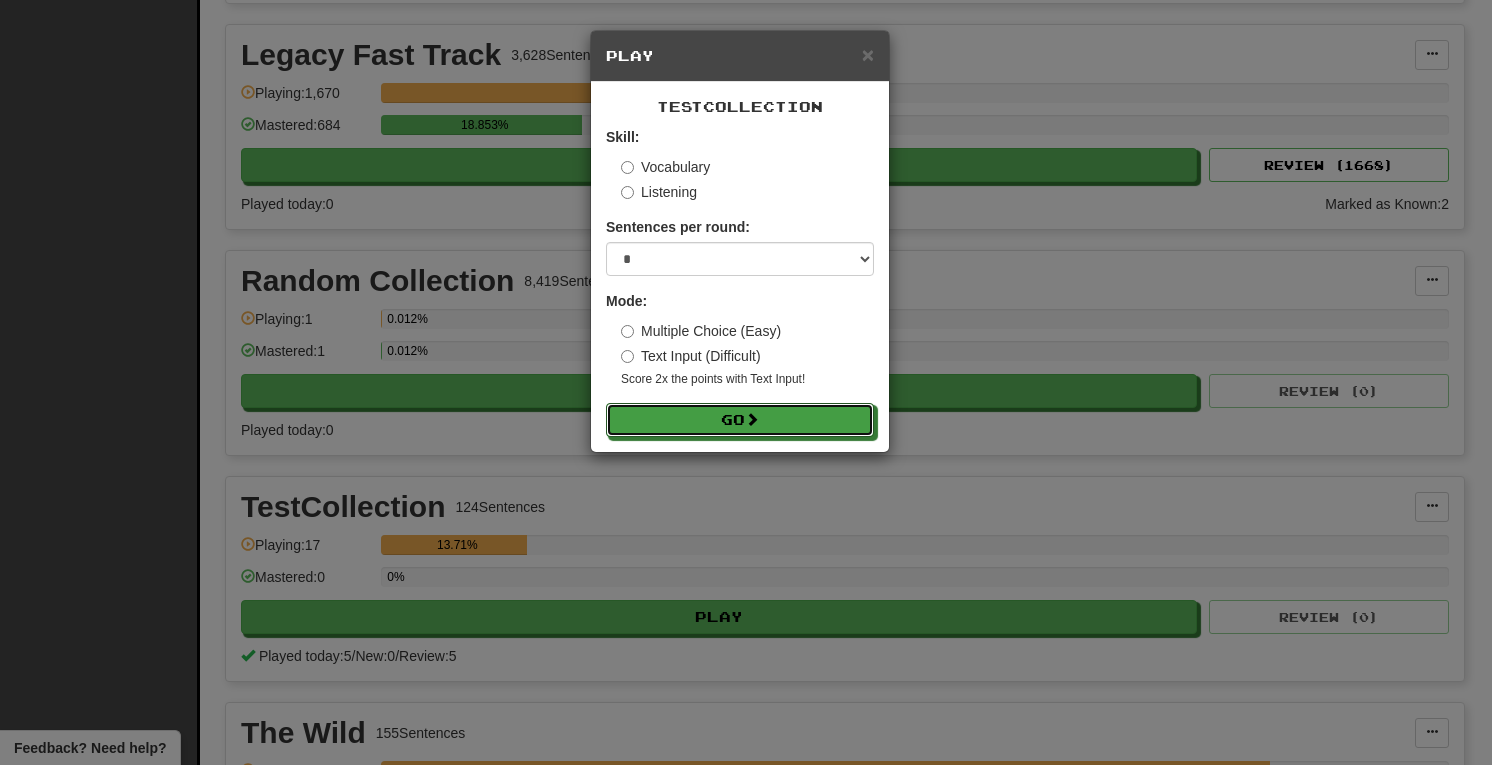 click at bounding box center [752, 419] 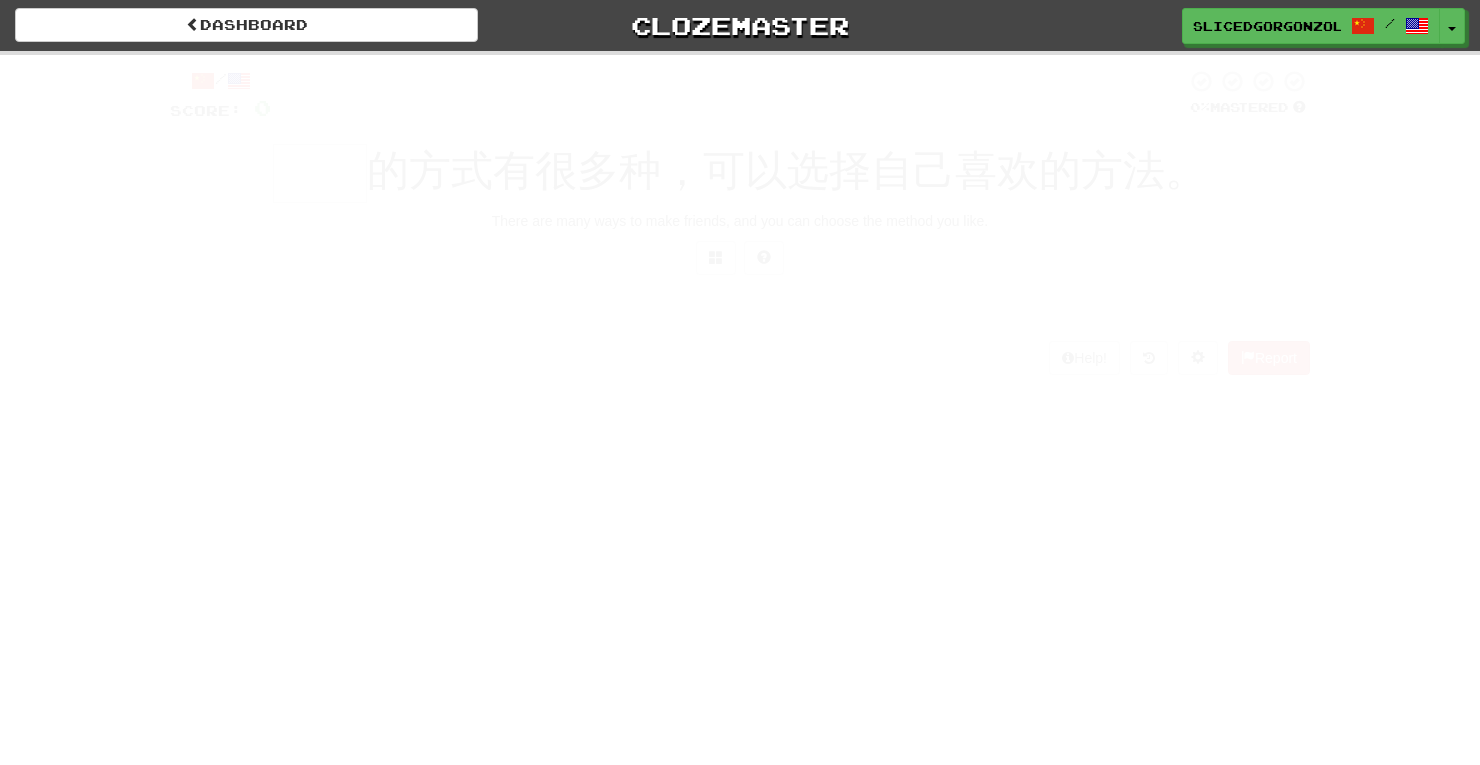 scroll, scrollTop: 0, scrollLeft: 0, axis: both 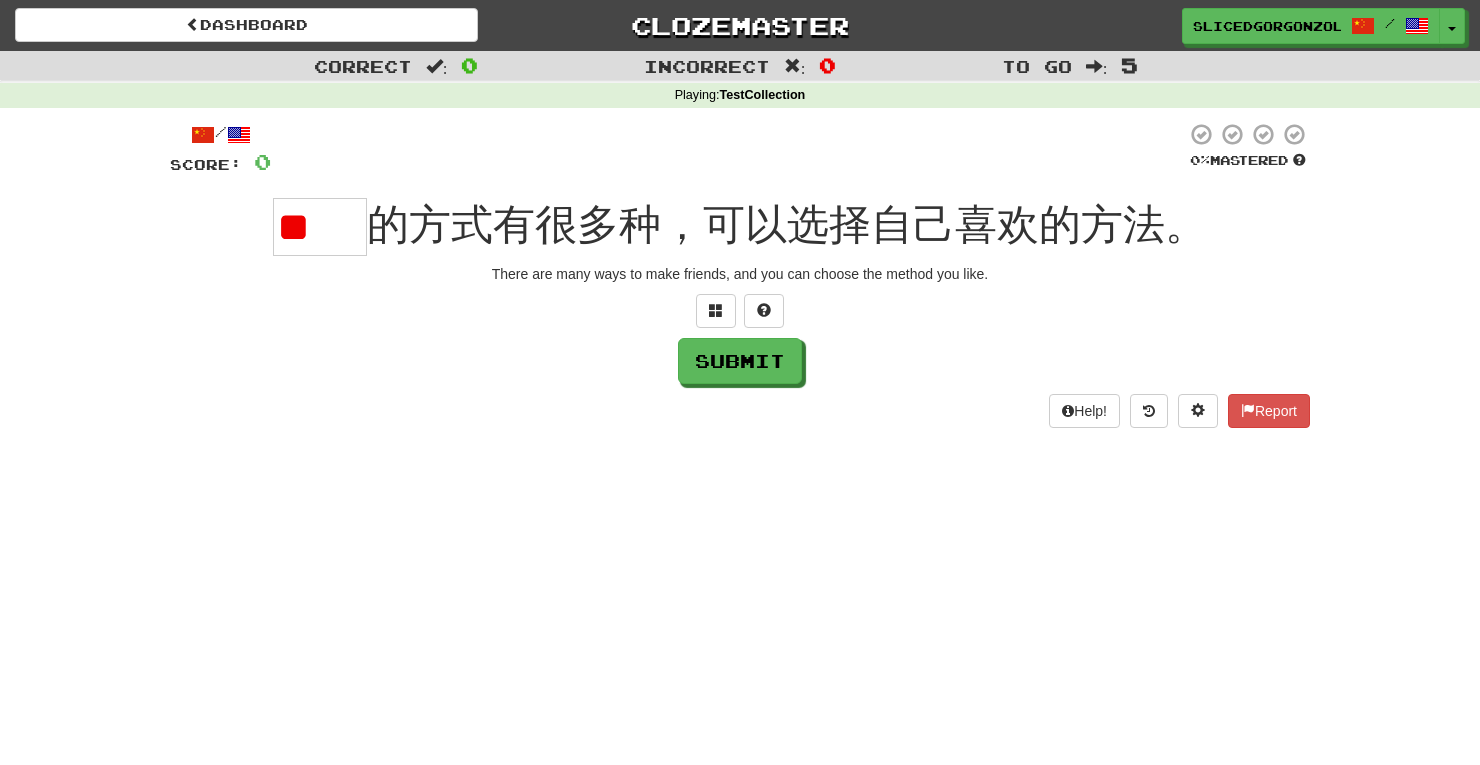 type on "*" 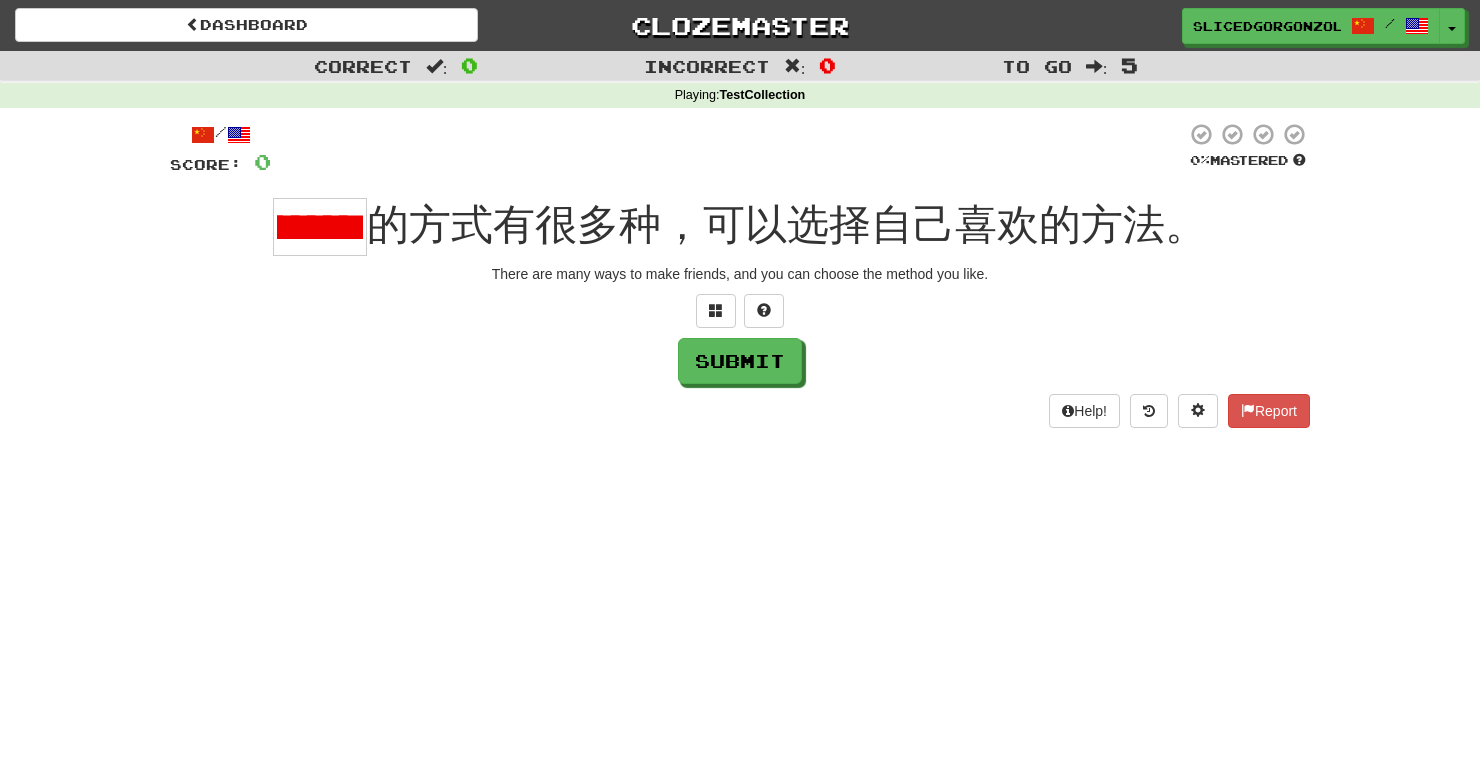 scroll, scrollTop: 0, scrollLeft: 0, axis: both 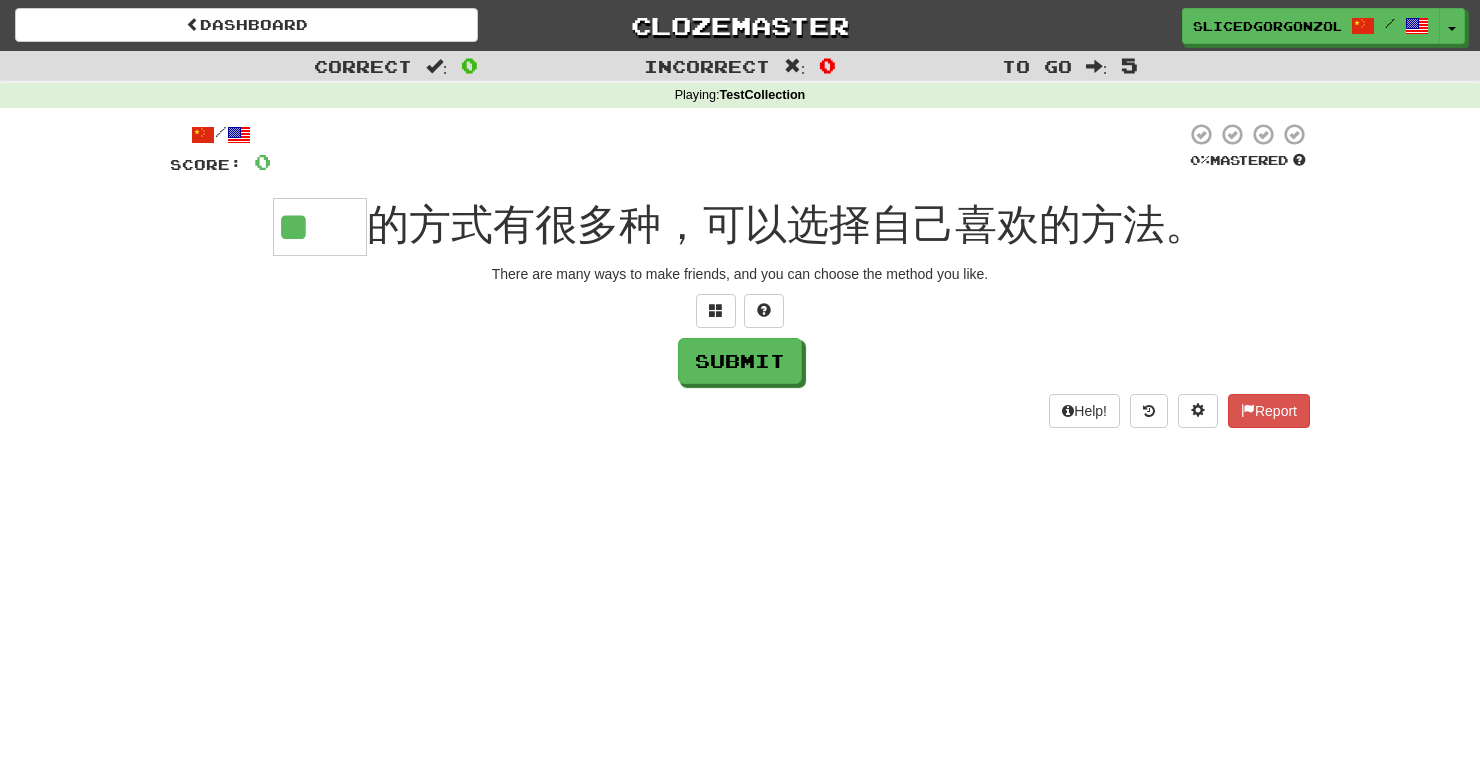 type on "**" 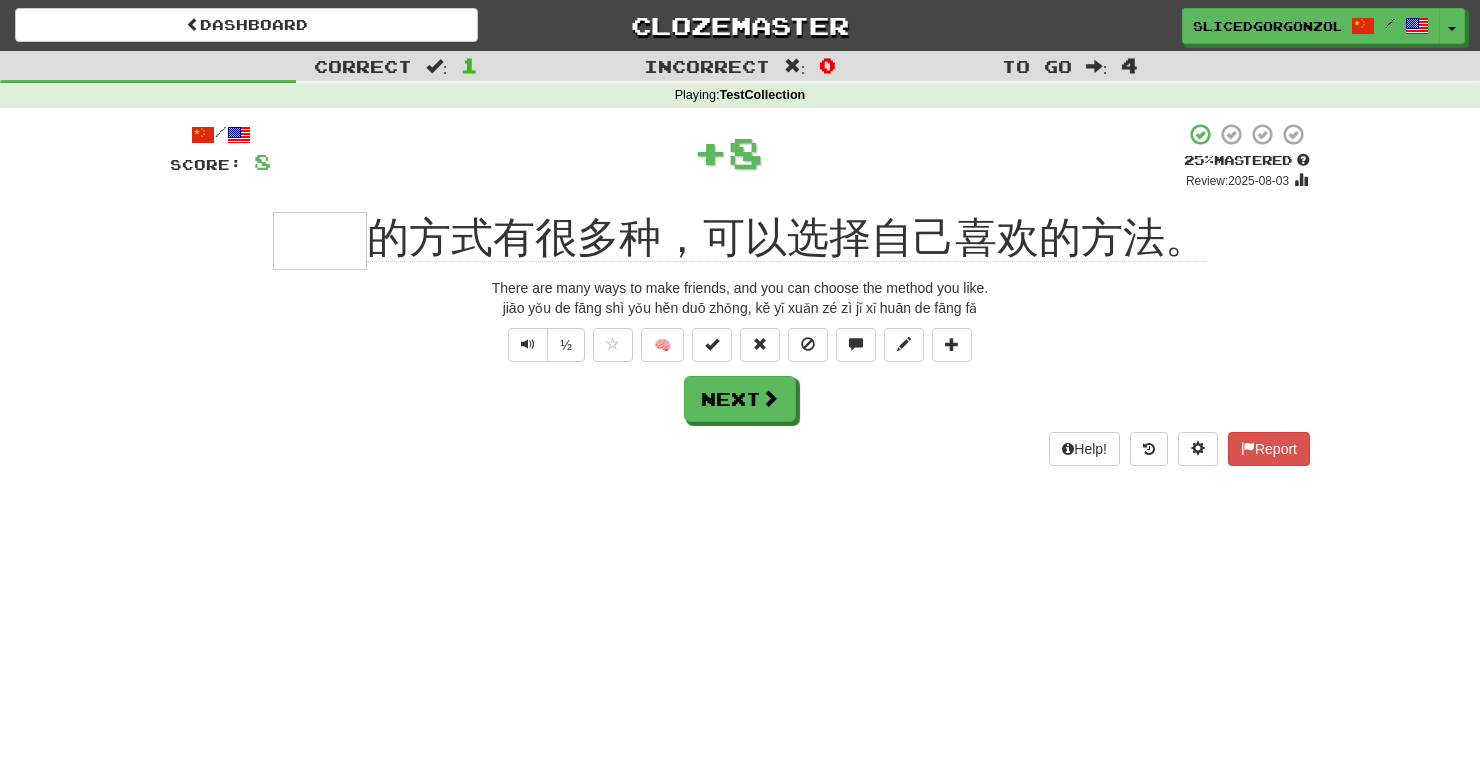 type 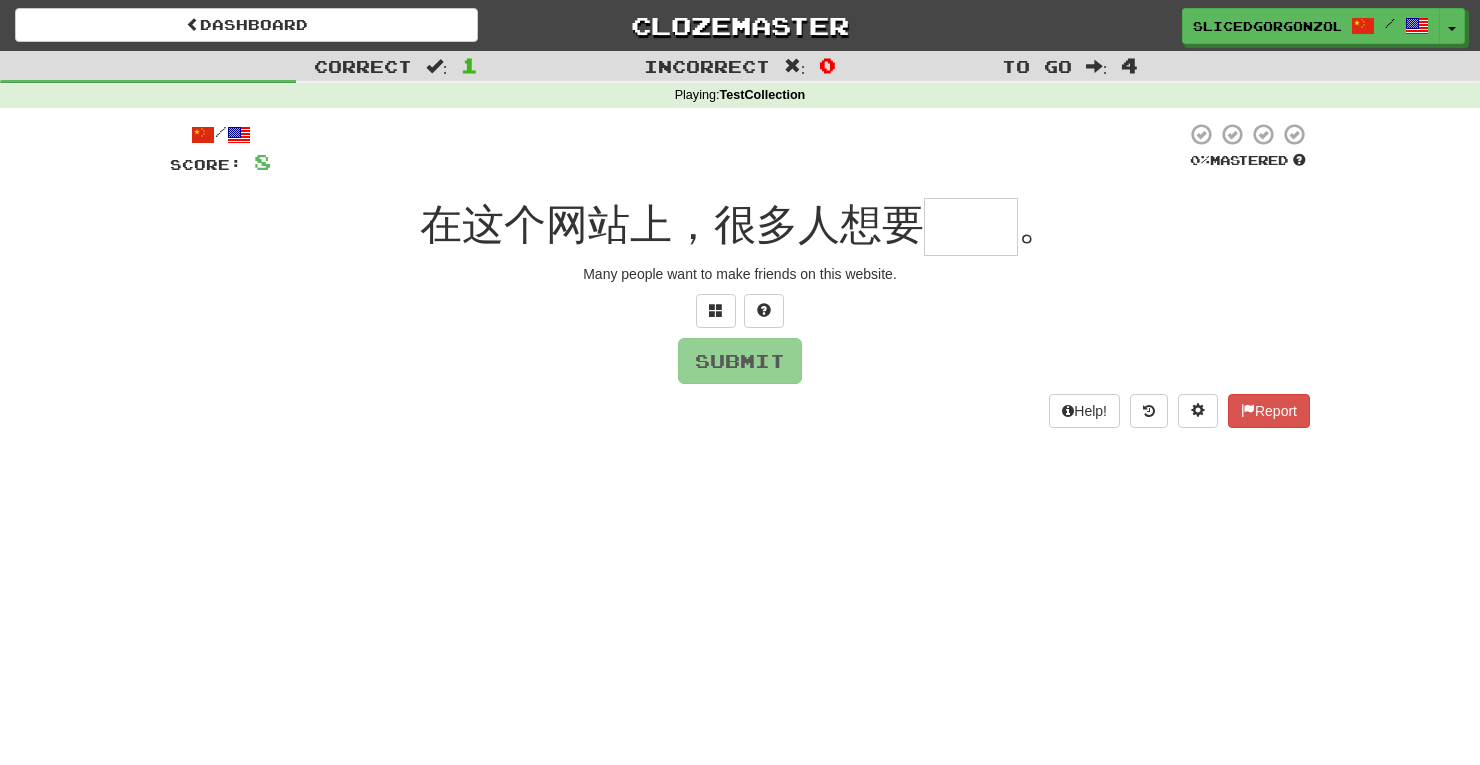 type on "*" 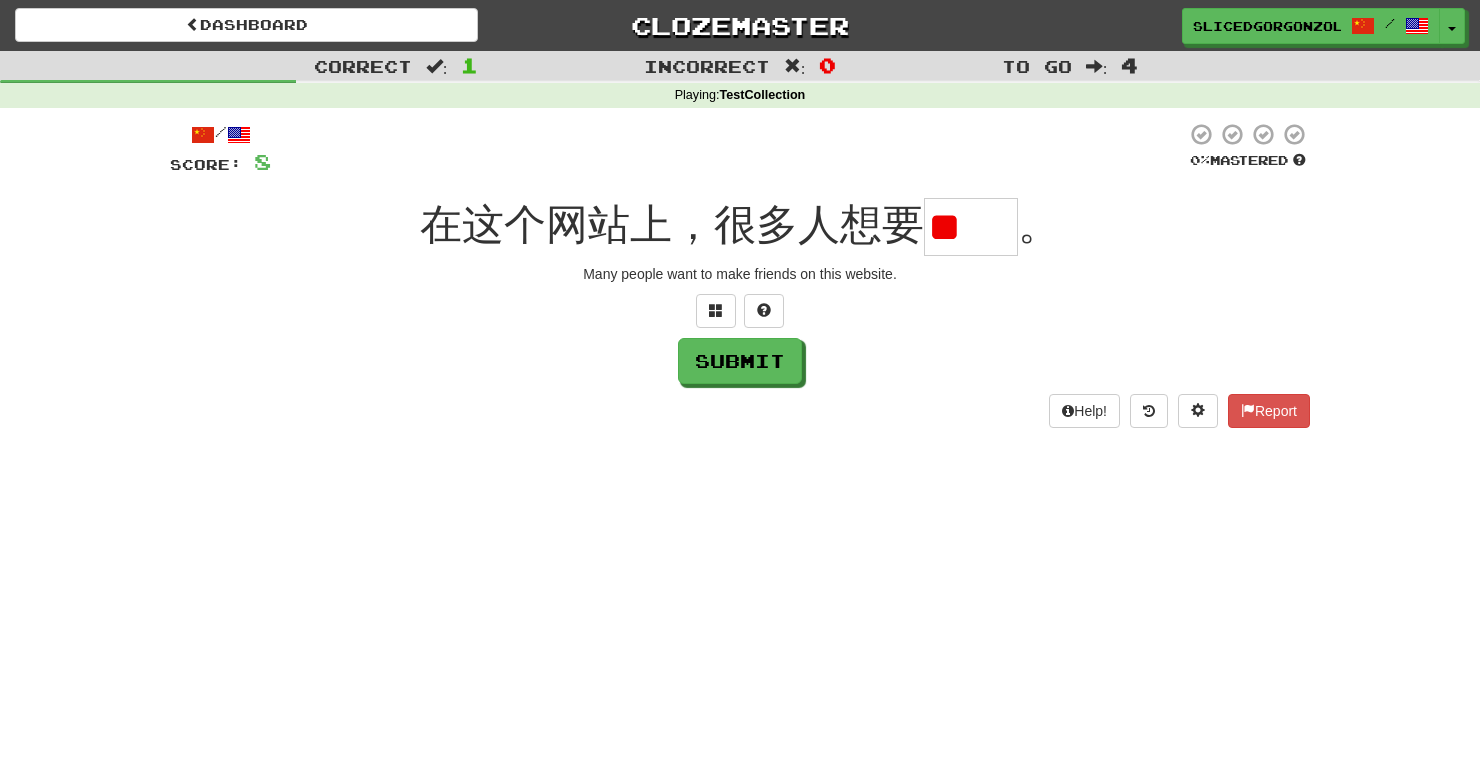 scroll, scrollTop: 0, scrollLeft: 0, axis: both 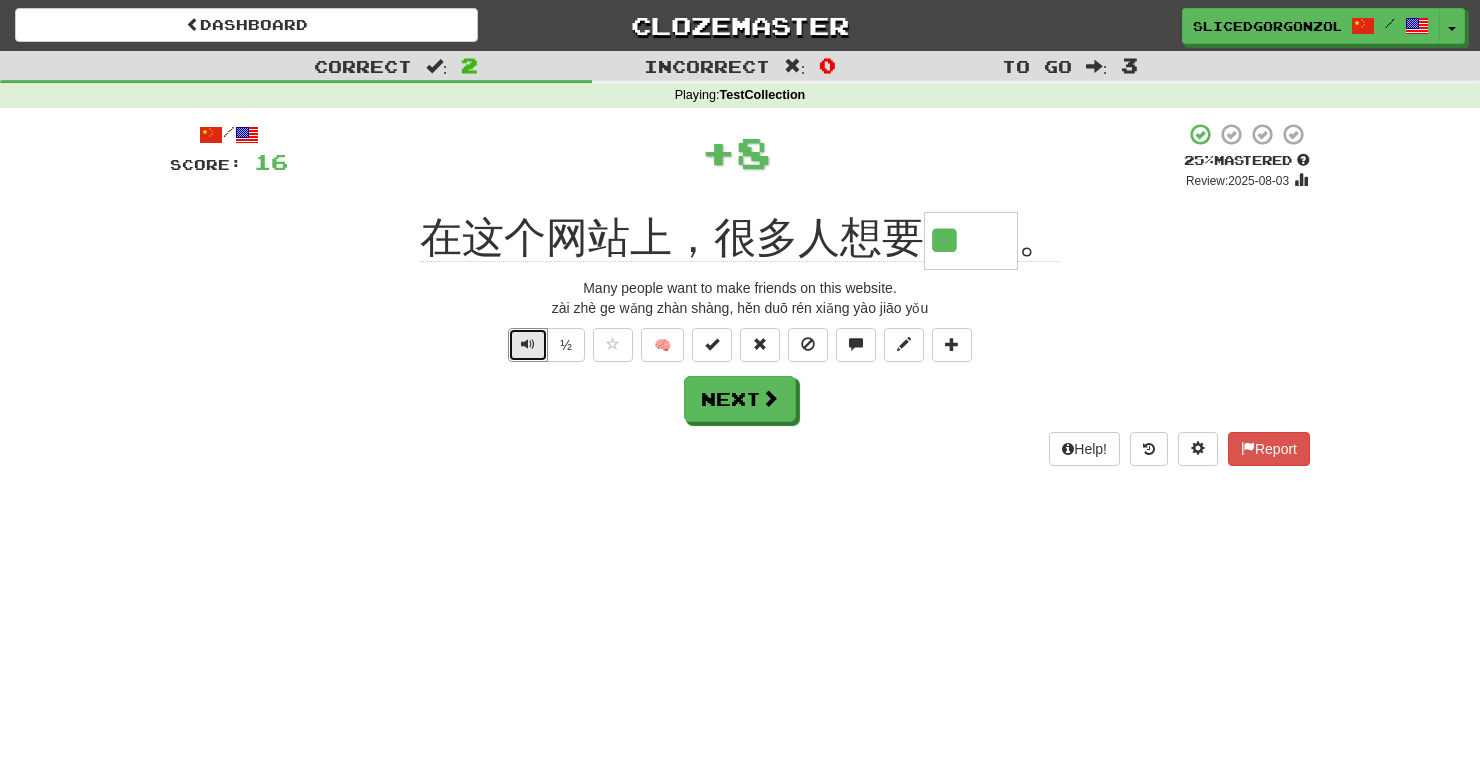 type 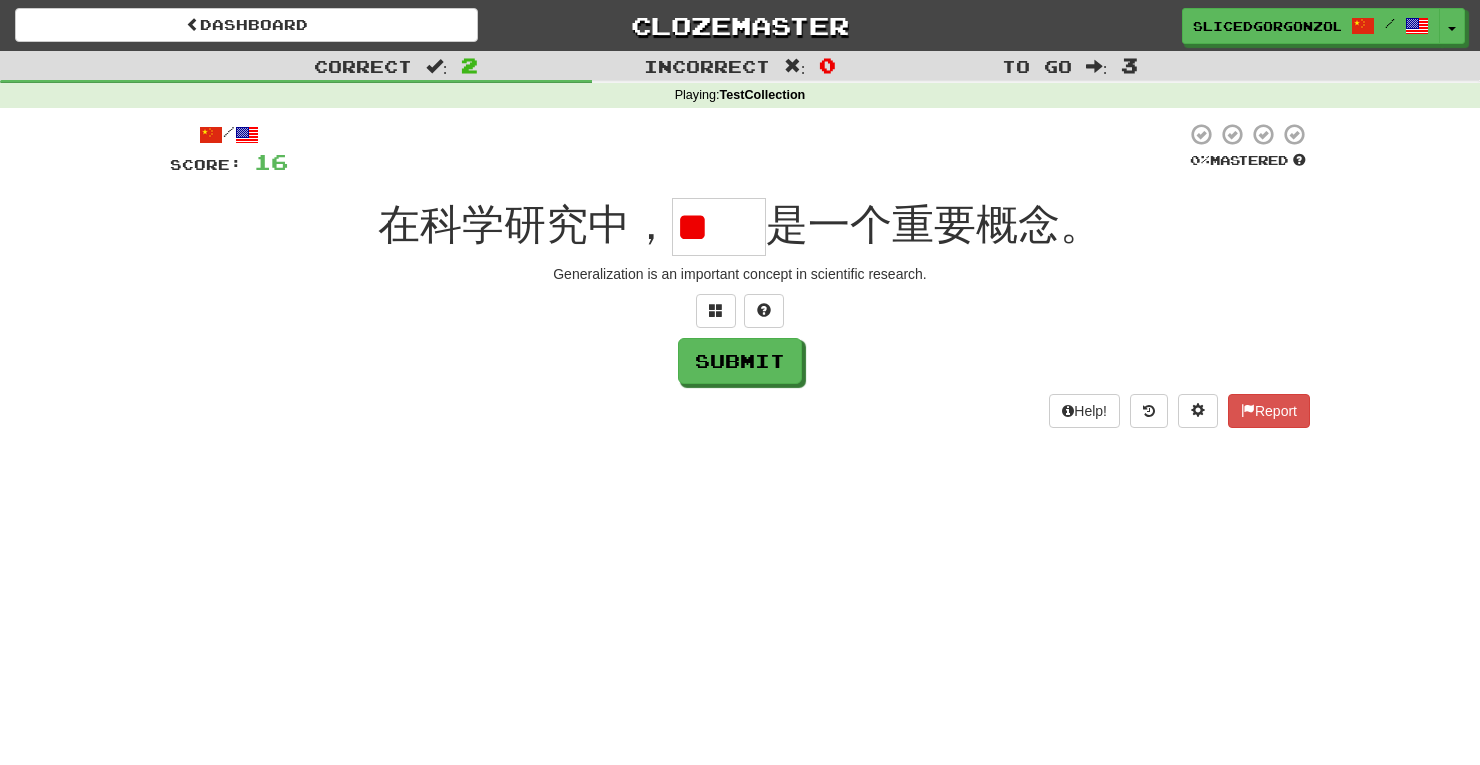 scroll, scrollTop: 0, scrollLeft: 0, axis: both 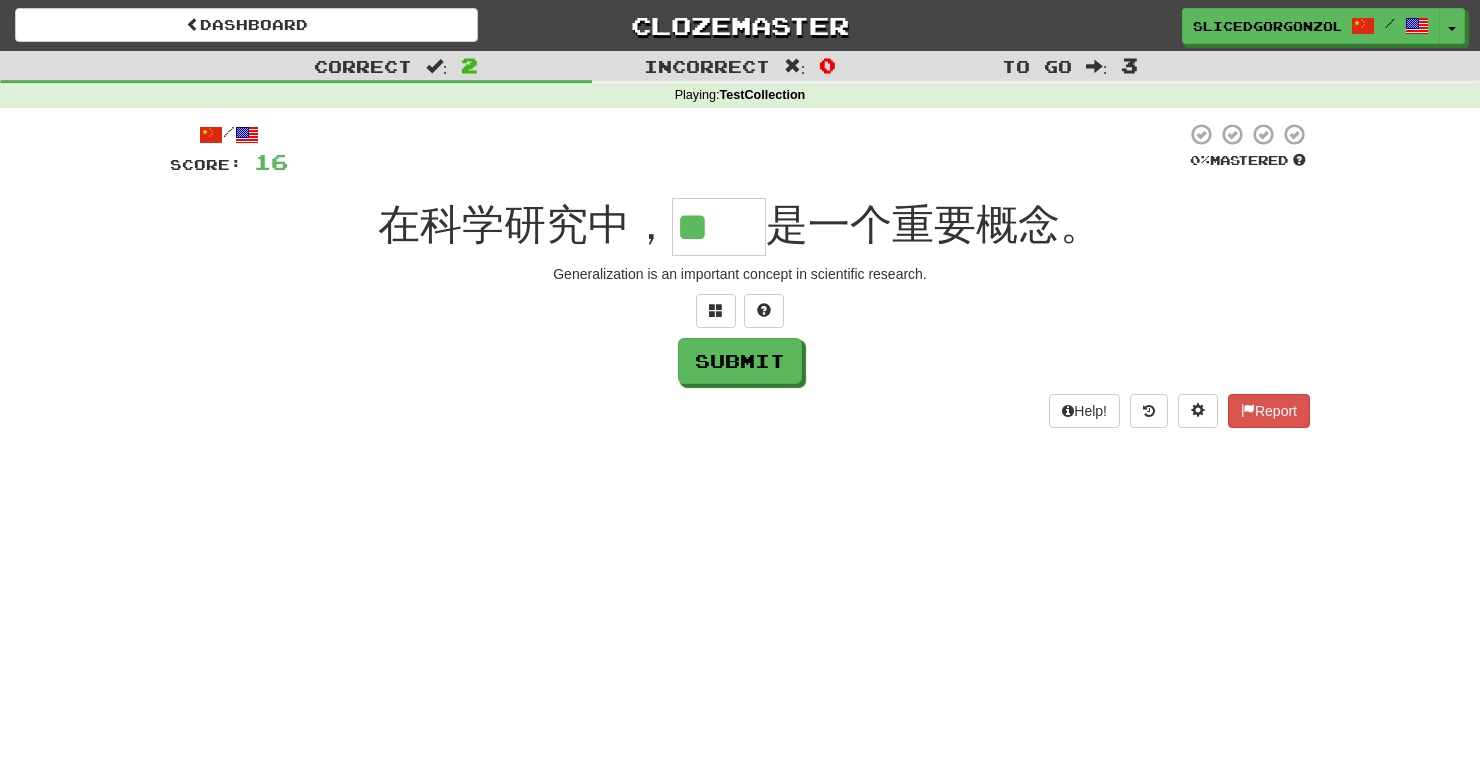type on "**" 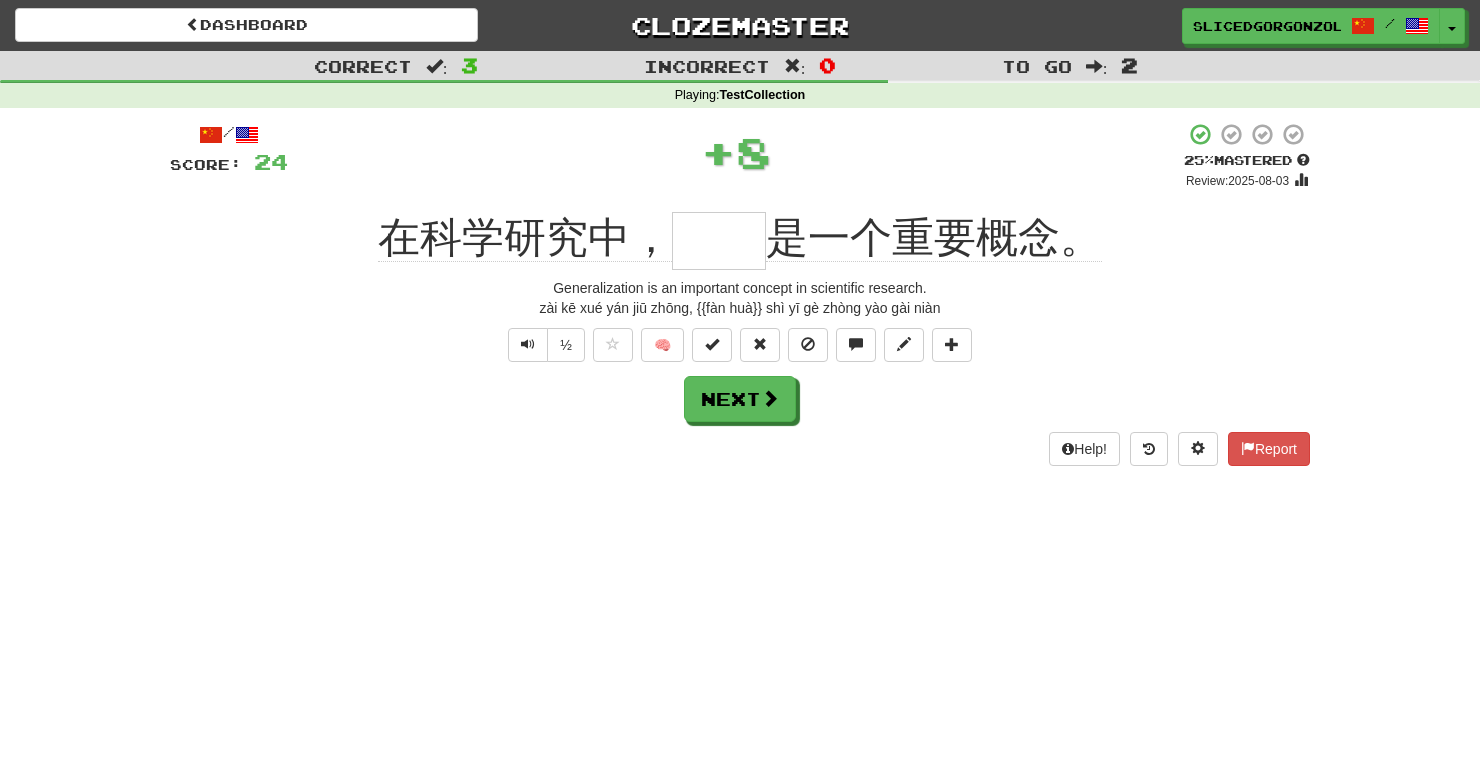 type 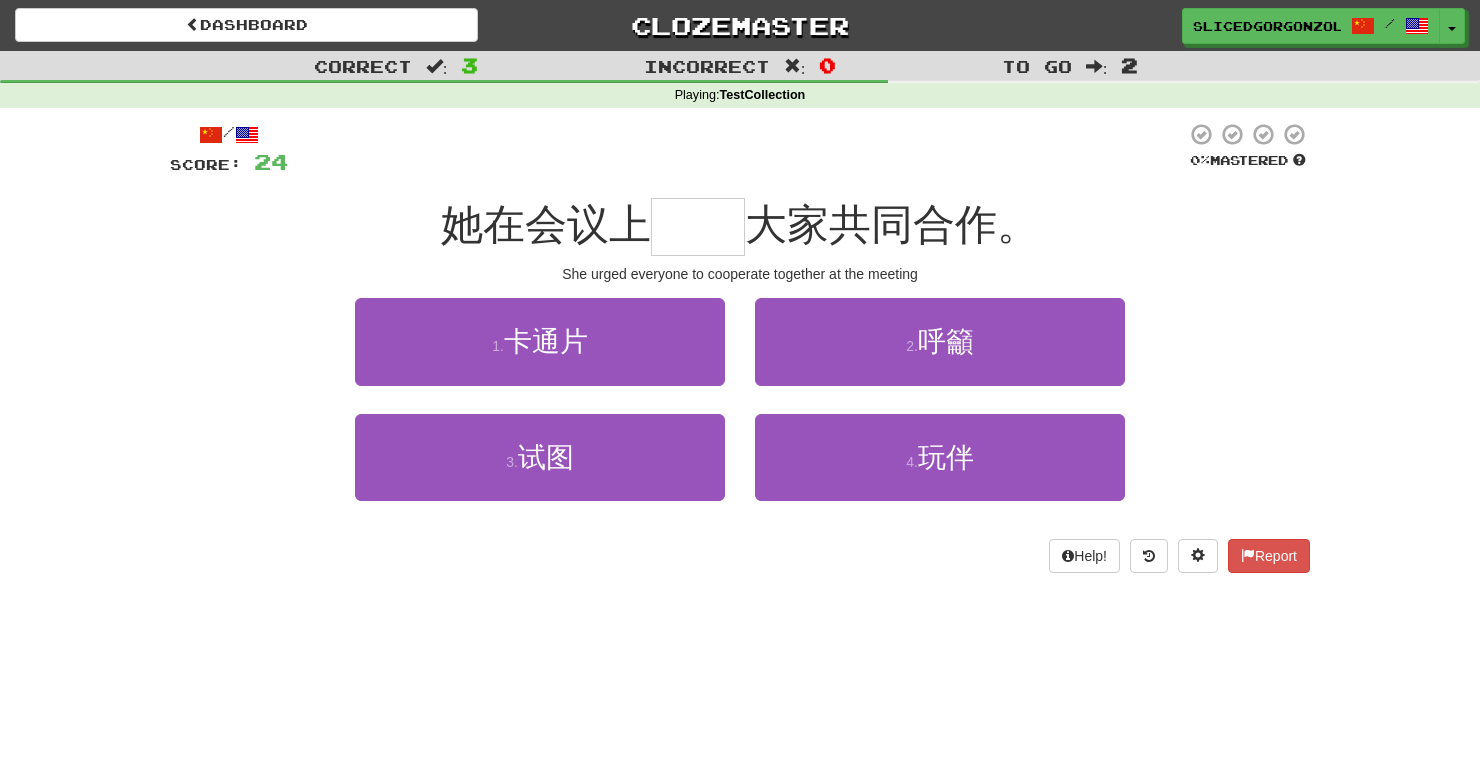 type on "**" 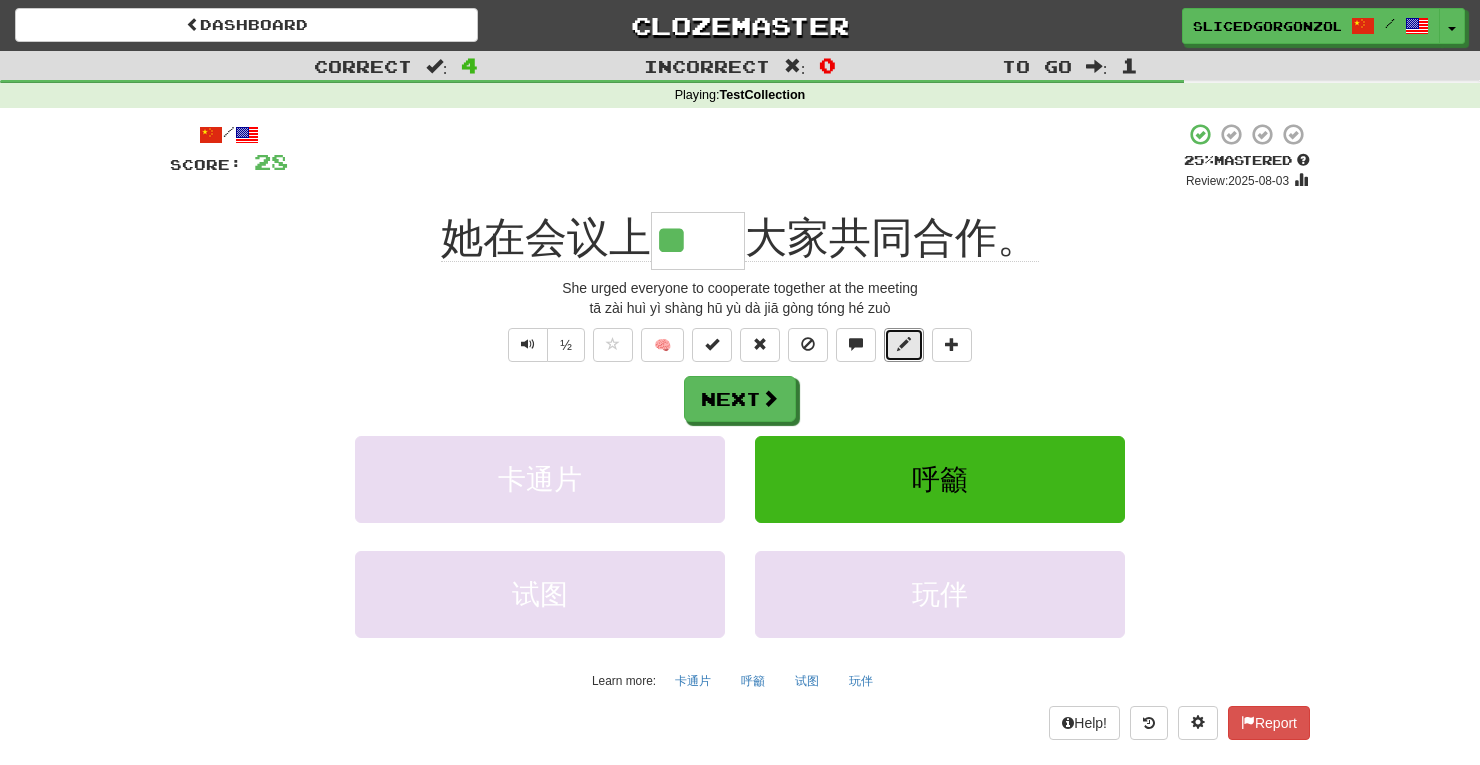 click at bounding box center [904, 344] 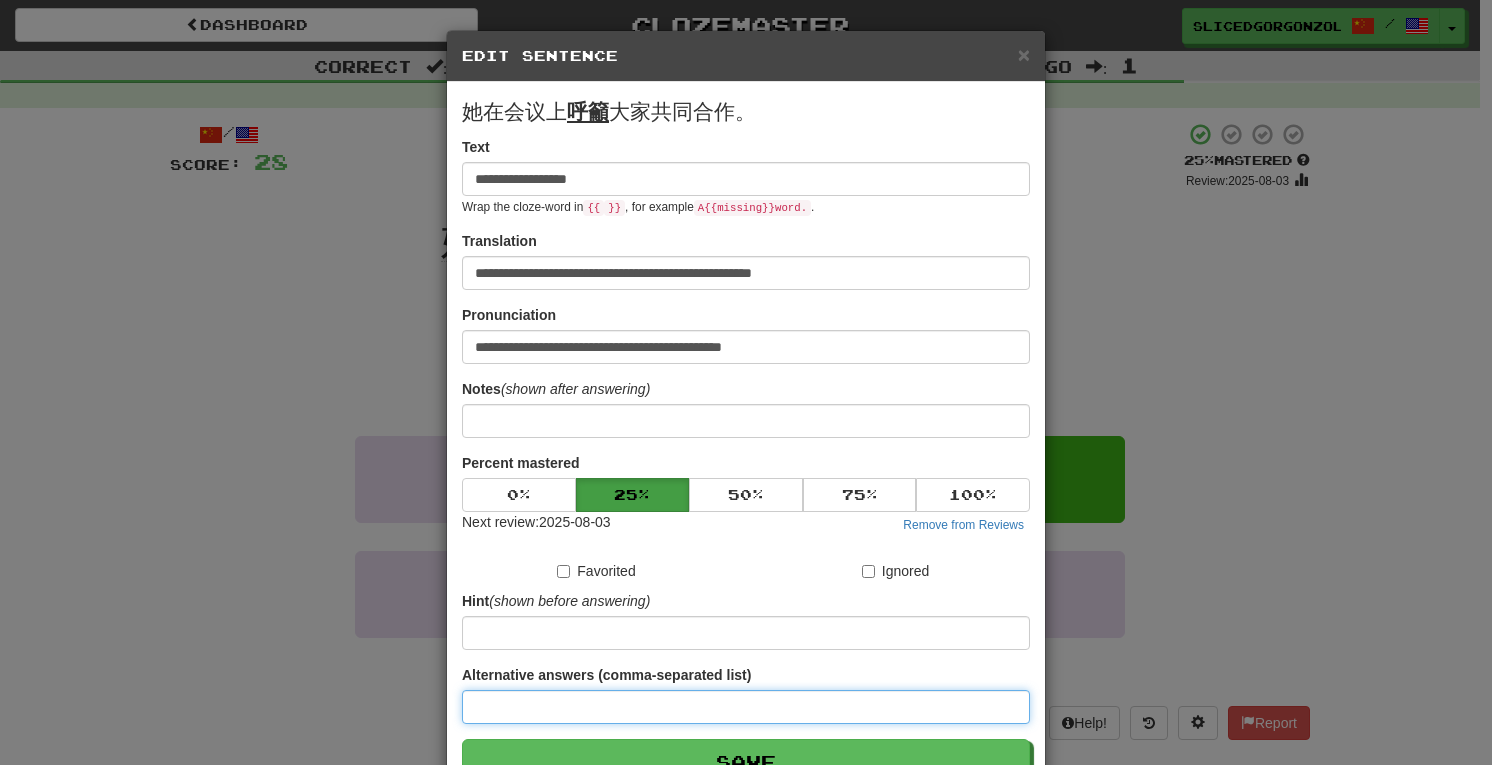 click at bounding box center (746, 707) 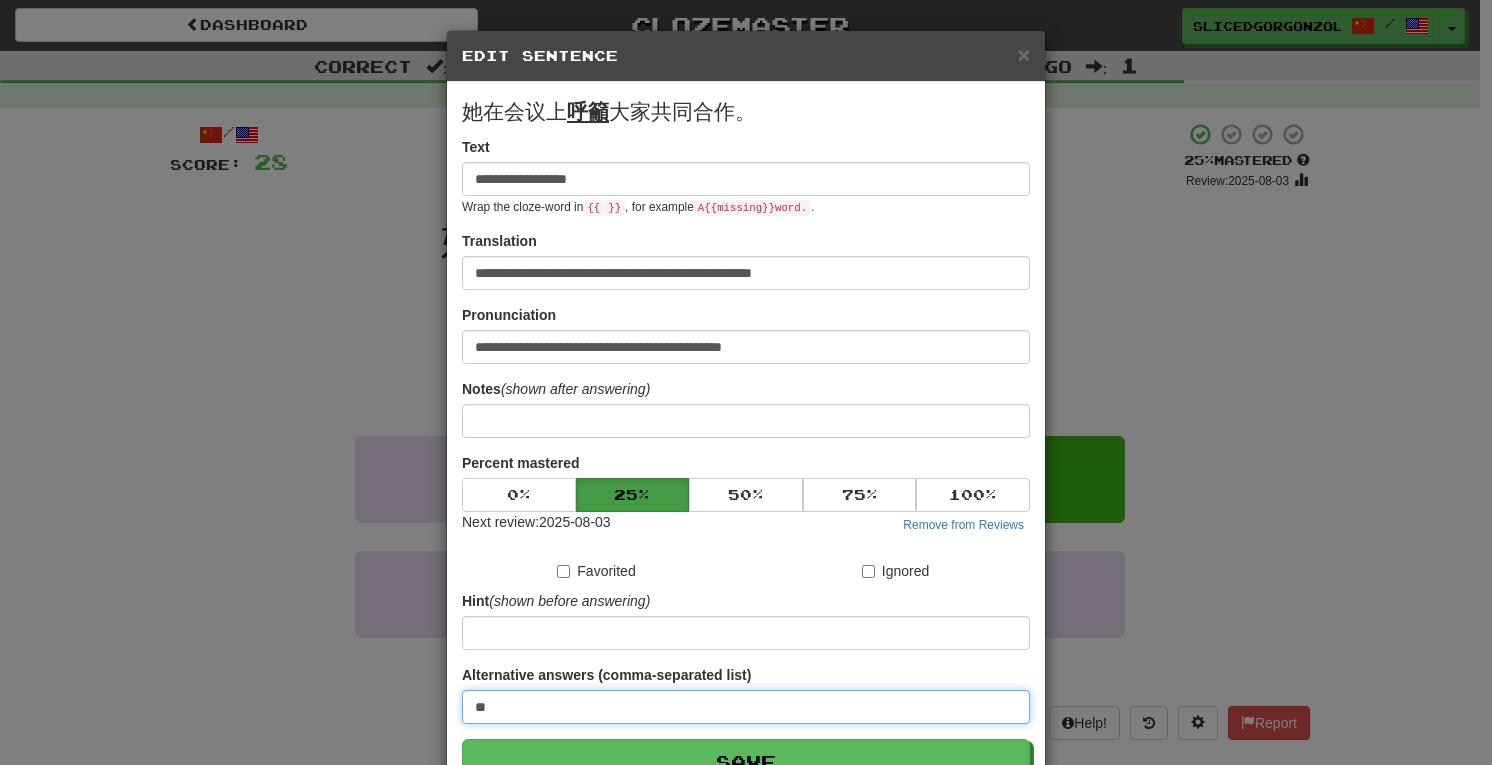 type on "**" 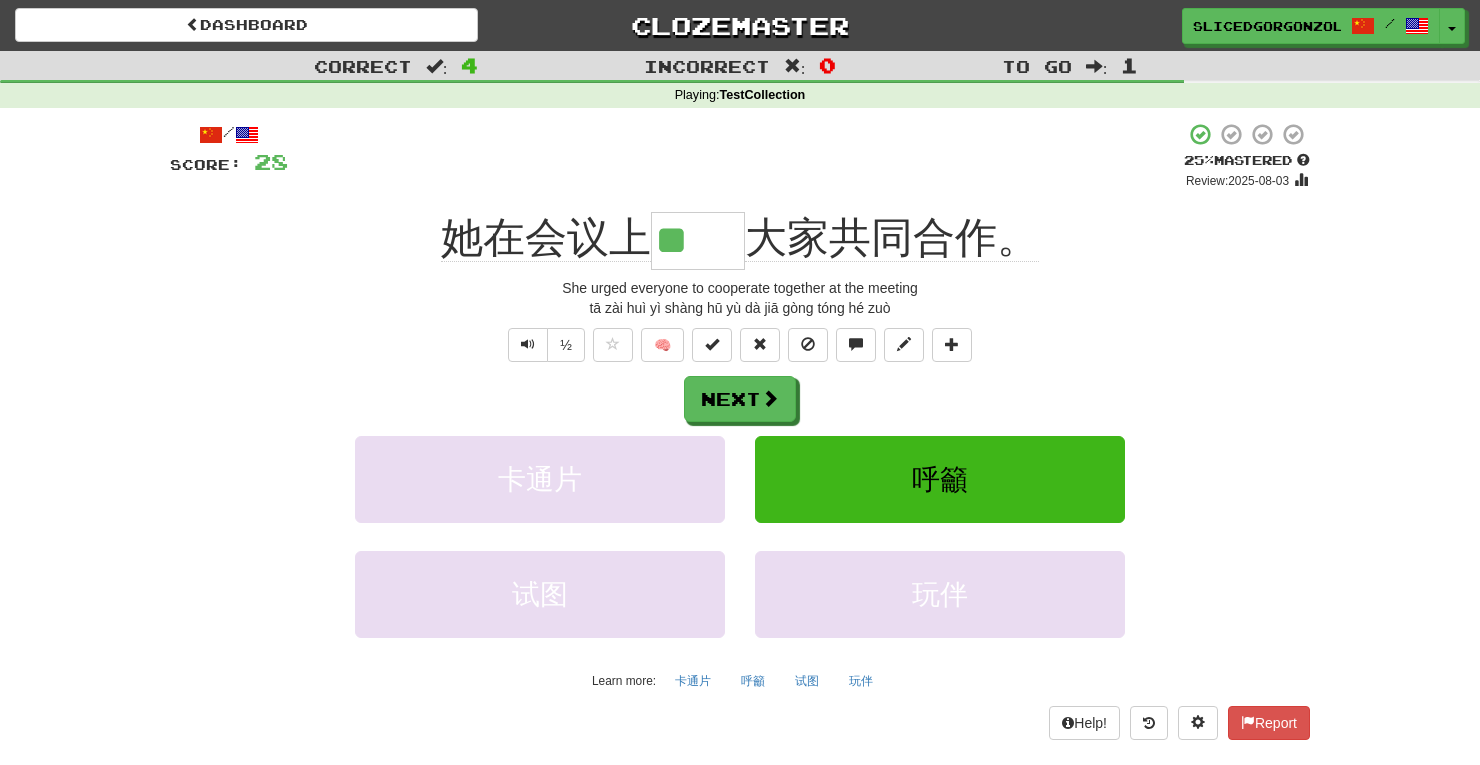click on "She urged everyone to cooperate together at the meeting" at bounding box center [740, 288] 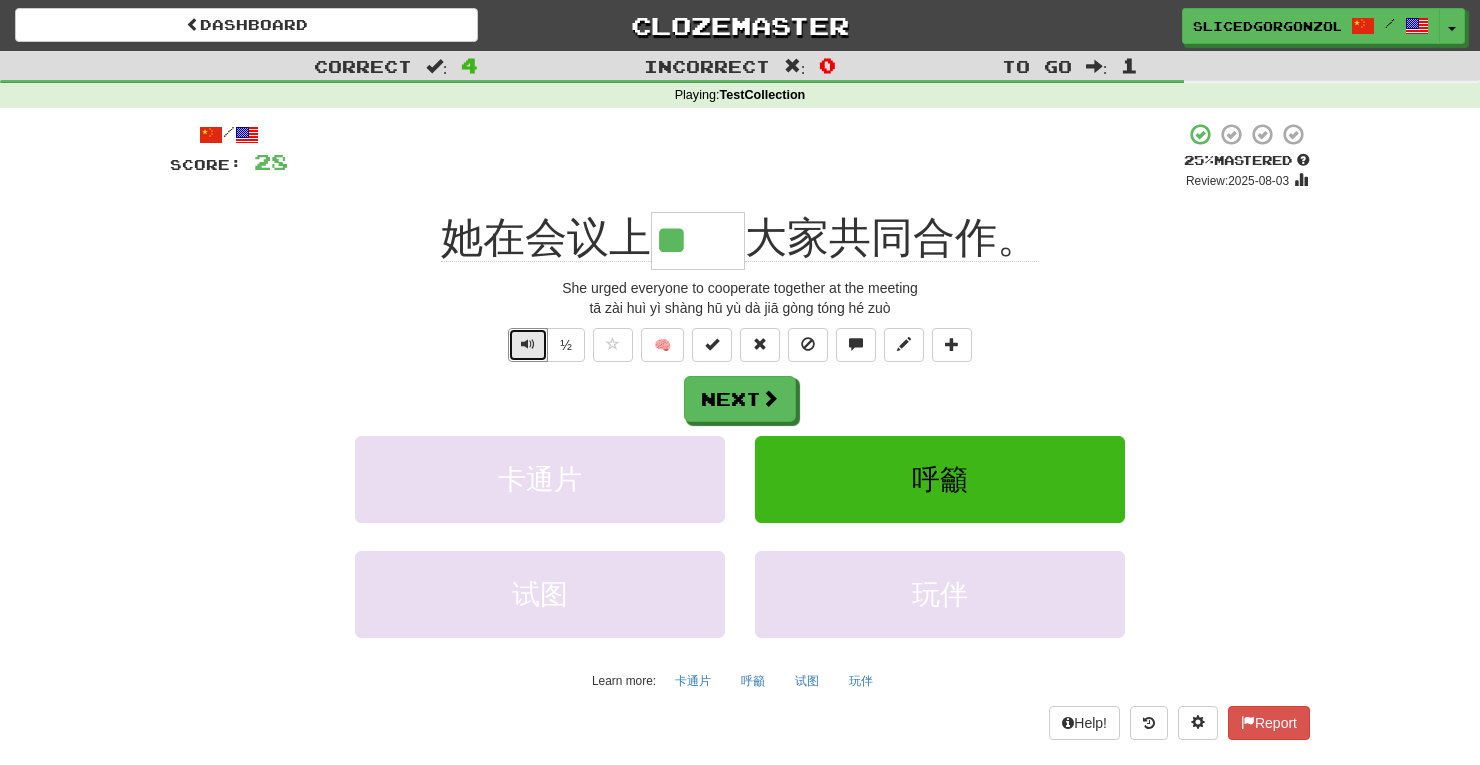 type 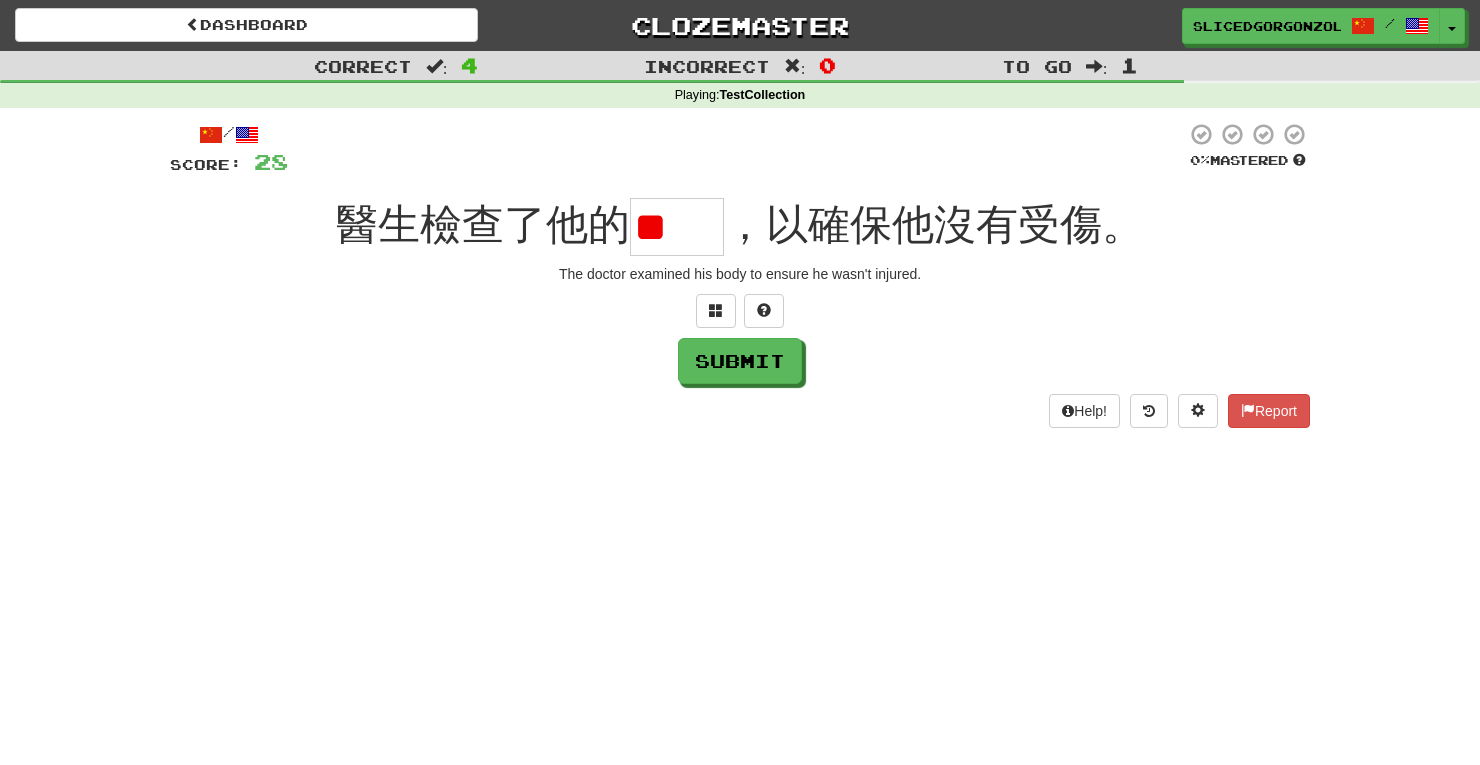 type on "*" 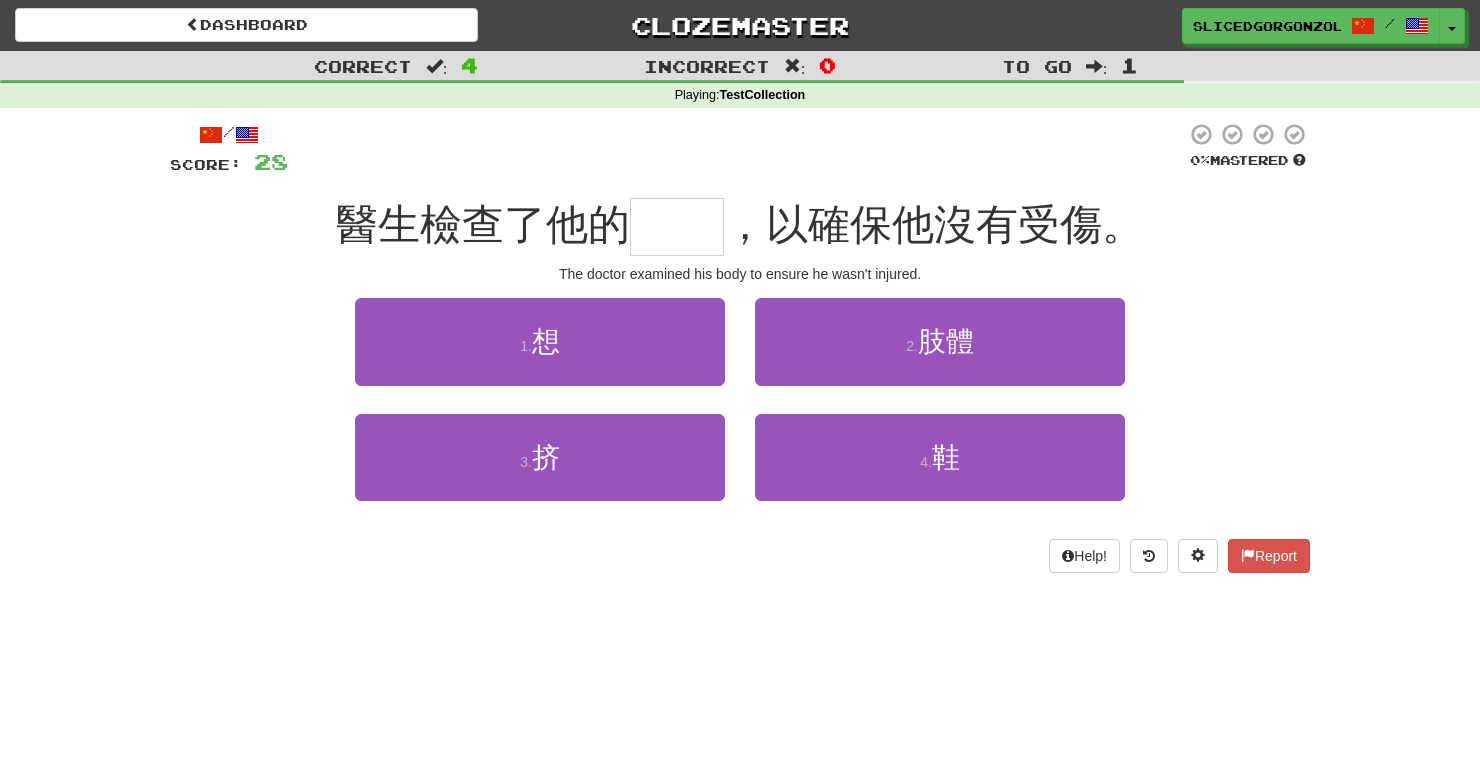 type on "**" 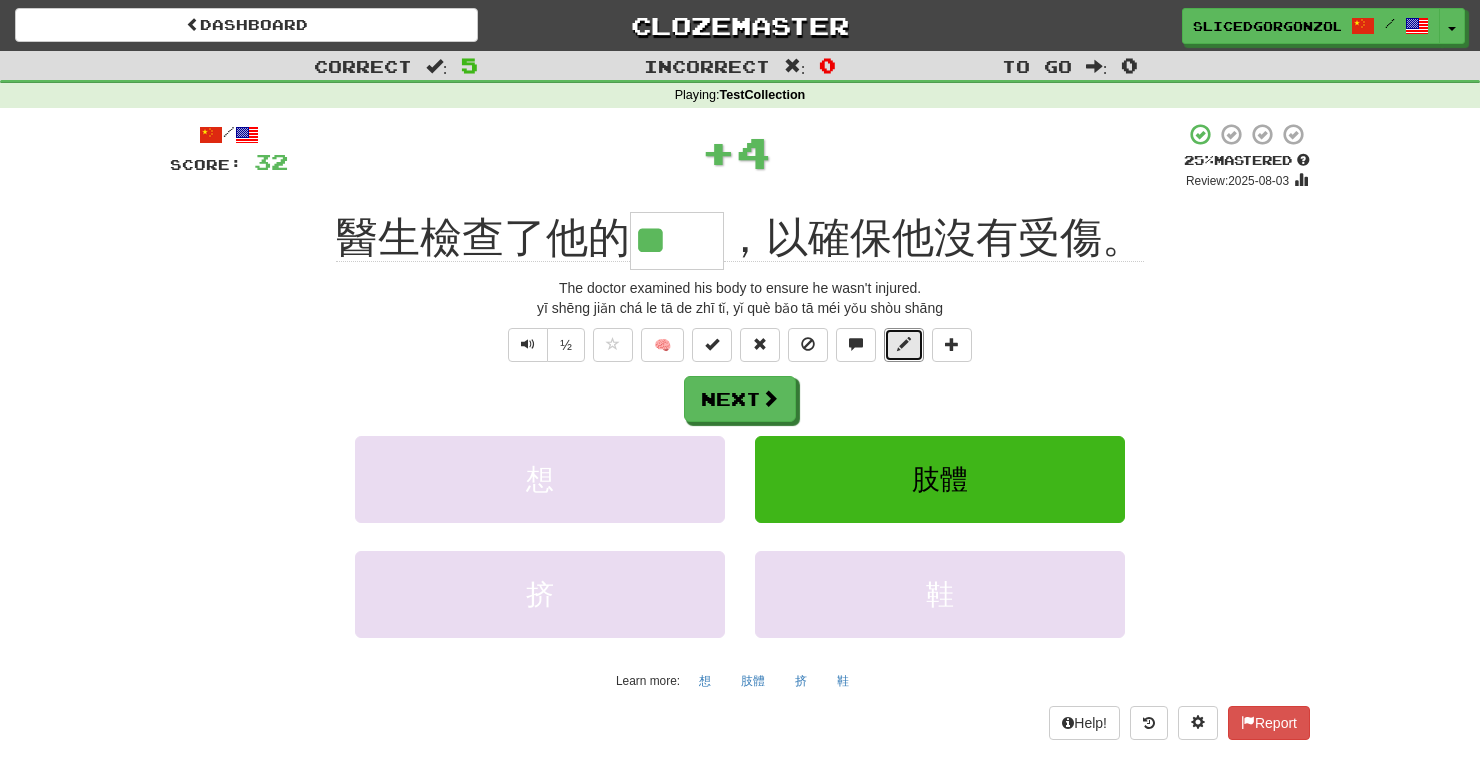 click at bounding box center (904, 344) 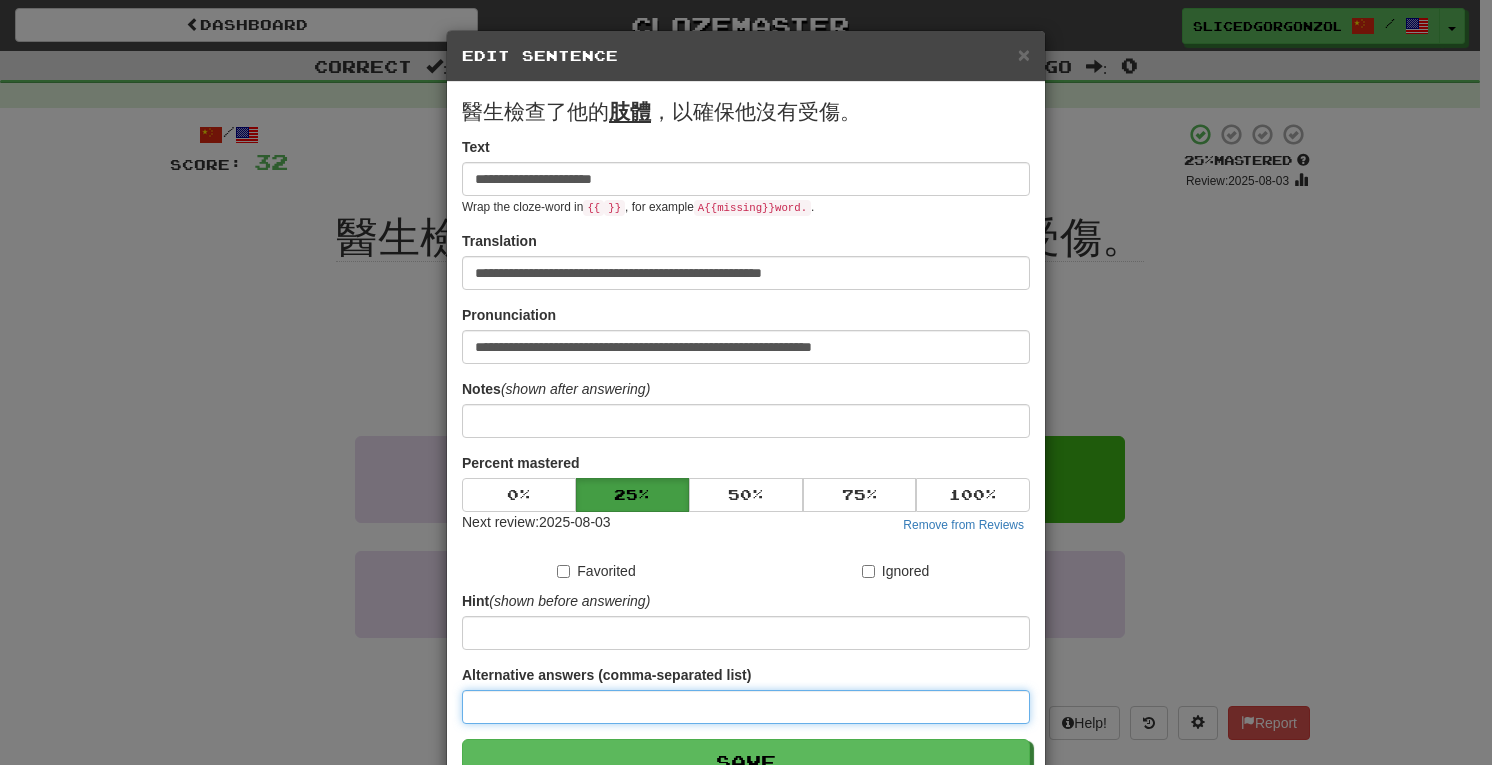 click at bounding box center [746, 707] 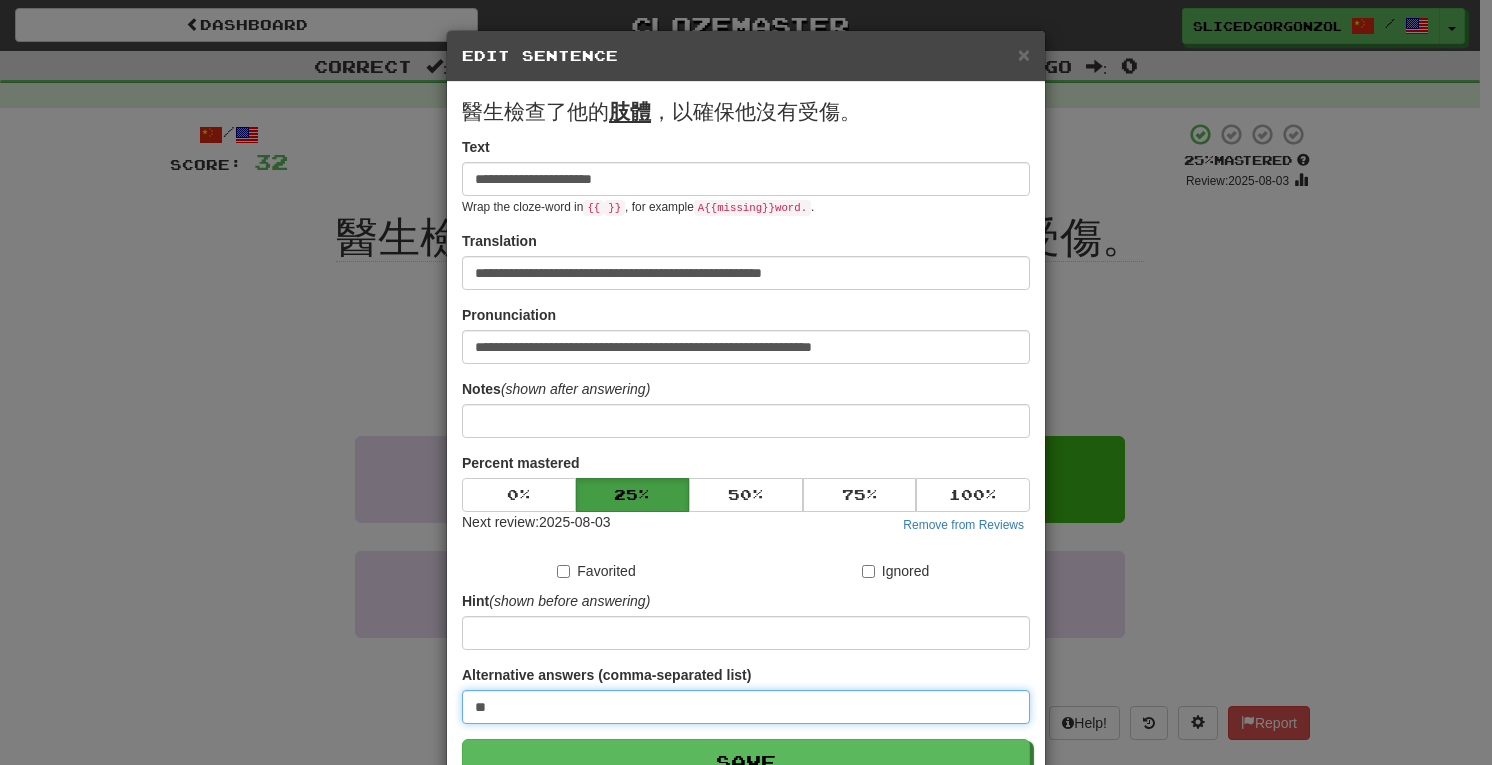 type on "**" 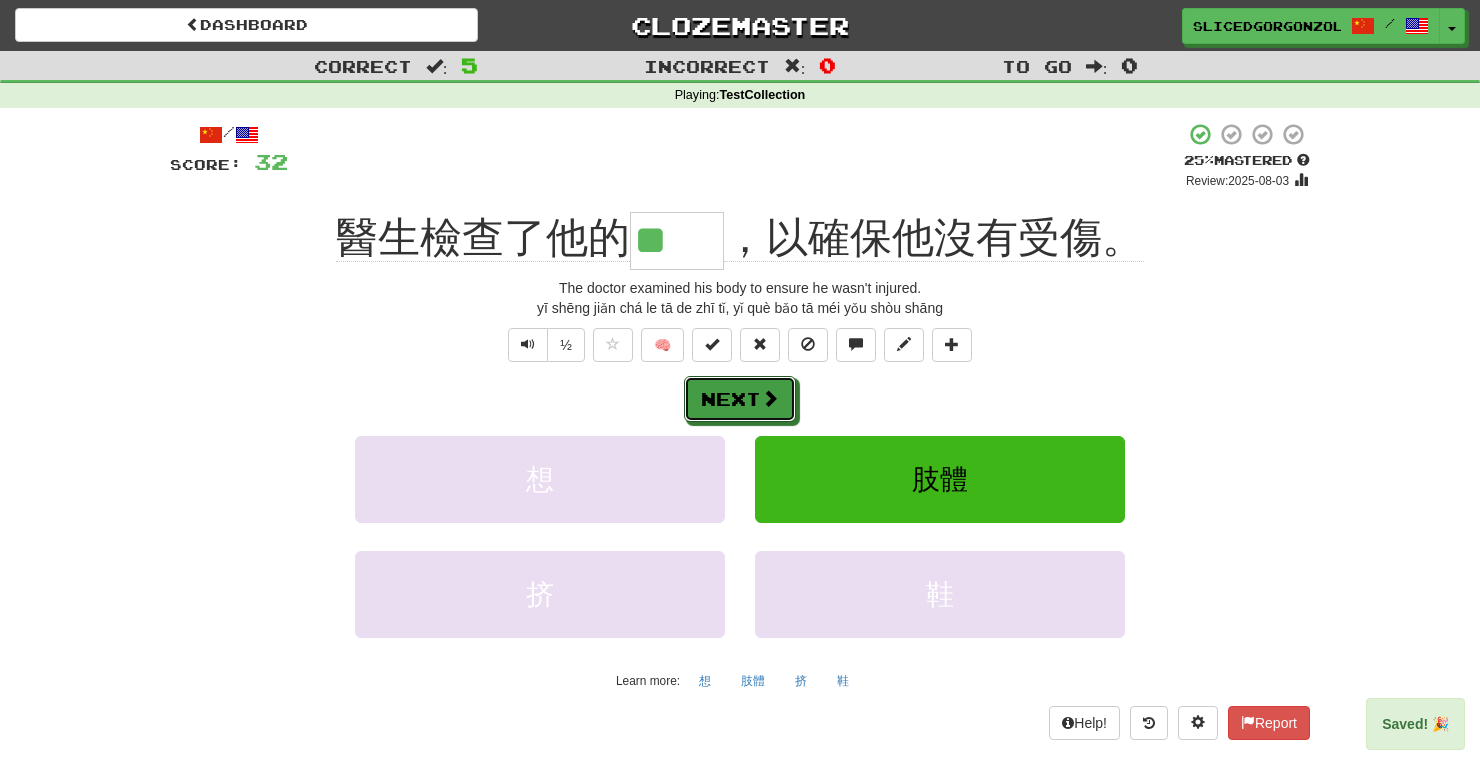 click on "Next" at bounding box center [740, 399] 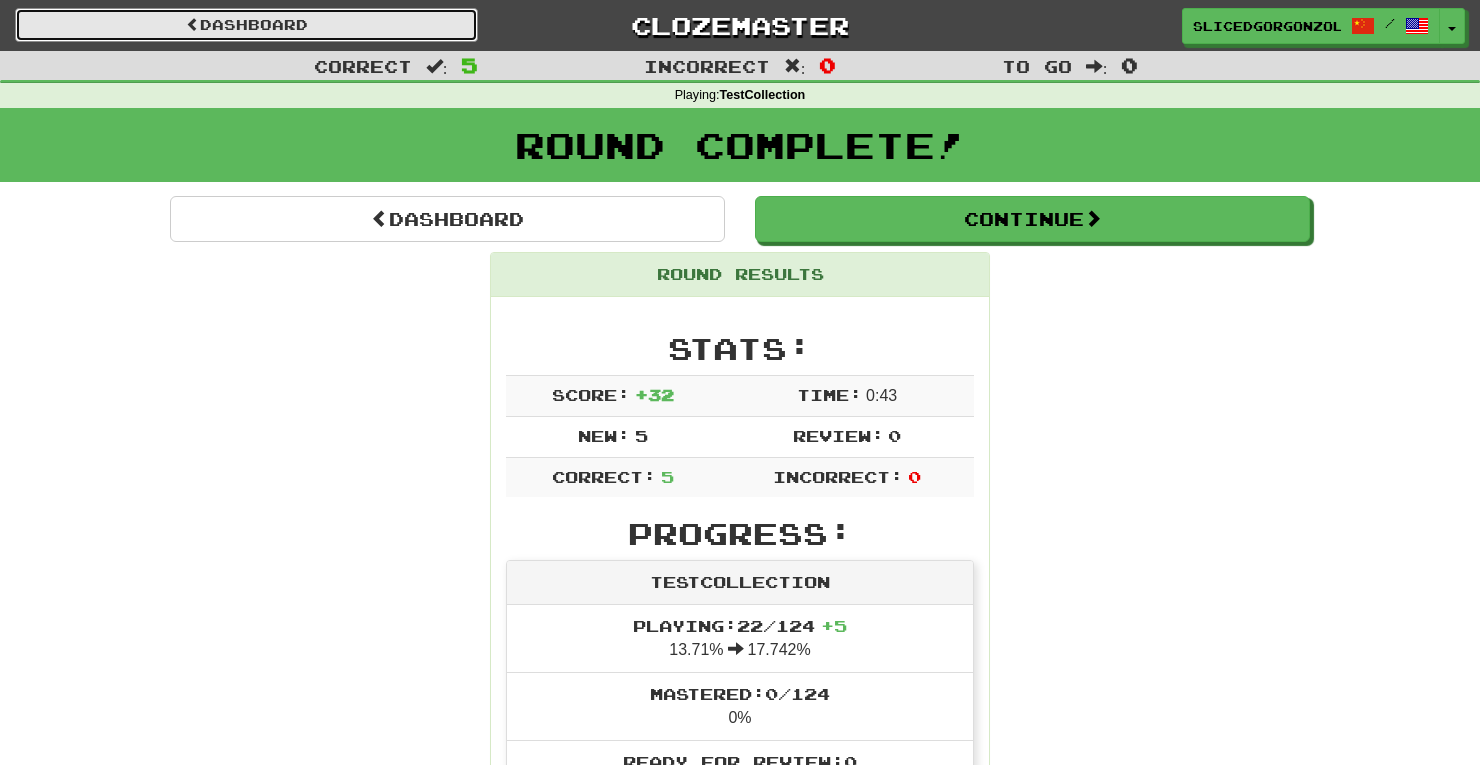click on "Dashboard" at bounding box center (246, 25) 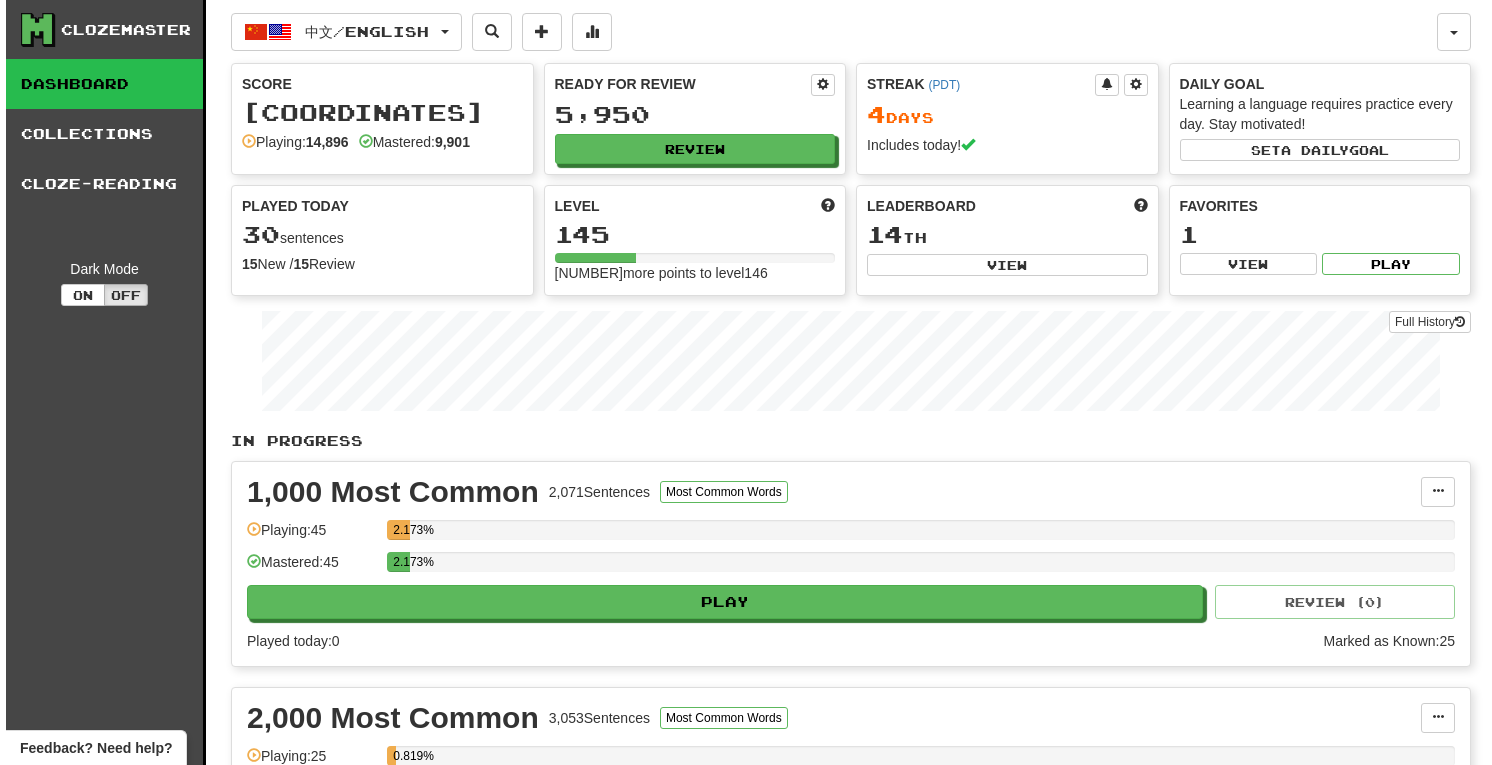 scroll, scrollTop: 0, scrollLeft: 0, axis: both 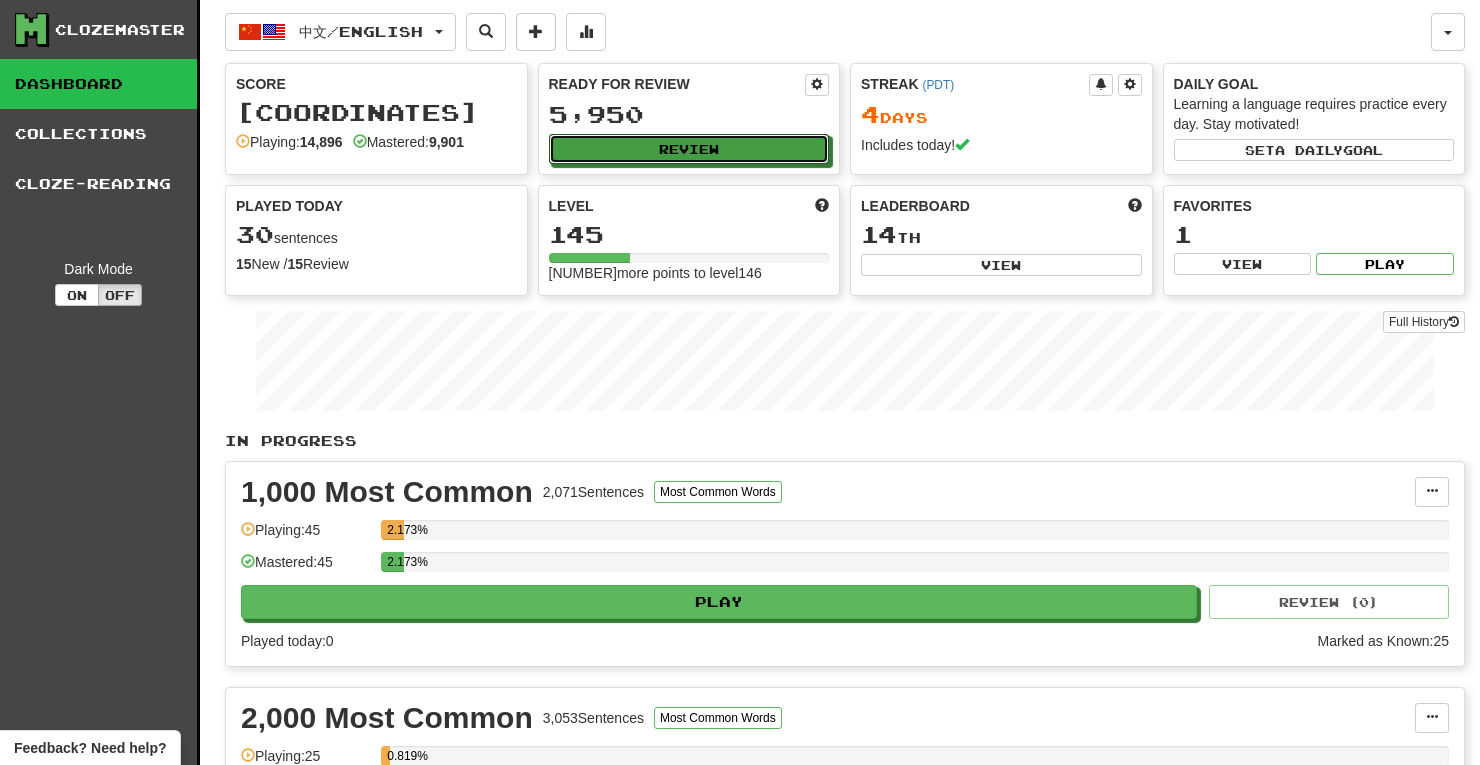 click on "Review" at bounding box center (689, 149) 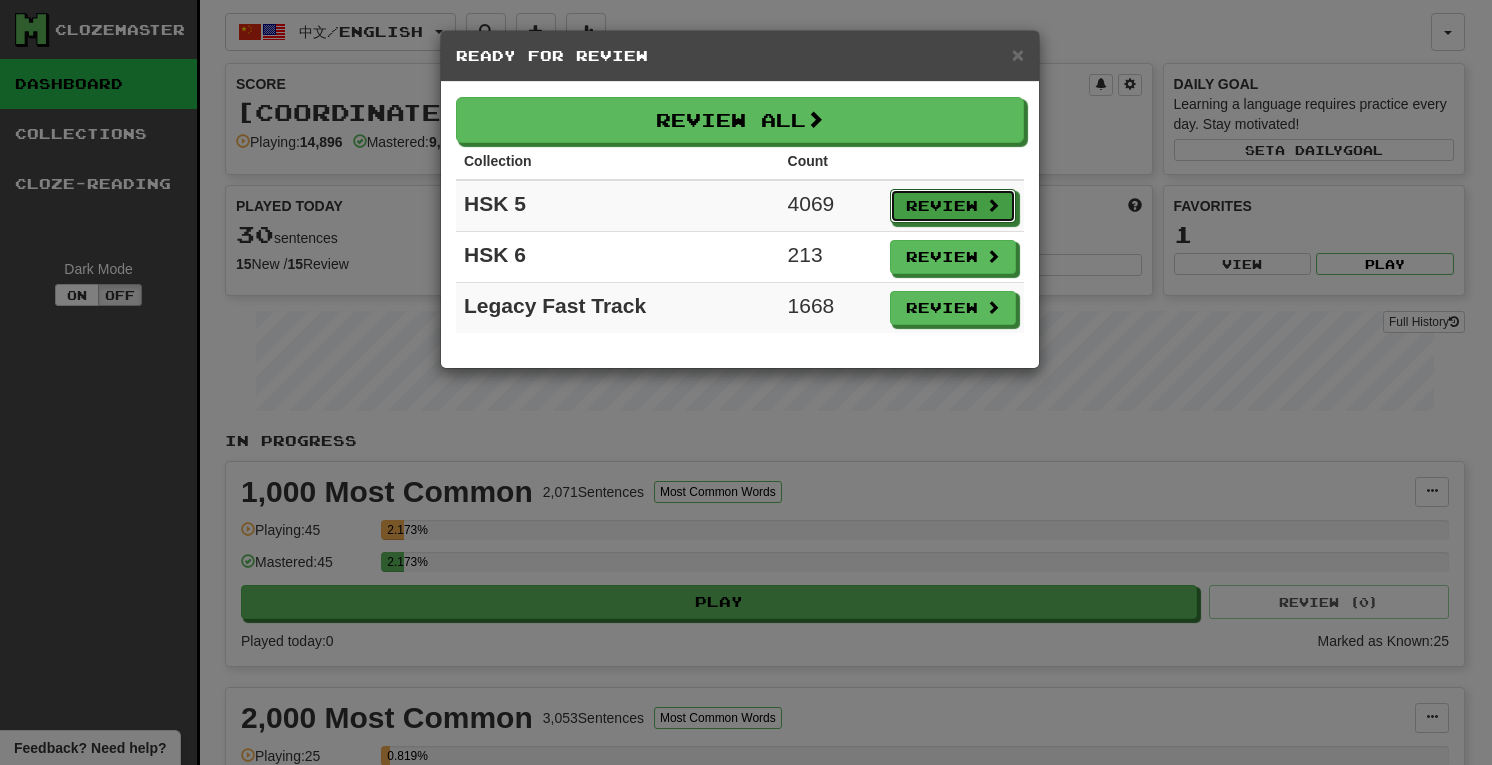 click on "Review" at bounding box center [953, 206] 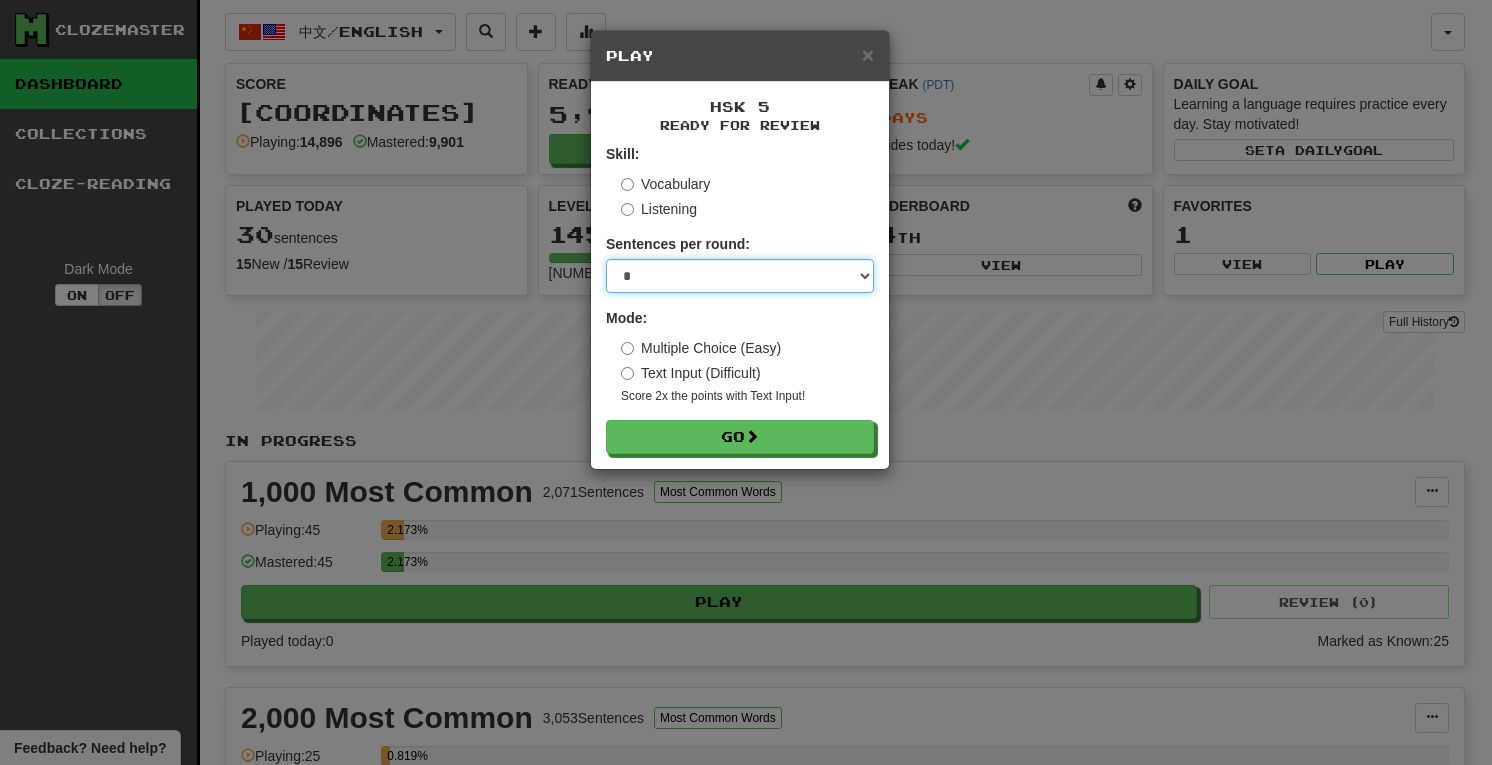 click on "* ** ** ** ** ** *** ********" at bounding box center (740, 276) 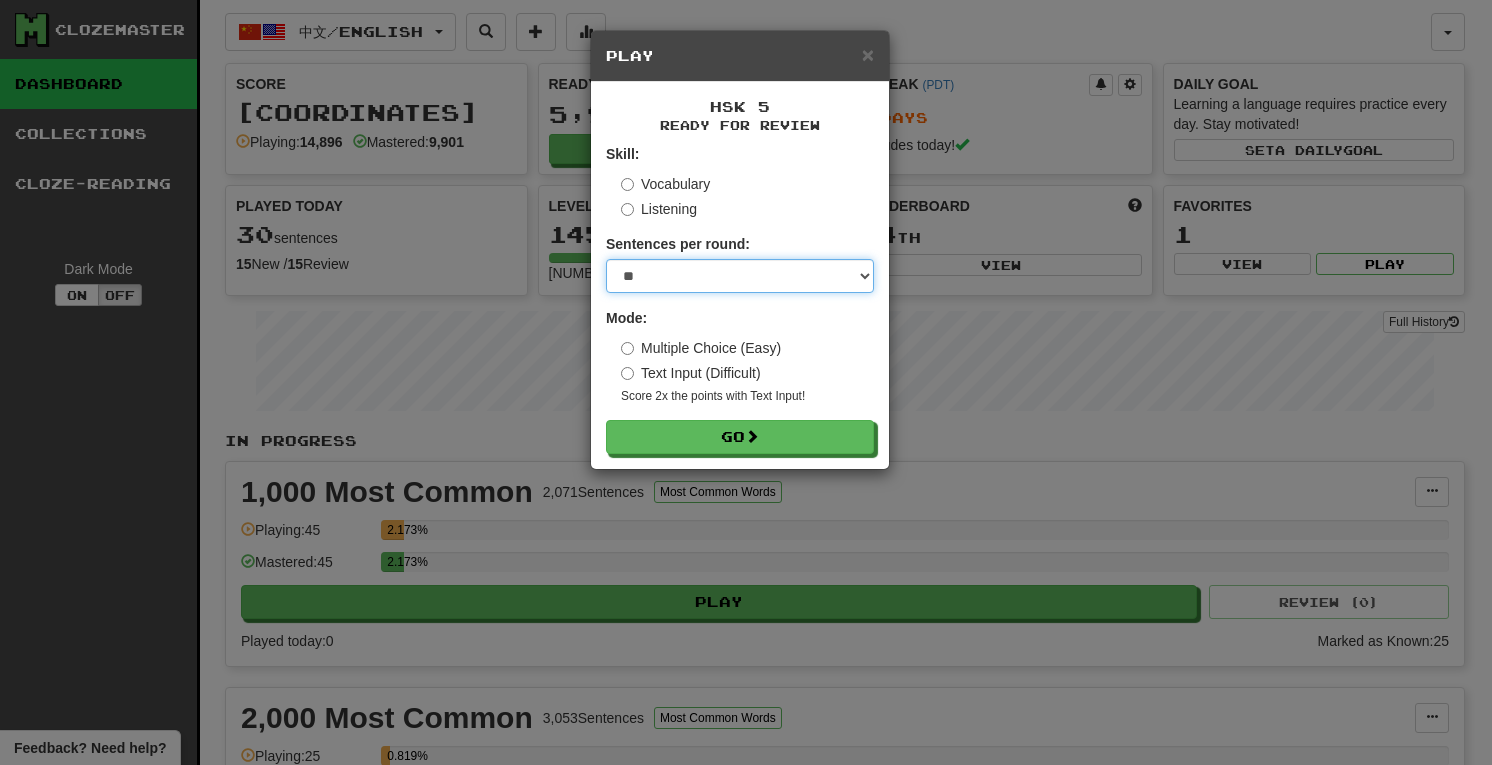 click on "* ** ** ** ** ** *** ********" at bounding box center [740, 276] 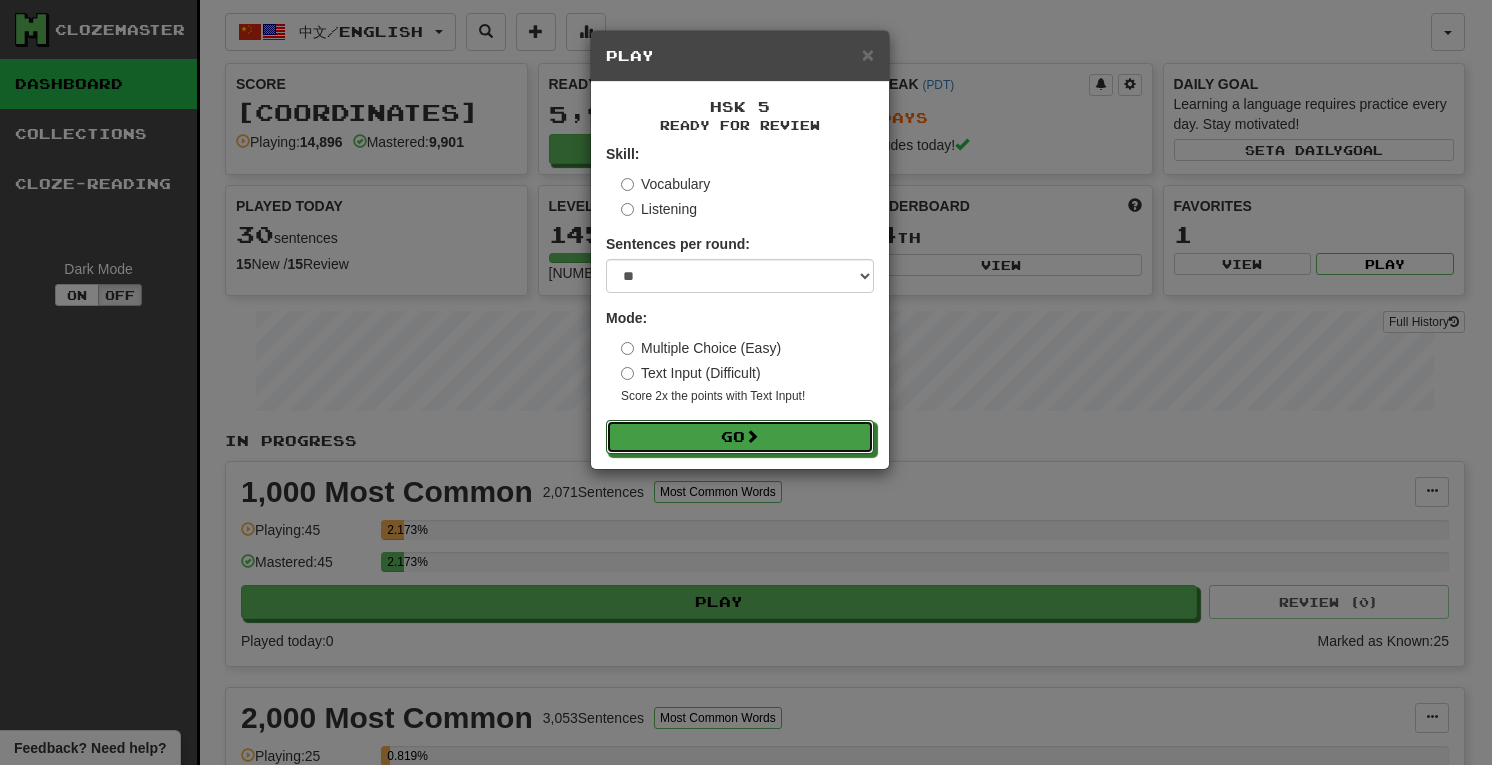 click on "Go" at bounding box center (740, 437) 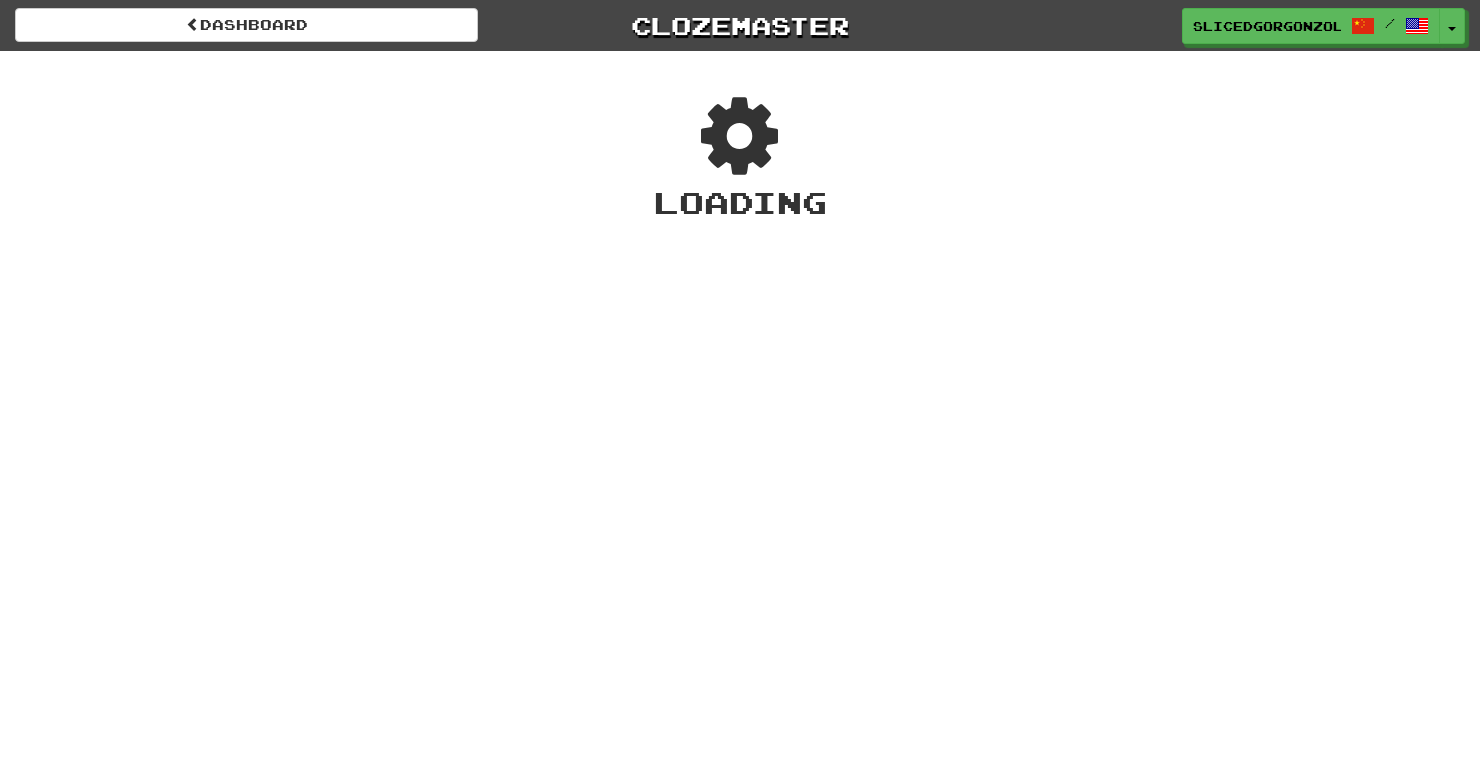 scroll, scrollTop: 0, scrollLeft: 0, axis: both 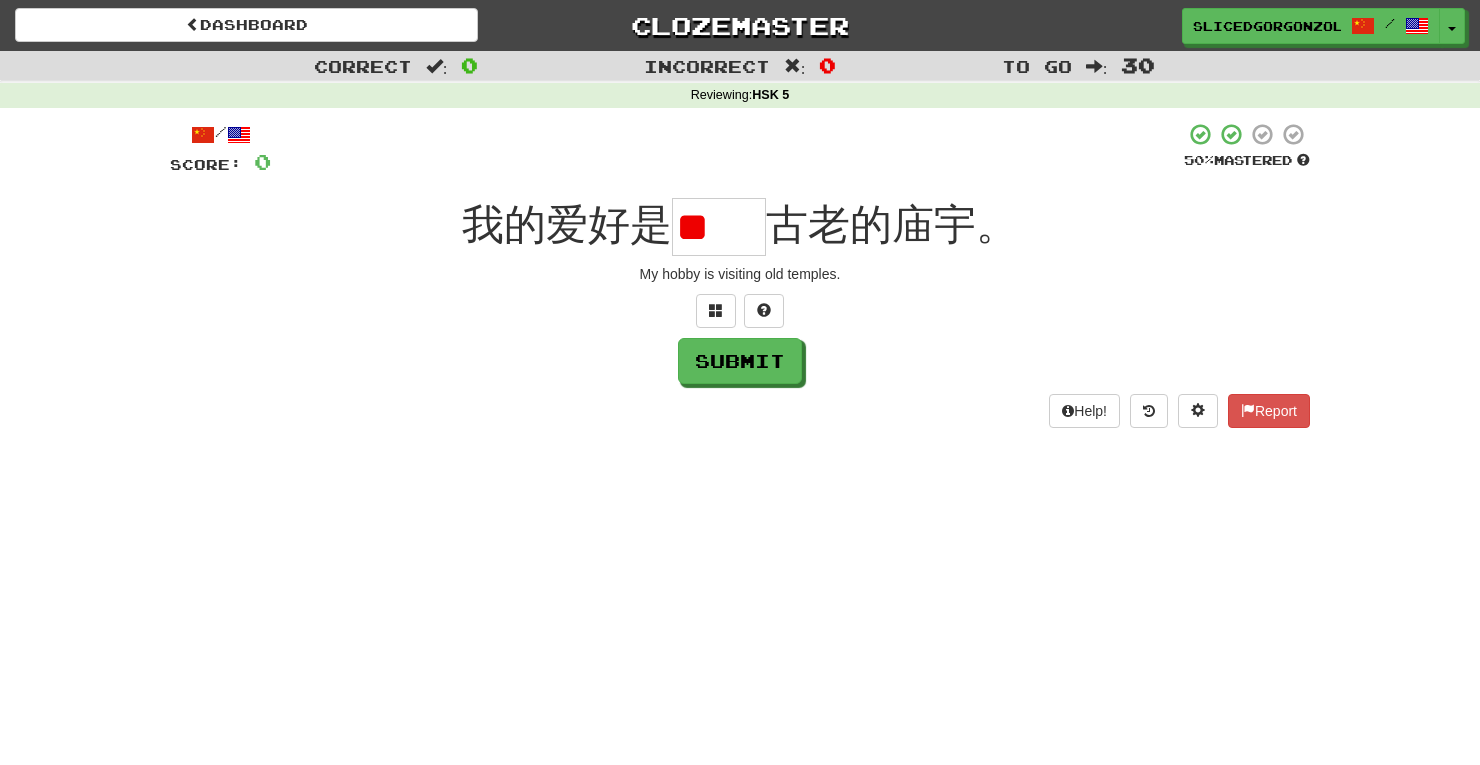 type on "*" 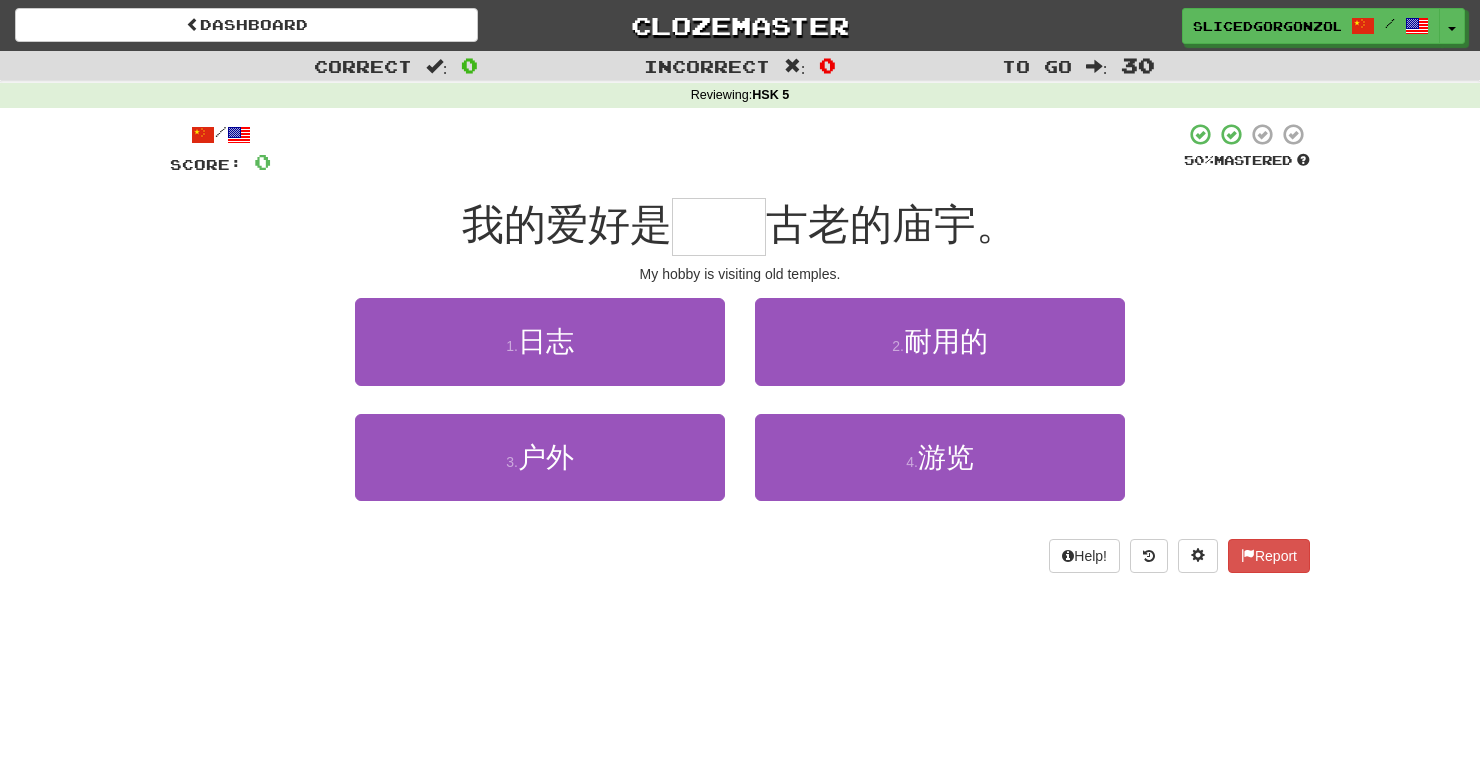 type on "**" 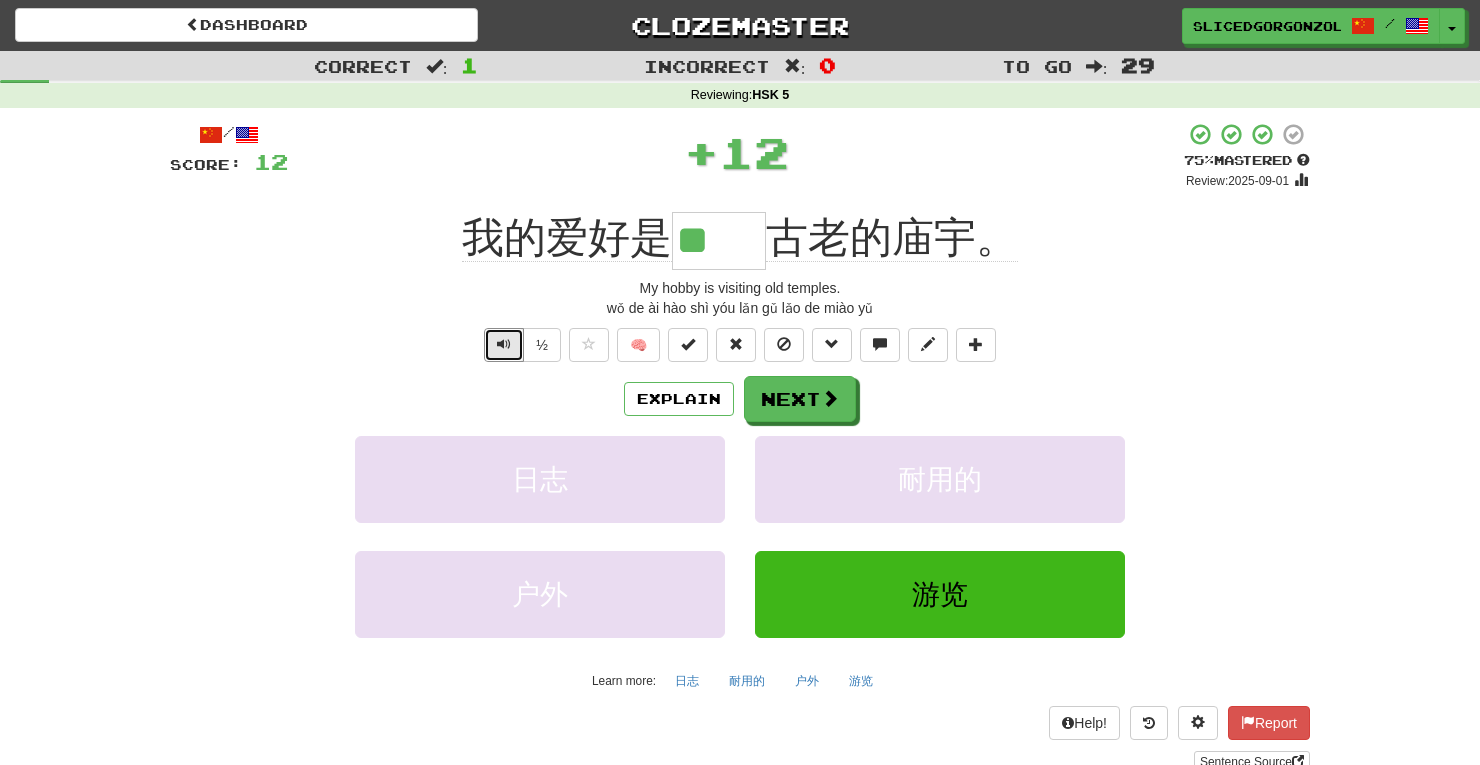 type 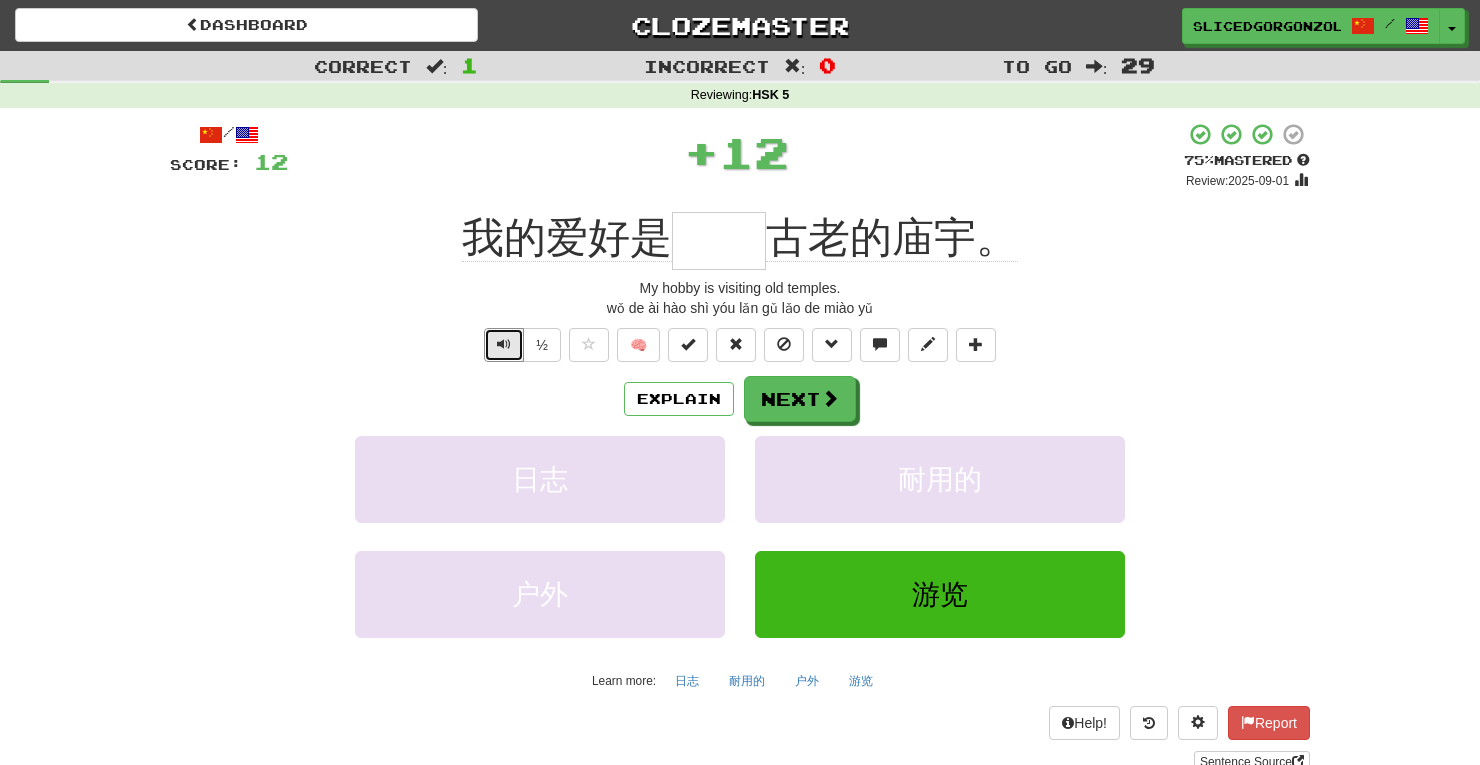 type 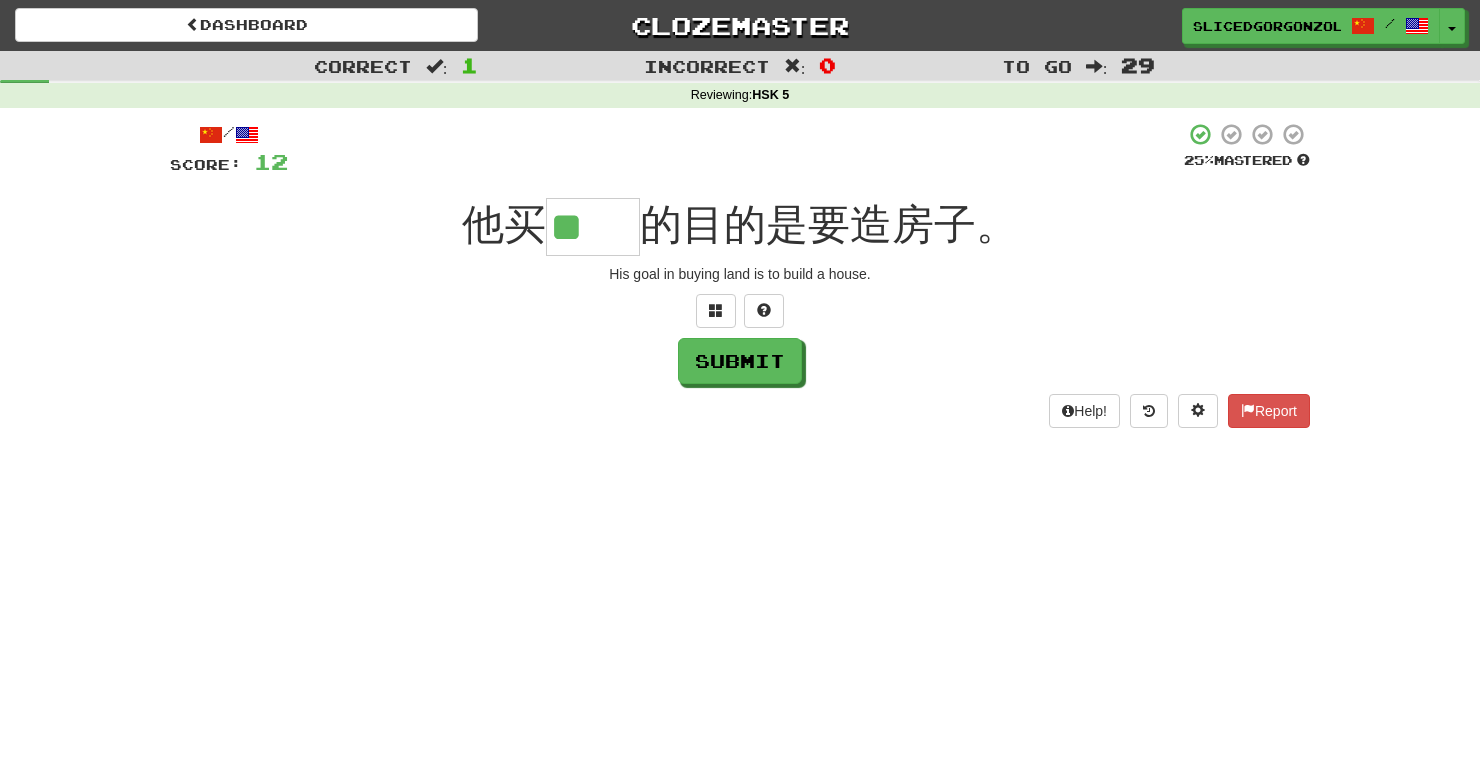 type on "**" 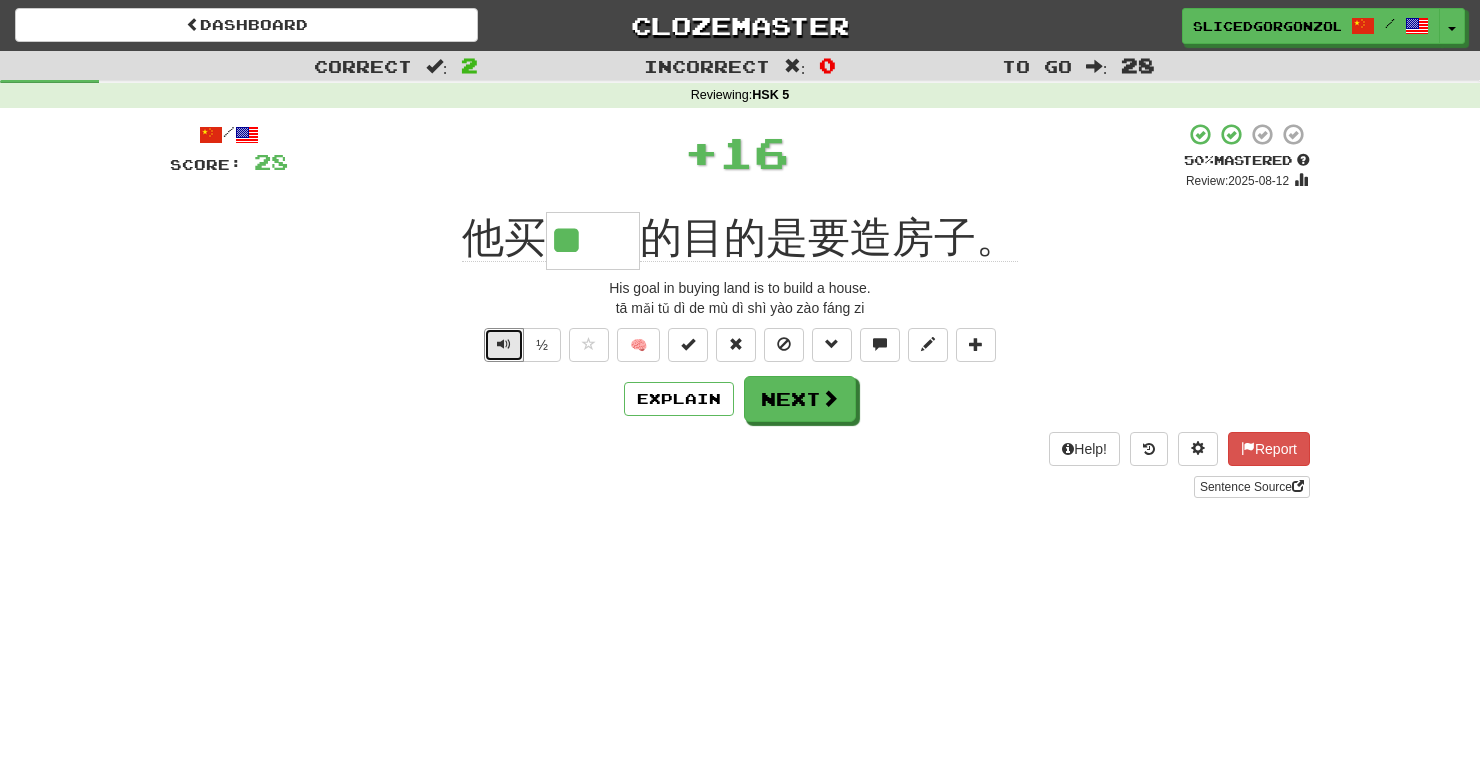 type 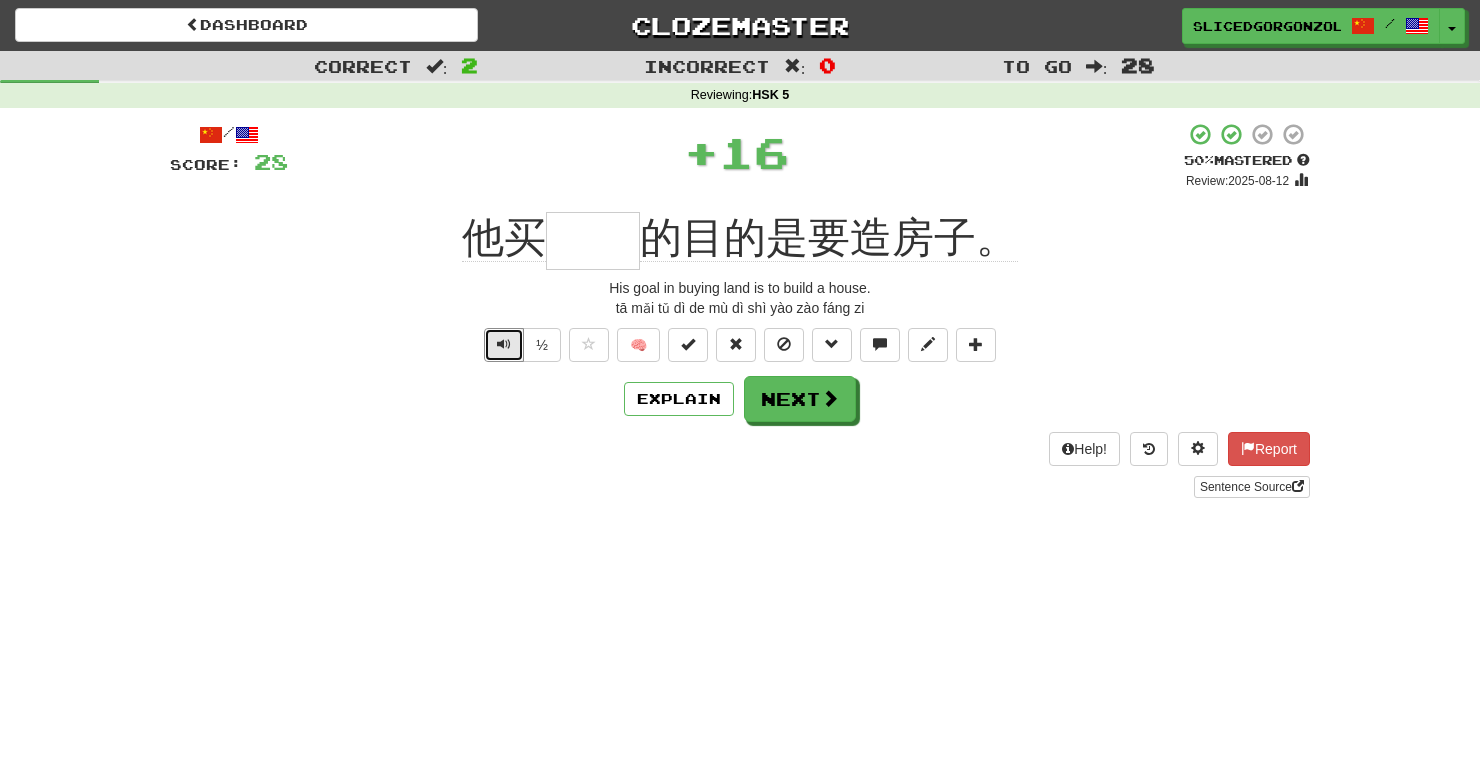 type 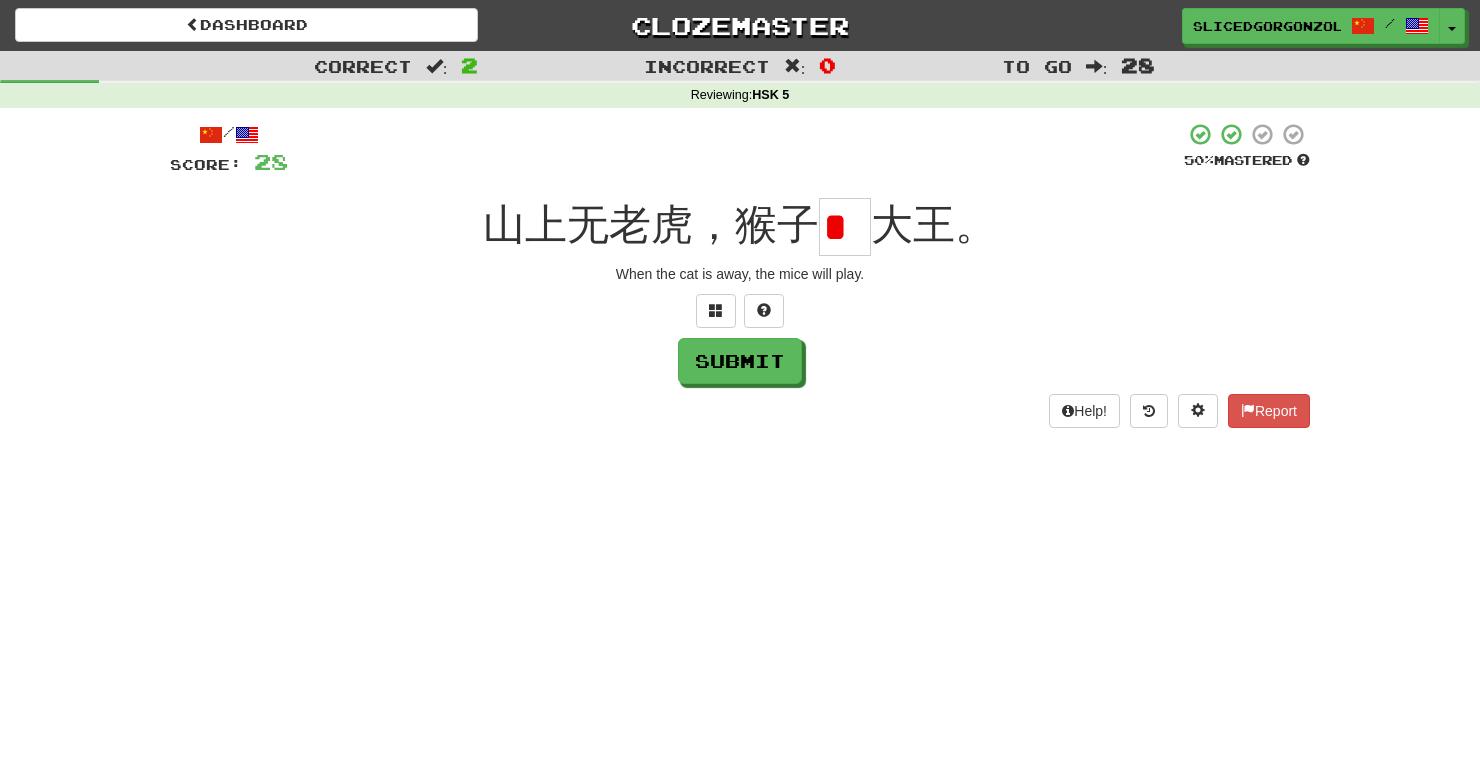 scroll, scrollTop: 0, scrollLeft: 0, axis: both 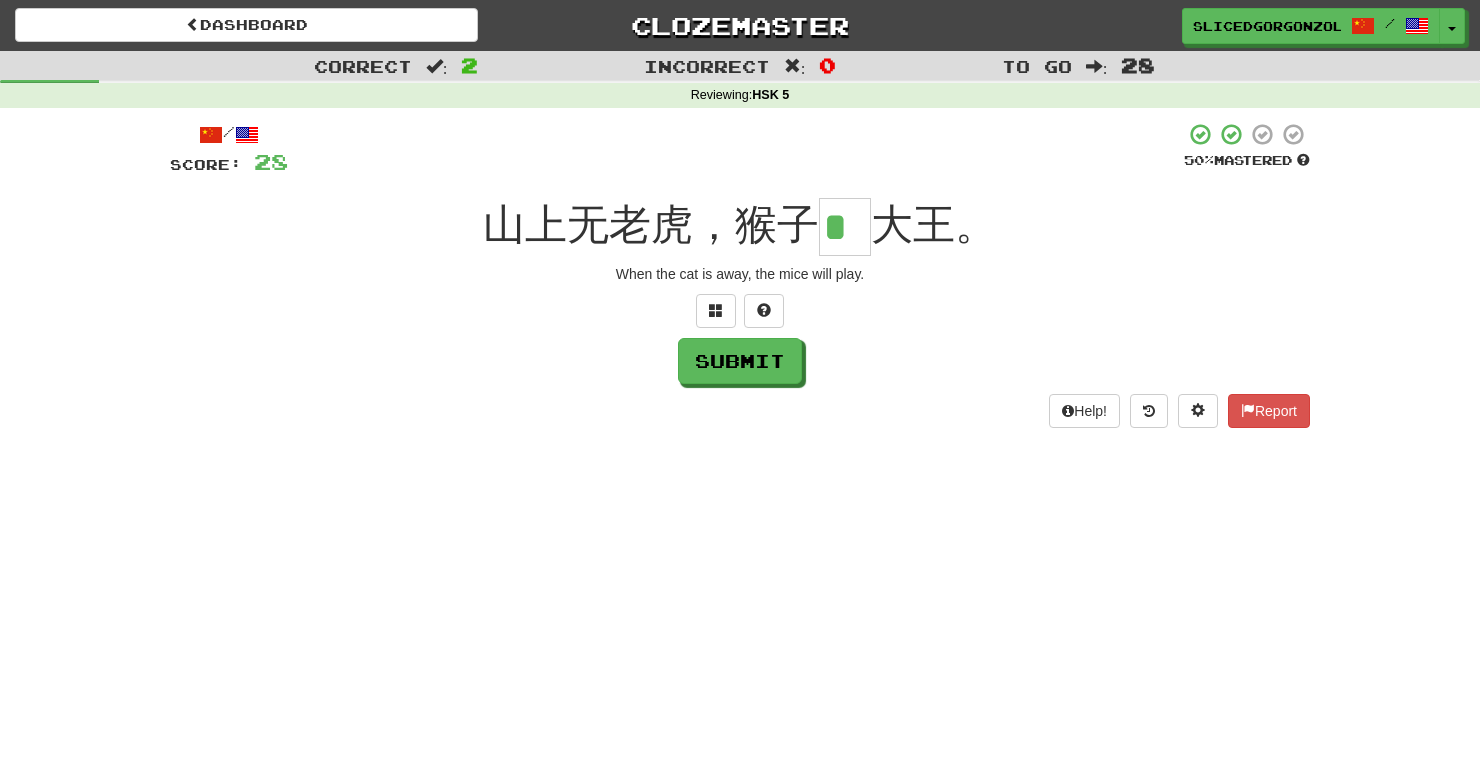 type on "*" 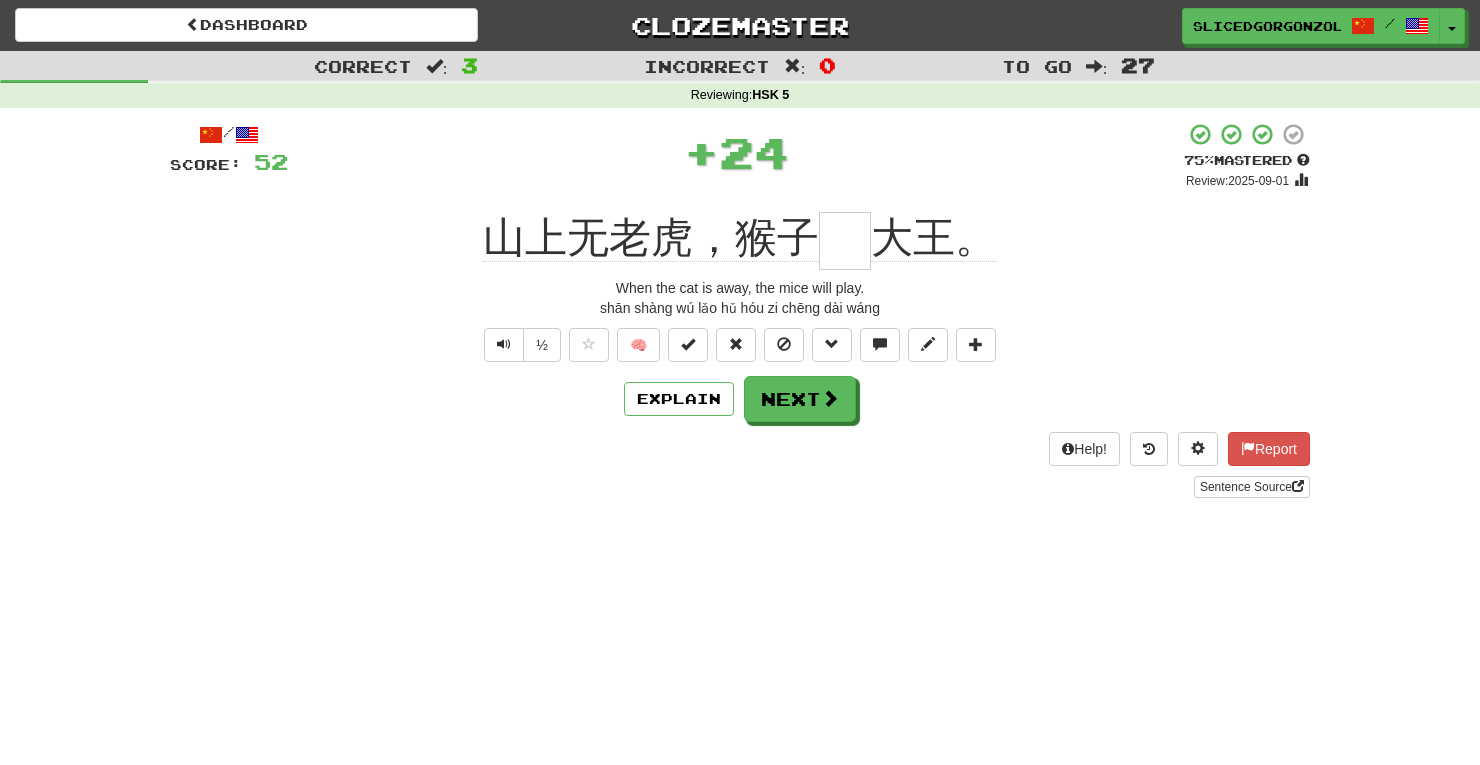 type 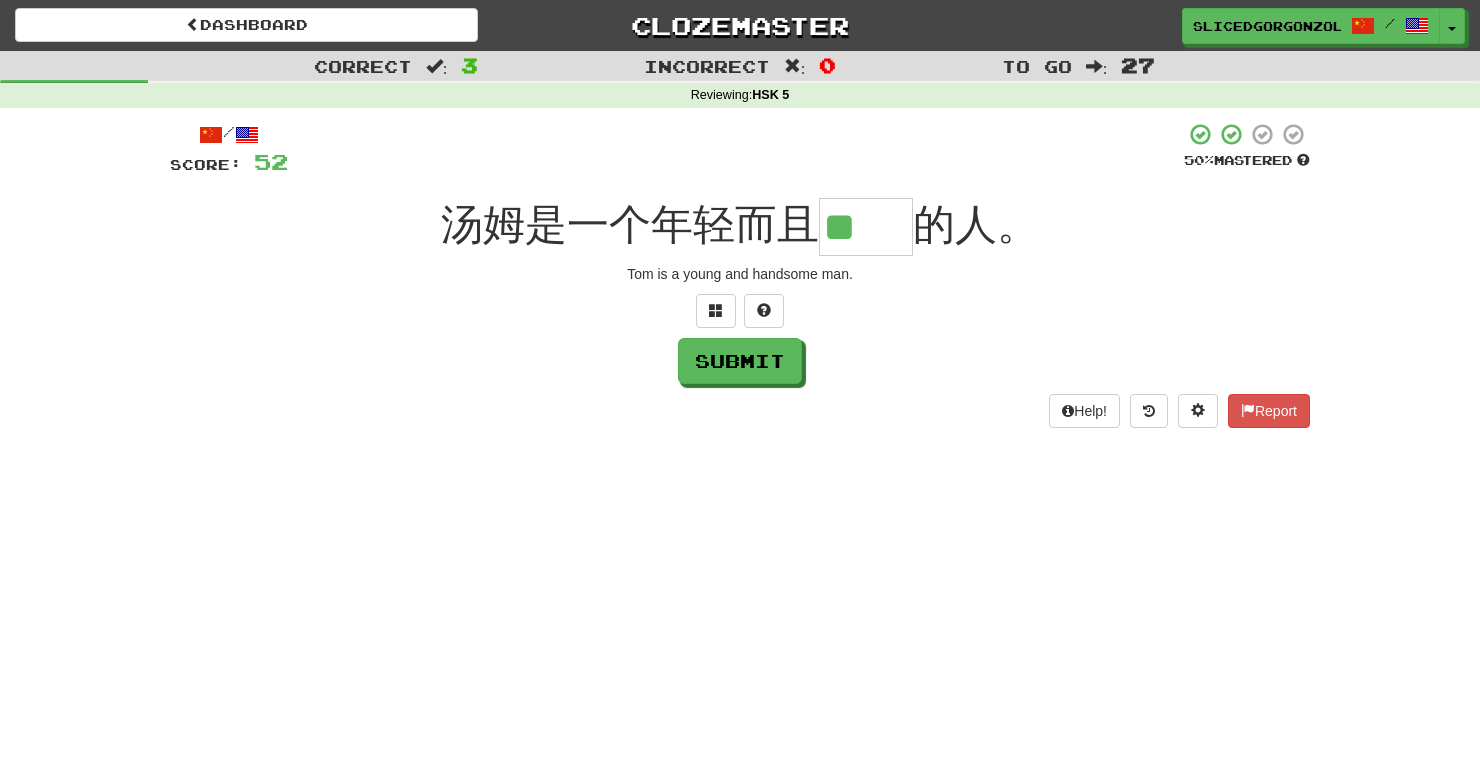 scroll, scrollTop: 0, scrollLeft: 0, axis: both 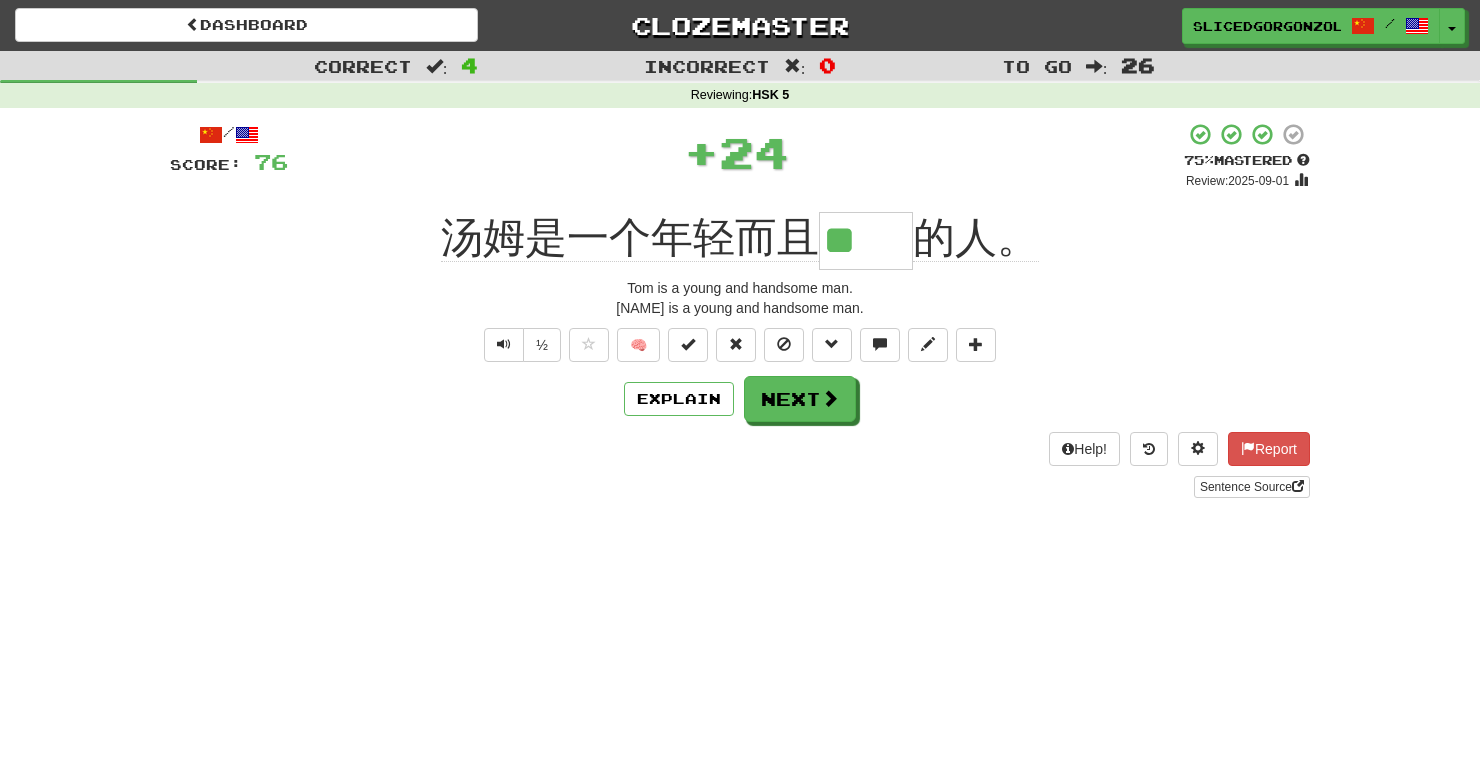 type 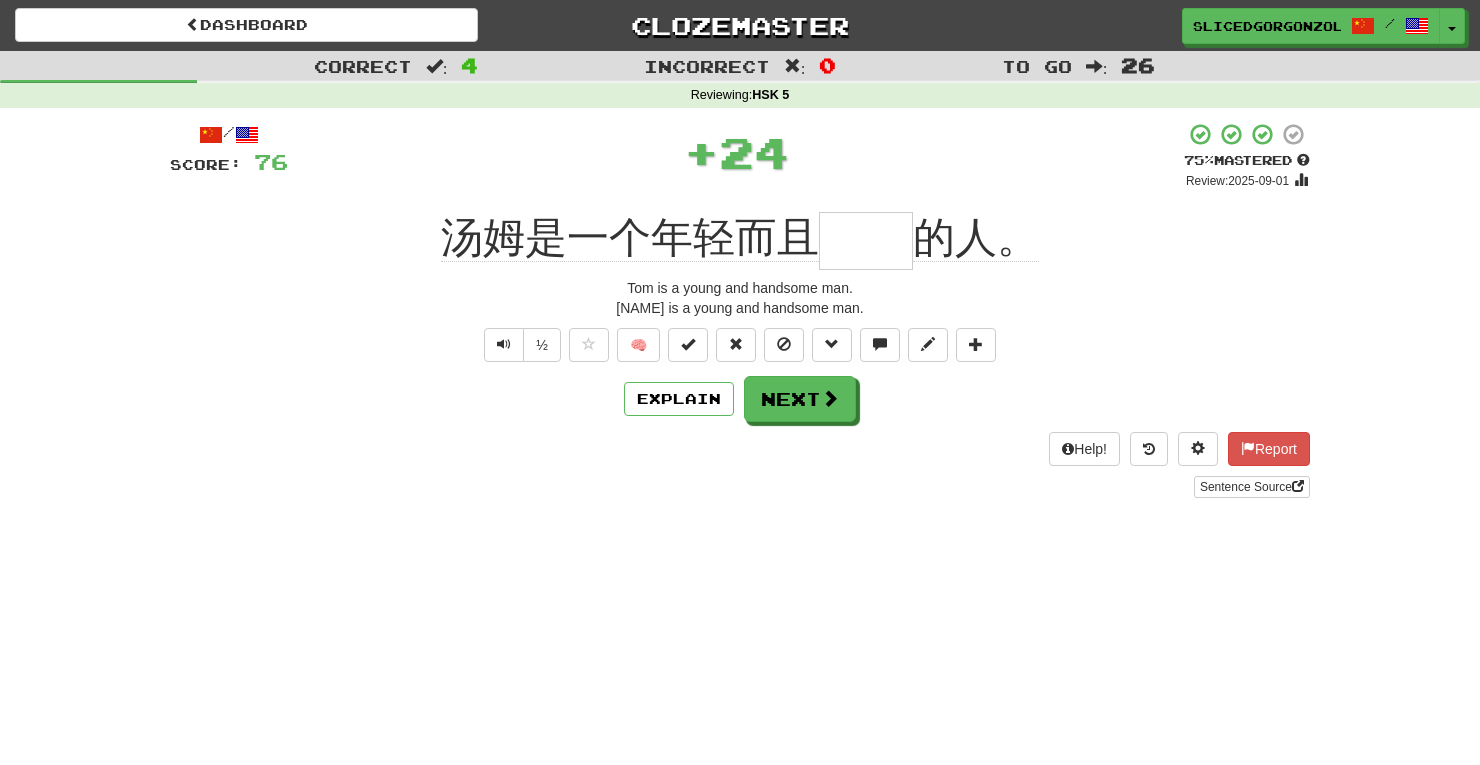 type 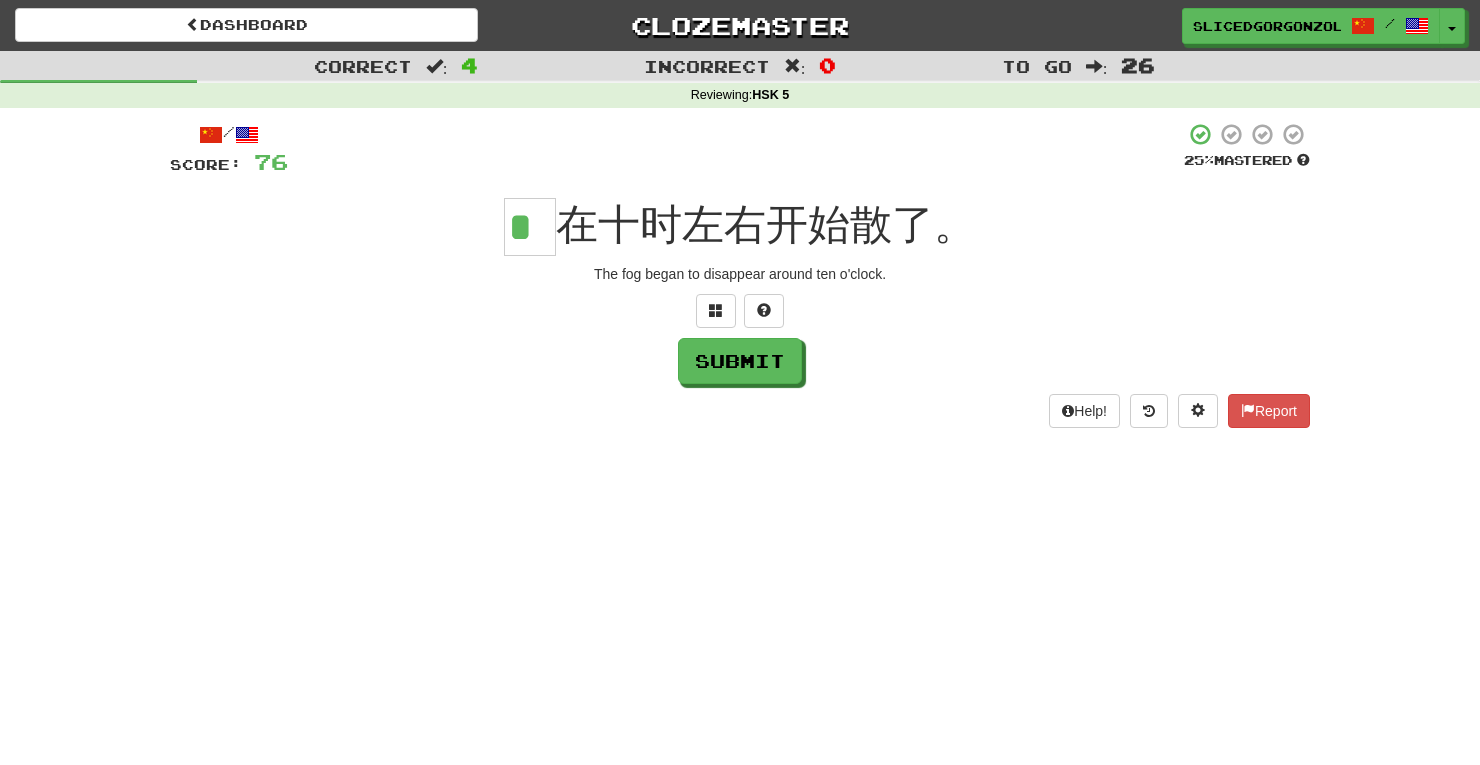 scroll, scrollTop: 0, scrollLeft: 0, axis: both 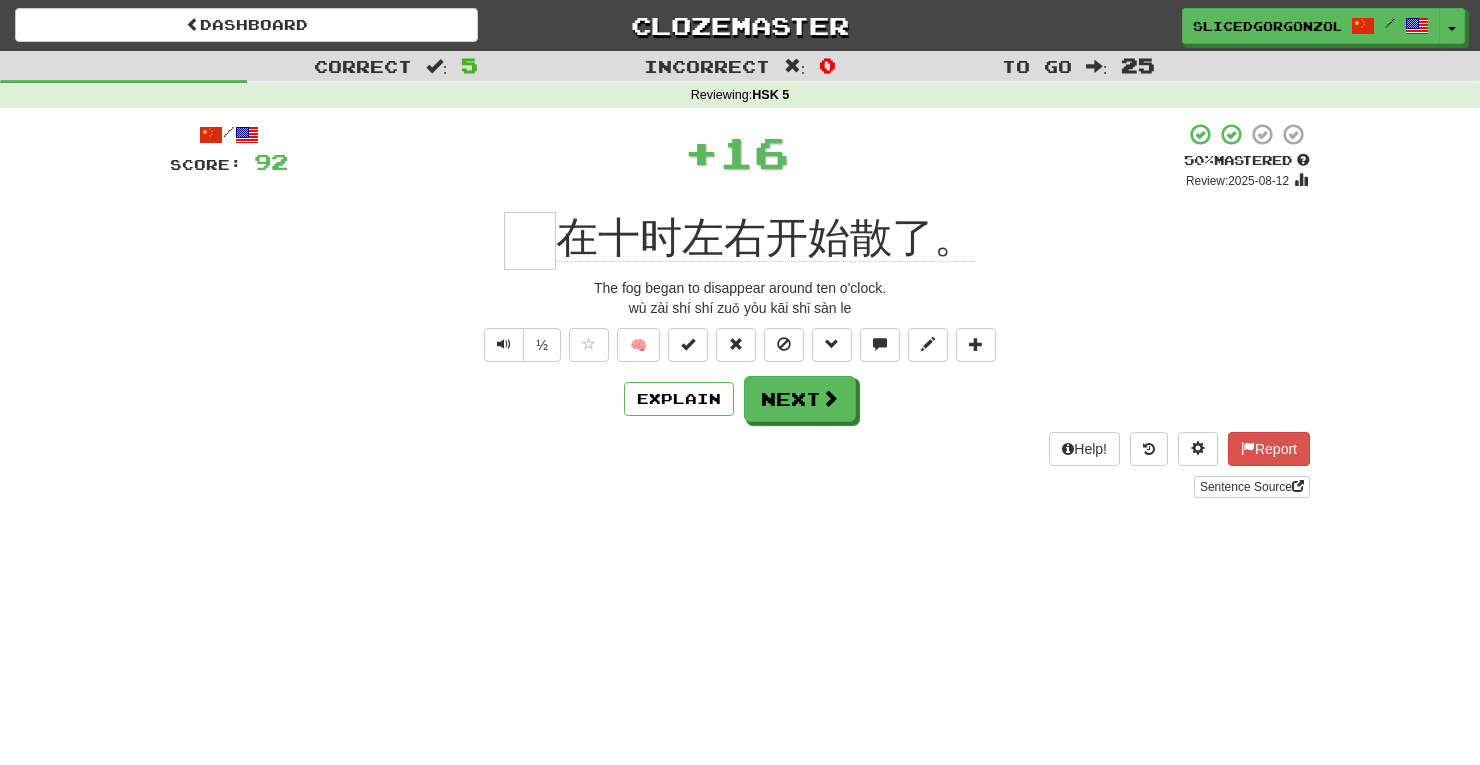 type 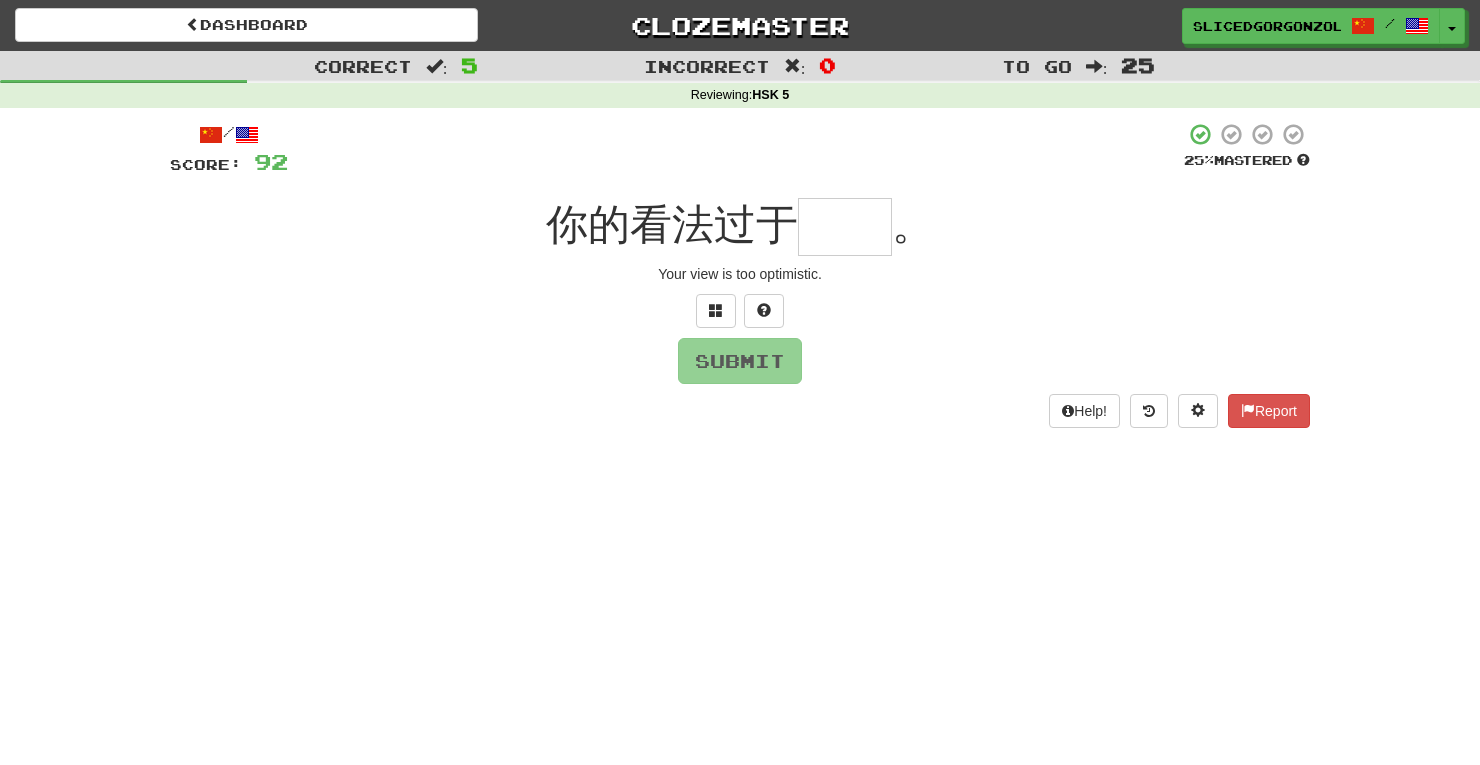type on "*" 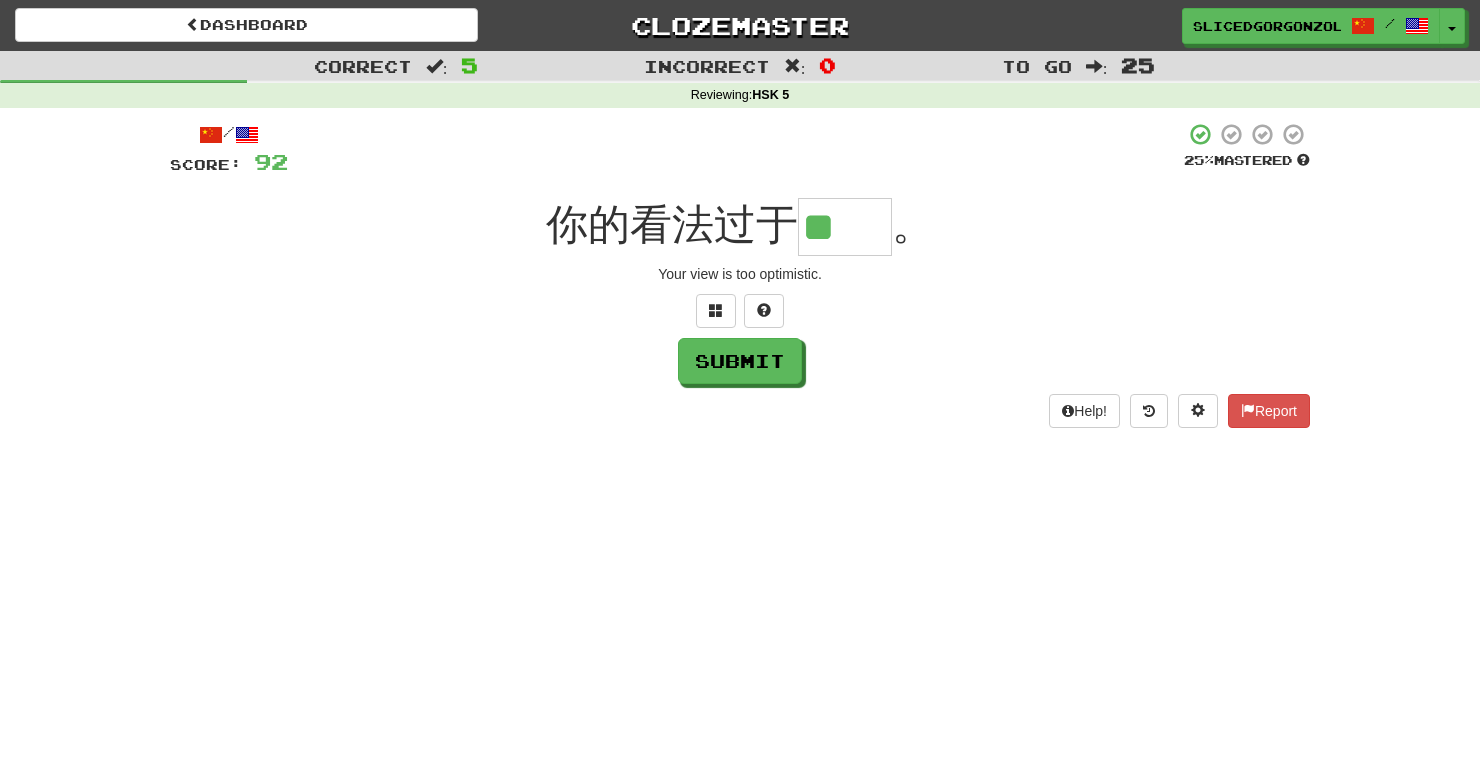 scroll, scrollTop: 0, scrollLeft: 0, axis: both 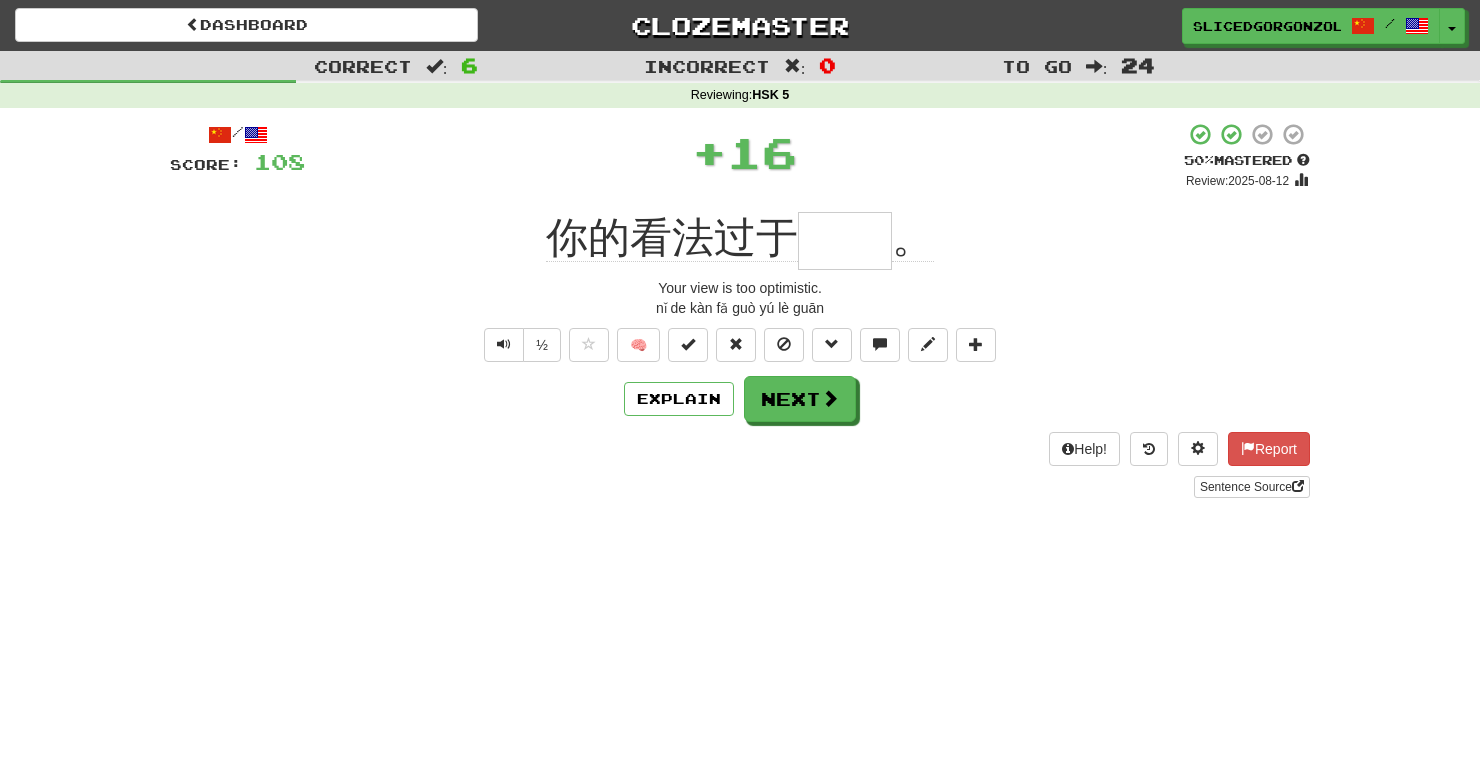 type 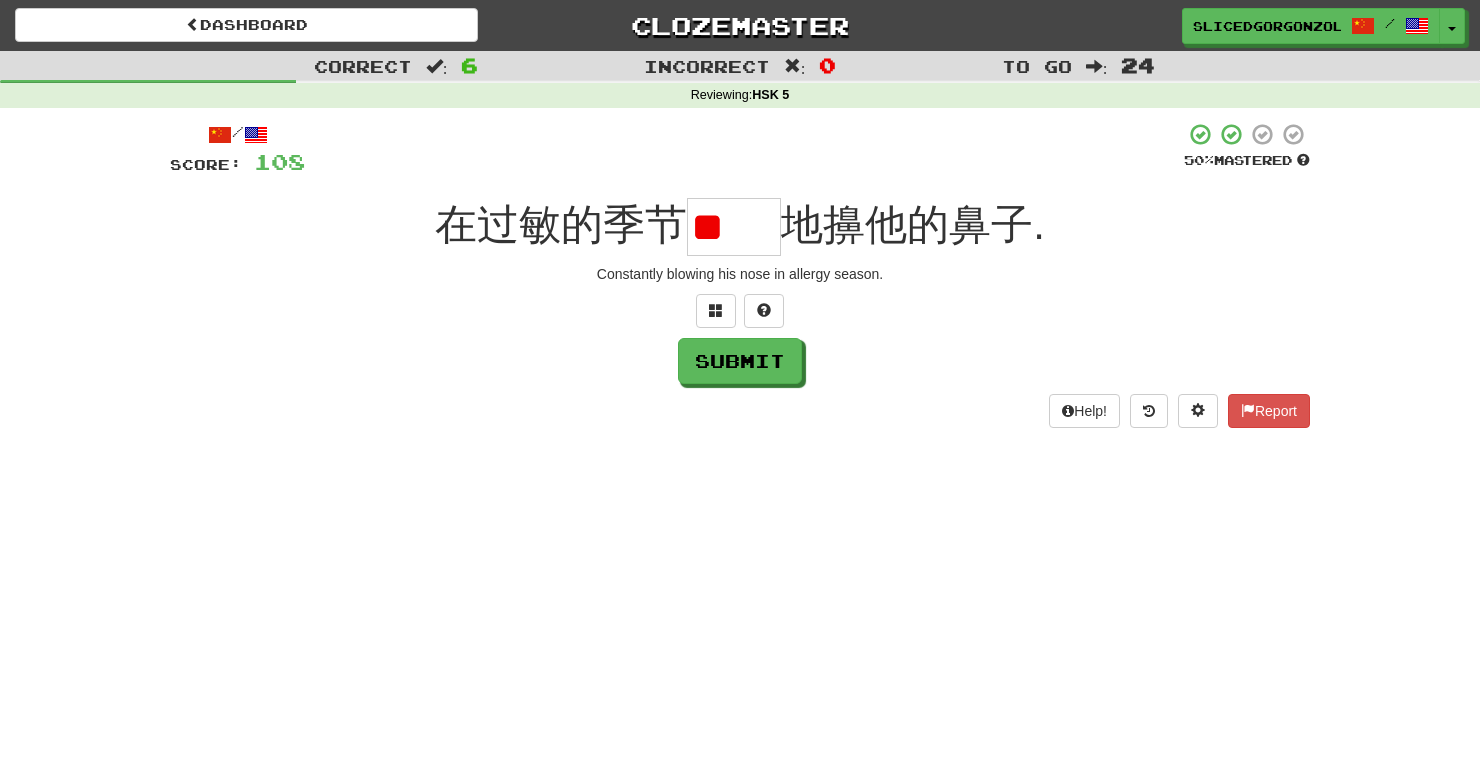 scroll, scrollTop: 0, scrollLeft: 0, axis: both 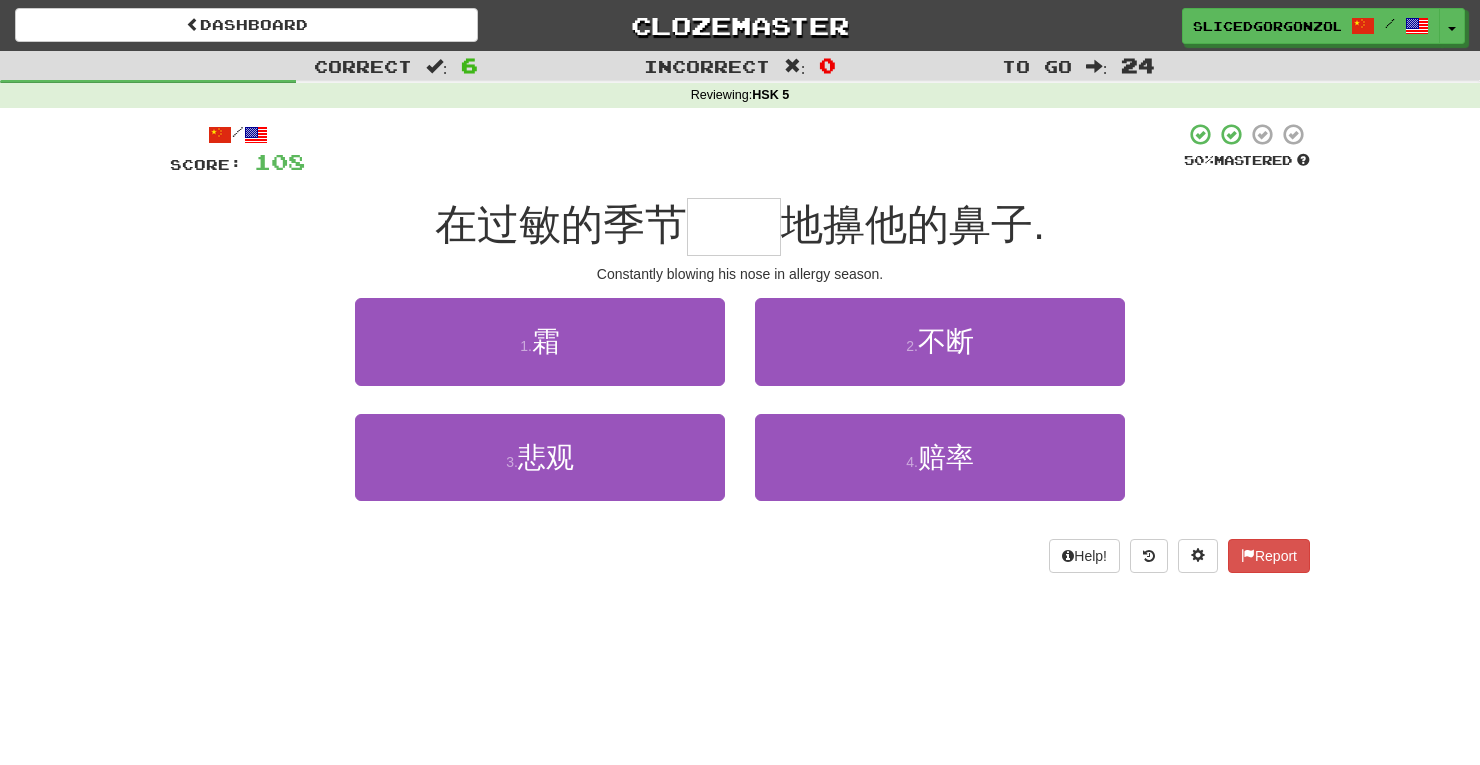 type on "**" 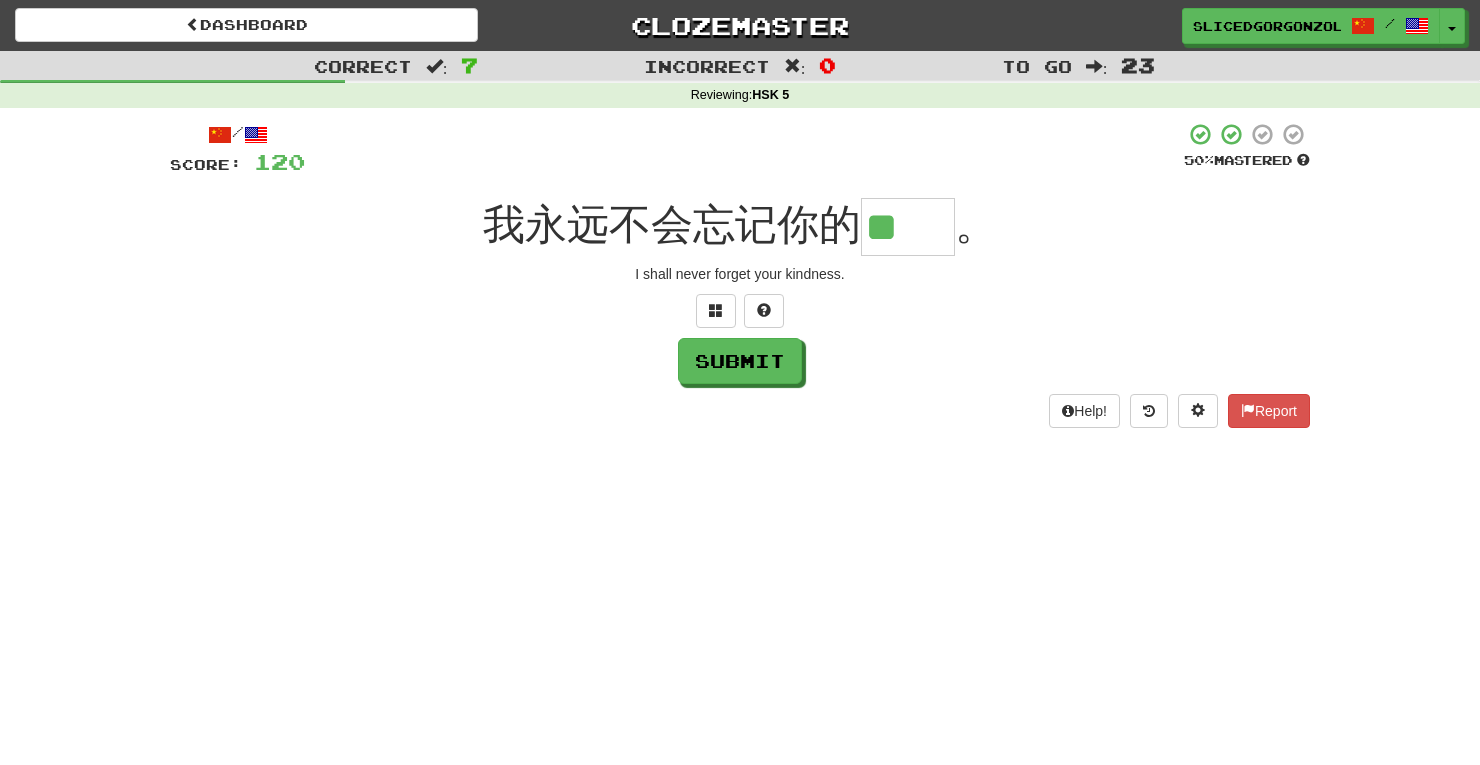 scroll, scrollTop: 0, scrollLeft: 0, axis: both 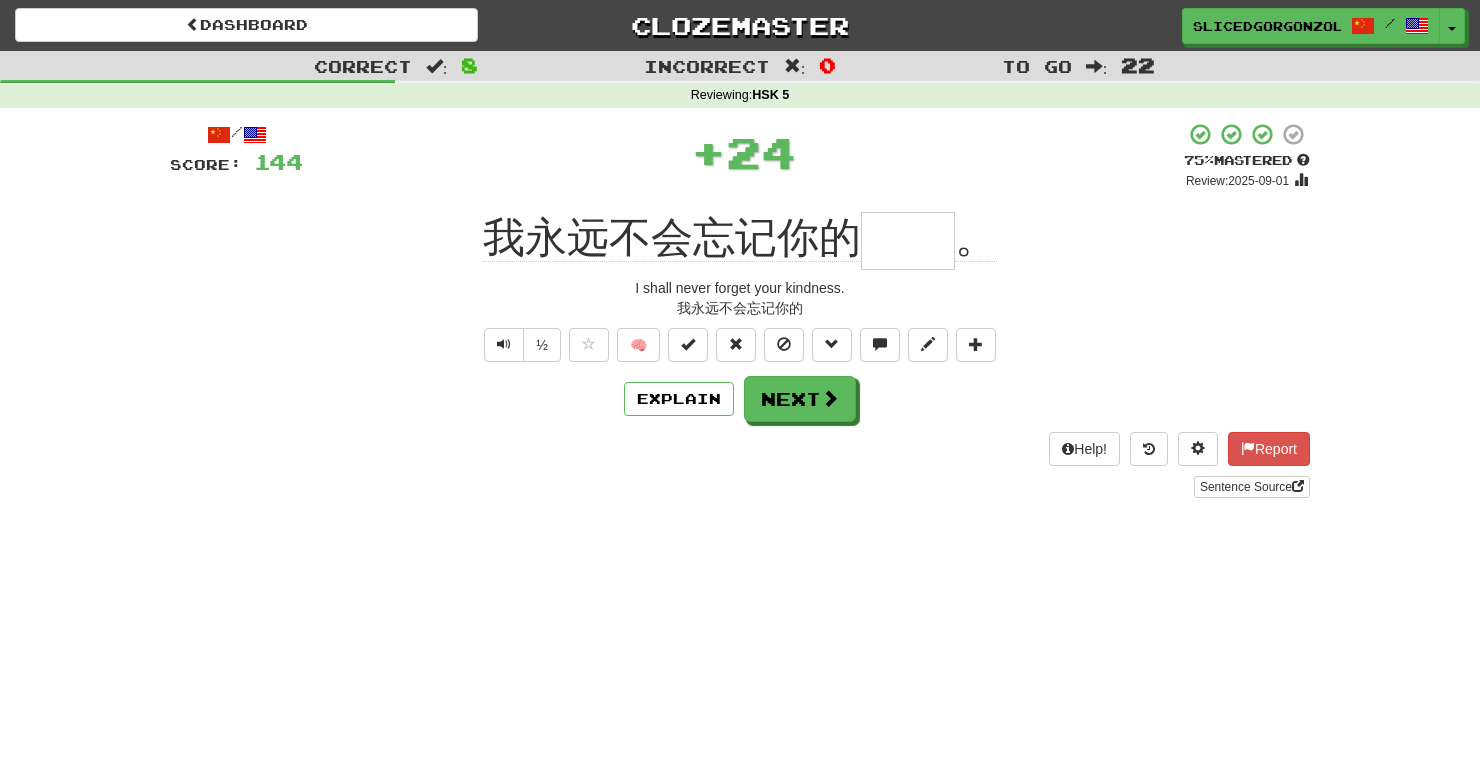 type 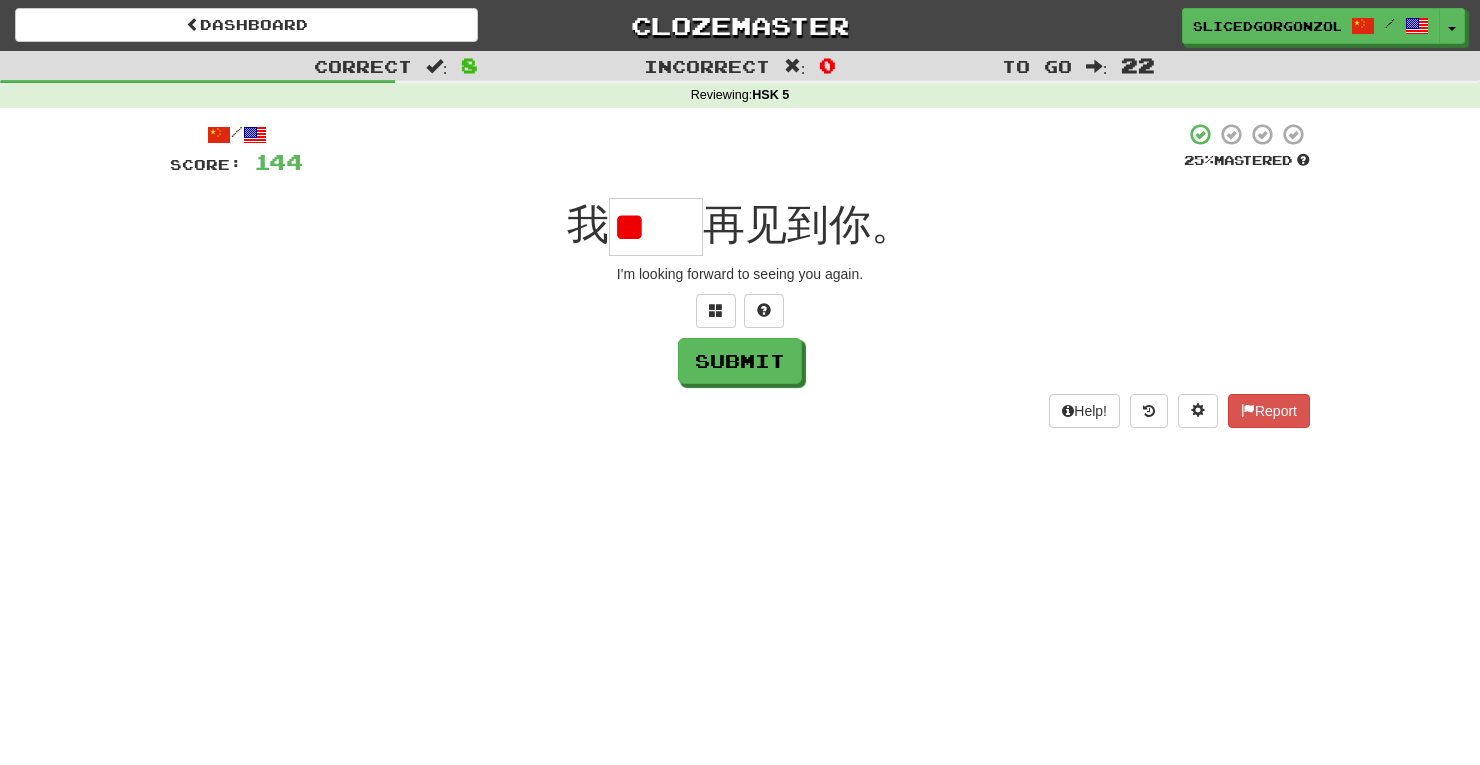 type on "*" 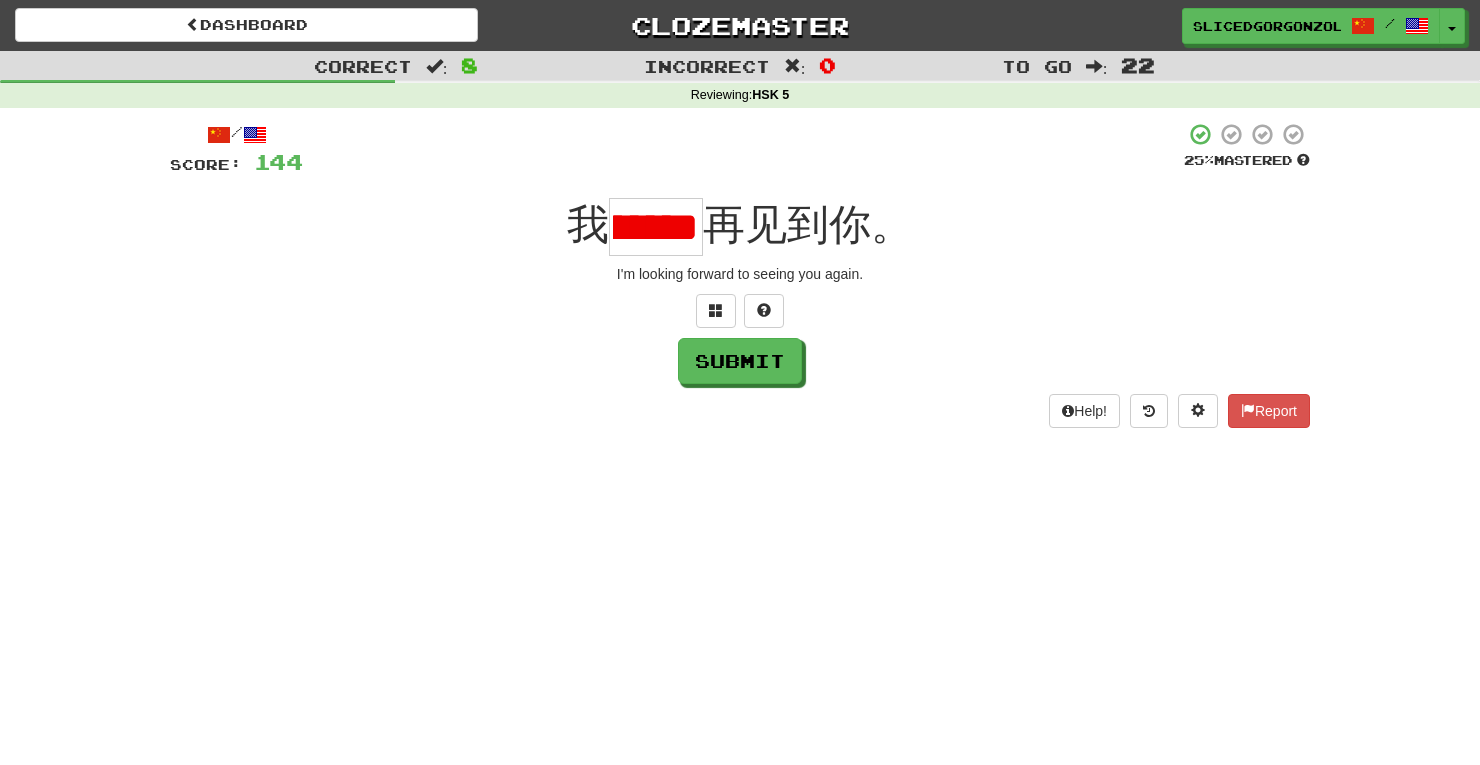 scroll, scrollTop: 0, scrollLeft: 0, axis: both 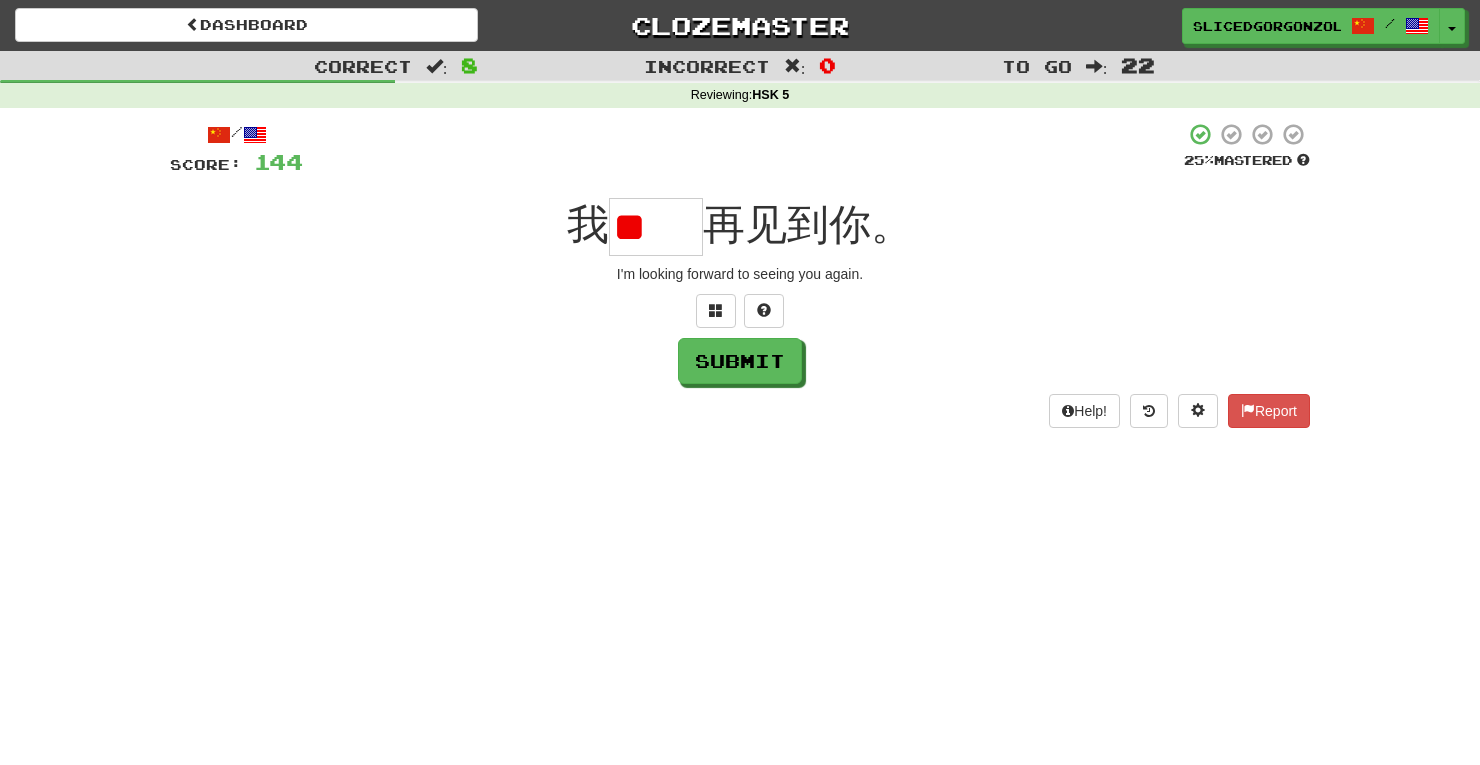 type on "*" 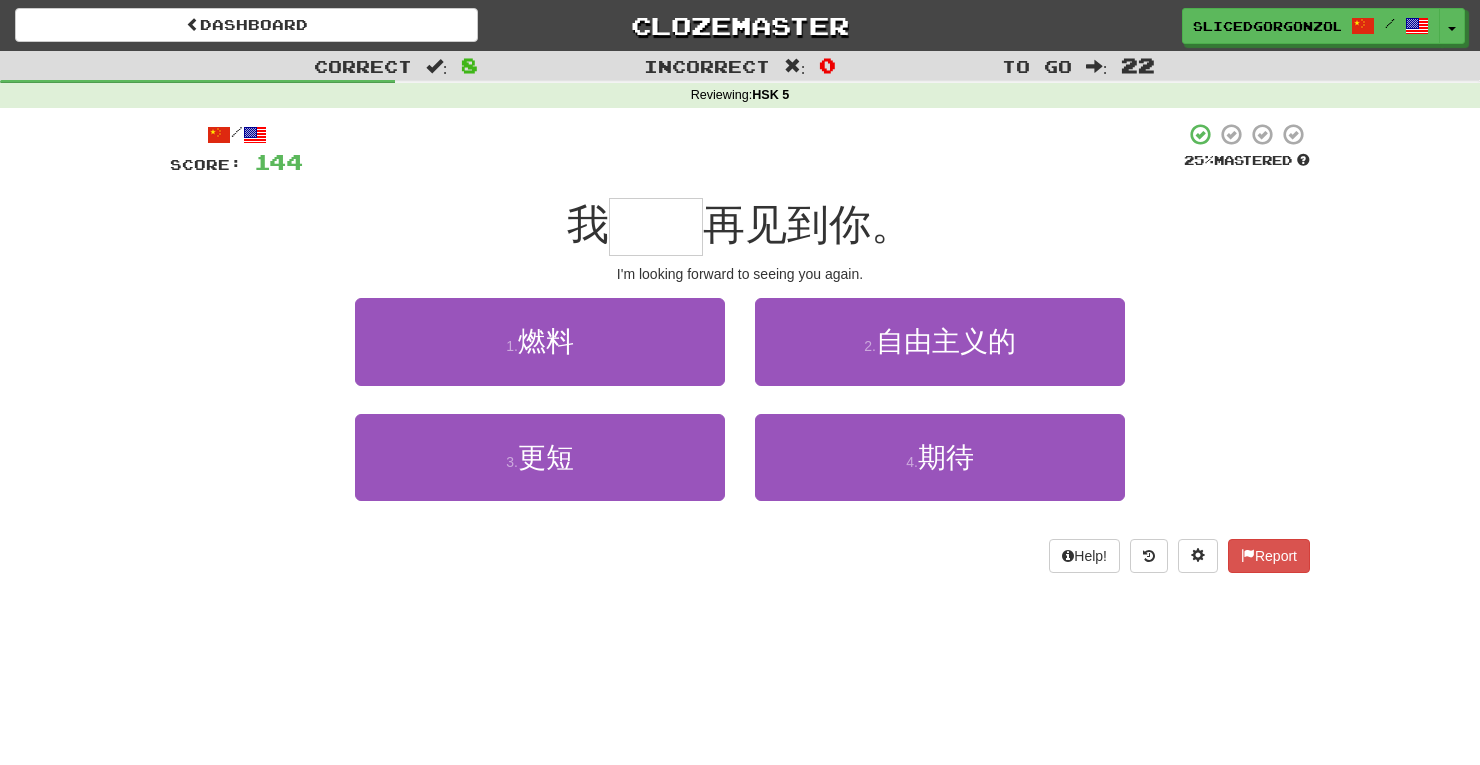 type on "**" 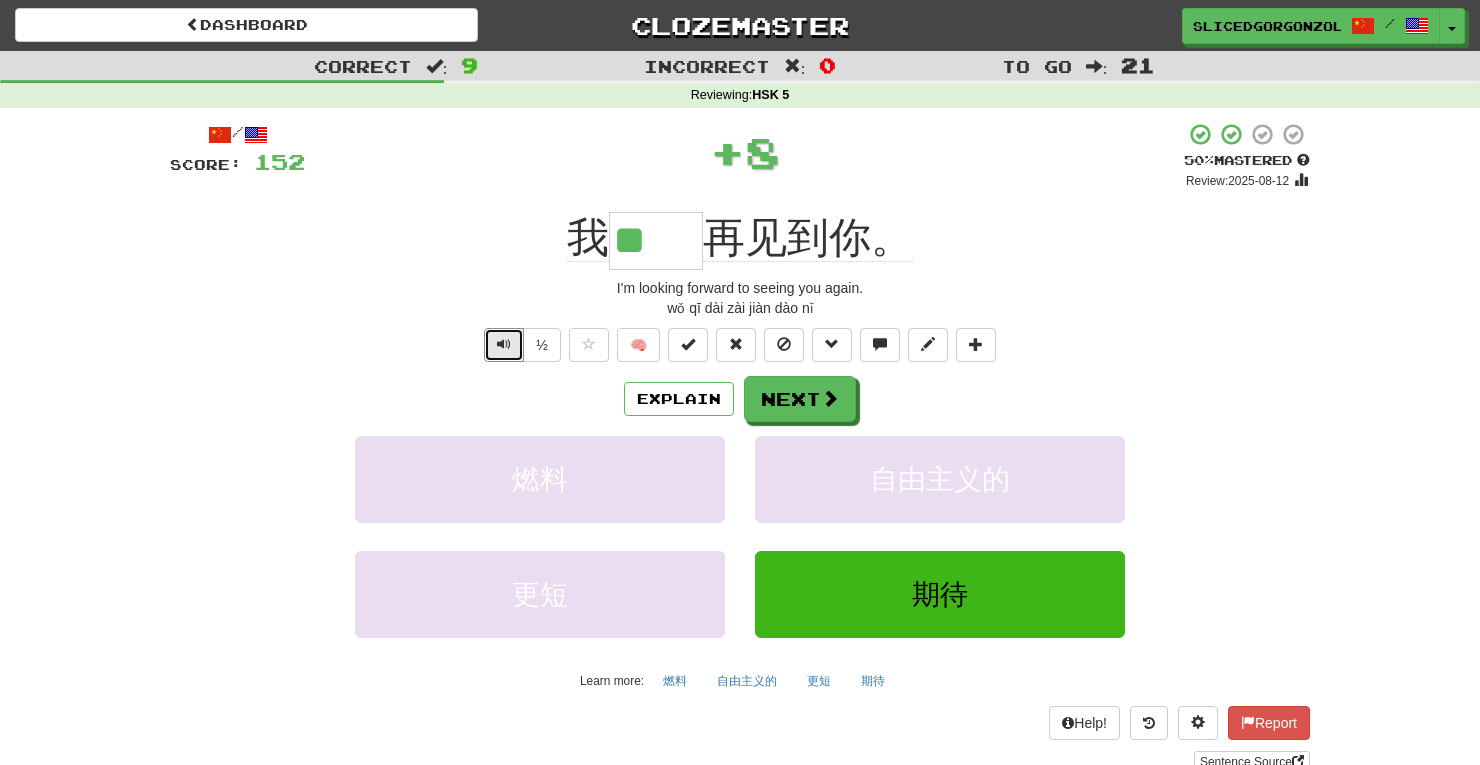 type 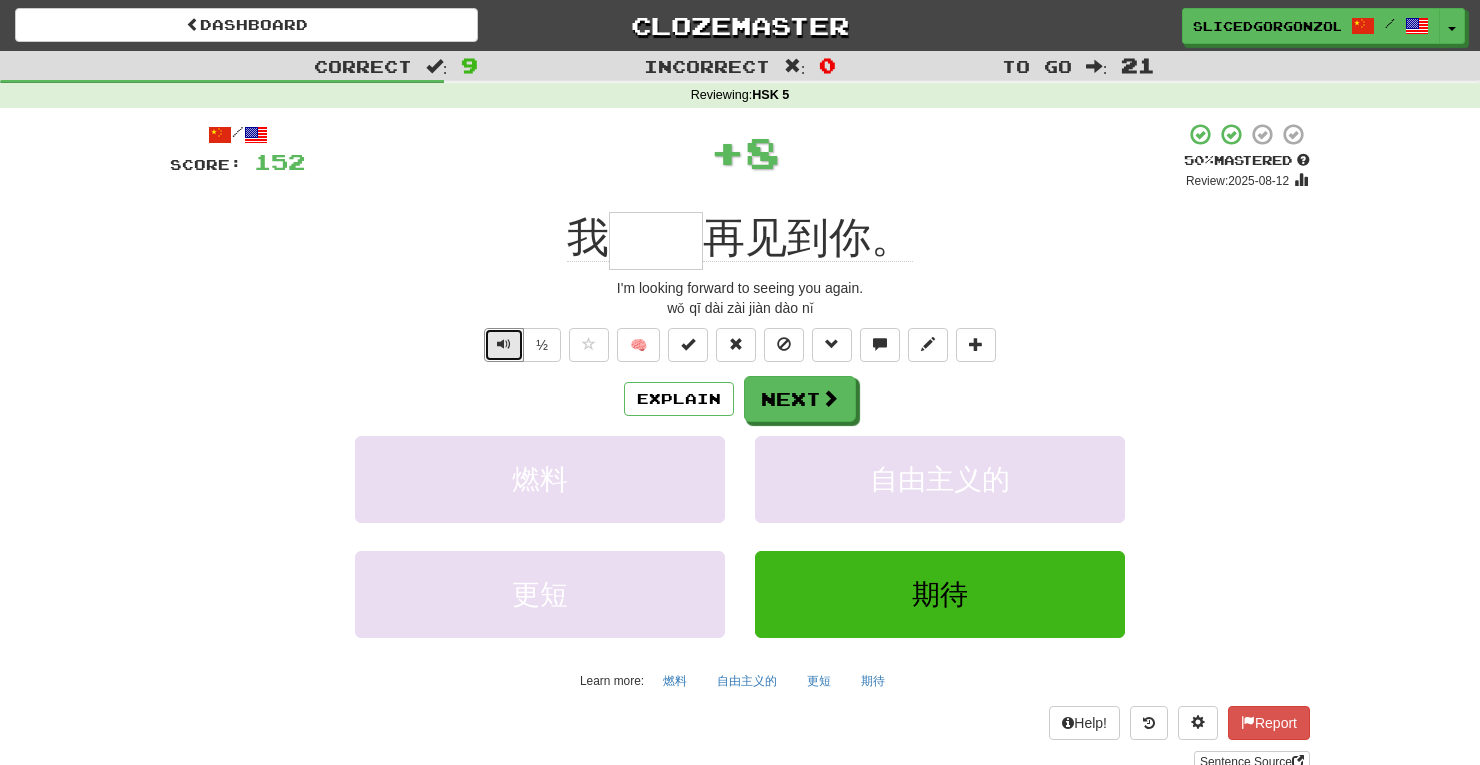 type 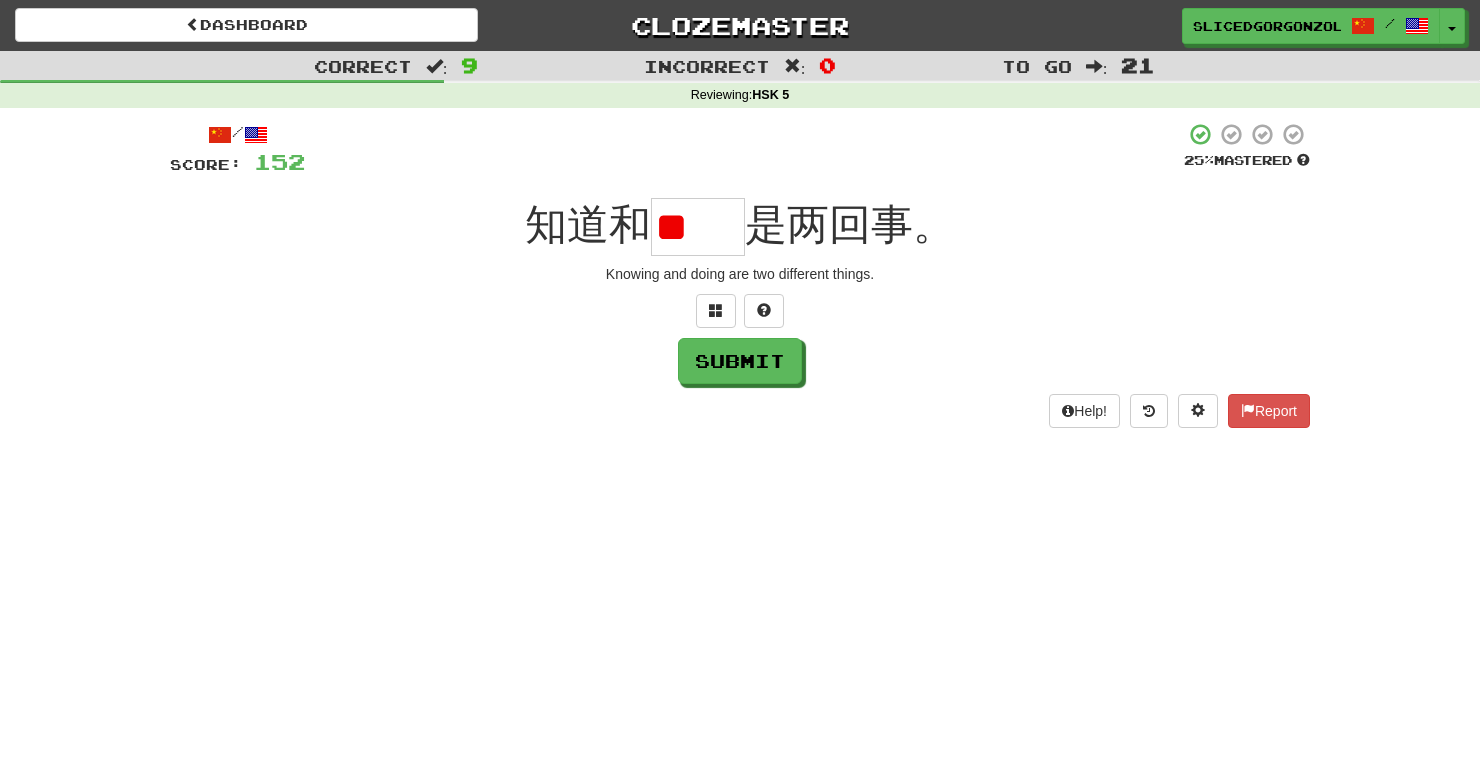 scroll, scrollTop: 0, scrollLeft: 0, axis: both 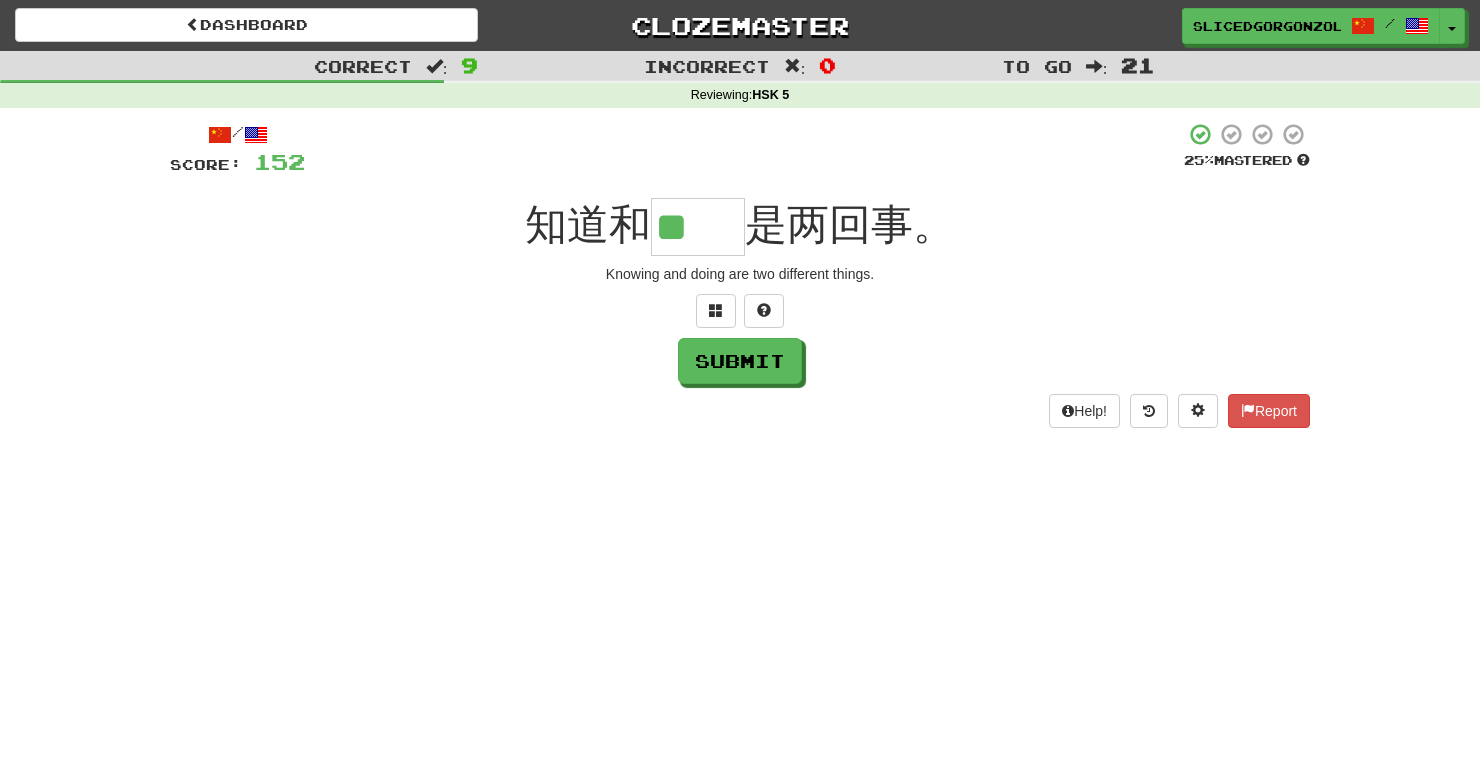 type on "**" 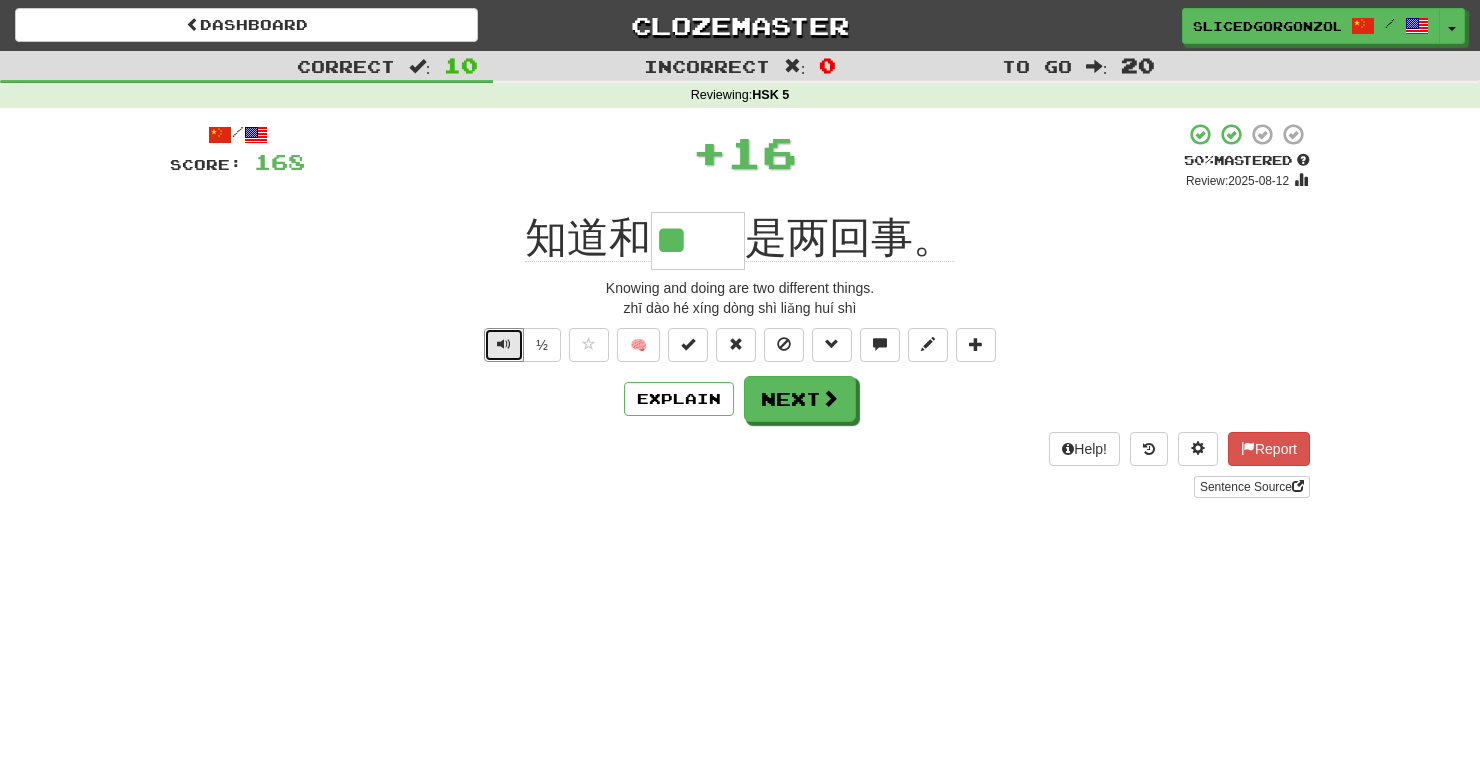 type 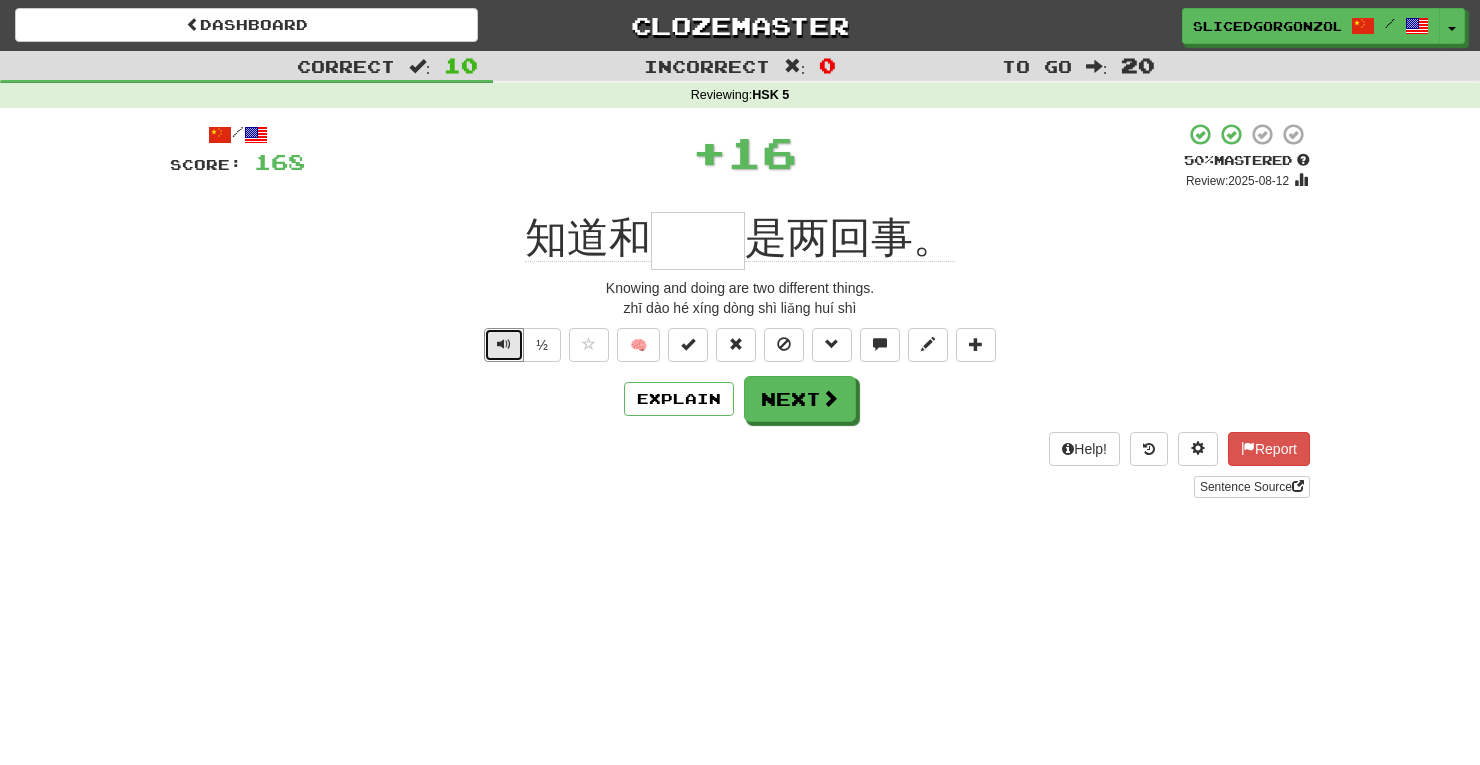 type 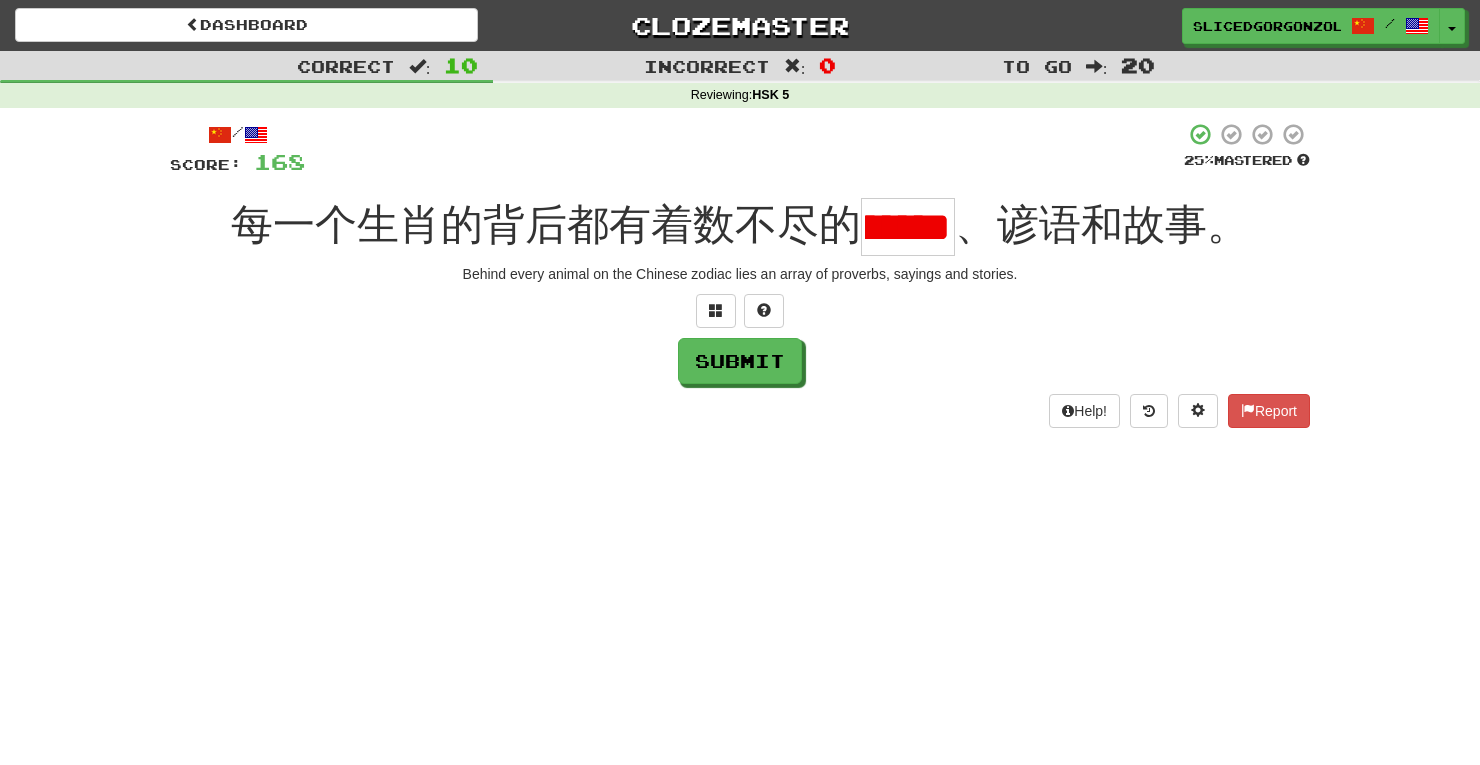 scroll, scrollTop: 0, scrollLeft: 0, axis: both 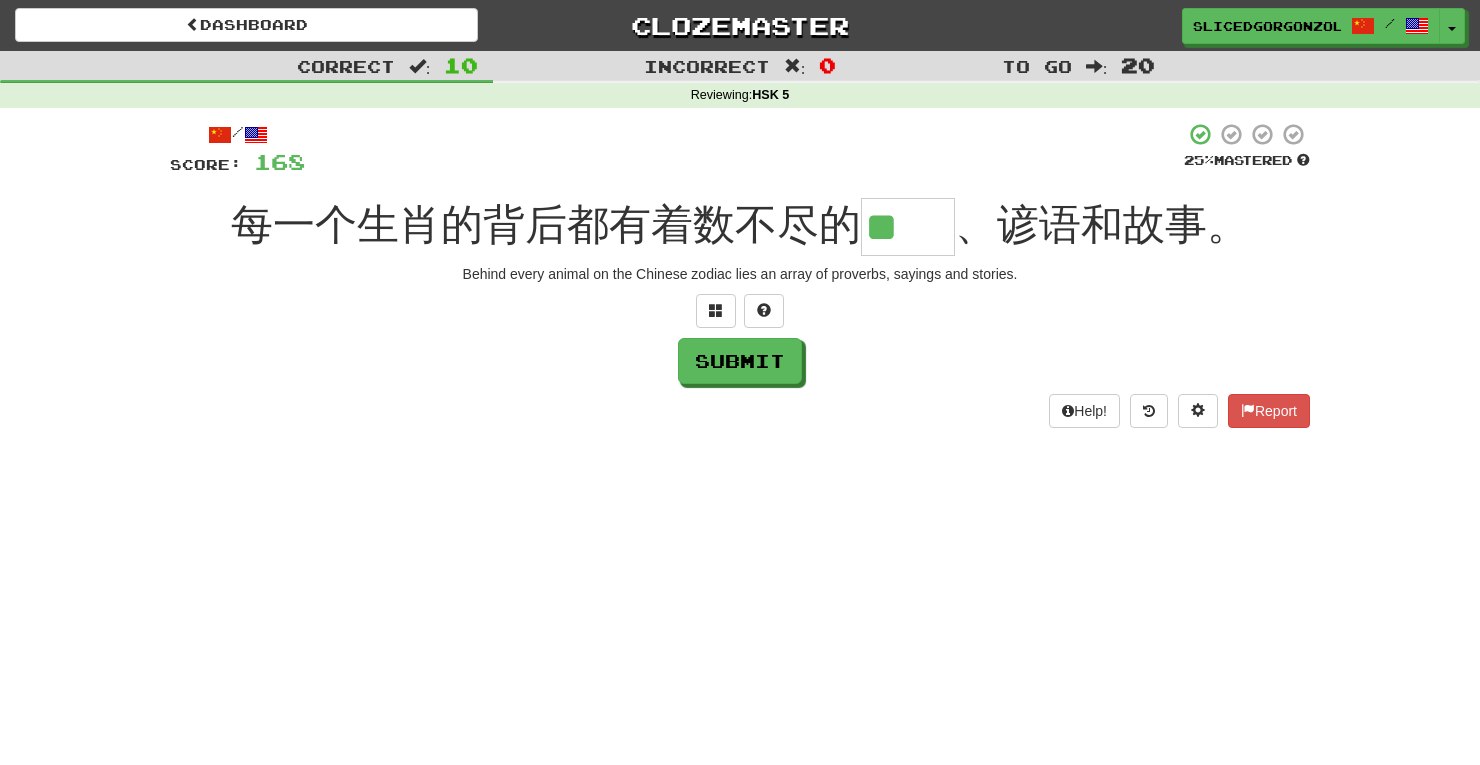type on "**" 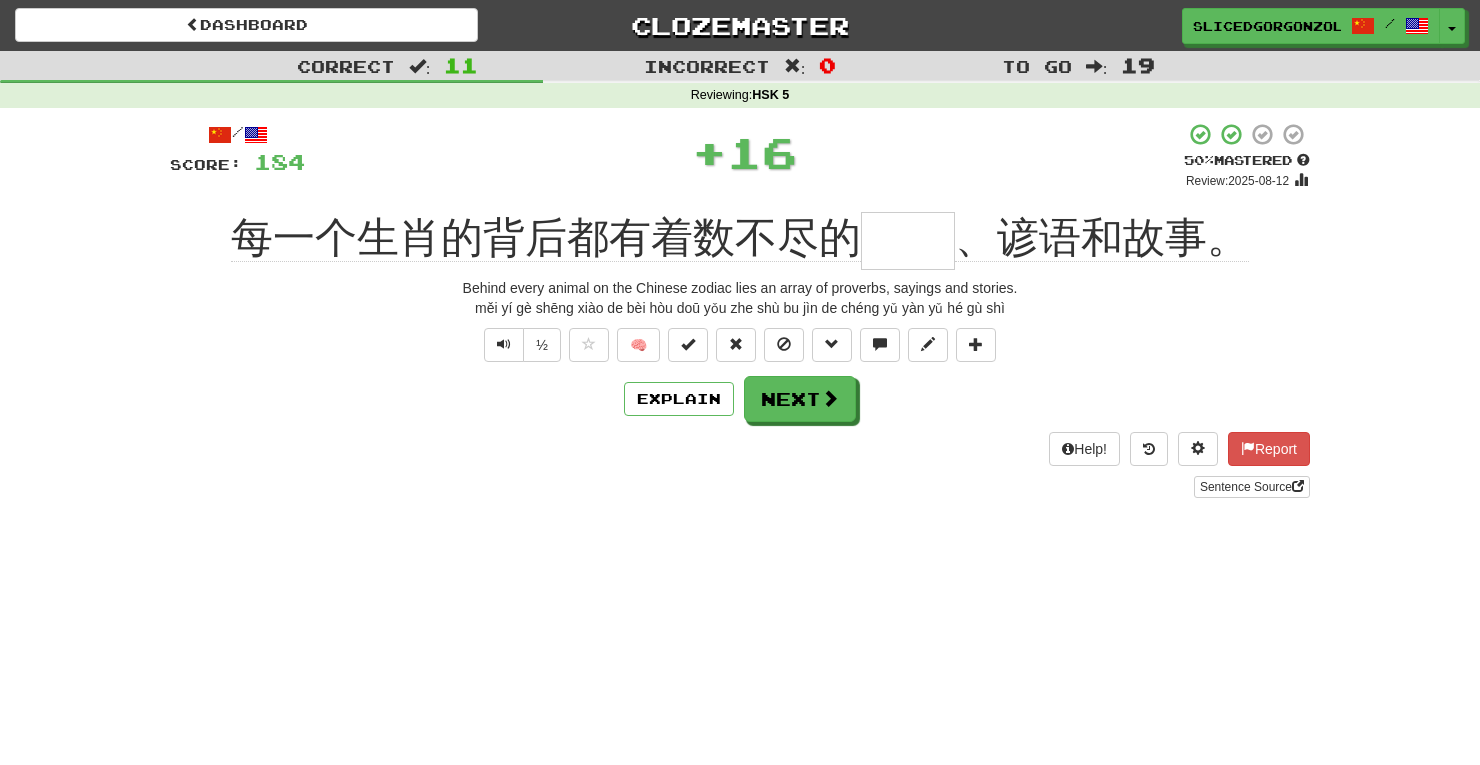 type 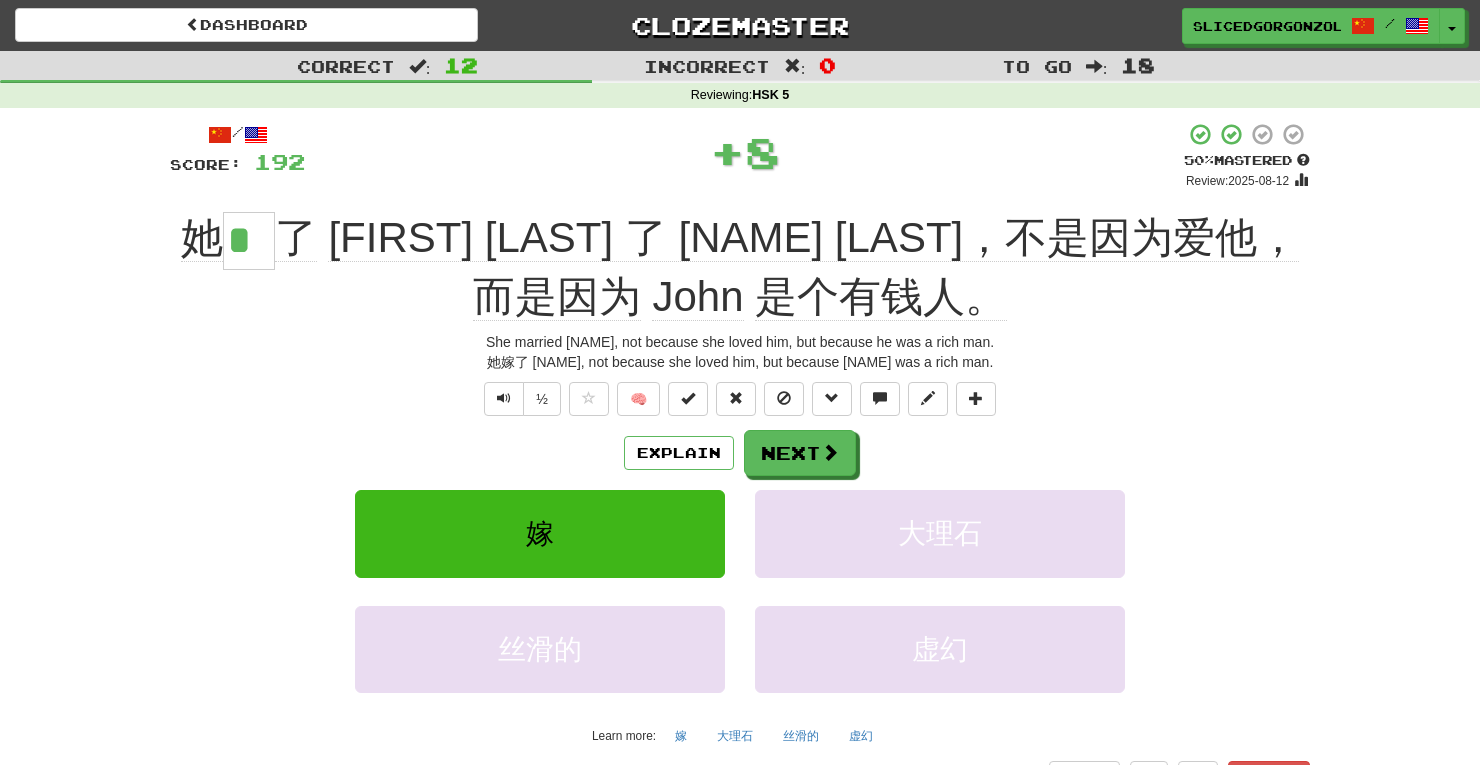 type on "*" 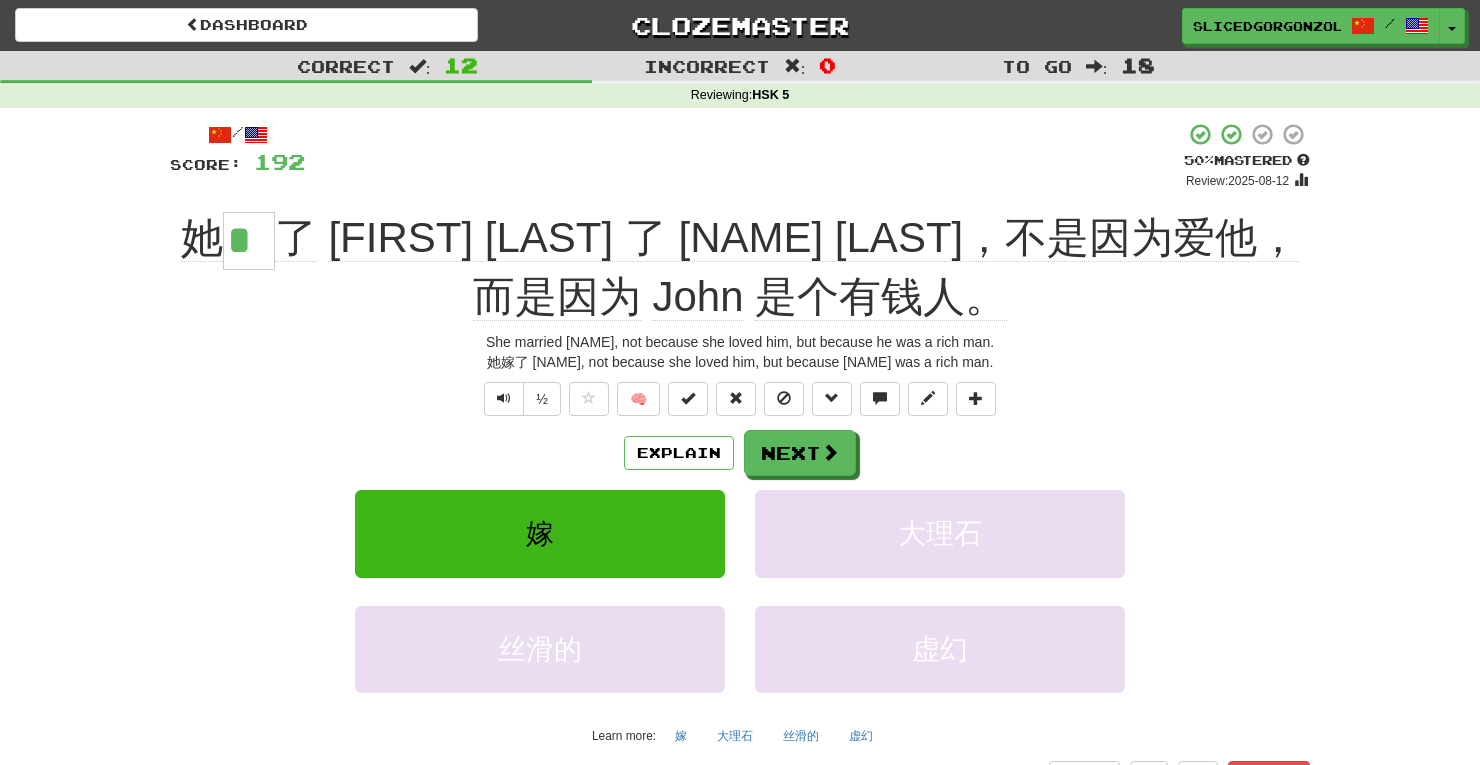 type 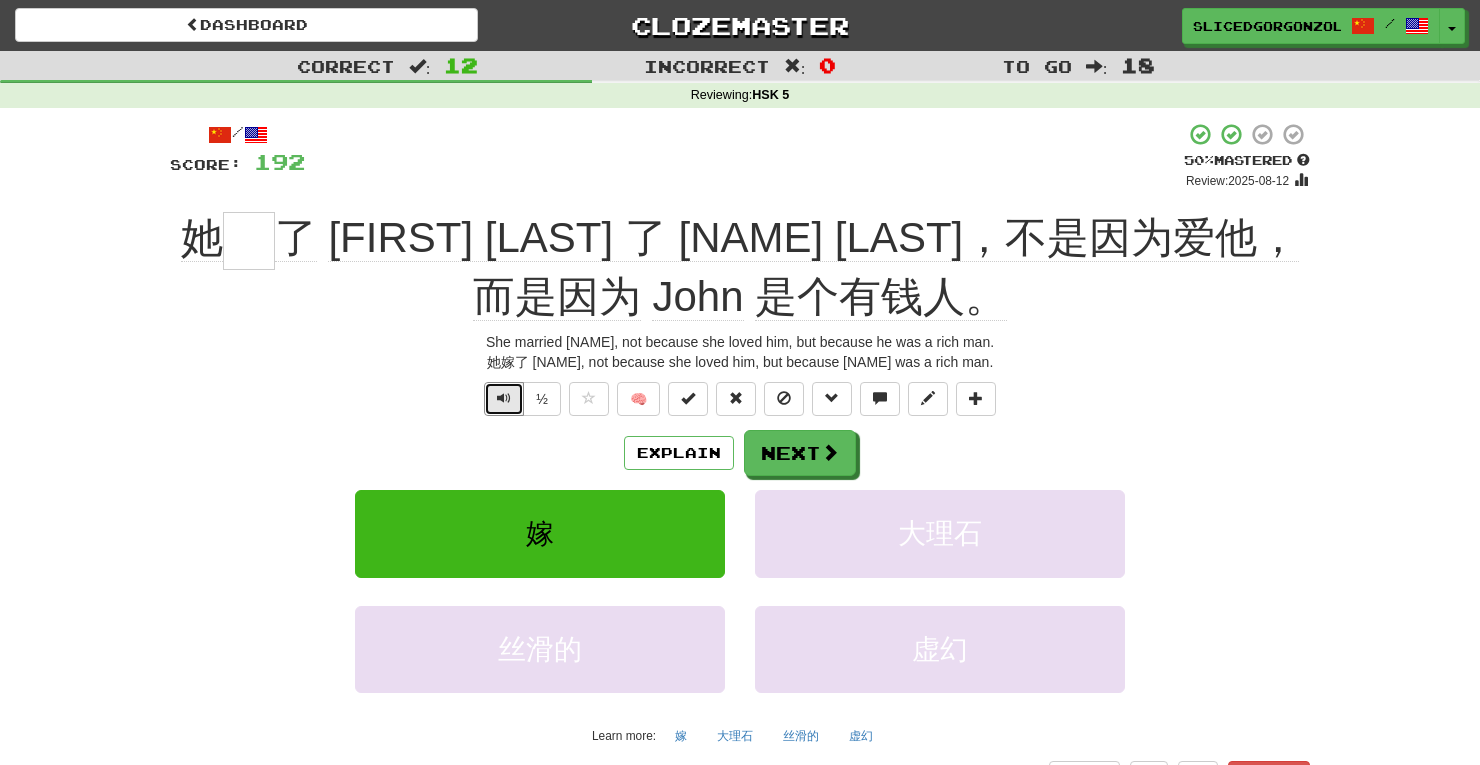 type 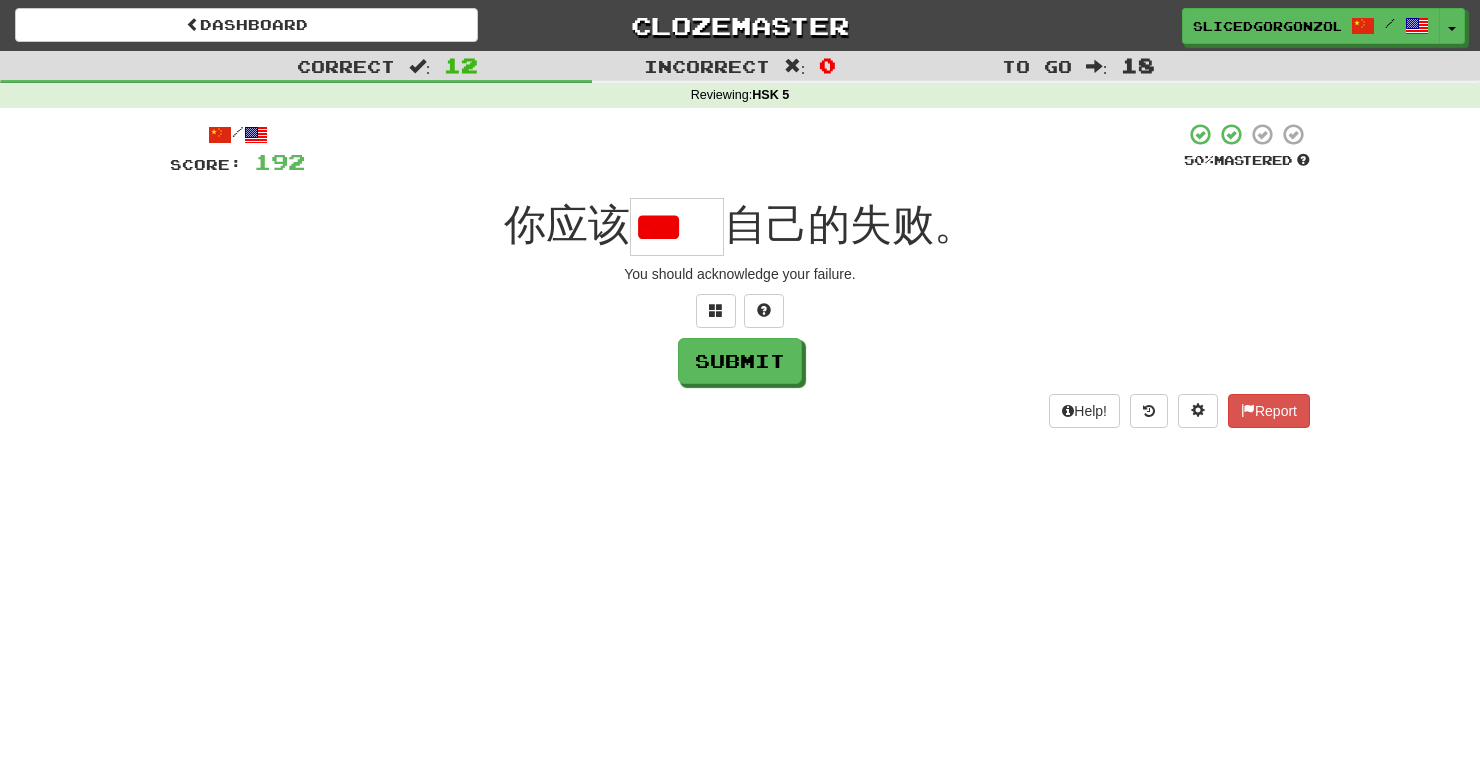 scroll, scrollTop: 0, scrollLeft: 0, axis: both 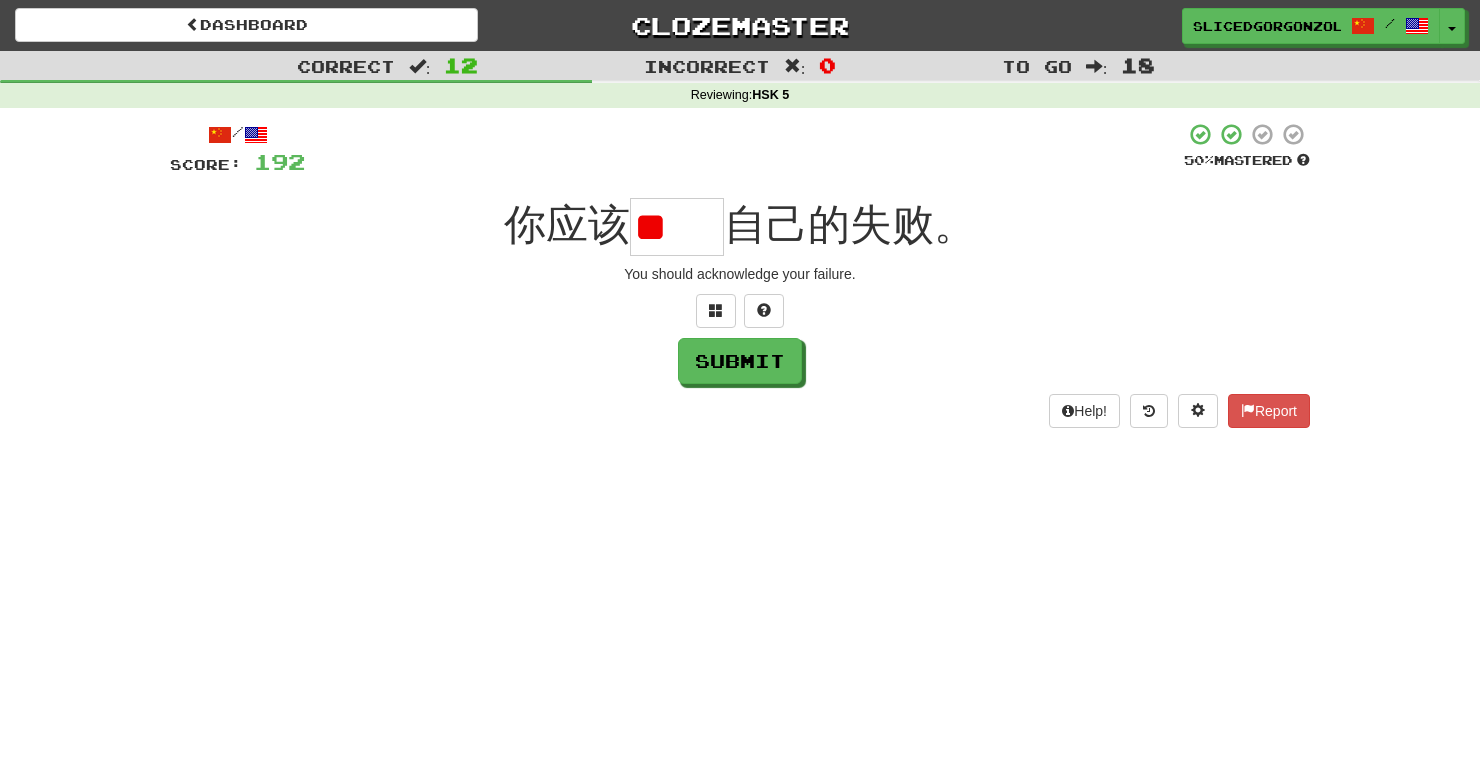 type on "*" 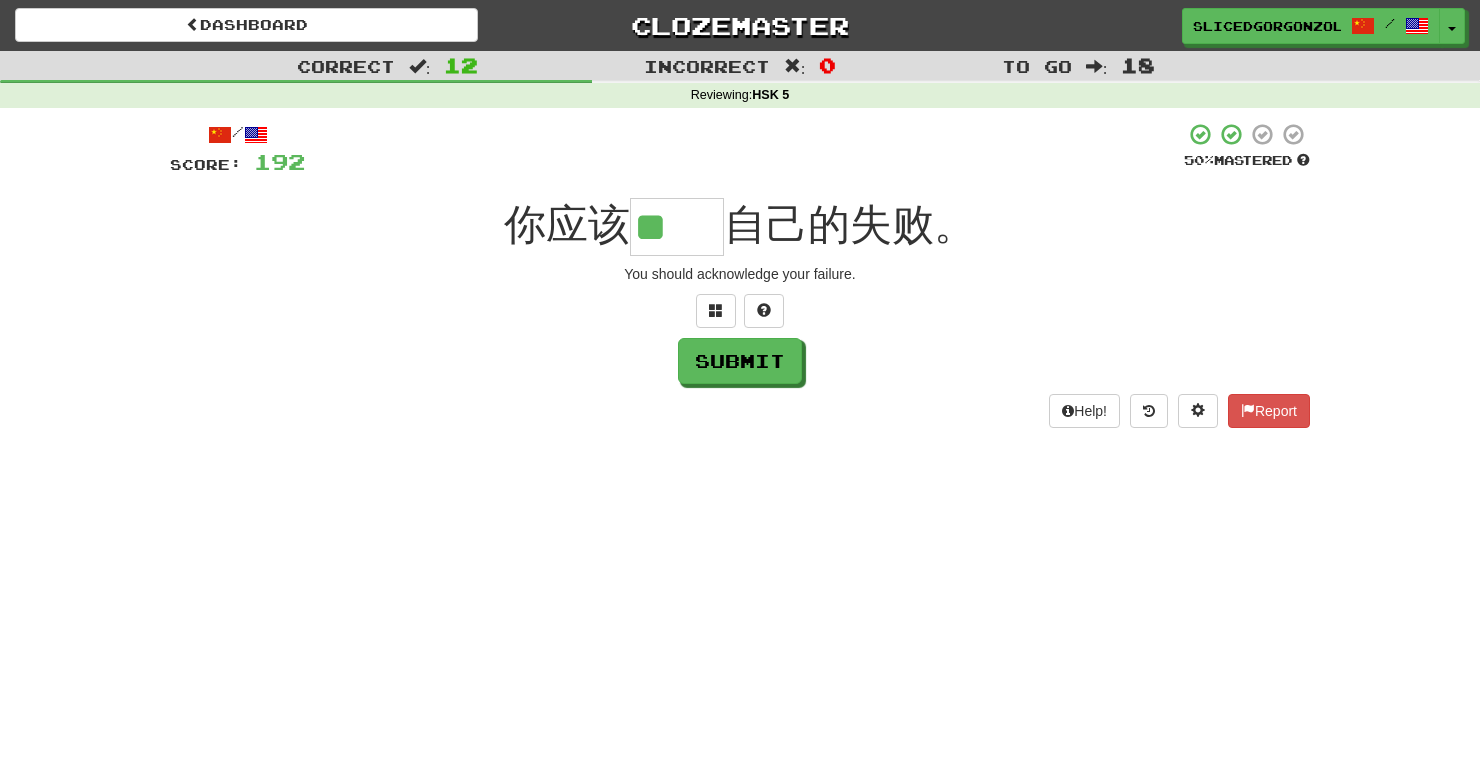 type on "**" 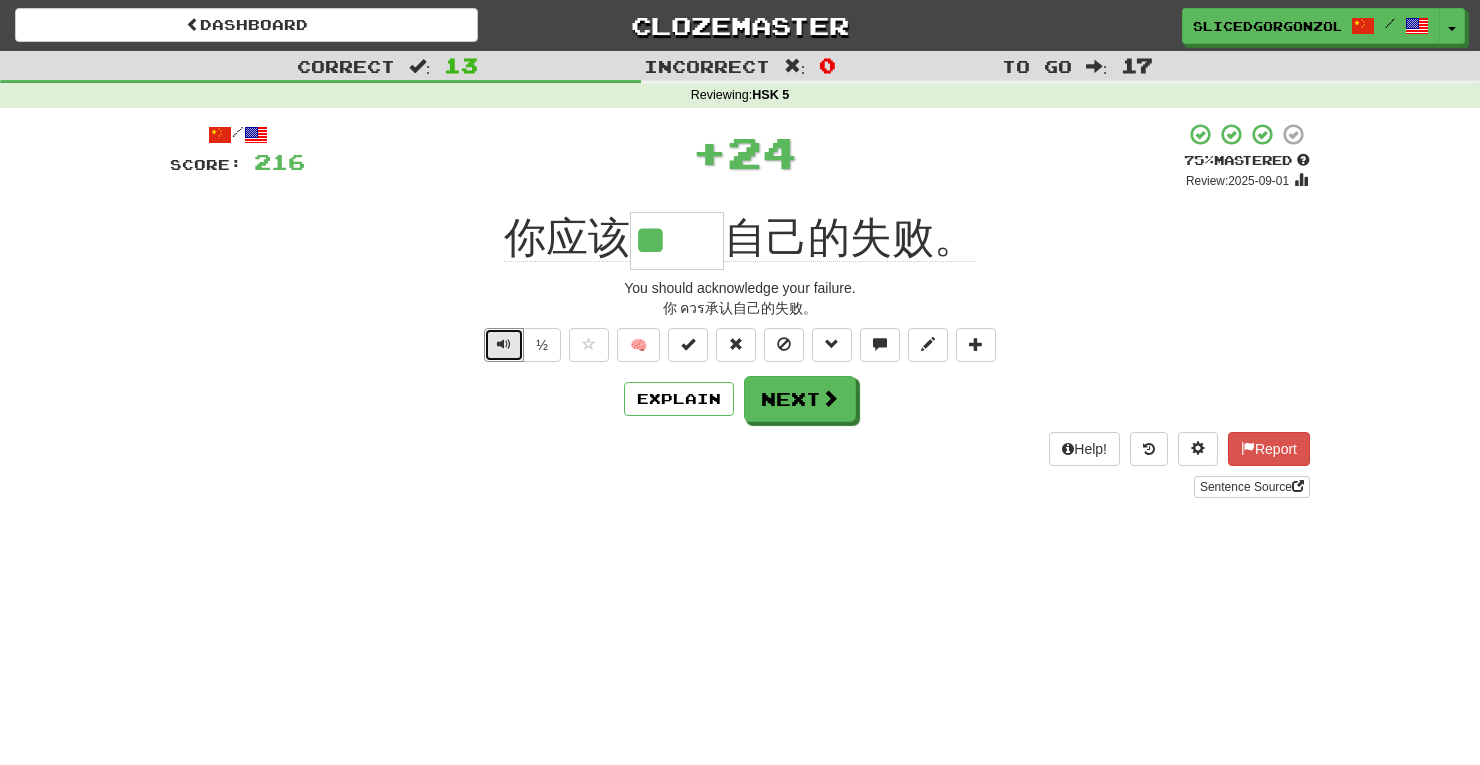 type 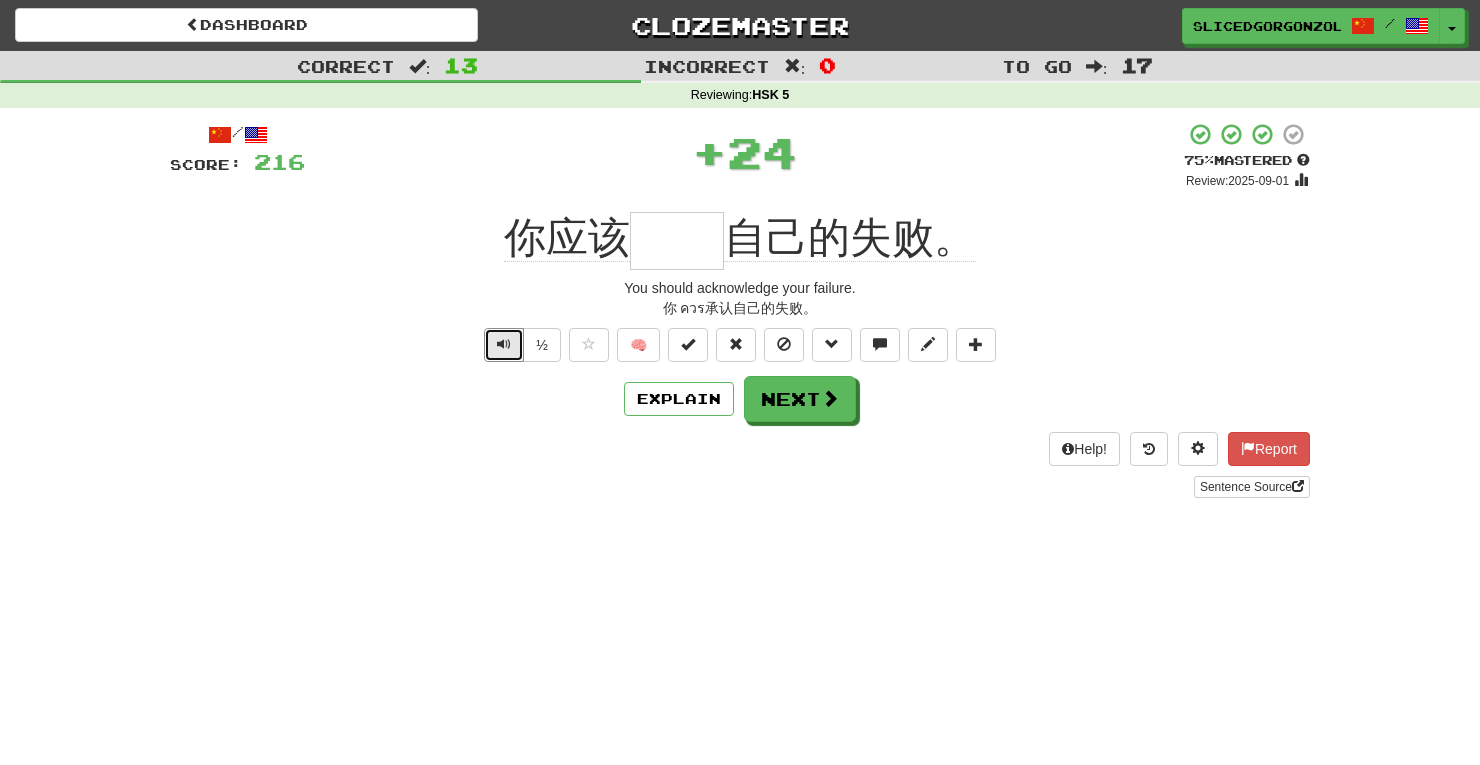 type 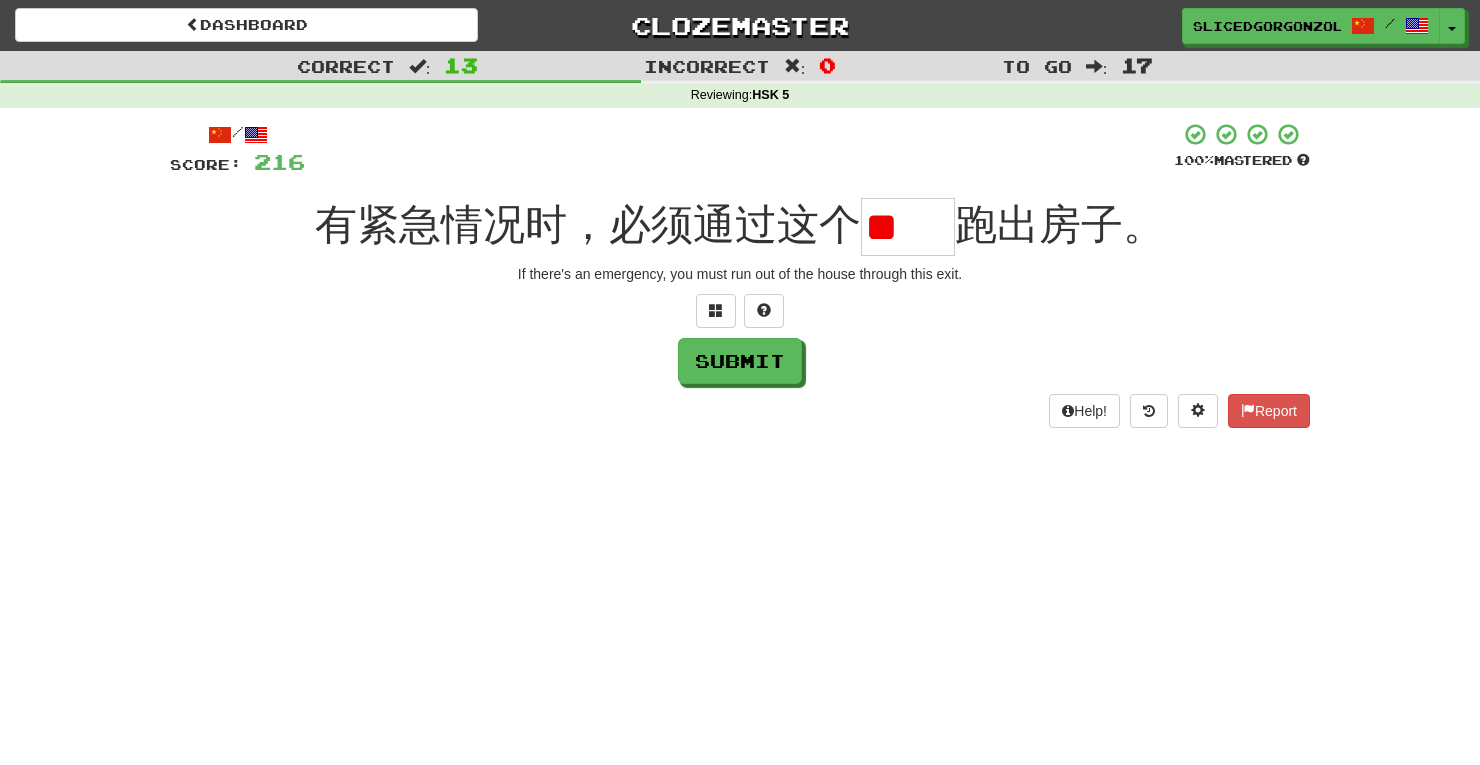 scroll, scrollTop: 0, scrollLeft: 0, axis: both 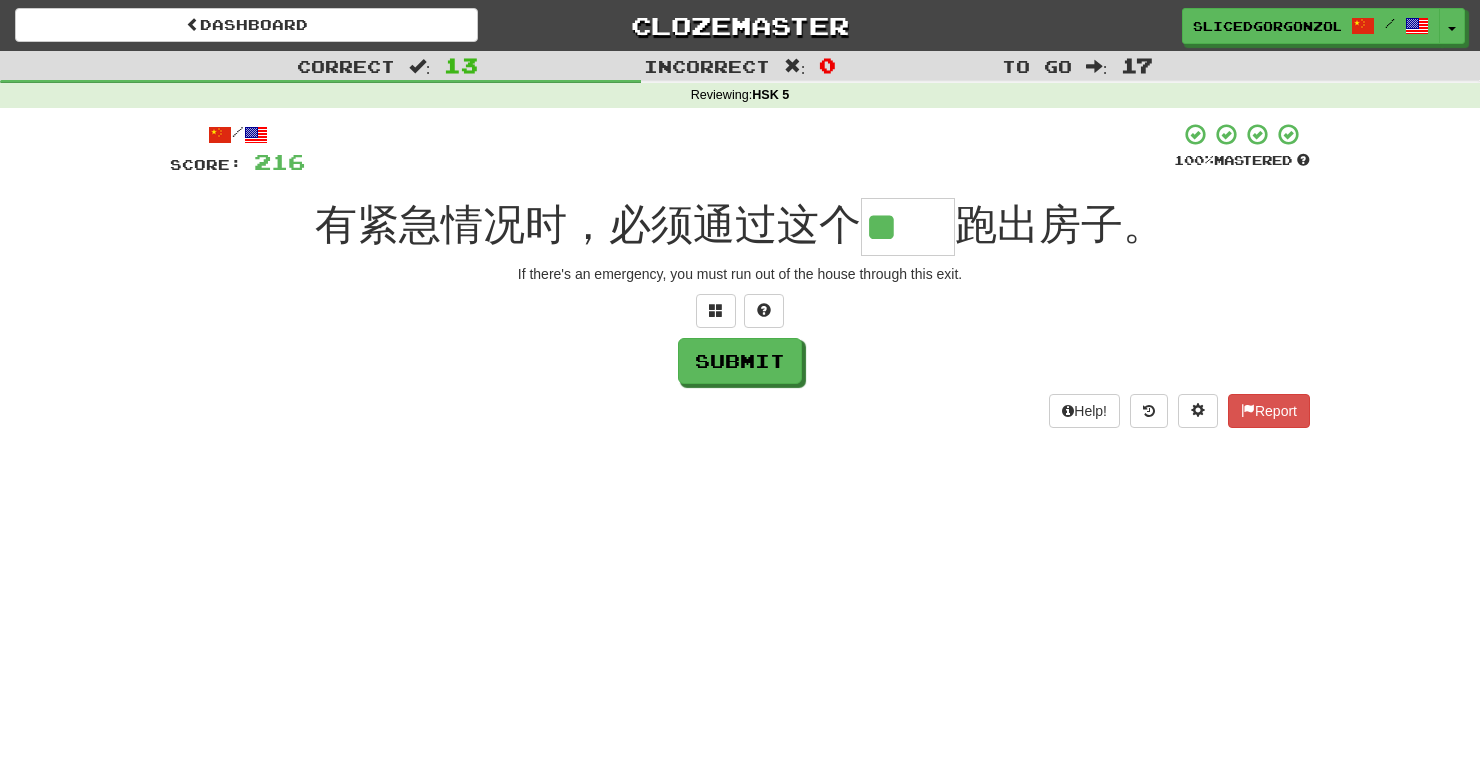 type on "**" 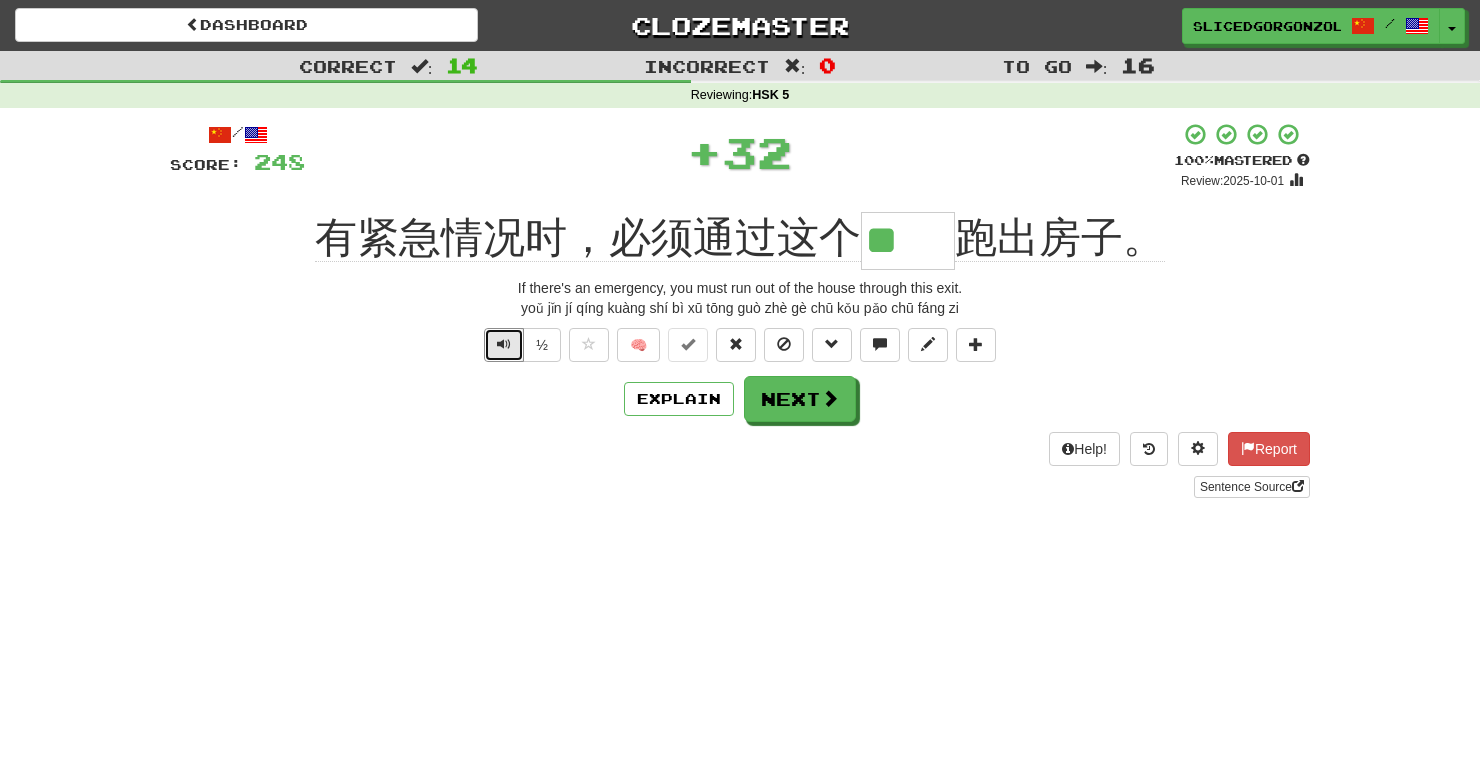 type 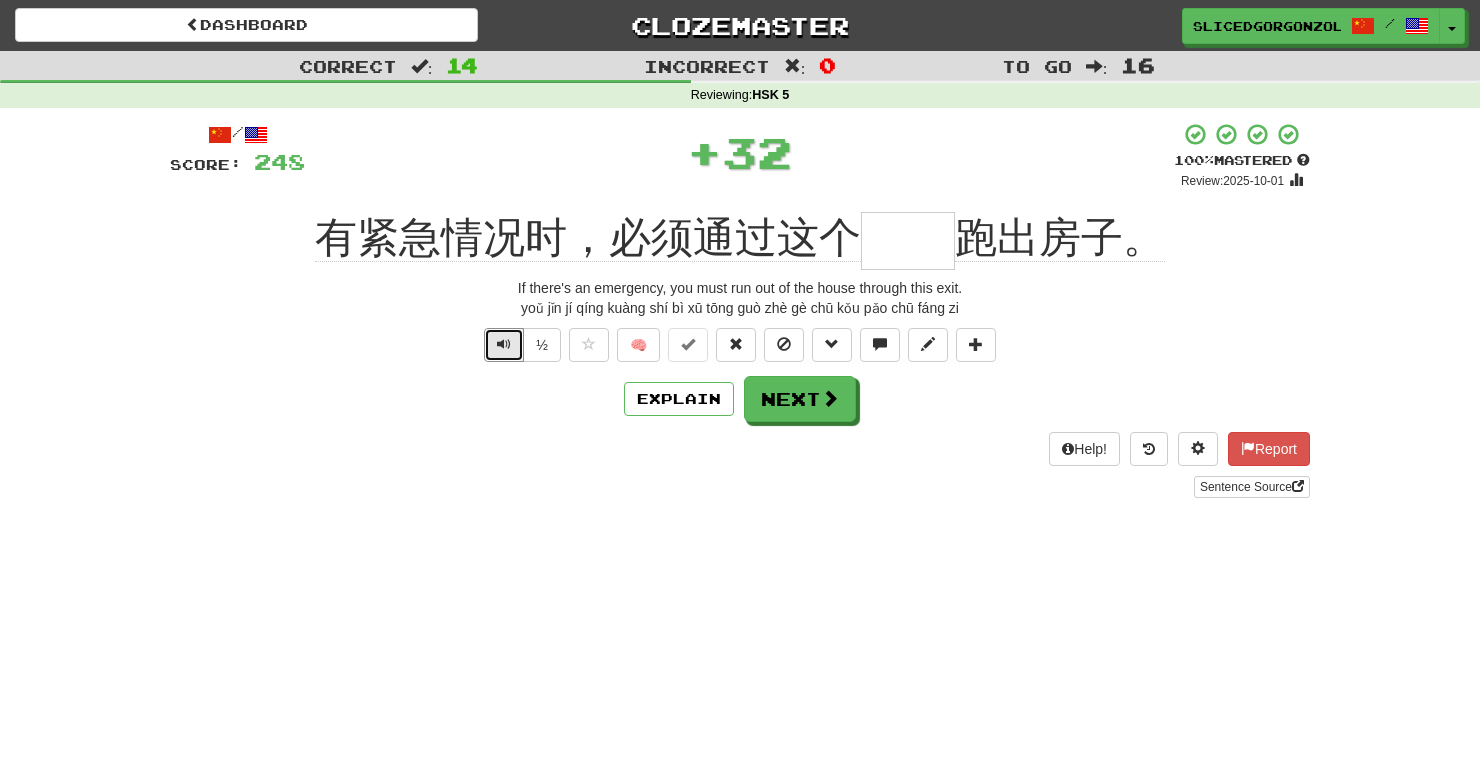 type 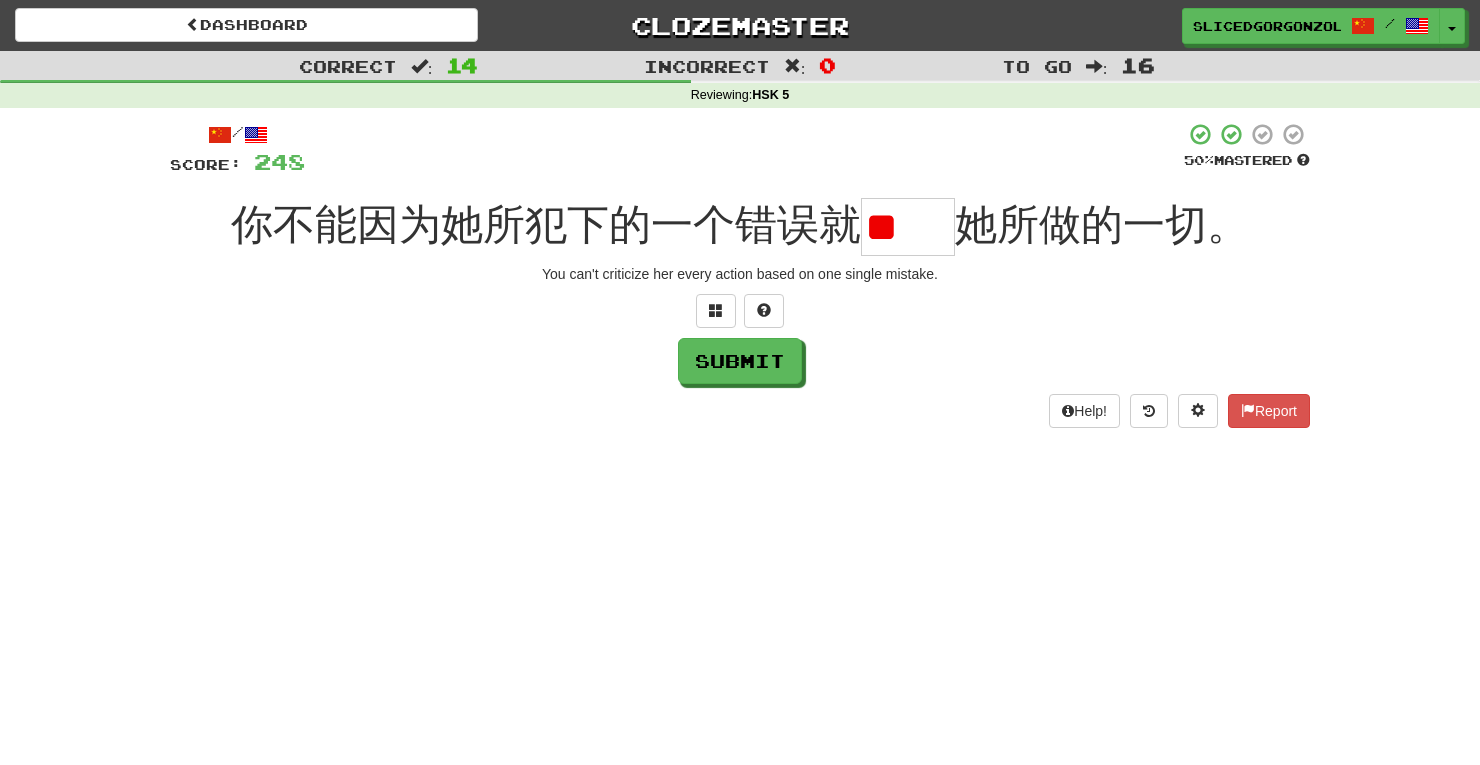 scroll, scrollTop: 0, scrollLeft: 0, axis: both 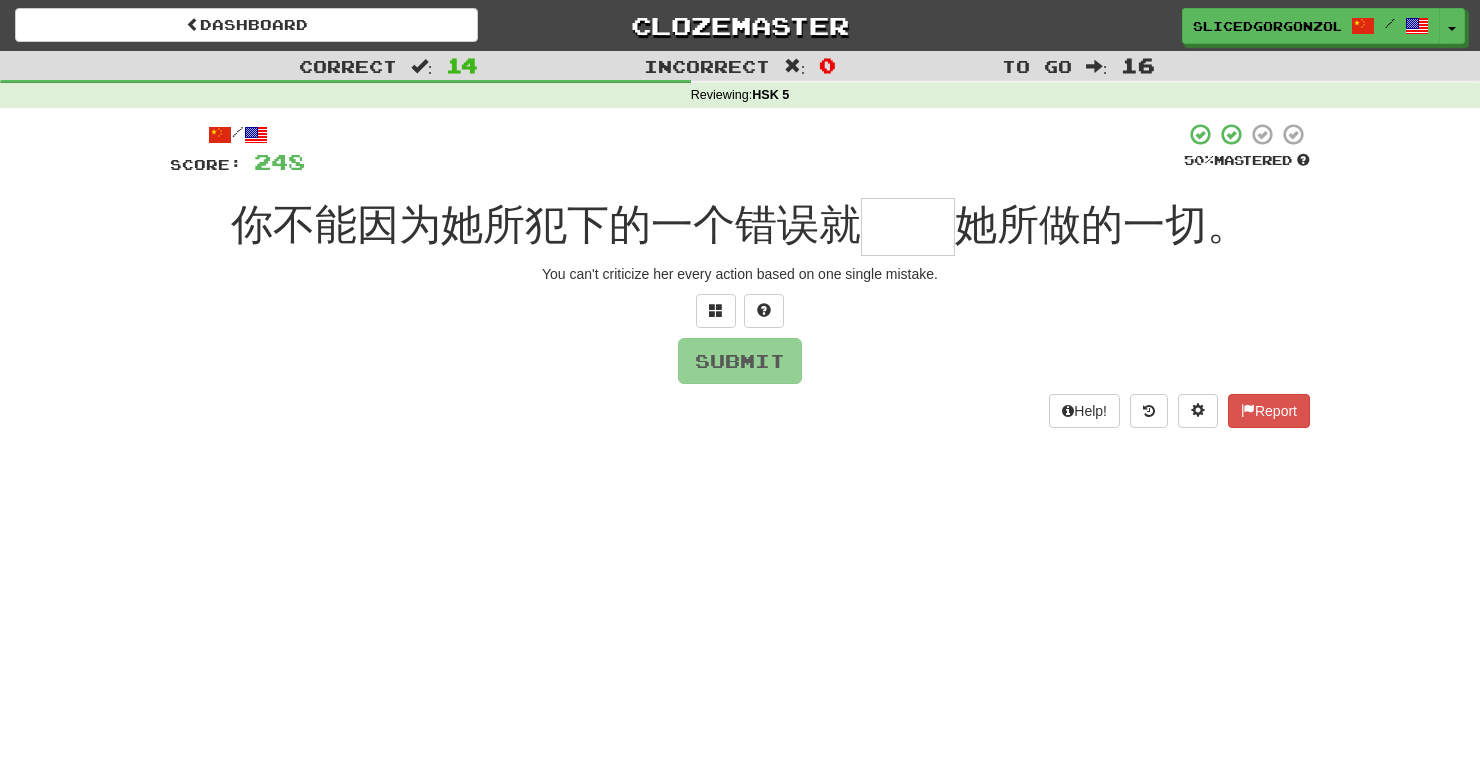 type on "*" 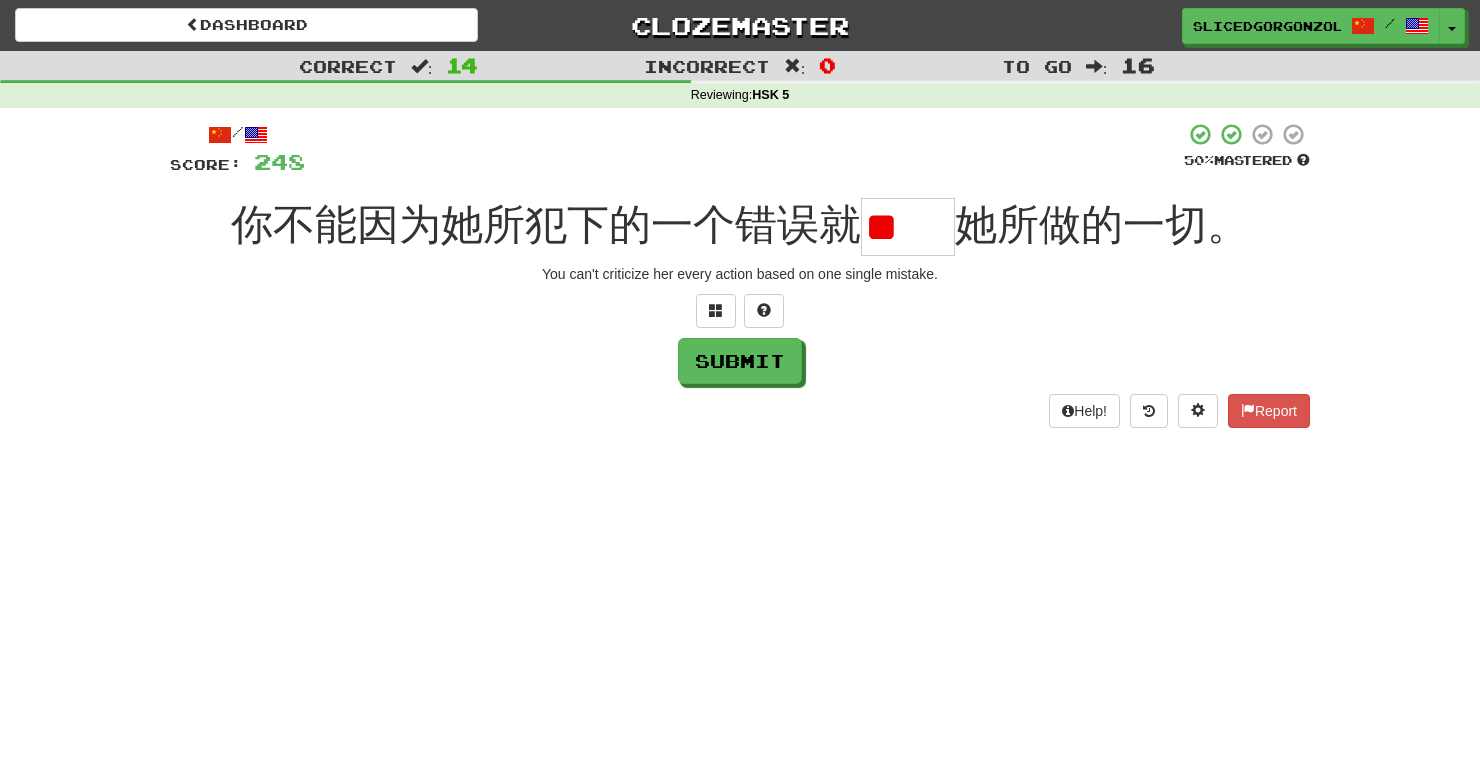 scroll, scrollTop: 0, scrollLeft: 0, axis: both 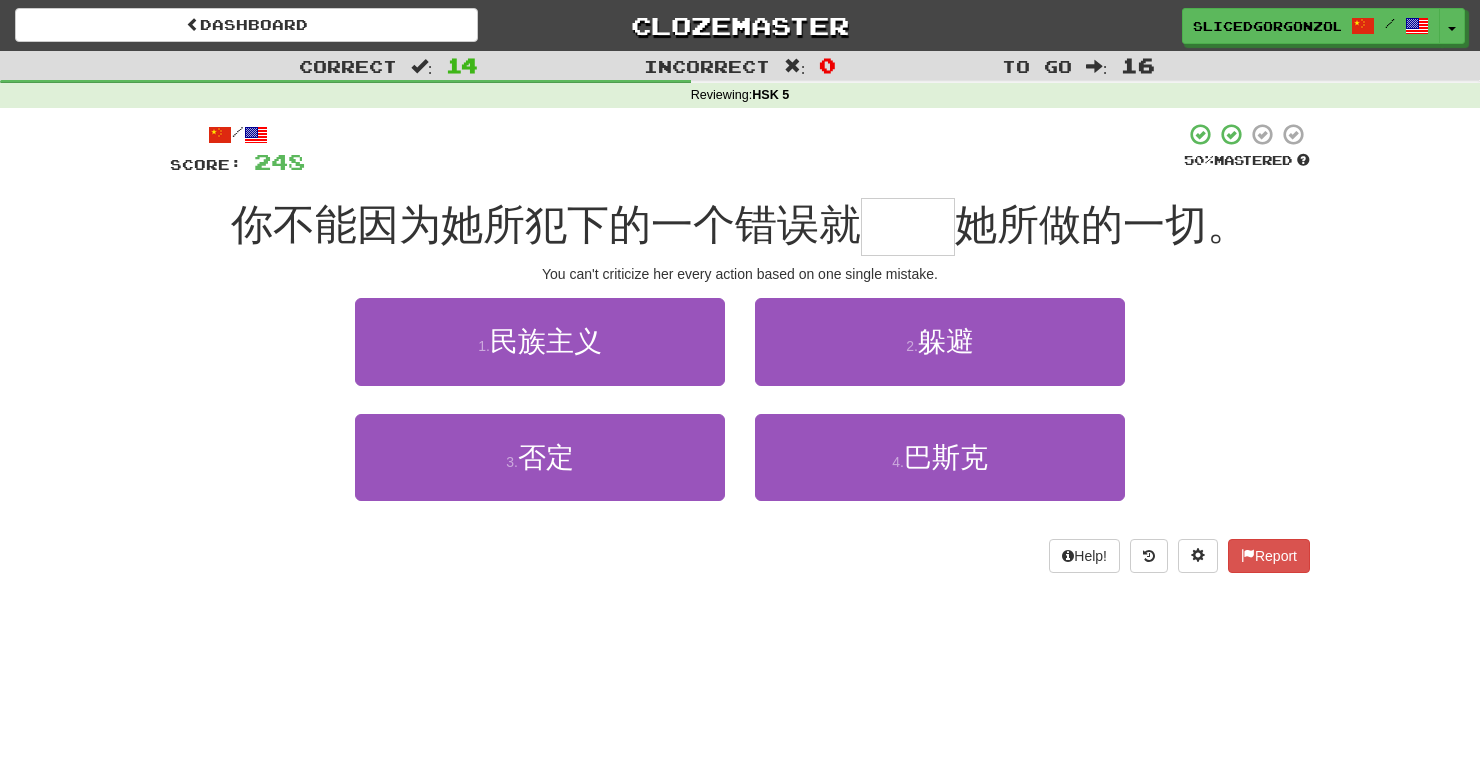 type on "**" 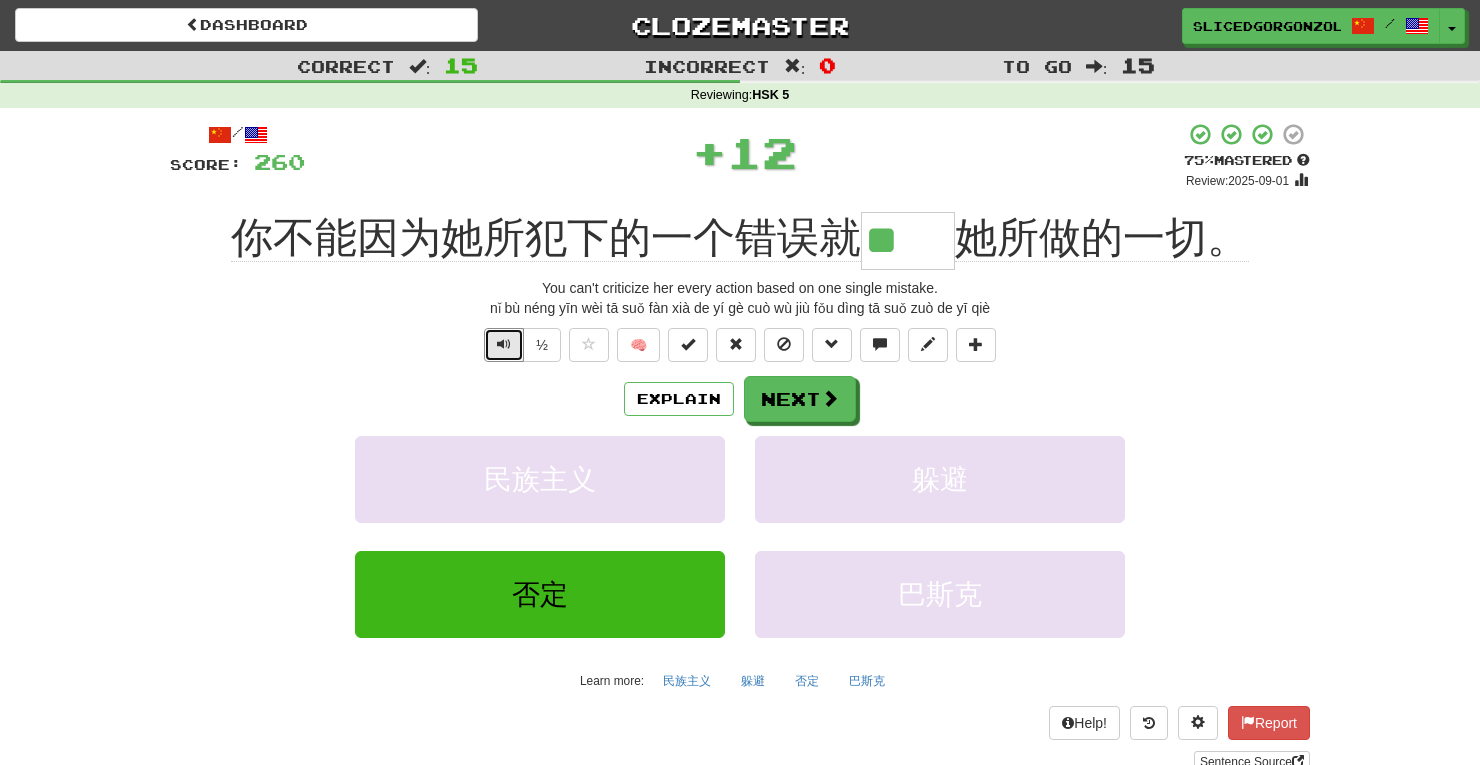 type 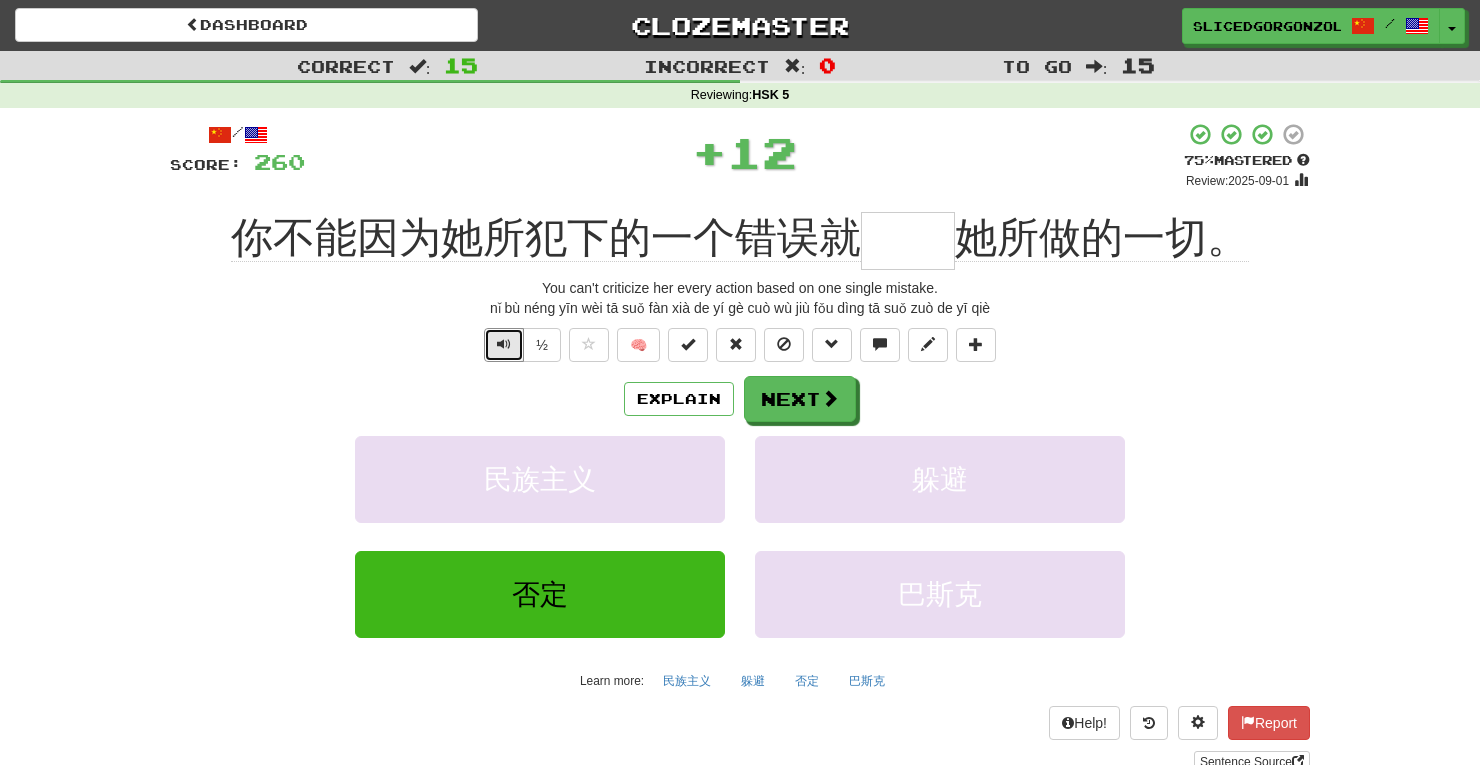 type 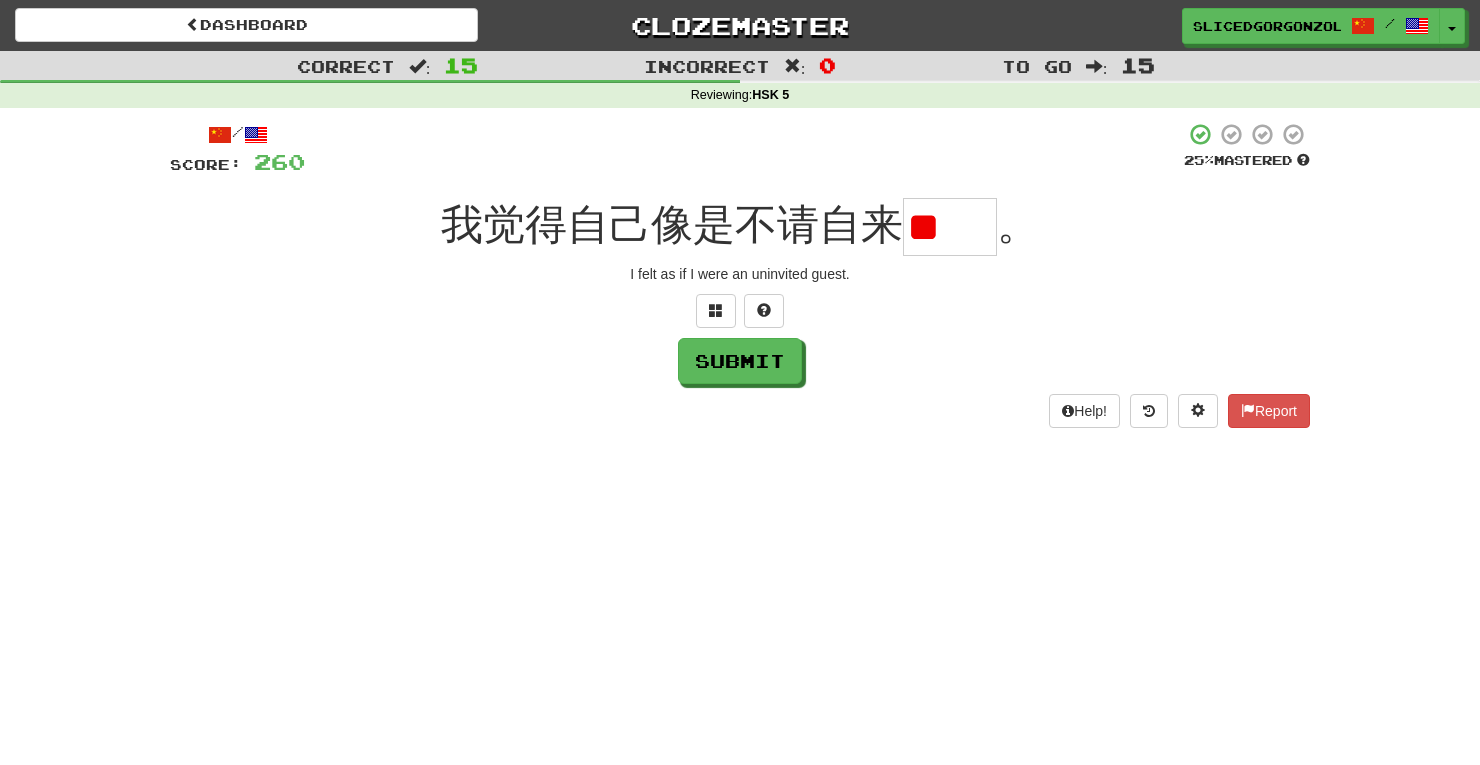 scroll, scrollTop: 0, scrollLeft: 0, axis: both 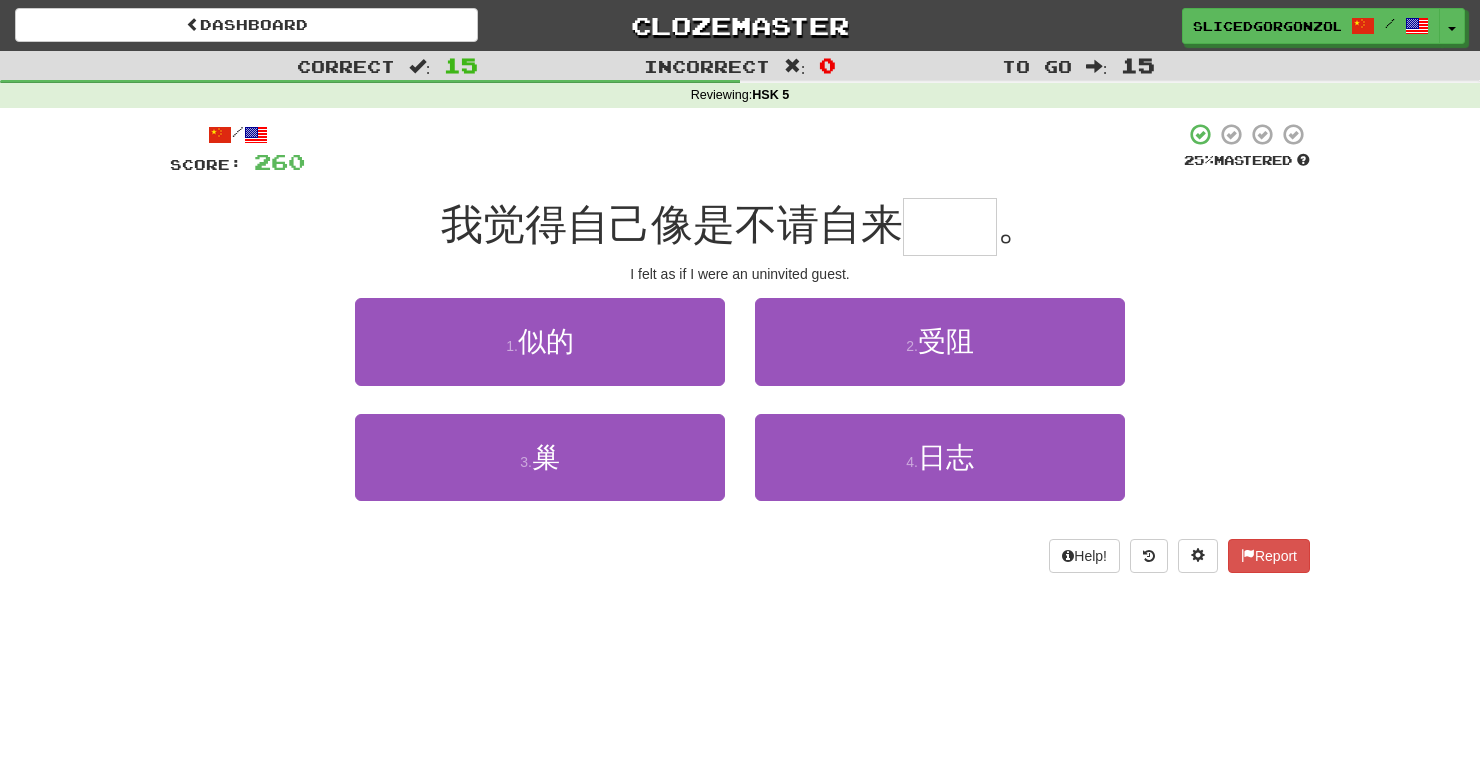 type on "**" 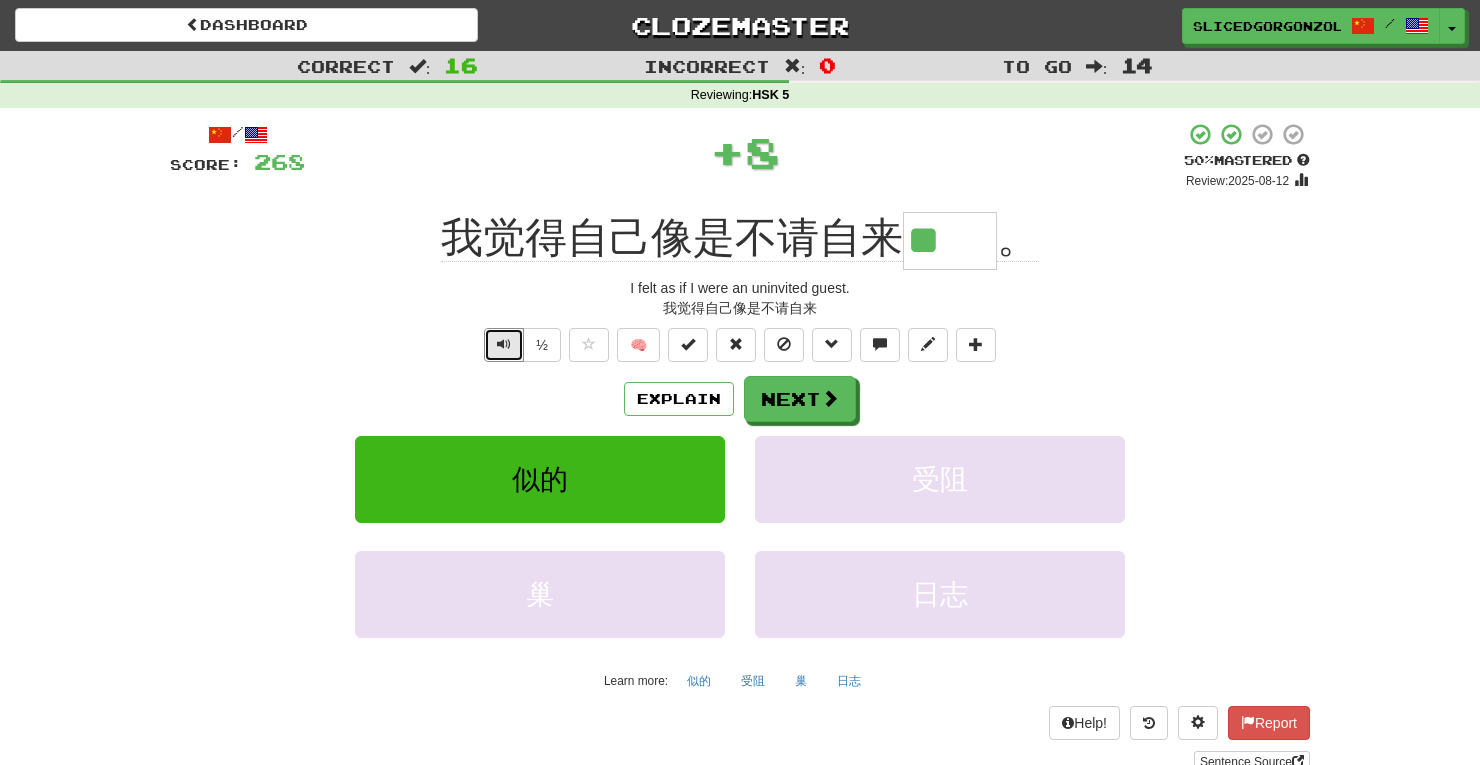 type 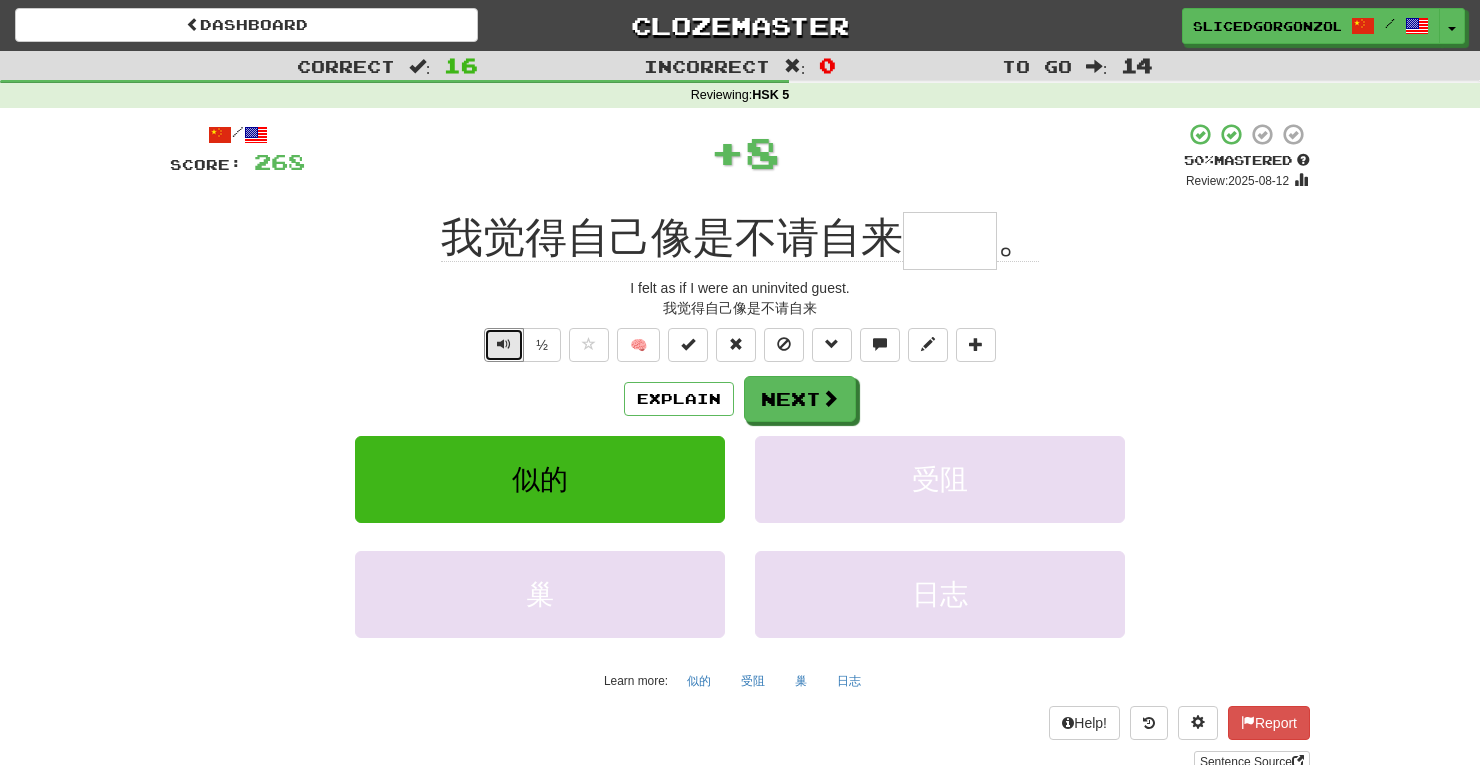 type 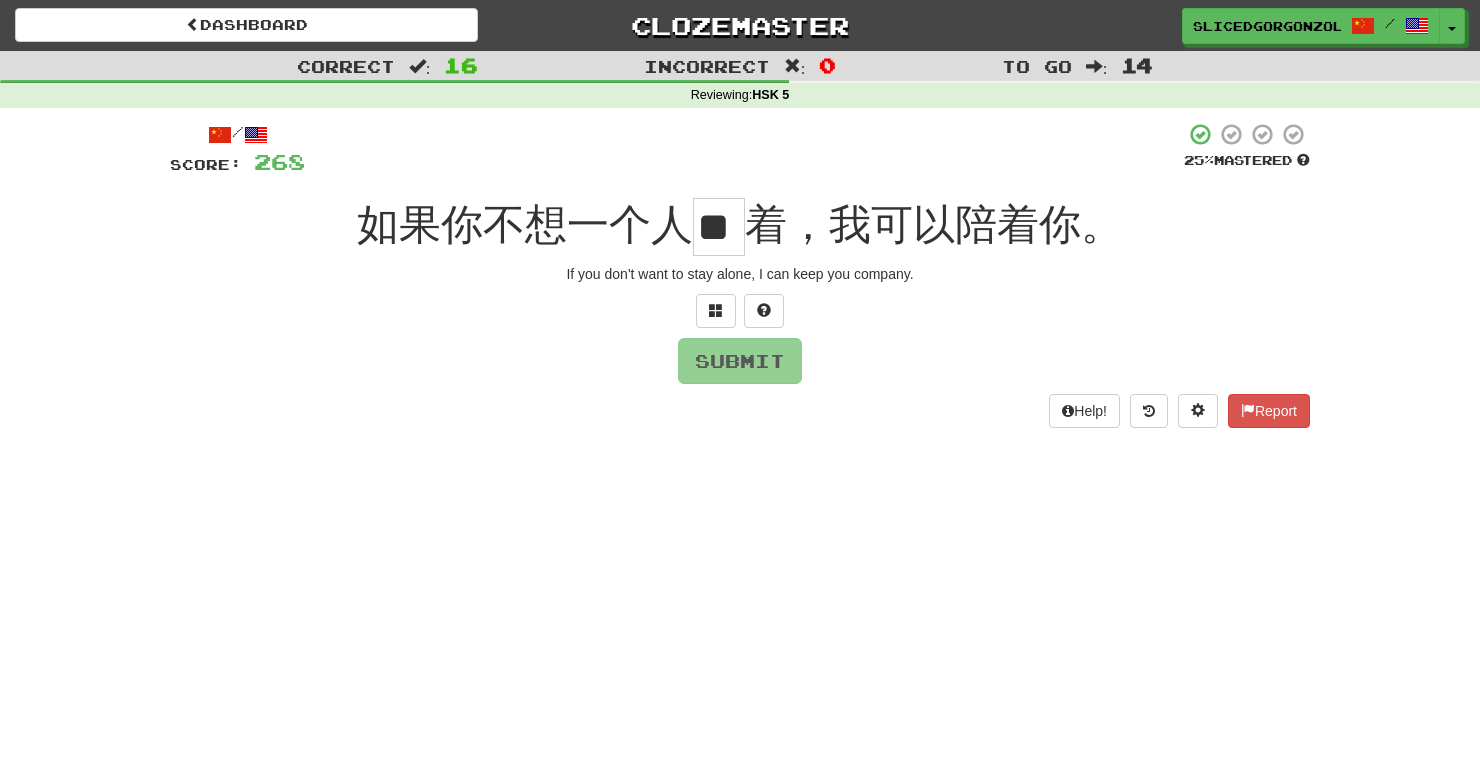 scroll, scrollTop: 0, scrollLeft: 1, axis: horizontal 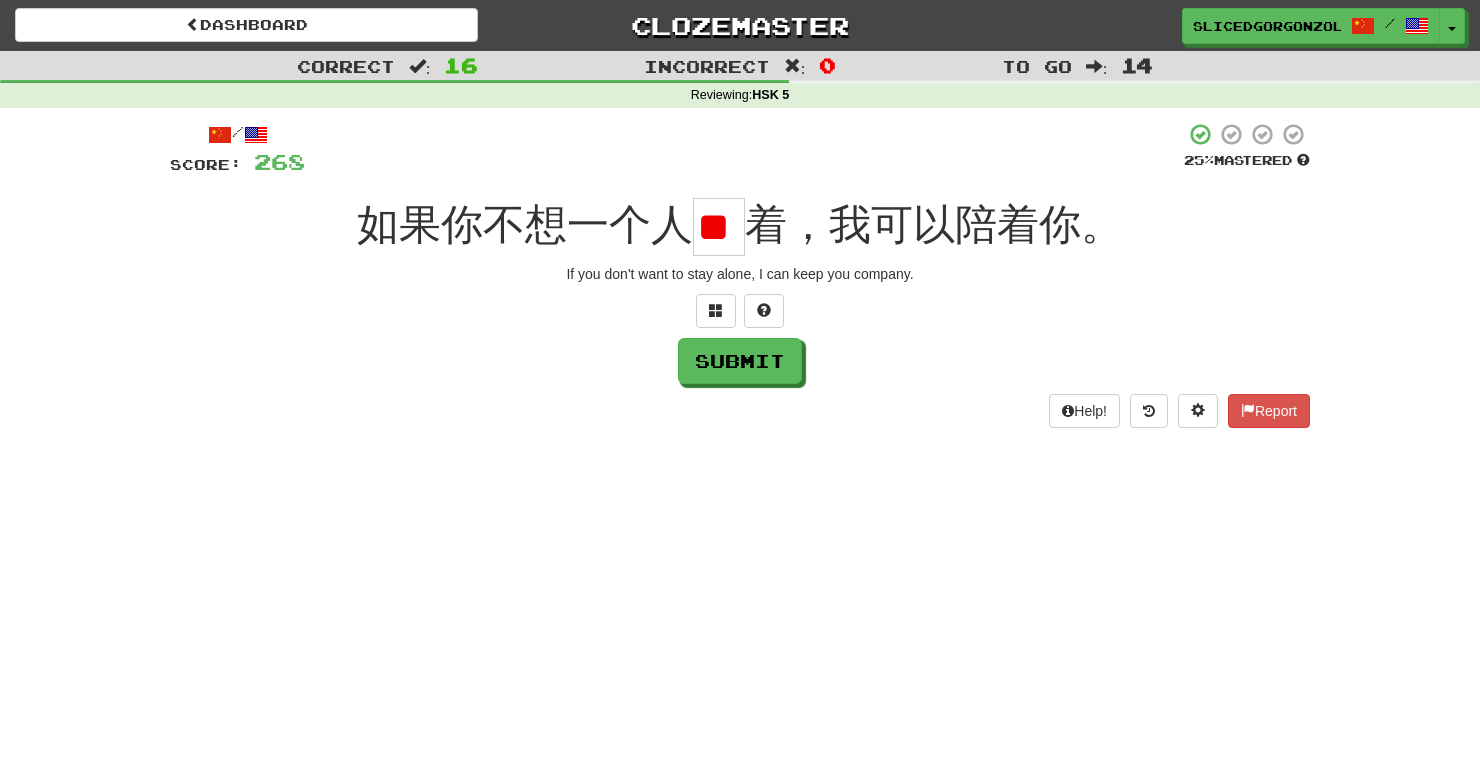 type on "*" 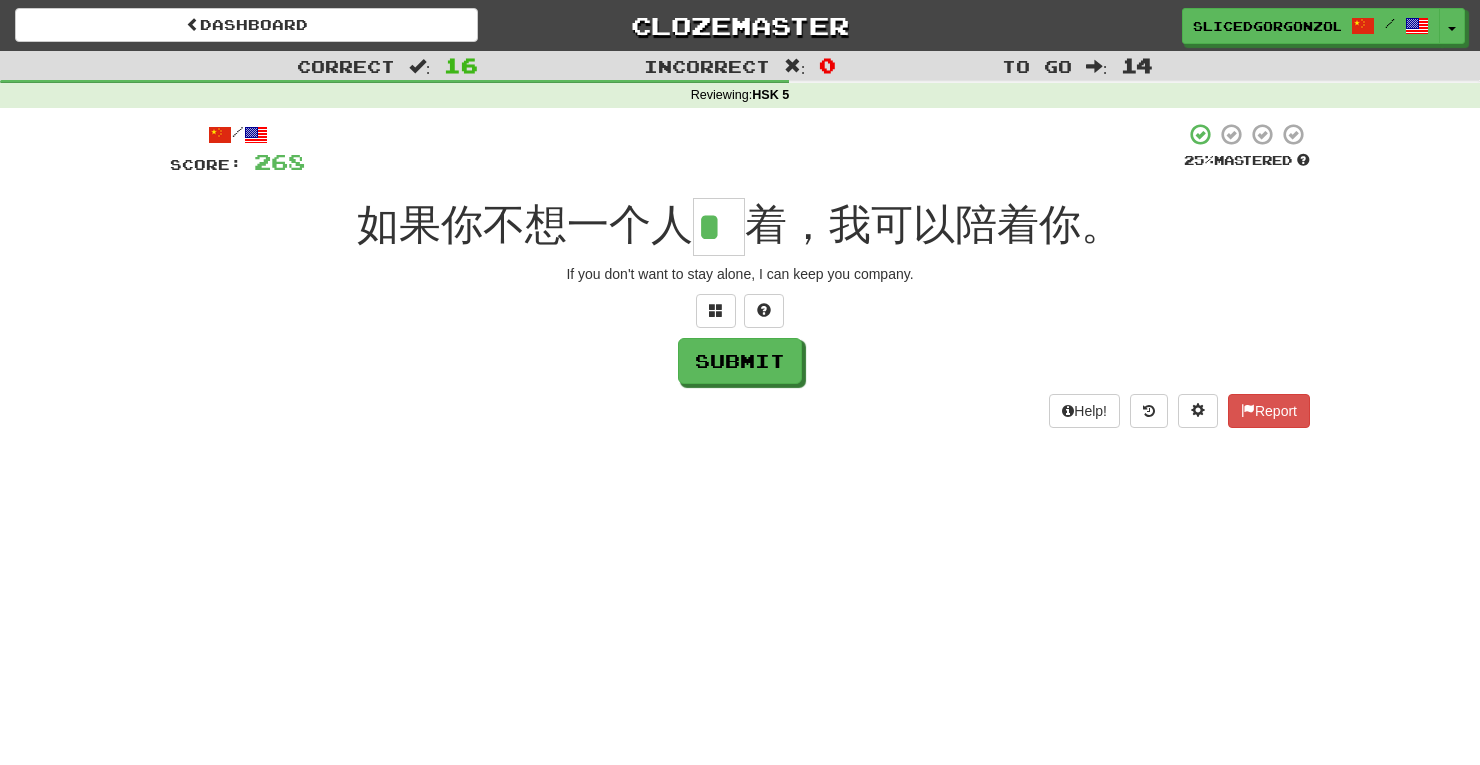 scroll, scrollTop: 0, scrollLeft: 0, axis: both 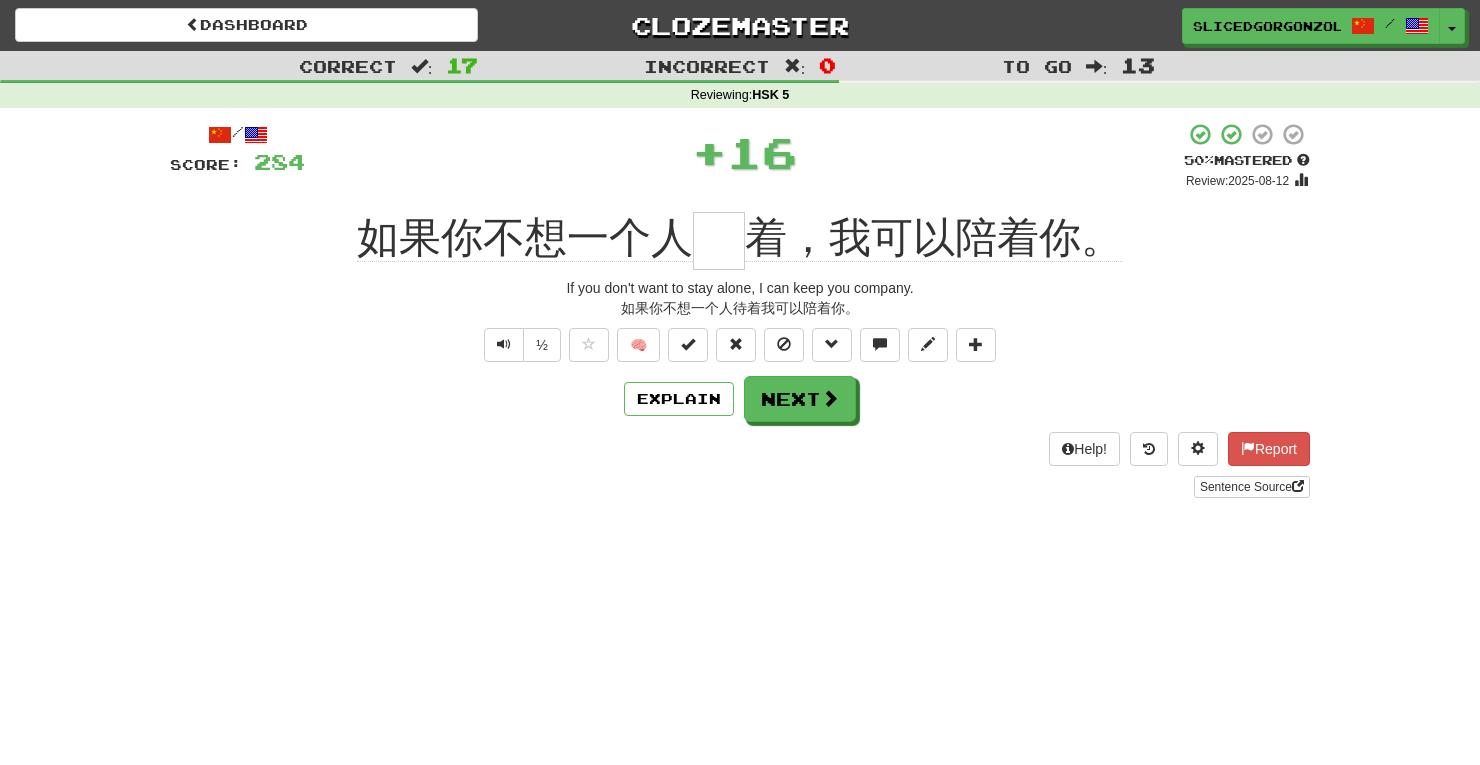 type 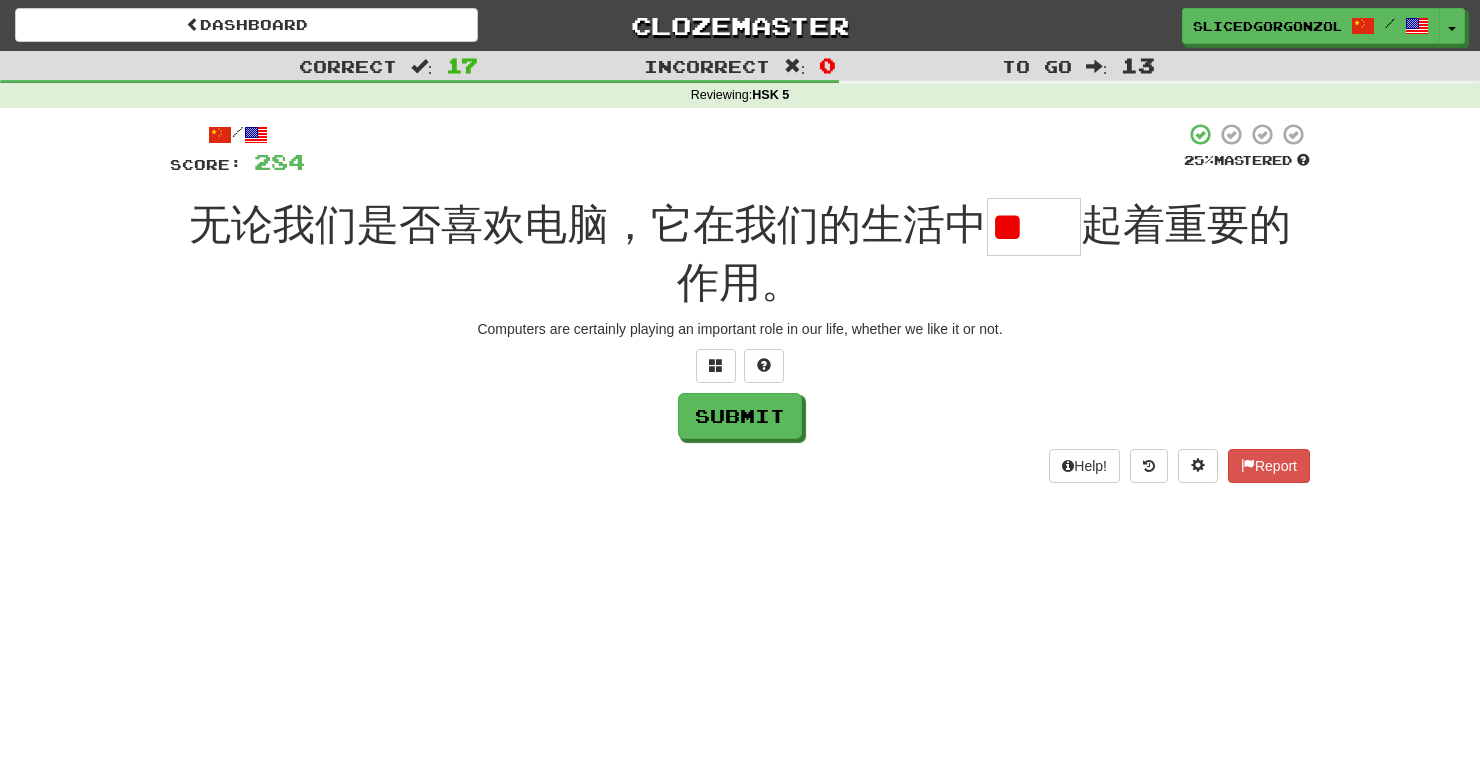 type on "*" 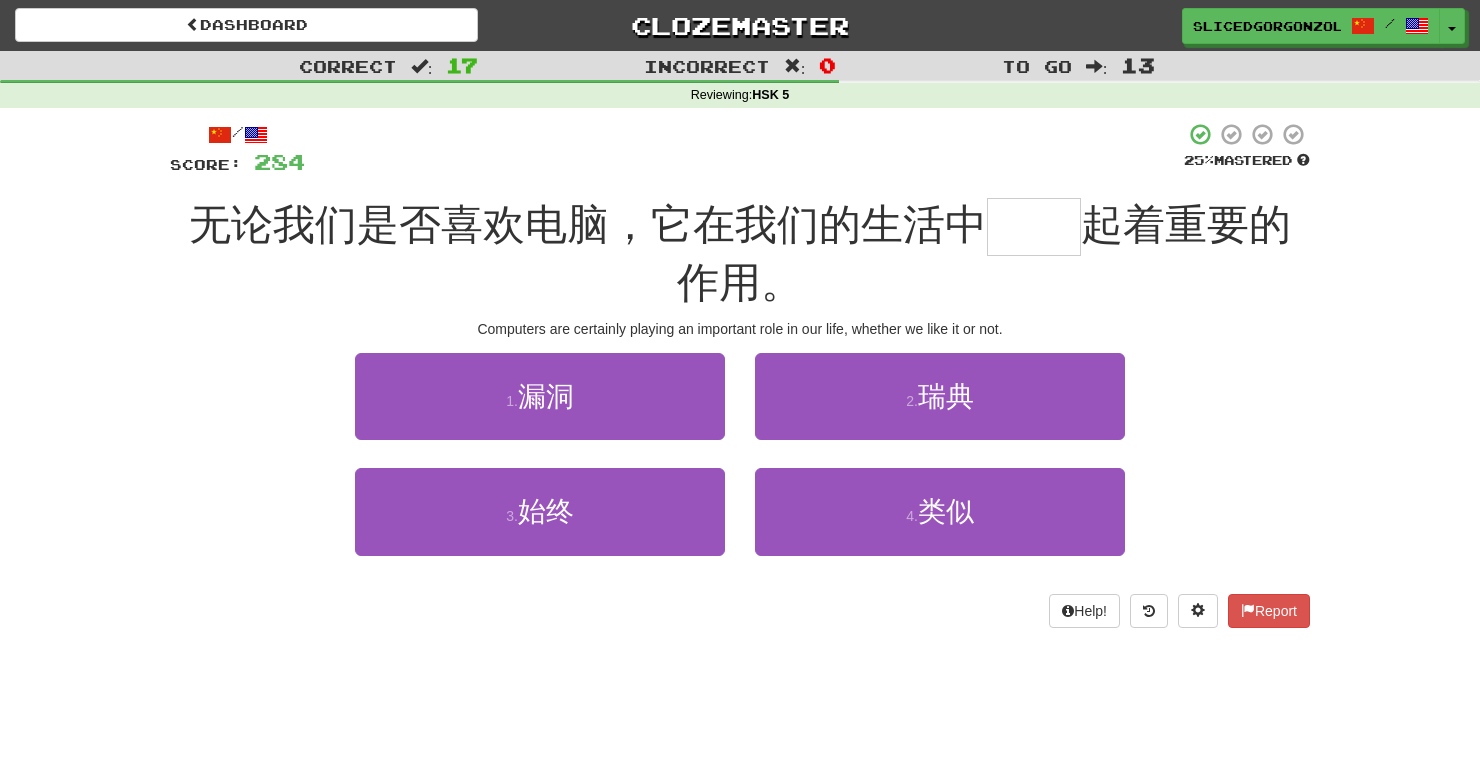 click at bounding box center [1034, 227] 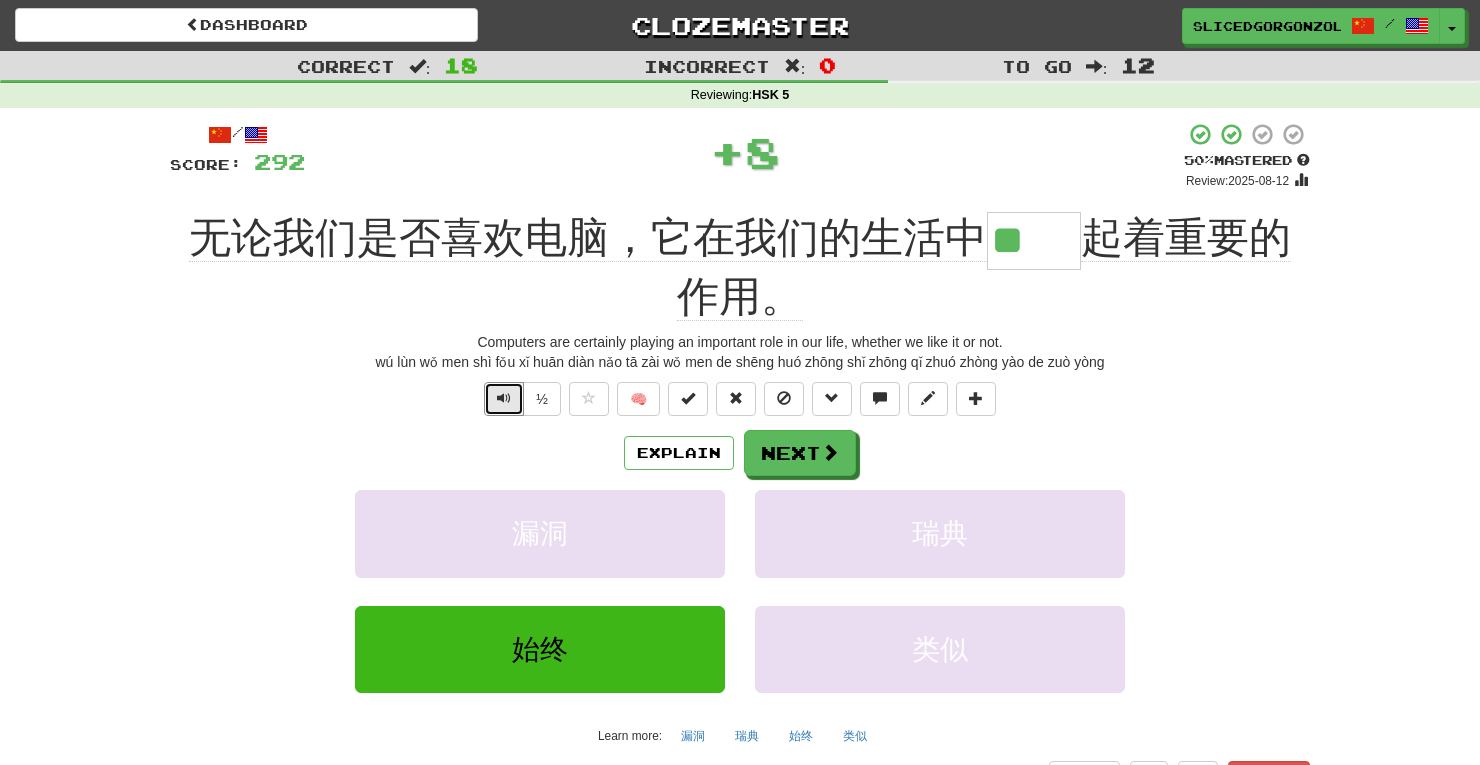 type 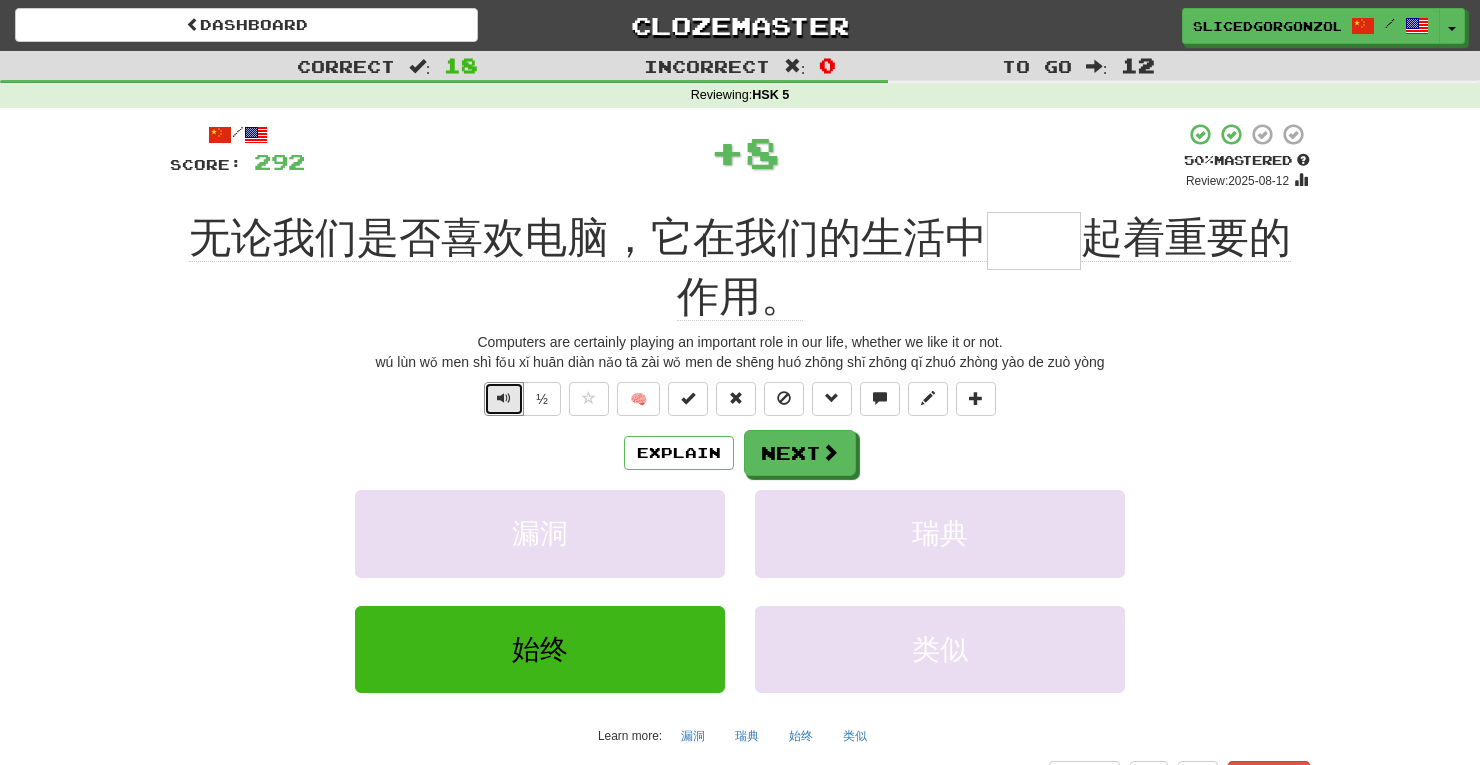 type 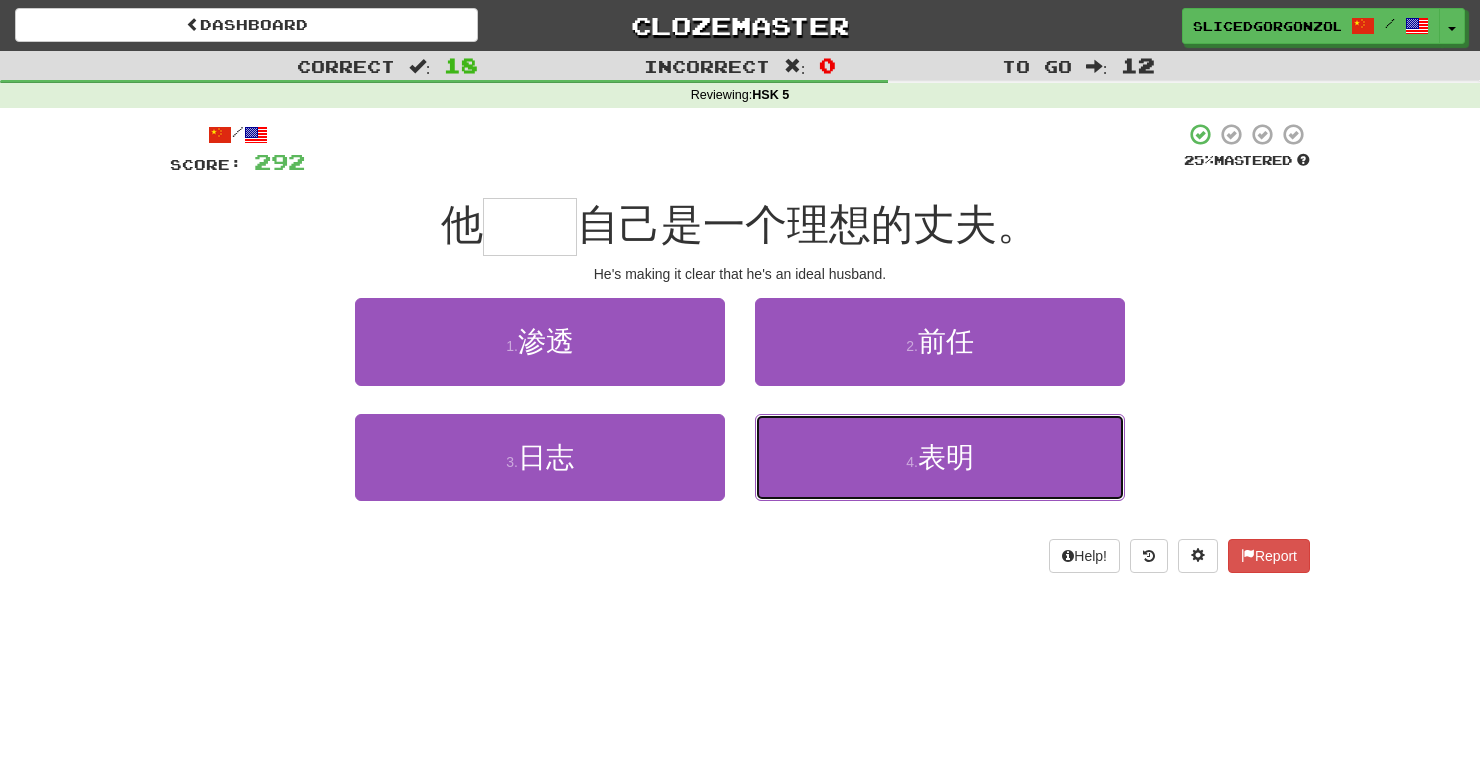 click on "4 .  表明" at bounding box center (940, 457) 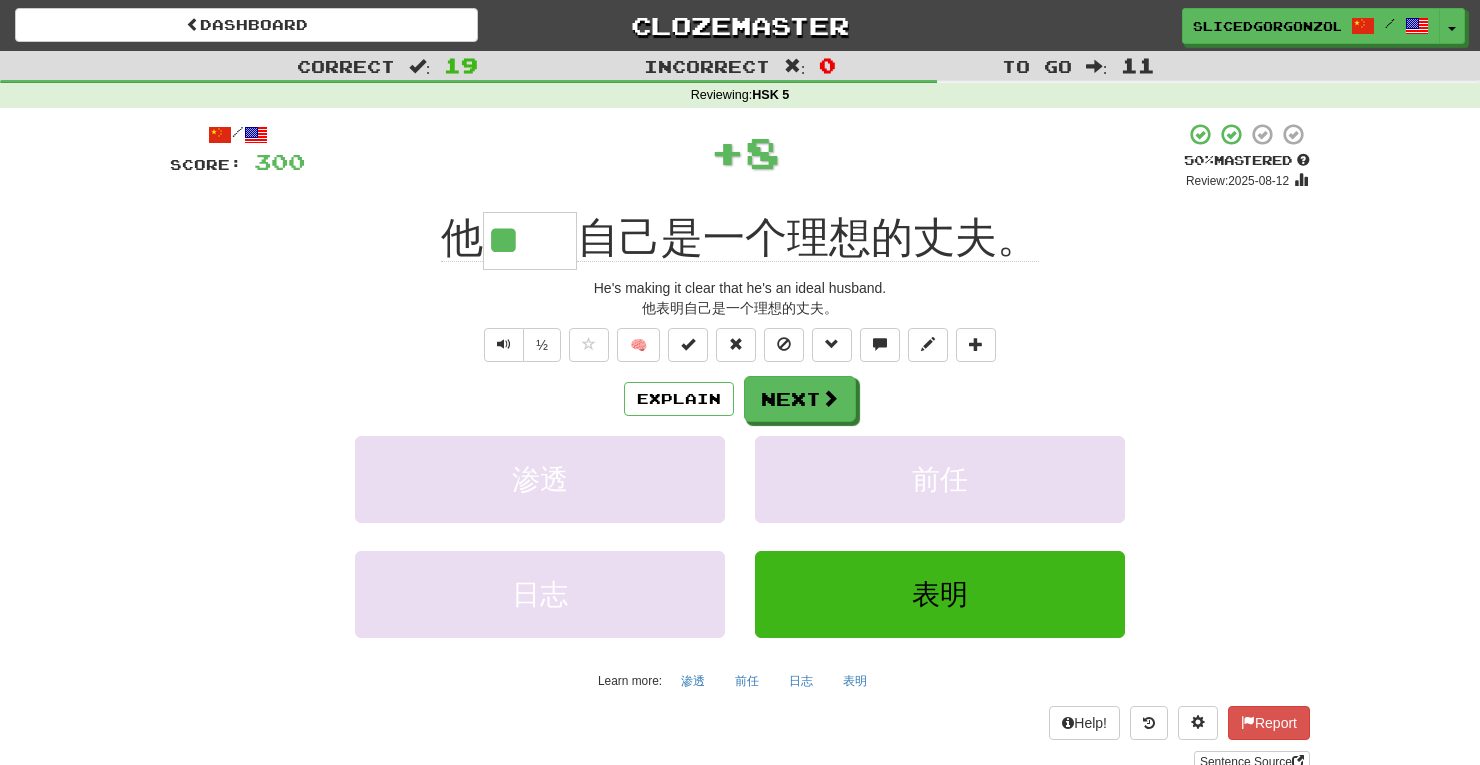 click on "/  Score:   300 + 8 50 %  Mastered Review:  2025-08-12 他 ** 自己是一个理想的丈夫。 He's making it clear that he's an ideal husband. tā biǎo míng zì jǐ shì yī gè lǐ xiǎng de zhàng fū ½ 🧠 Explain Next 渗透 前任 日志 表明 Learn more: 渗透 前任 日志 表明  Help!  Report Sentence Source" at bounding box center (740, 447) 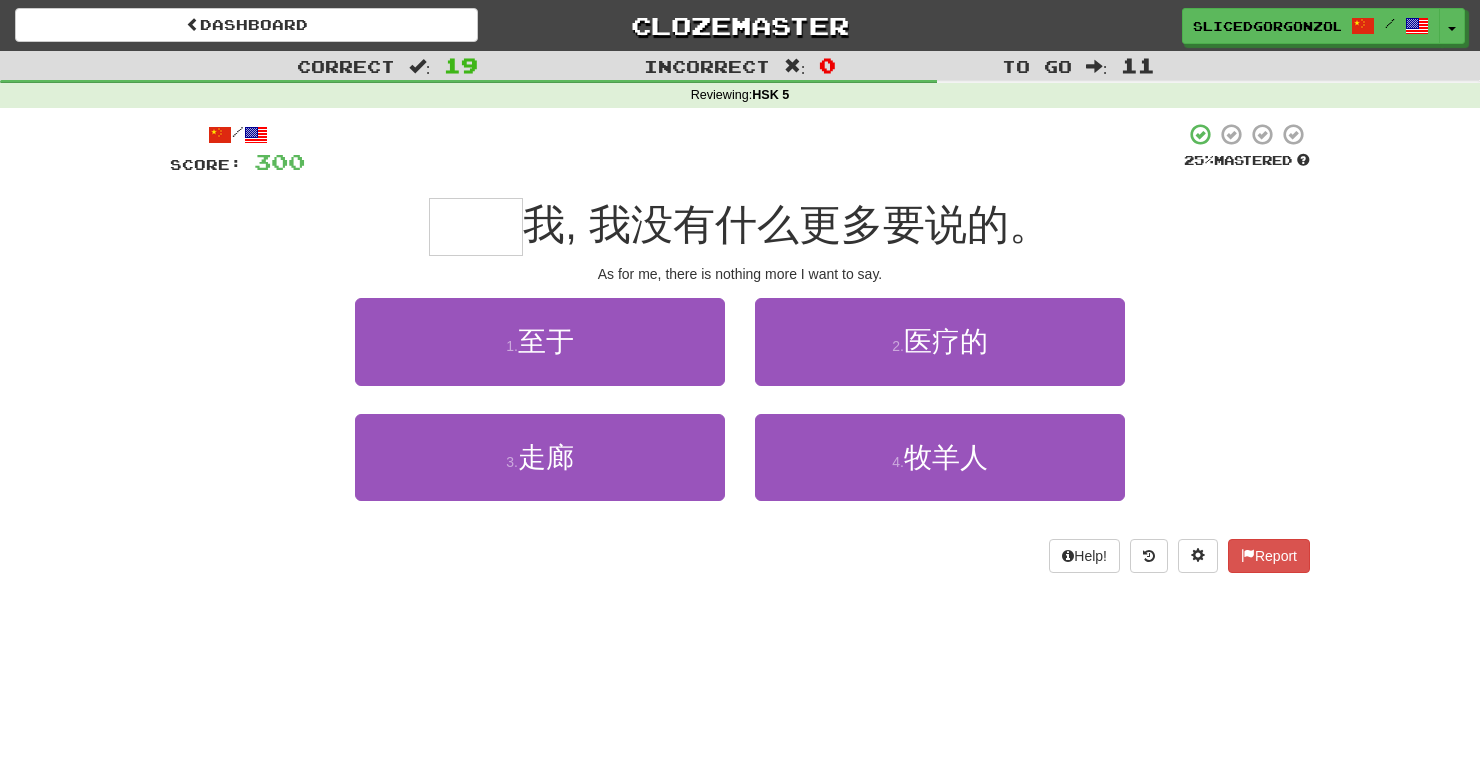 type on "**" 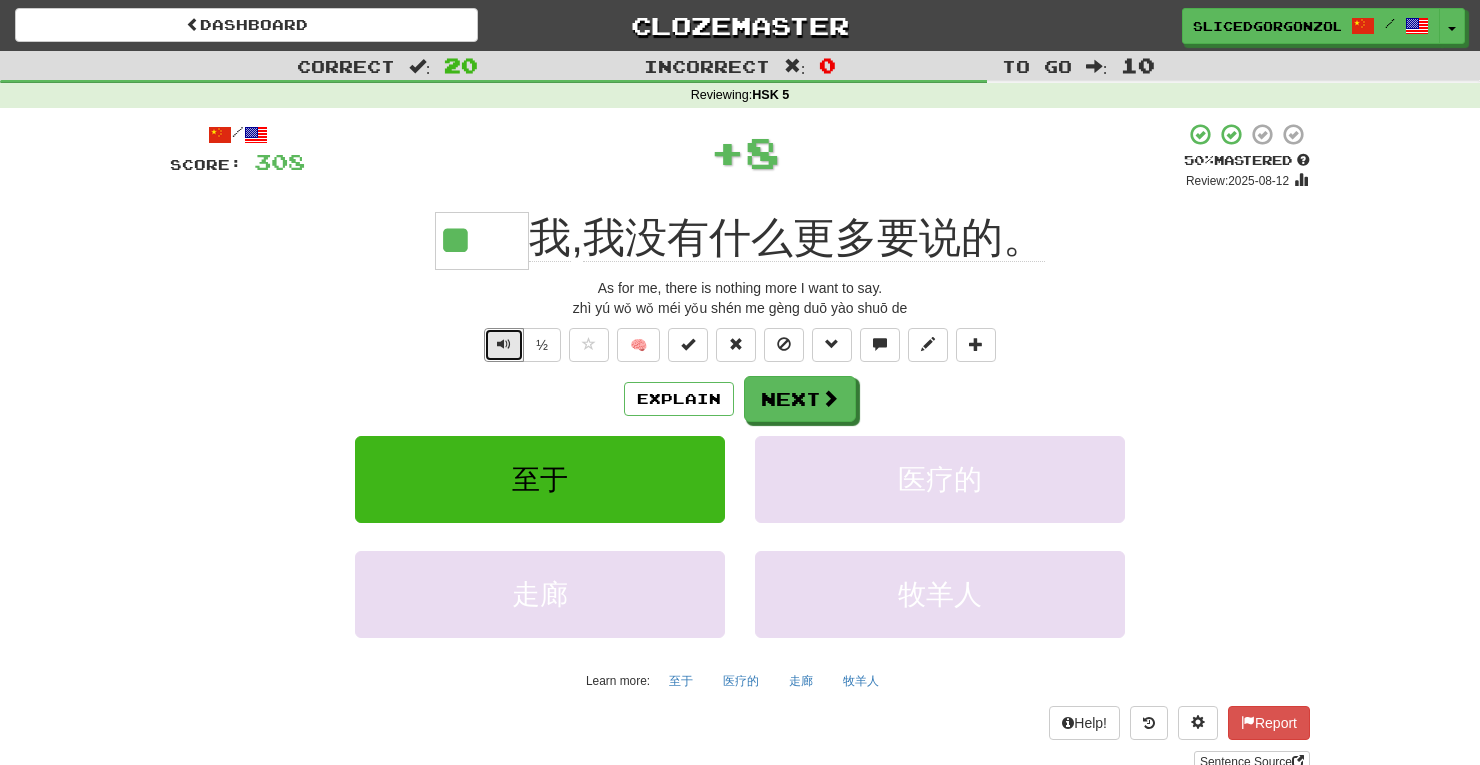 type 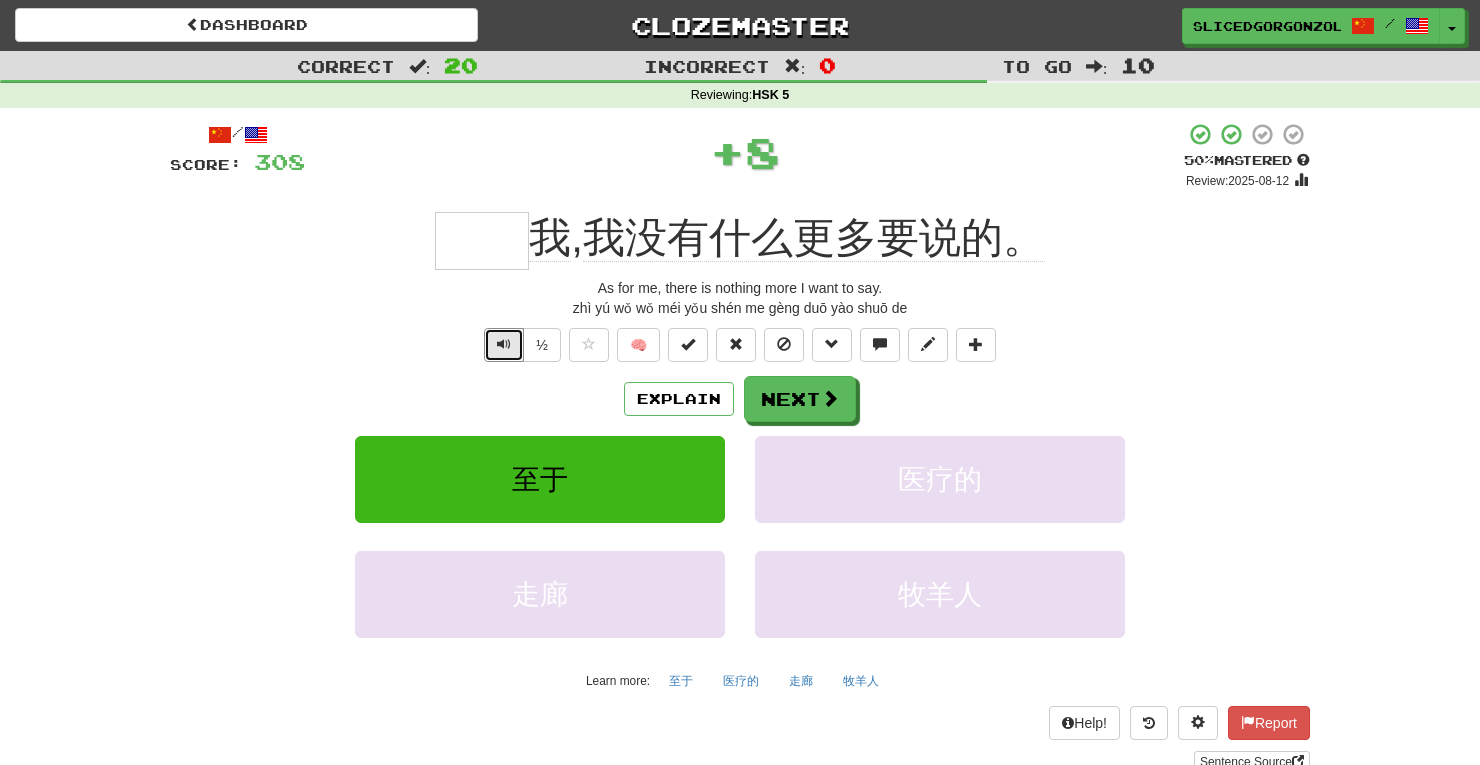 type 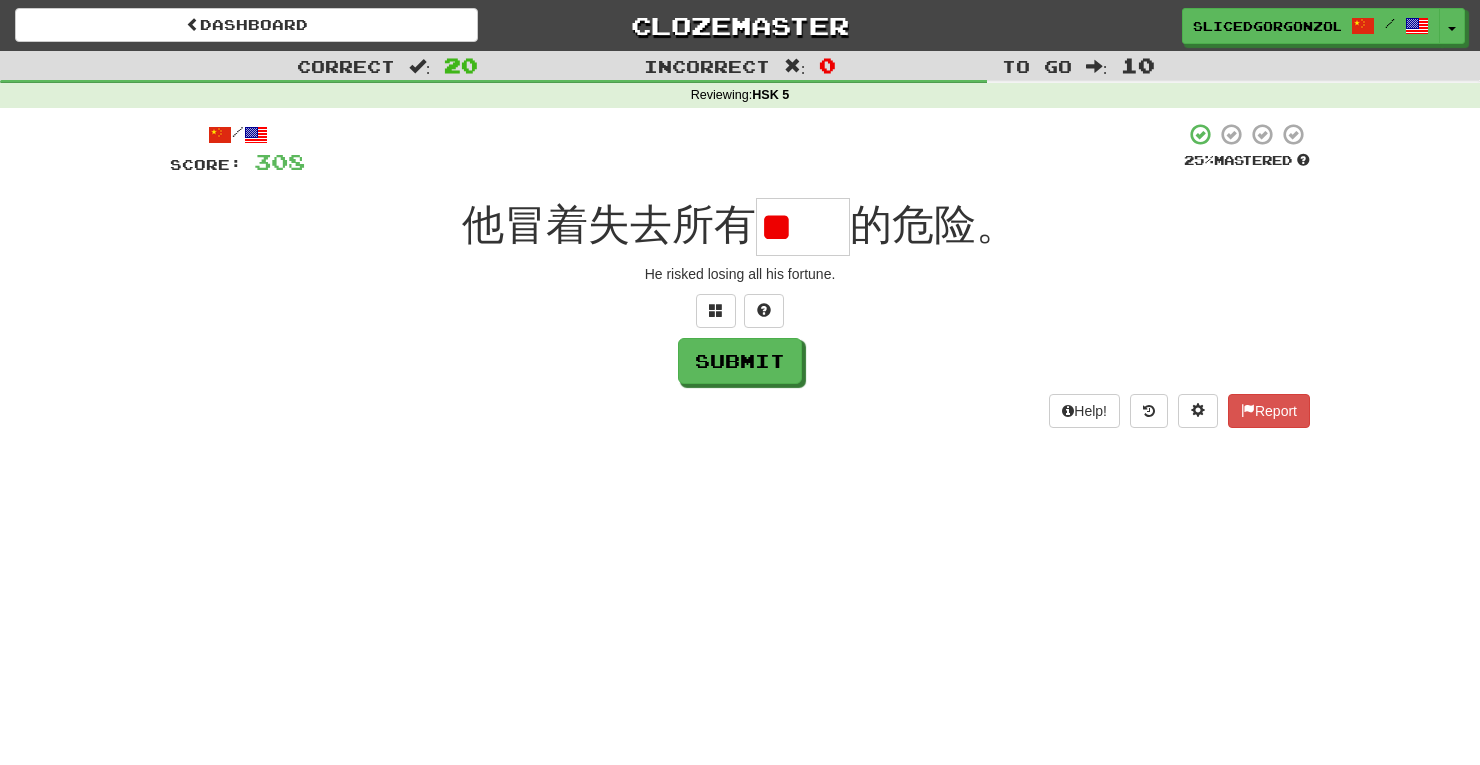 scroll, scrollTop: 0, scrollLeft: 0, axis: both 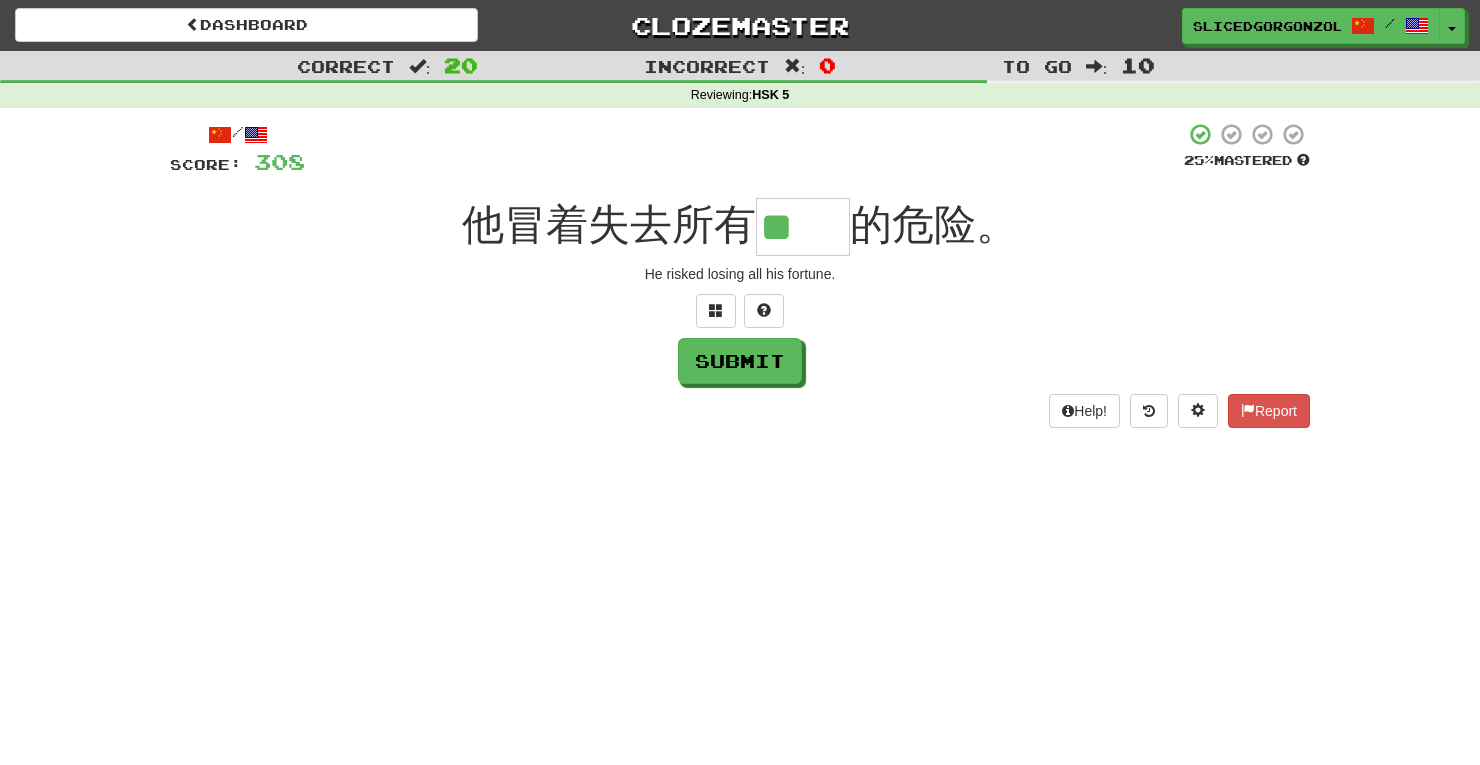 type on "**" 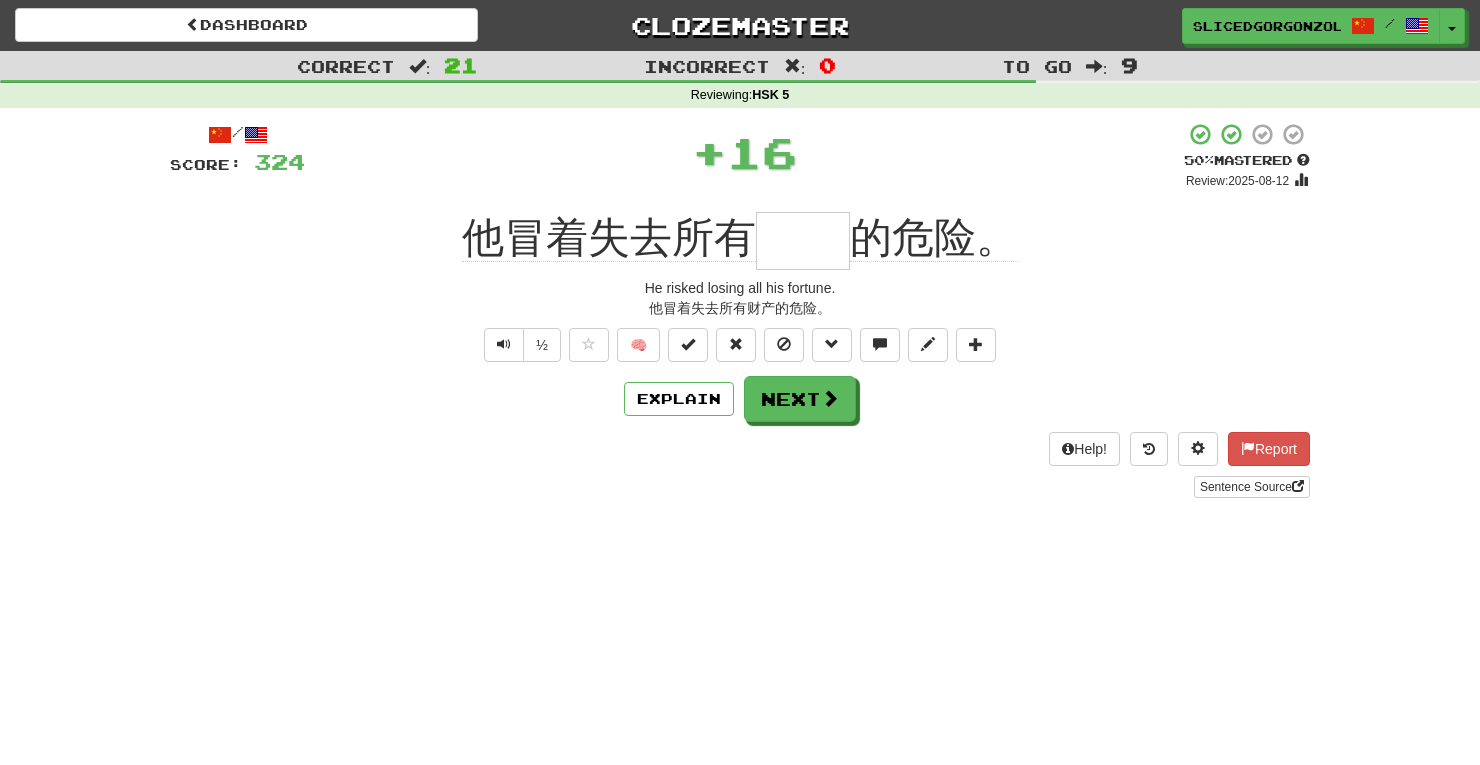 type 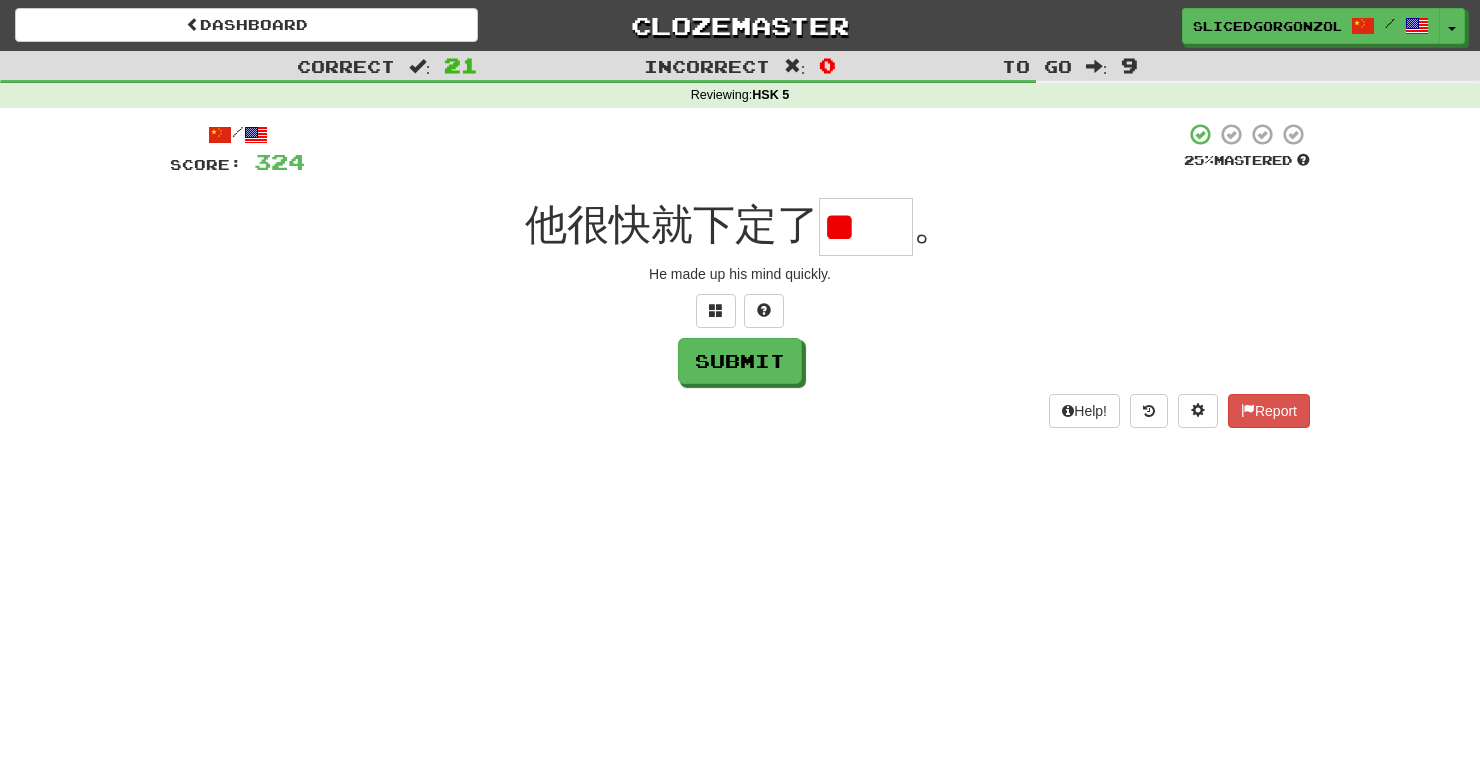 scroll, scrollTop: 0, scrollLeft: 0, axis: both 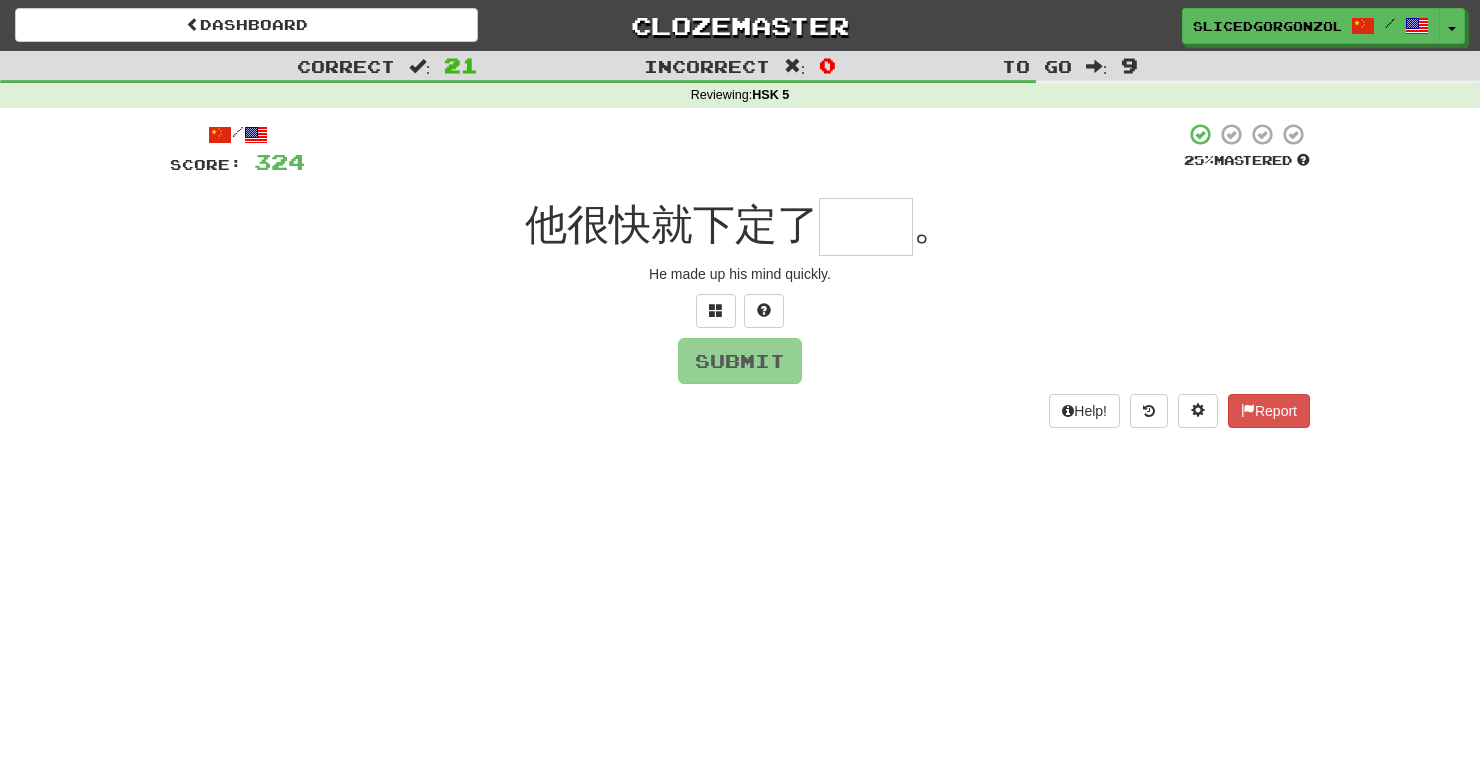 click at bounding box center (866, 227) 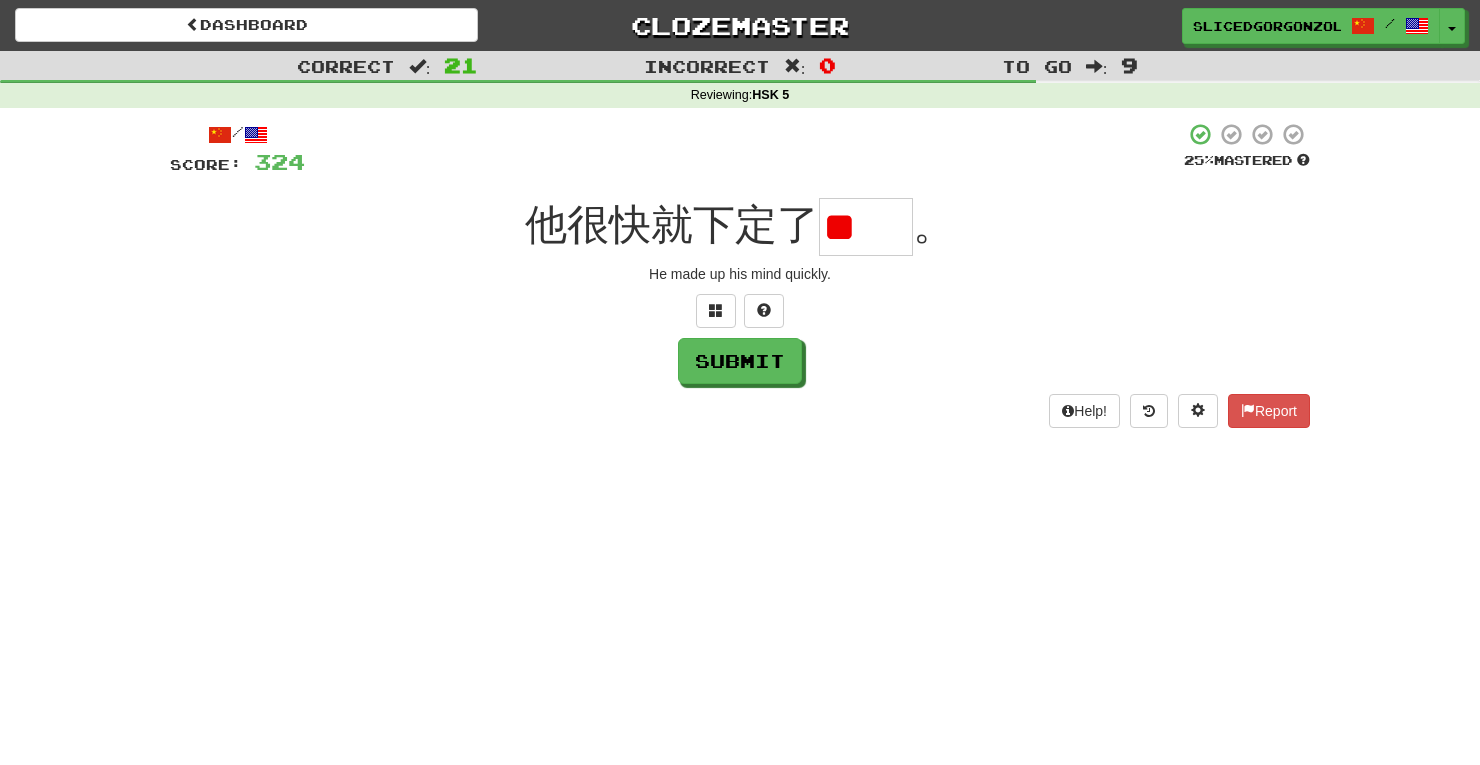 scroll, scrollTop: 0, scrollLeft: 0, axis: both 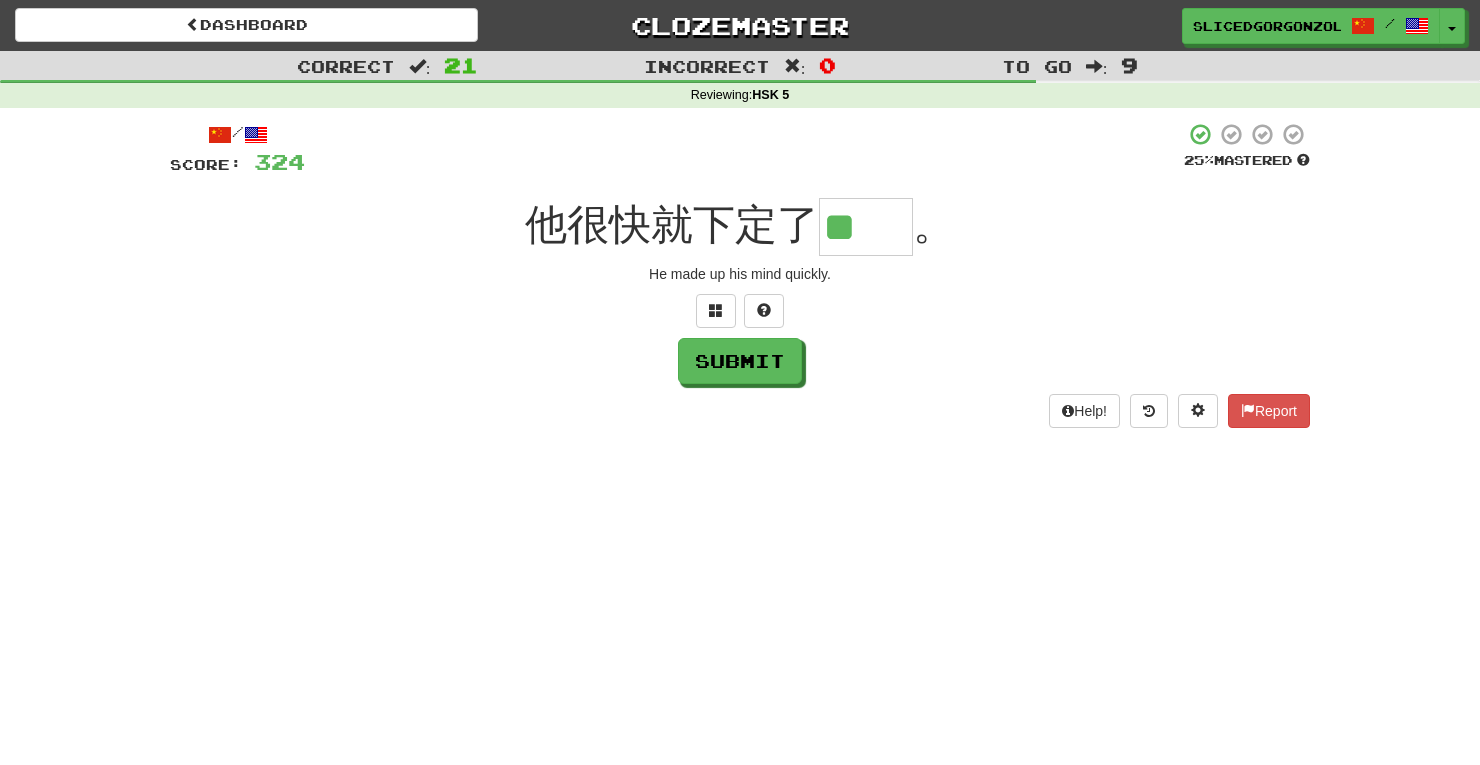 type on "**" 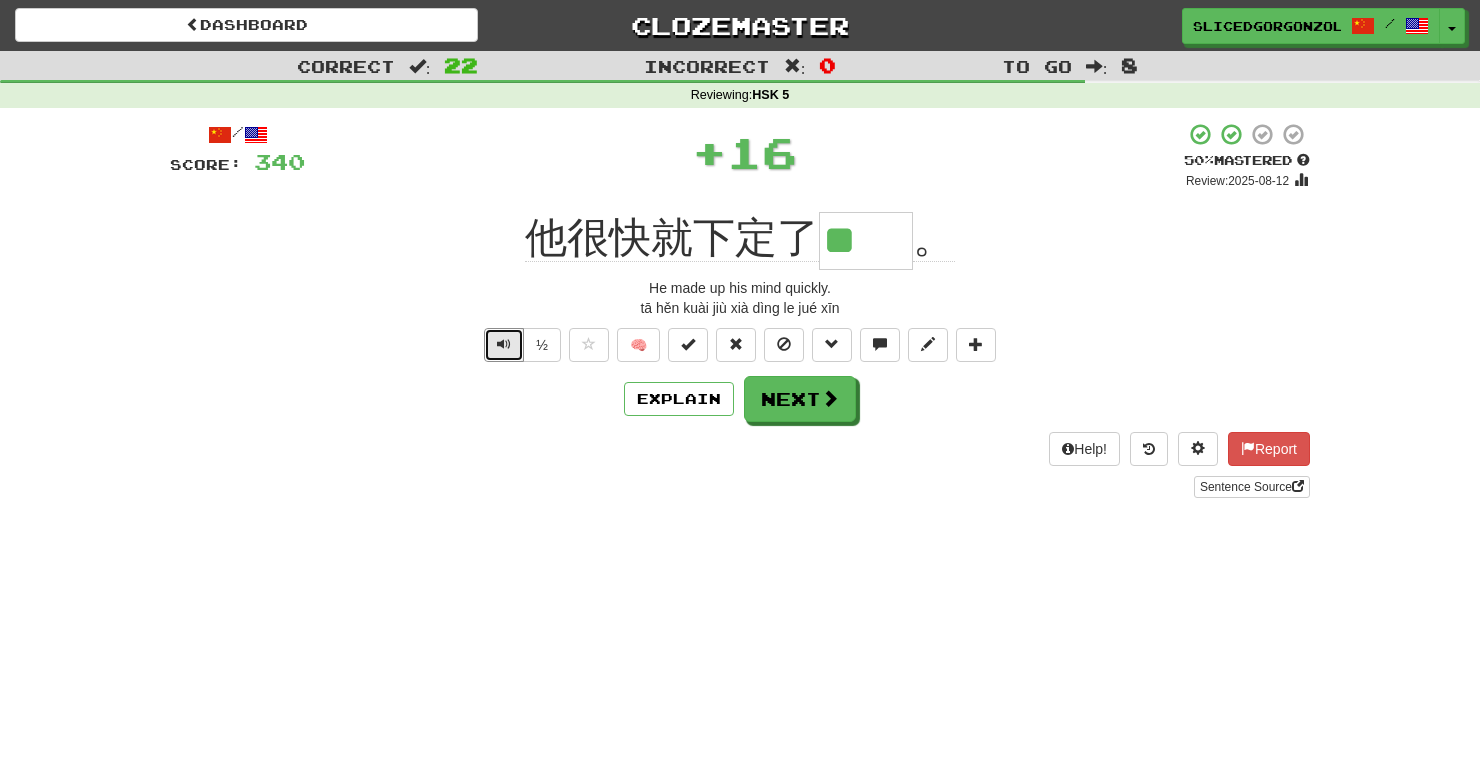 type 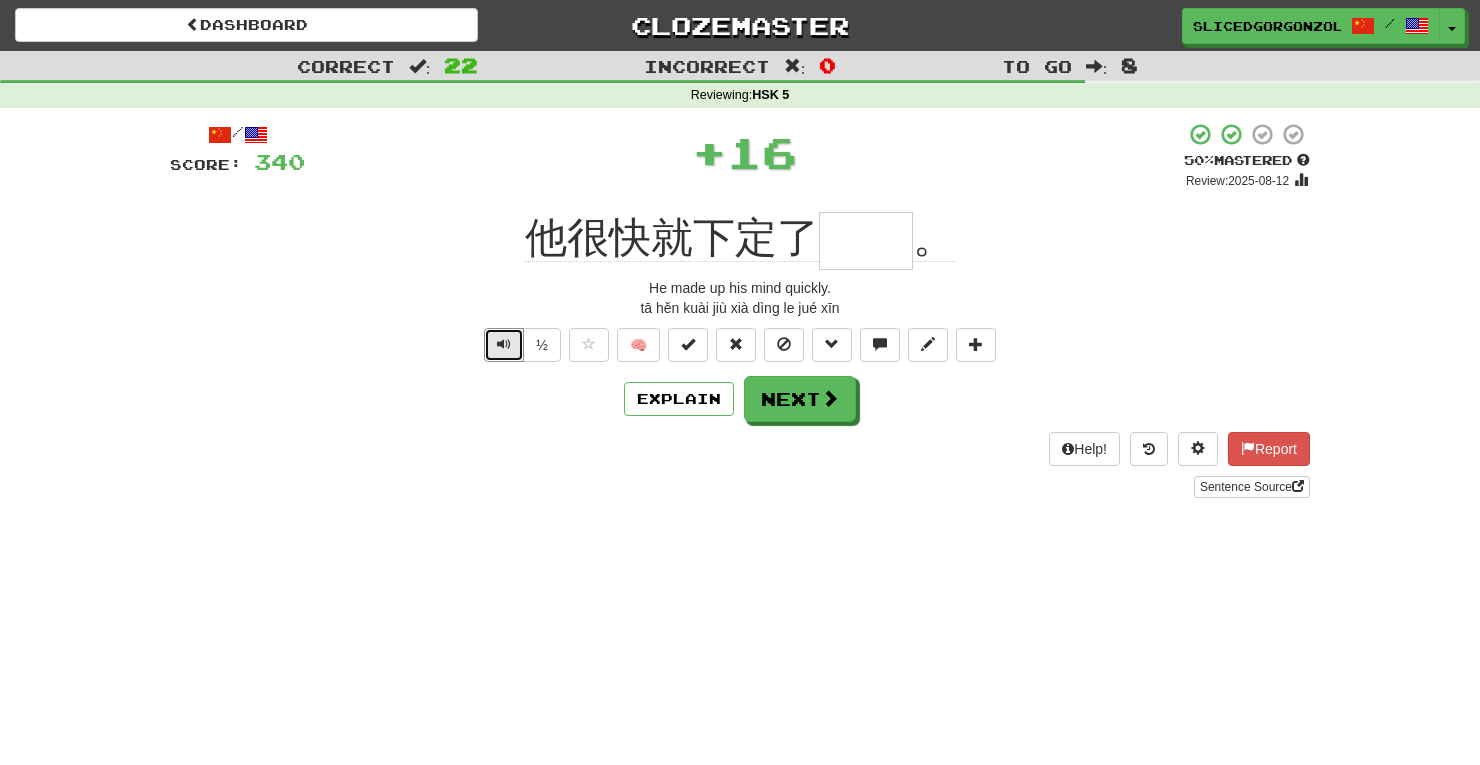 type 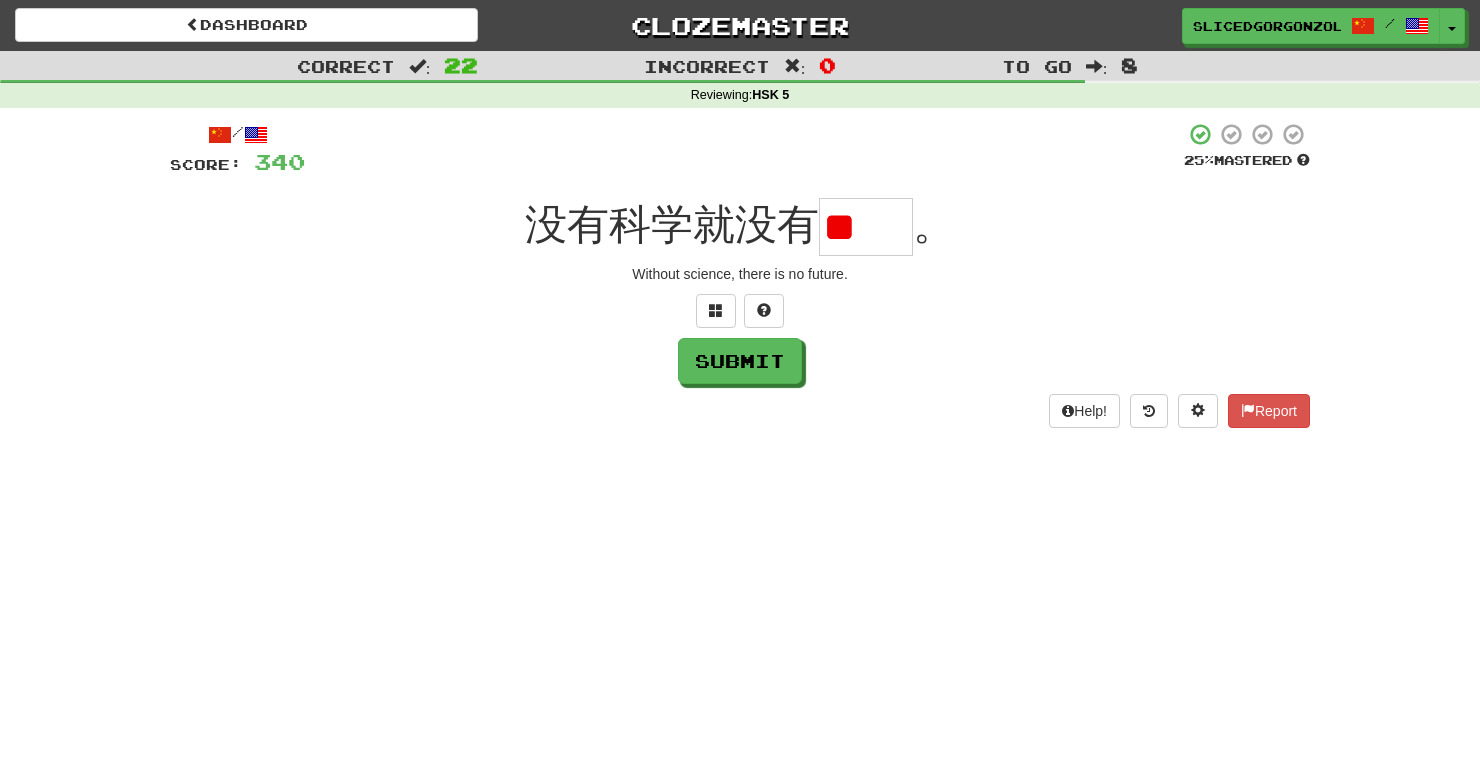 scroll, scrollTop: 0, scrollLeft: 0, axis: both 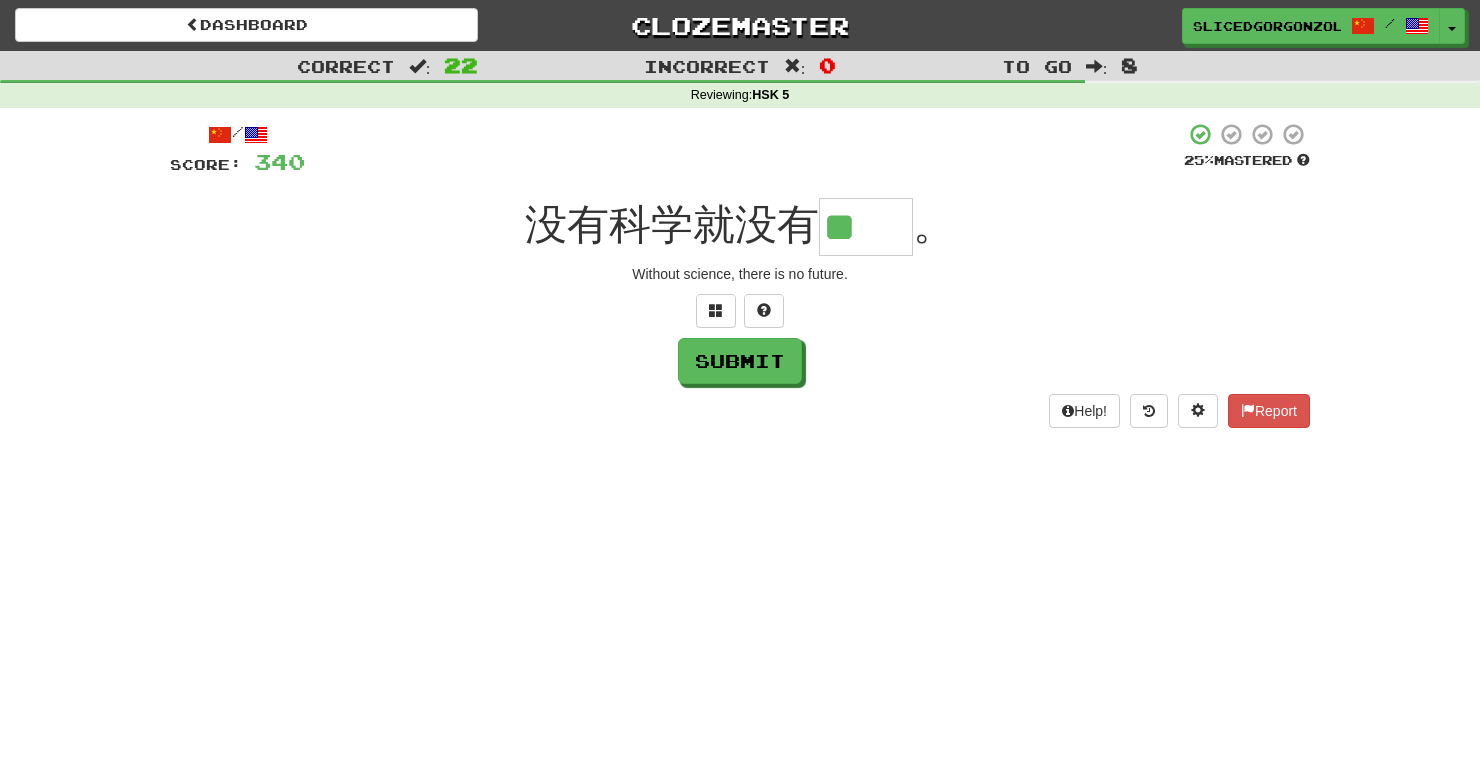 type on "**" 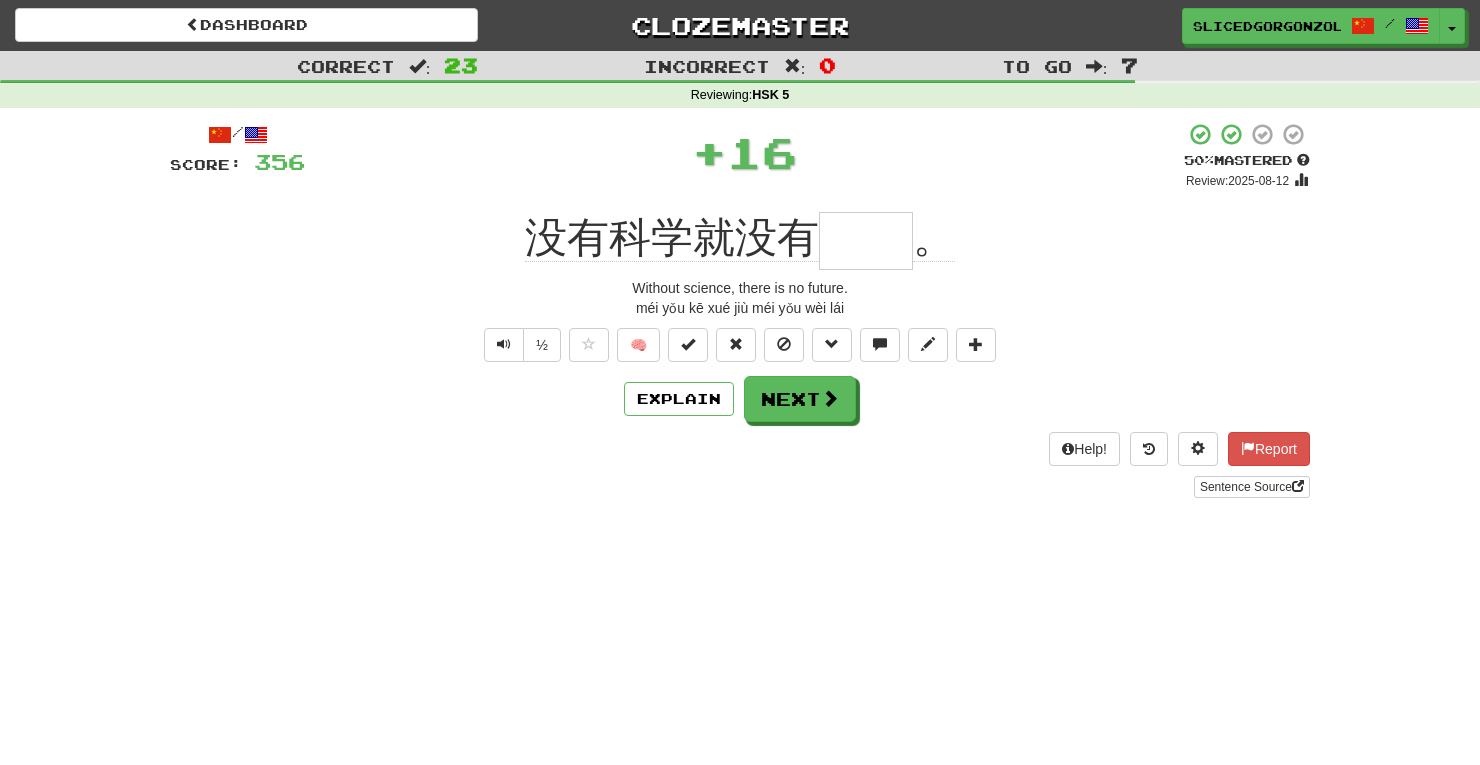 type 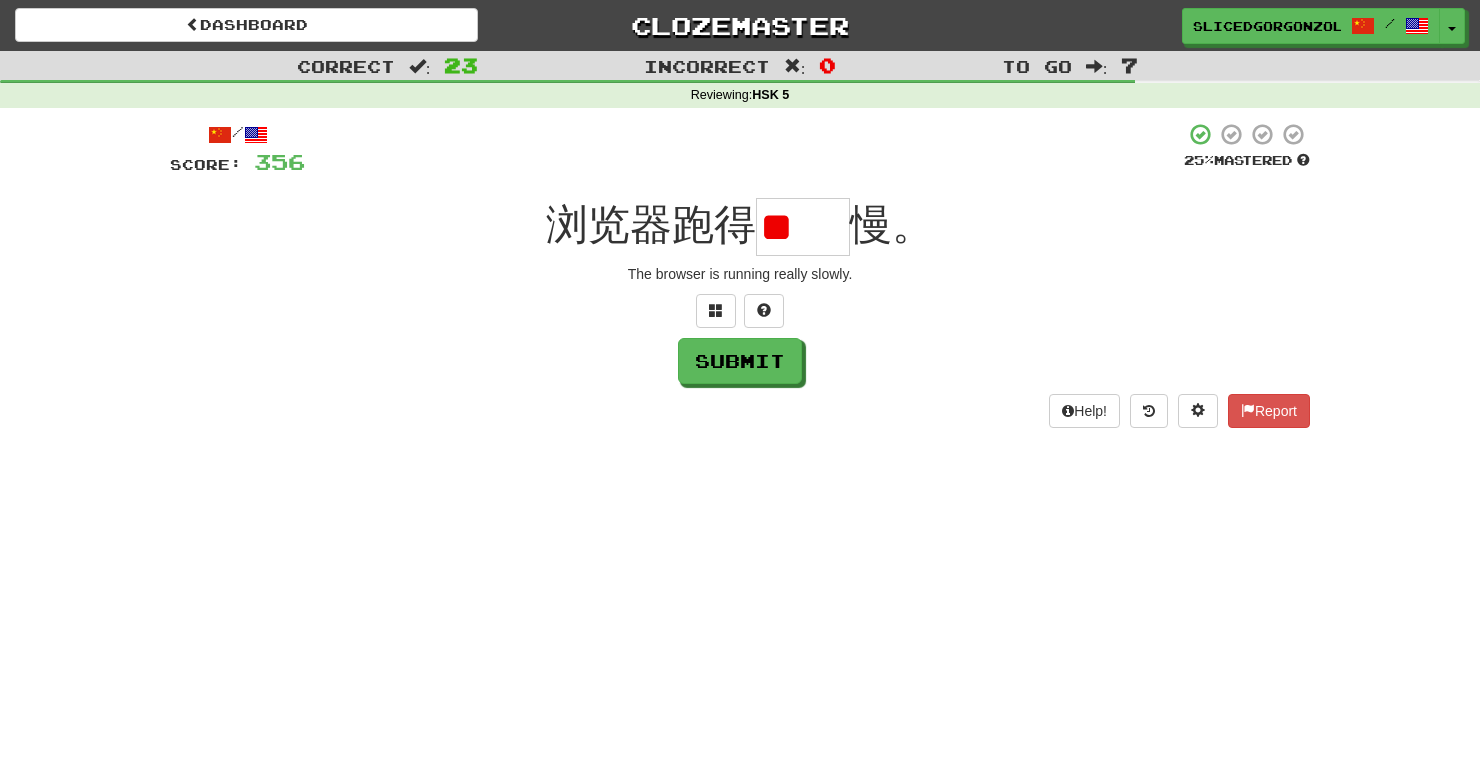 scroll, scrollTop: 0, scrollLeft: 0, axis: both 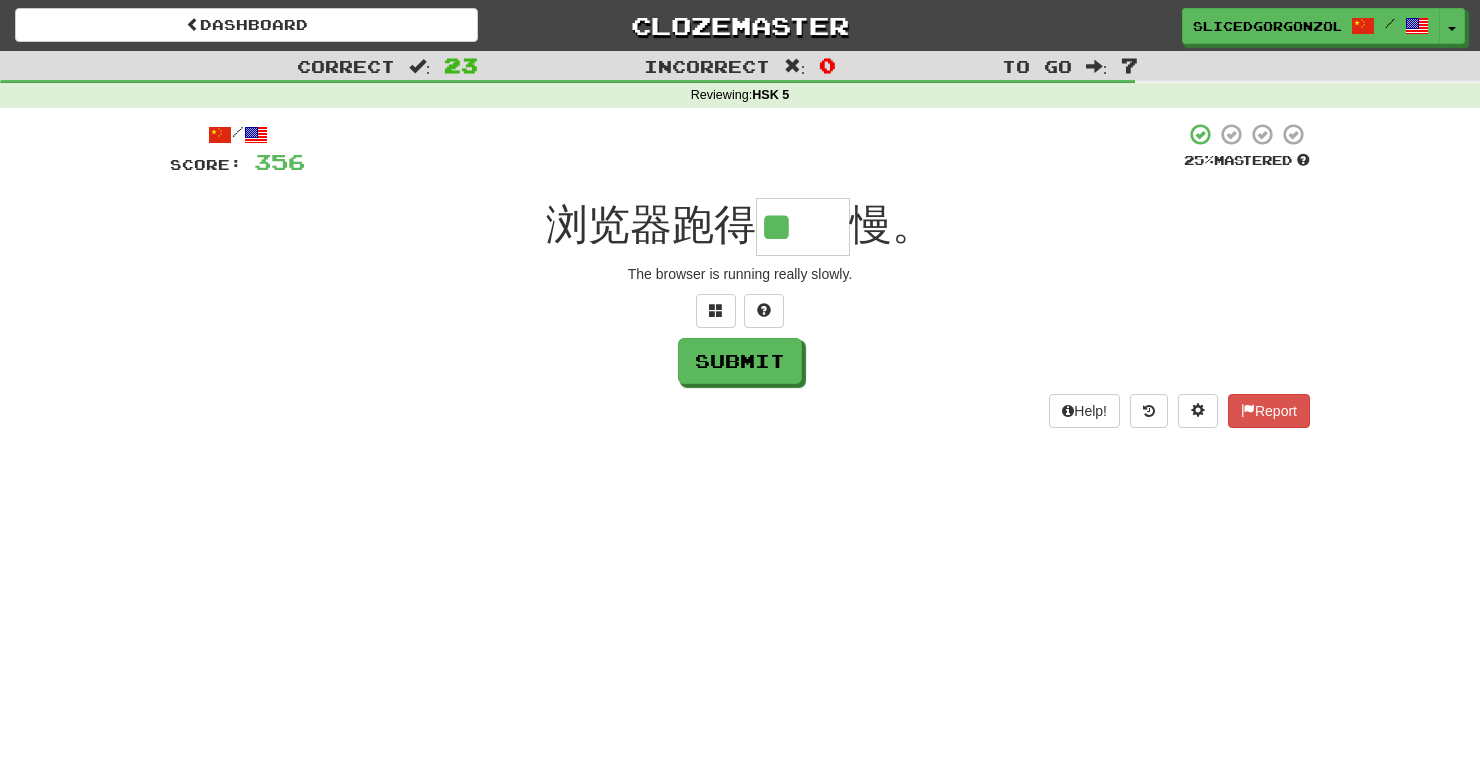 type on "**" 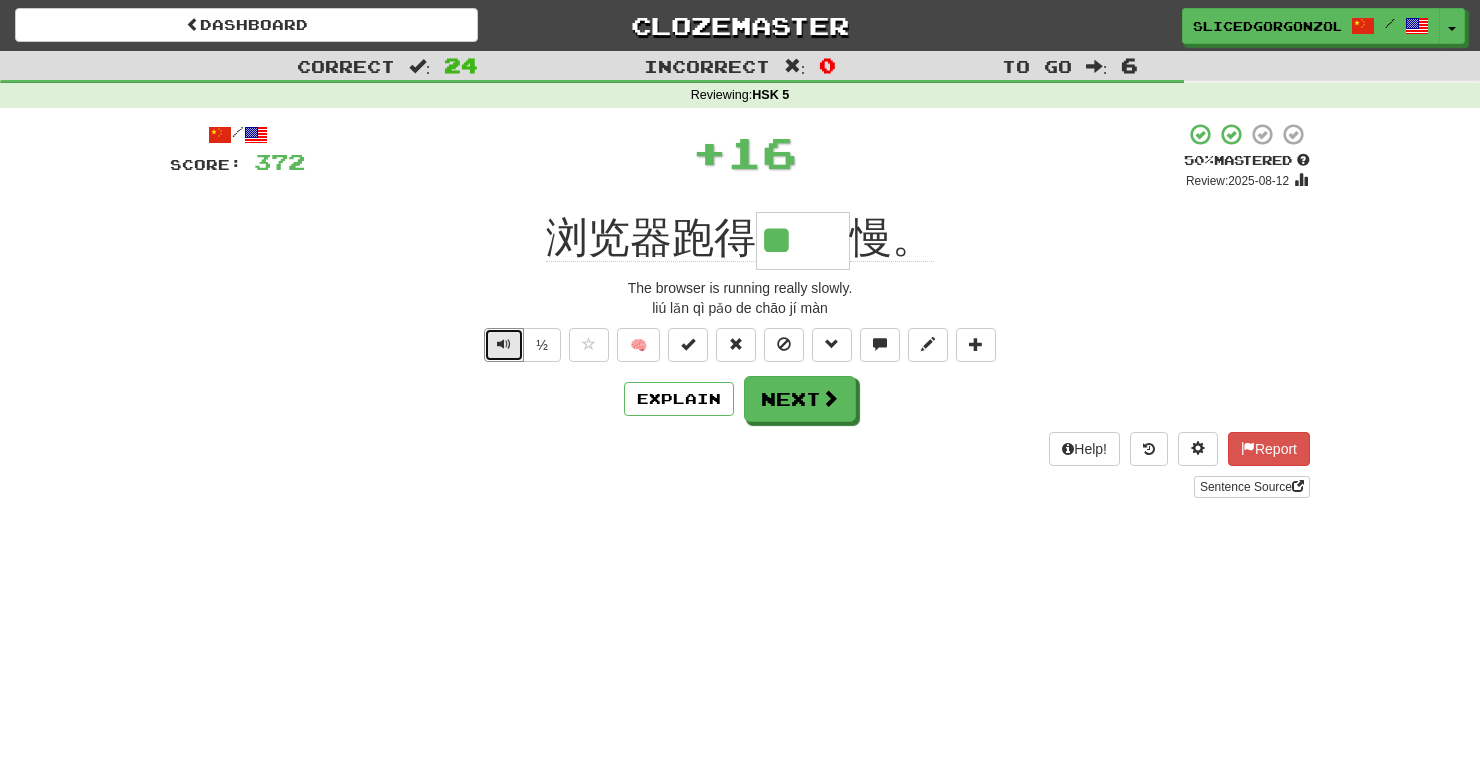 type 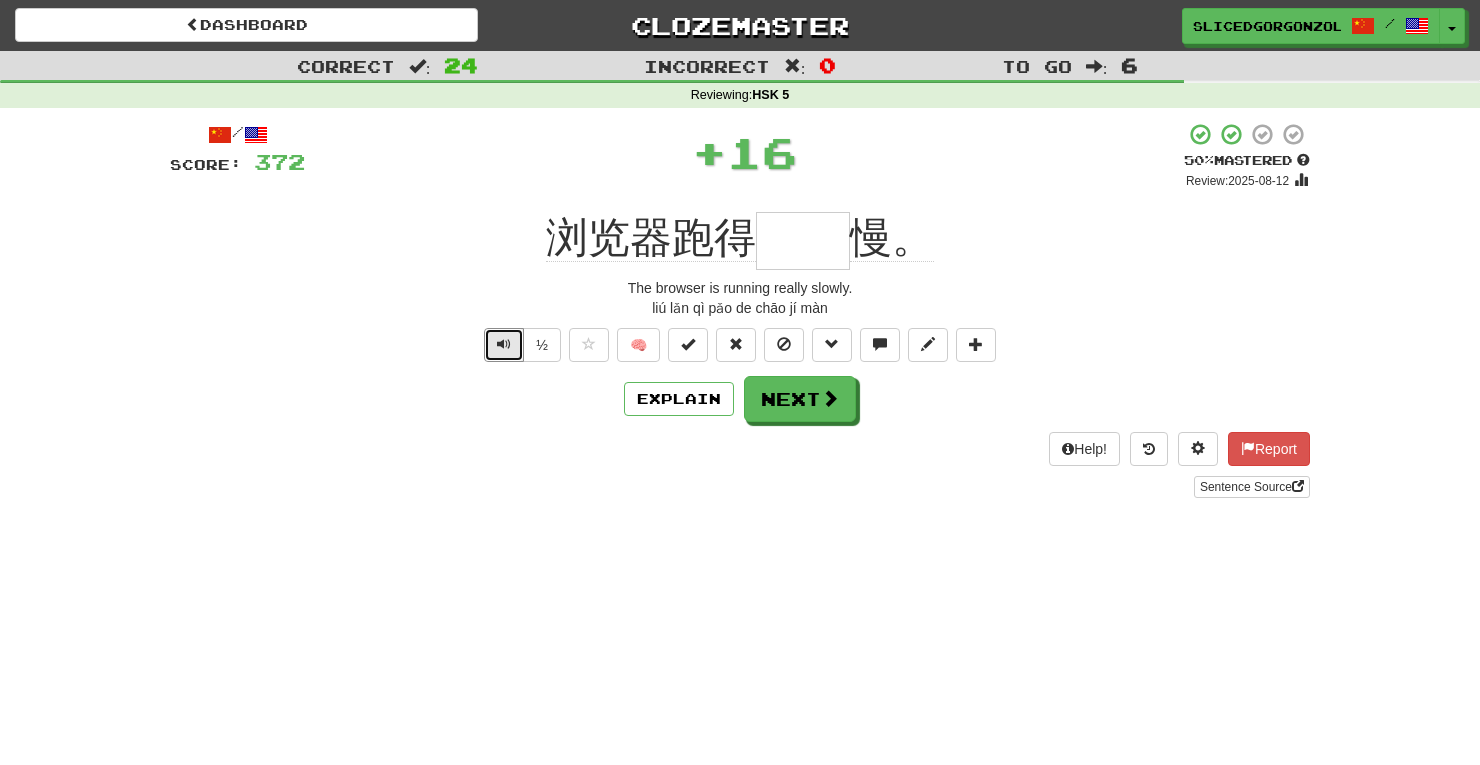 type 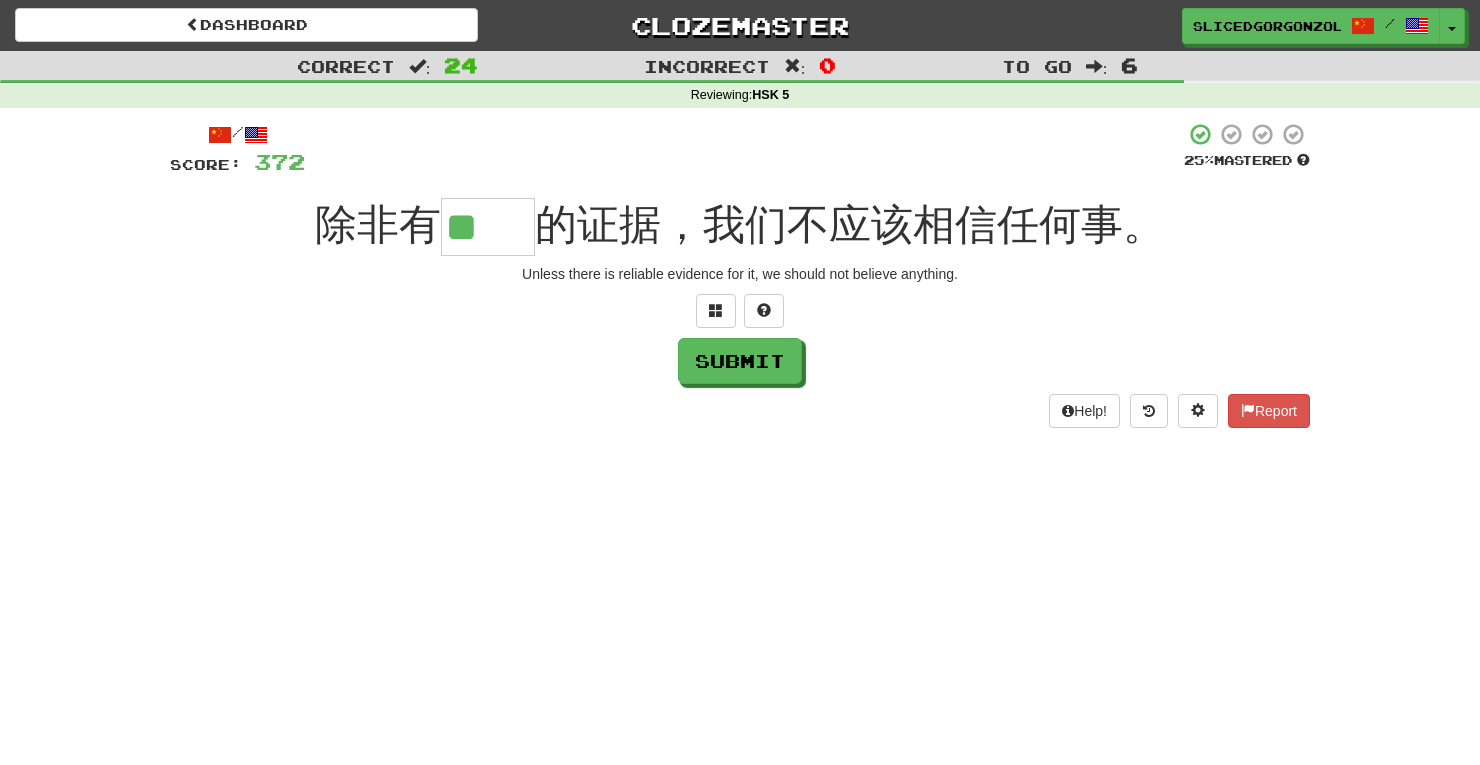 scroll, scrollTop: 0, scrollLeft: 0, axis: both 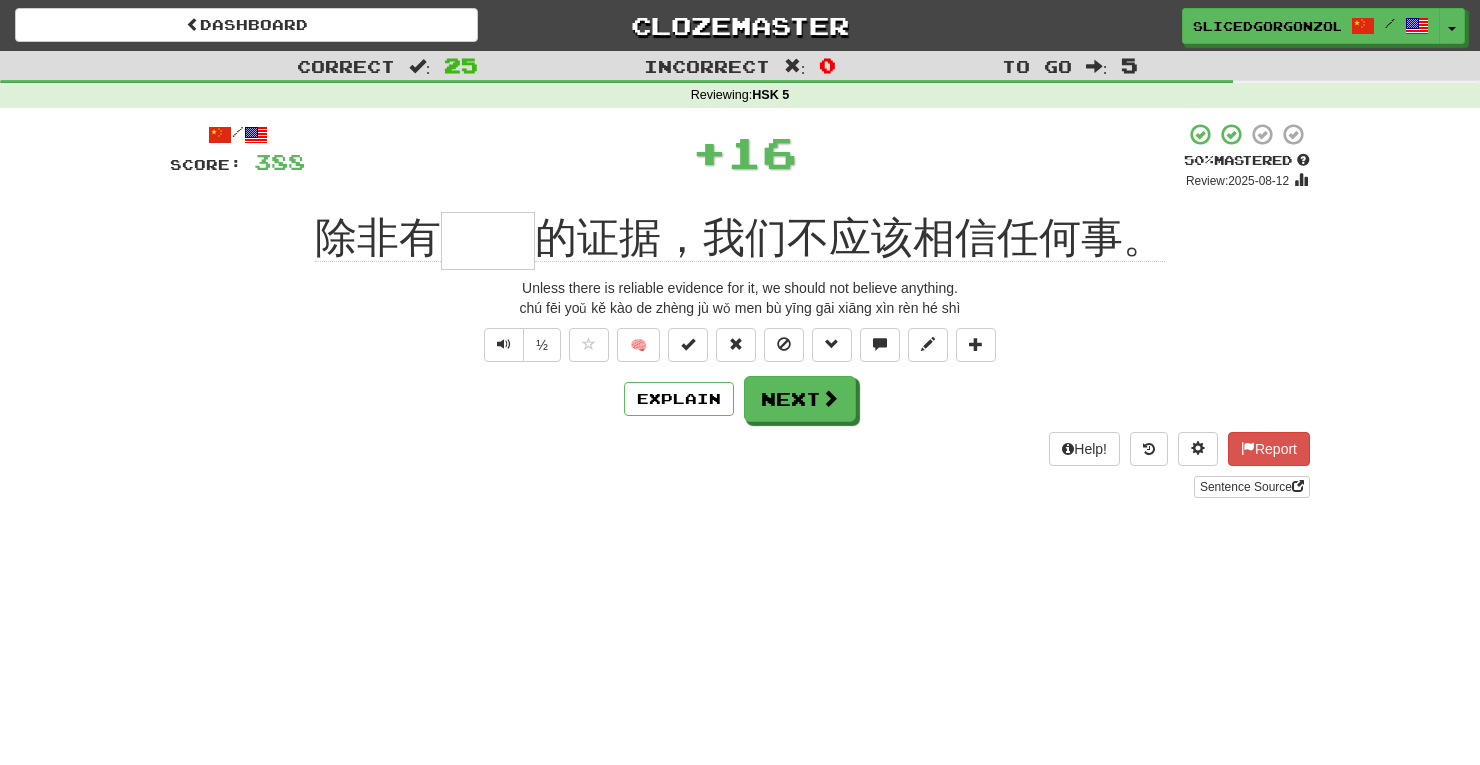 type 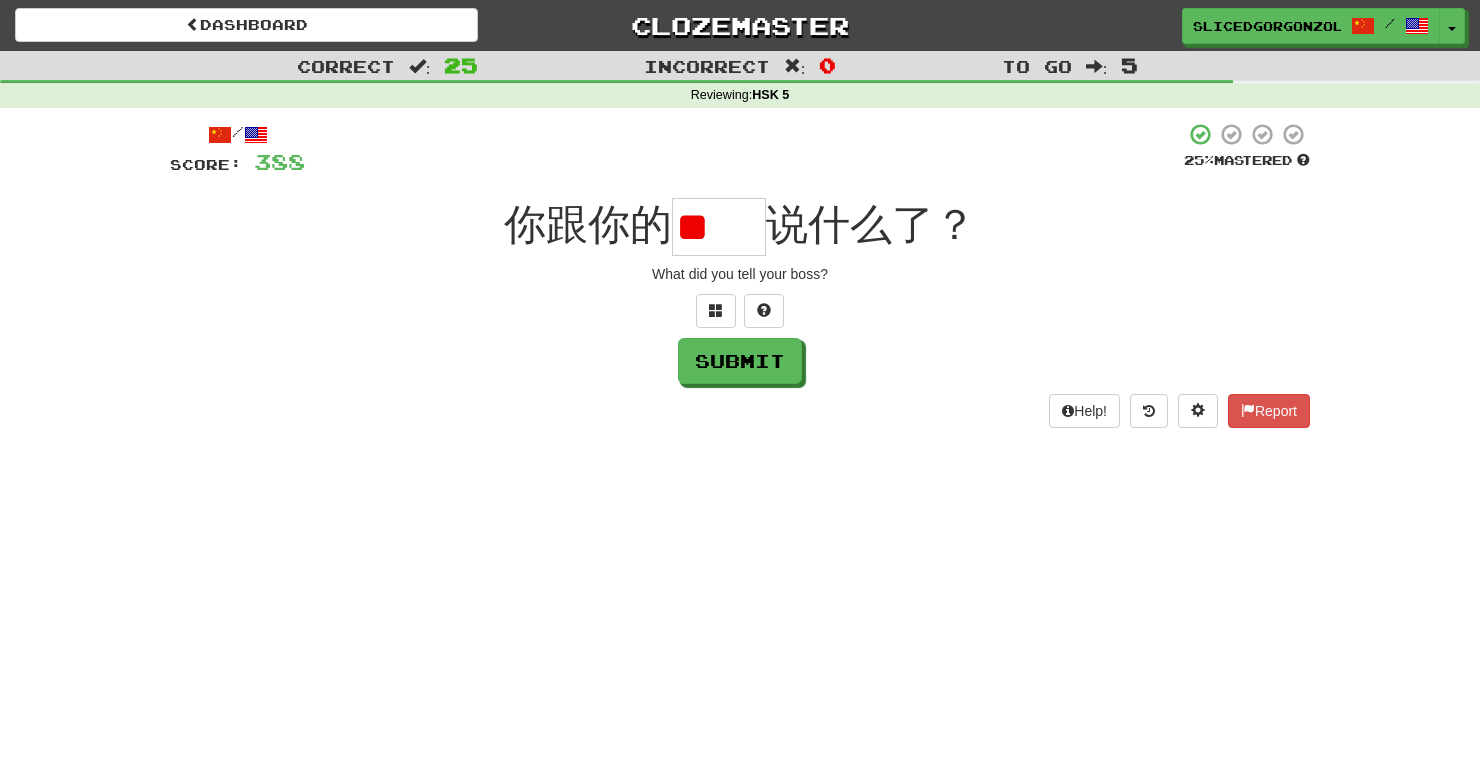 scroll, scrollTop: 0, scrollLeft: 0, axis: both 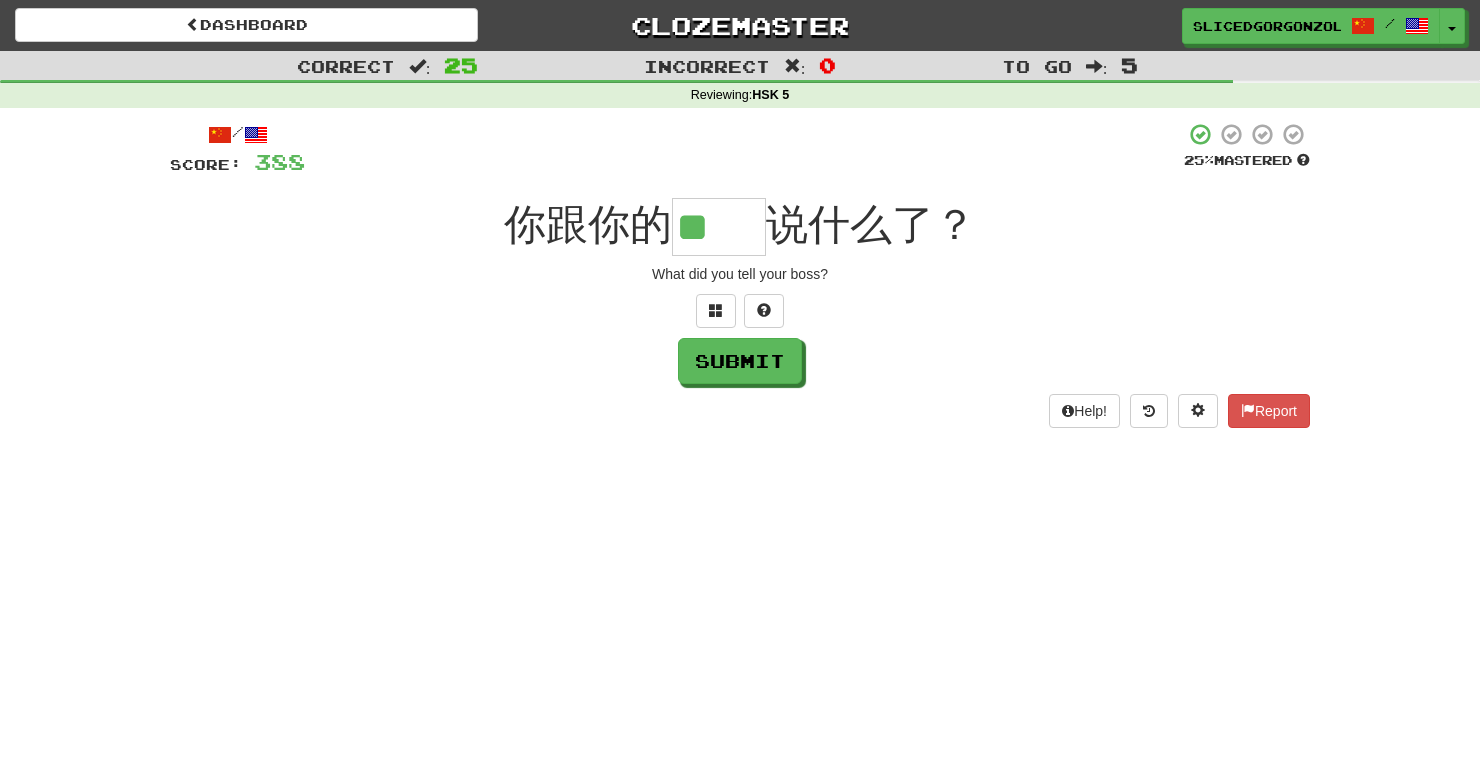 type on "**" 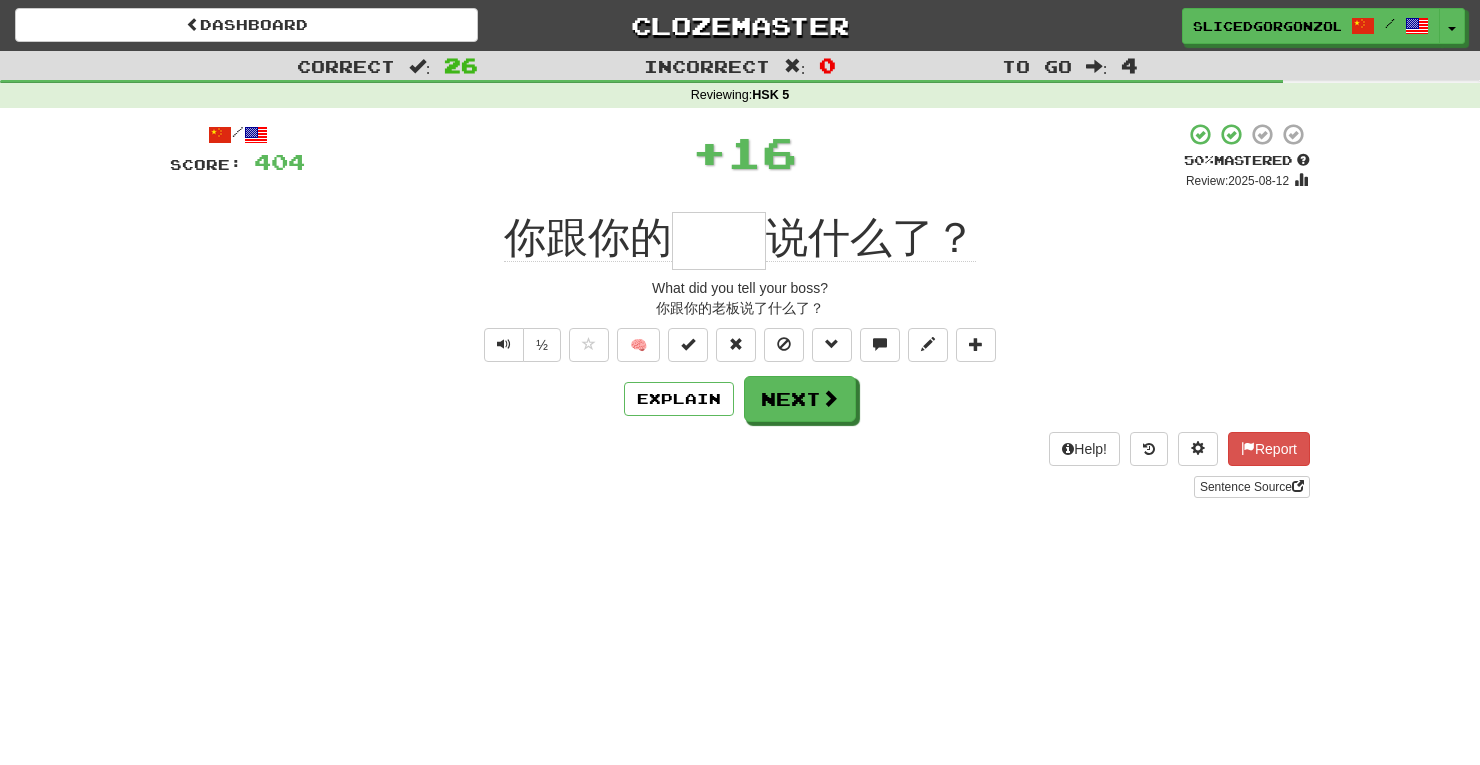 type 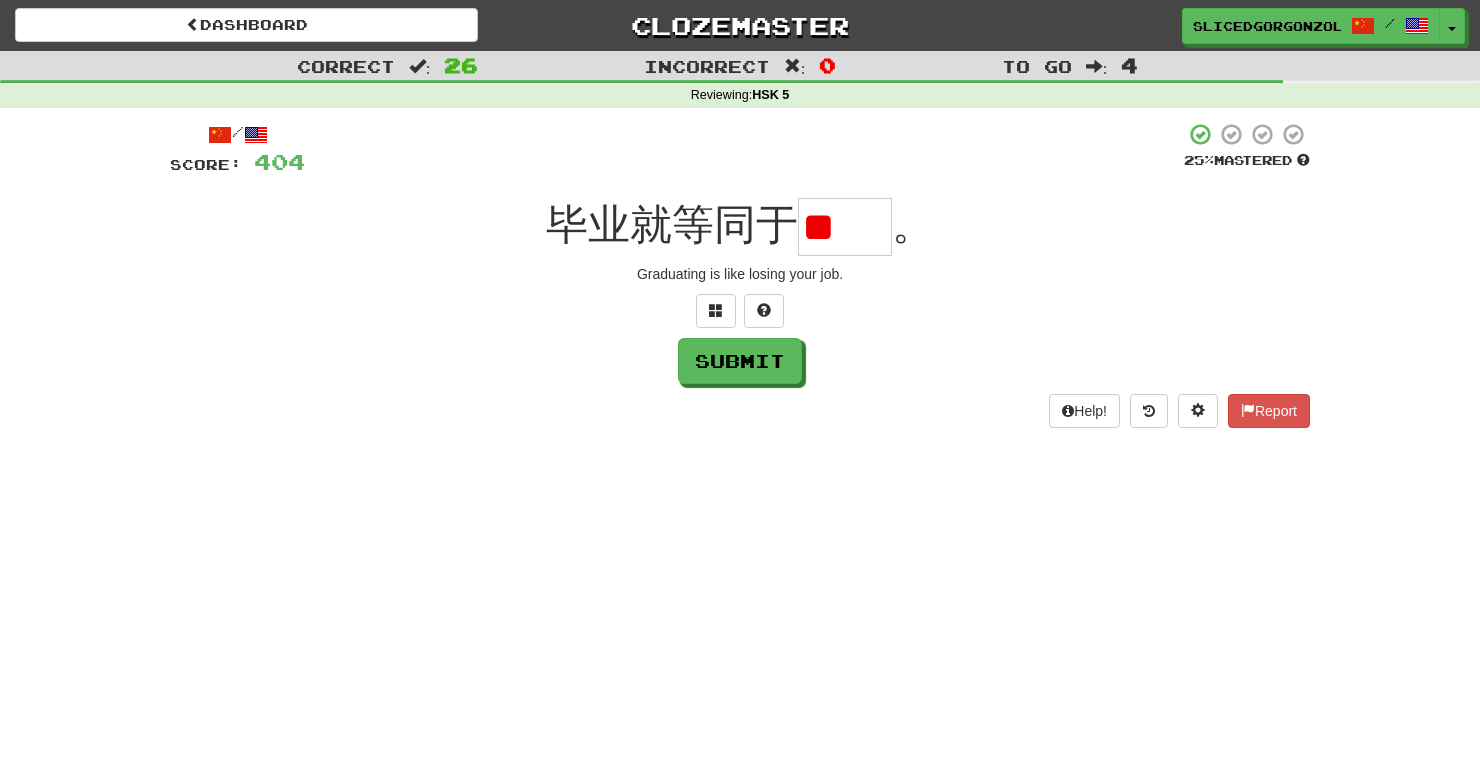 scroll, scrollTop: 0, scrollLeft: 0, axis: both 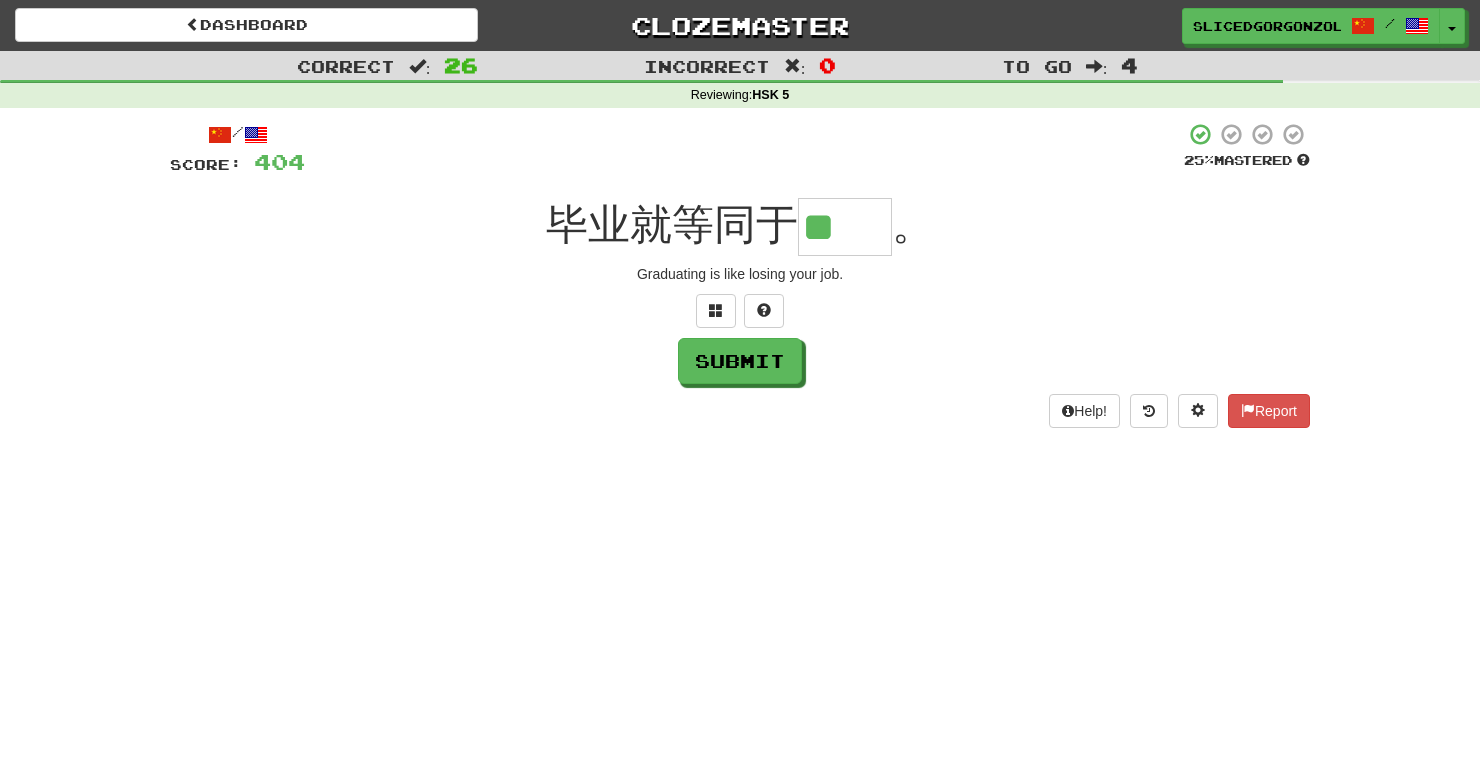 type on "**" 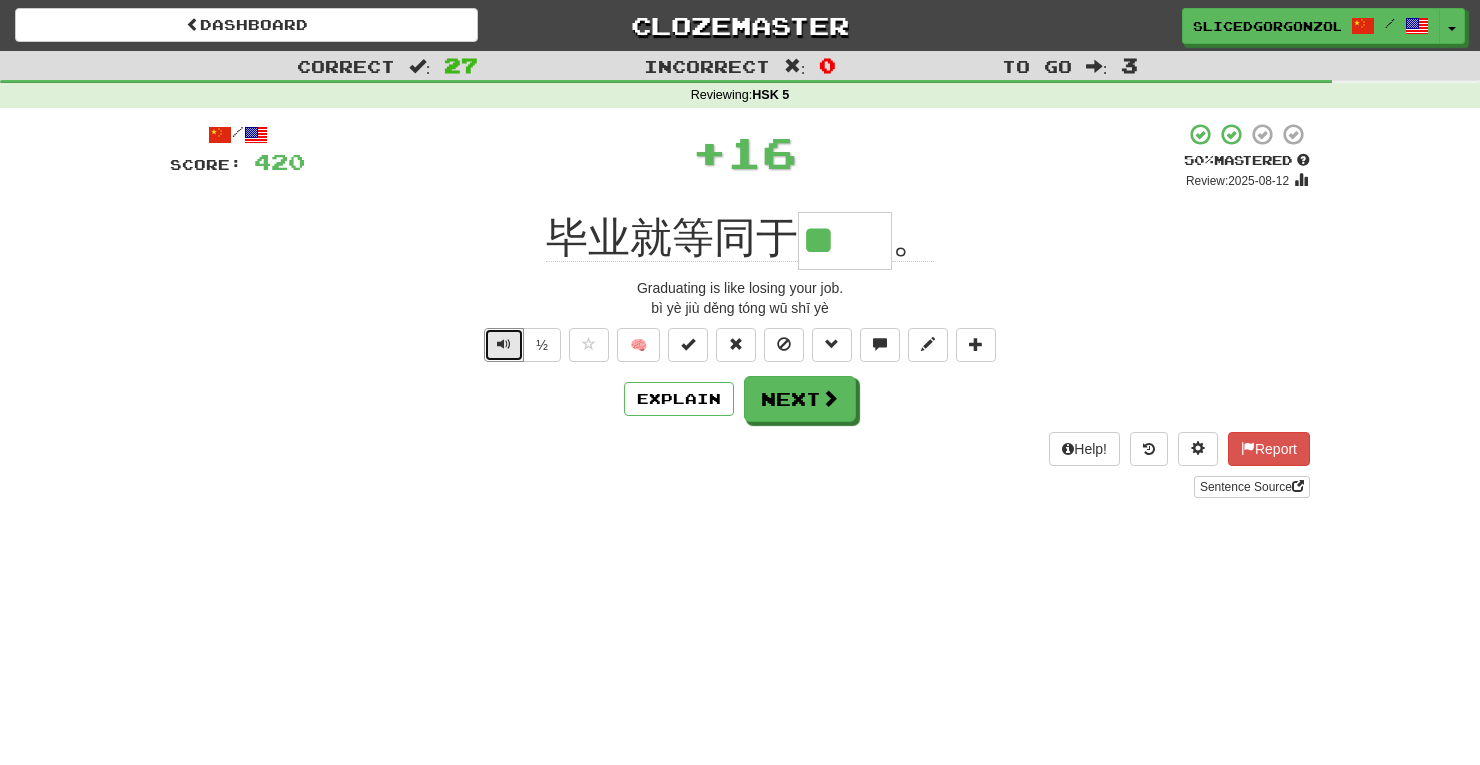 type 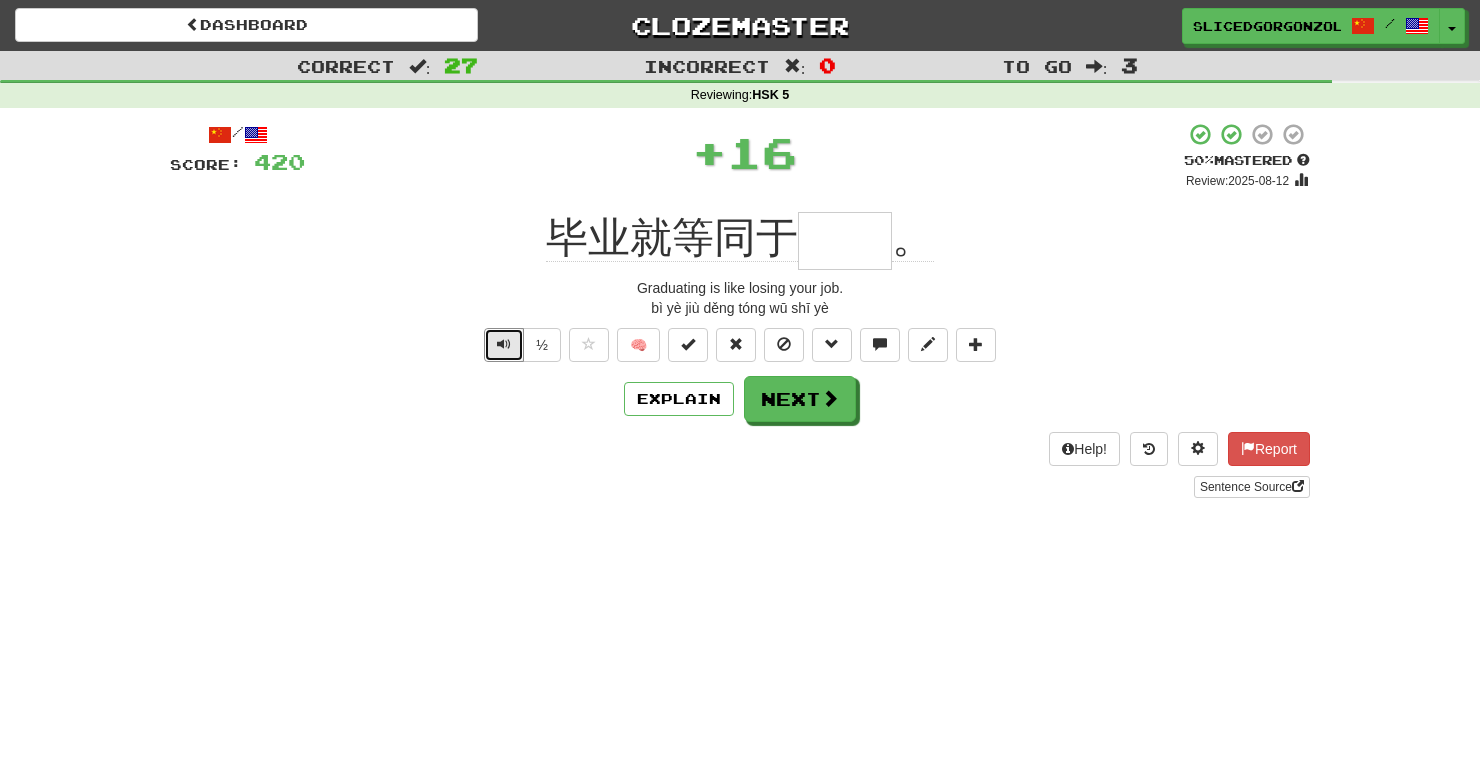 type 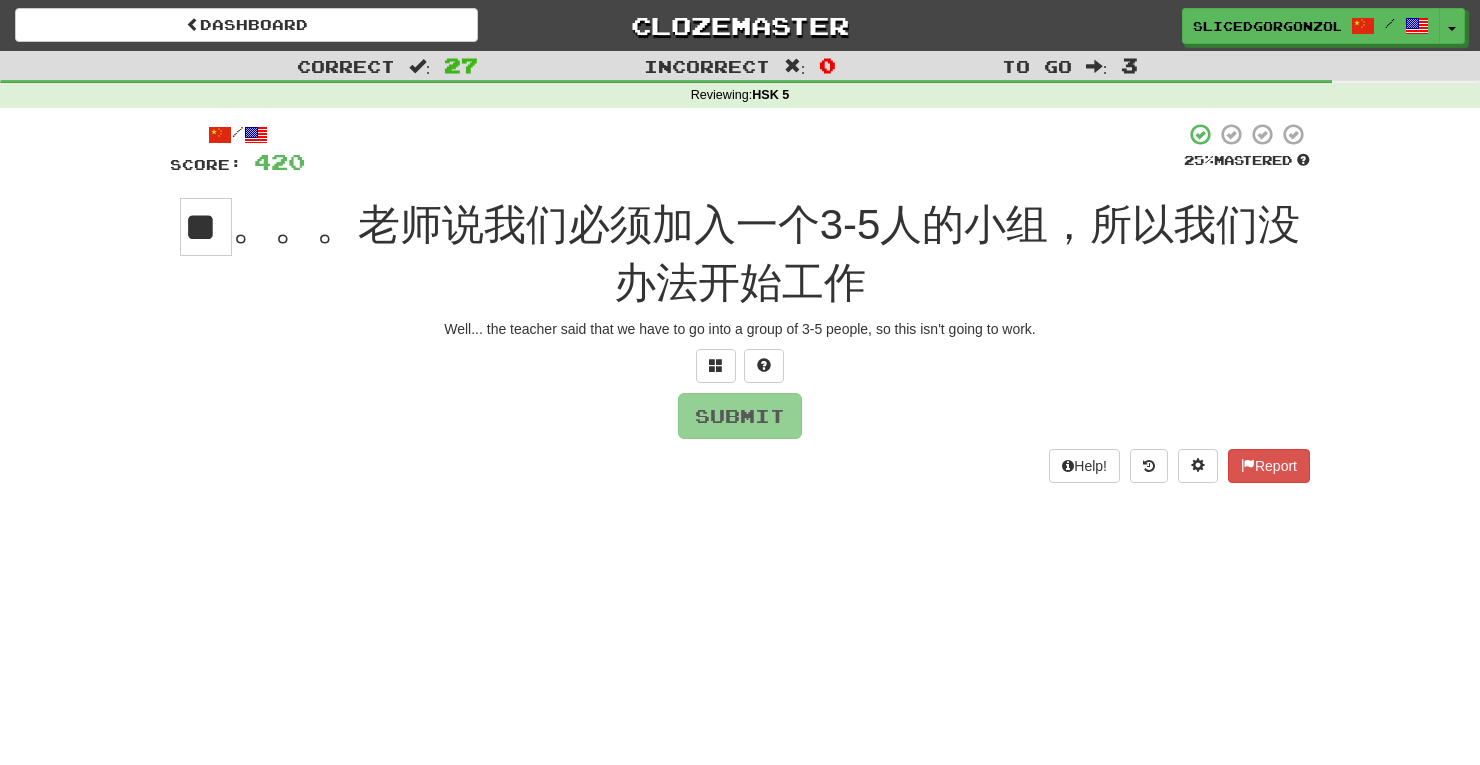 scroll, scrollTop: 0, scrollLeft: 1, axis: horizontal 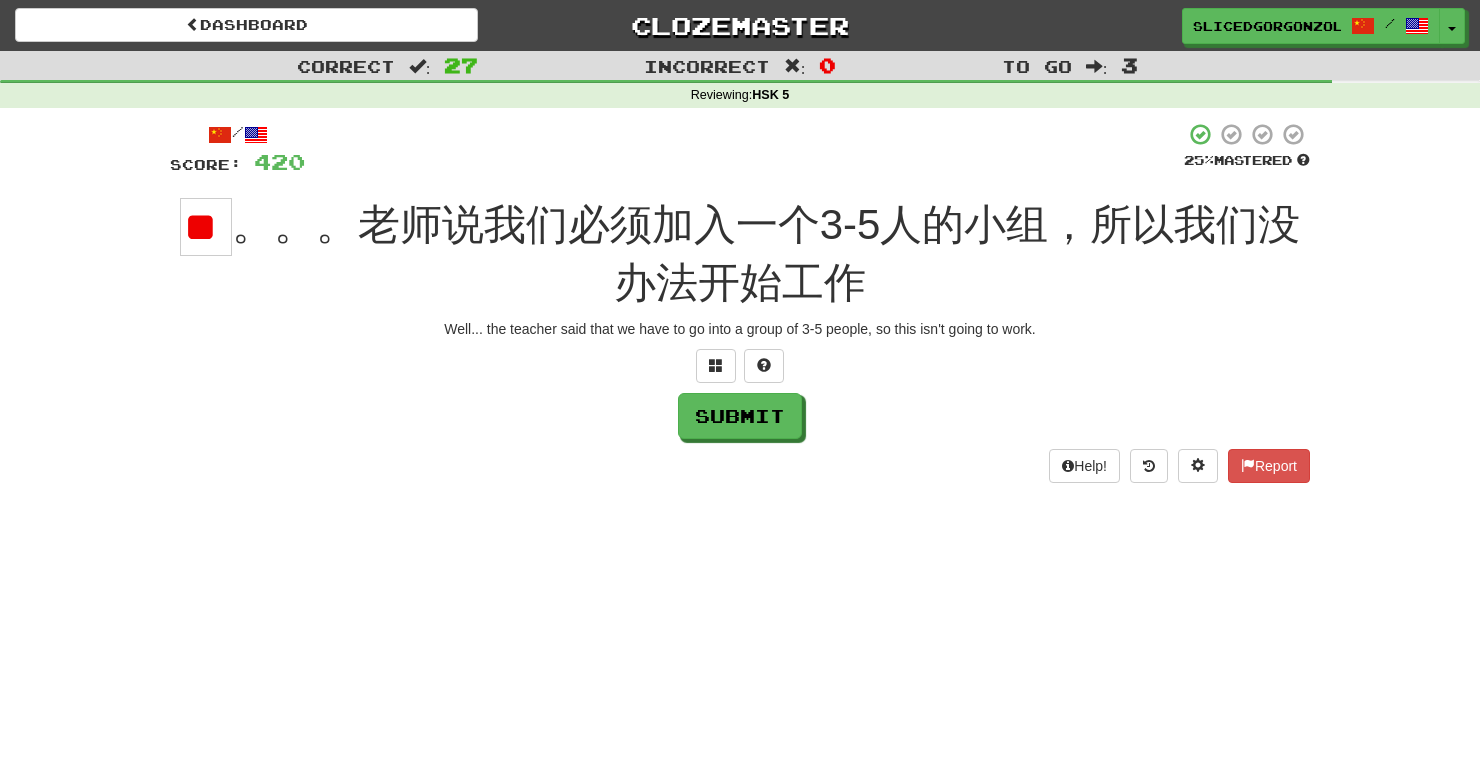 type on "*" 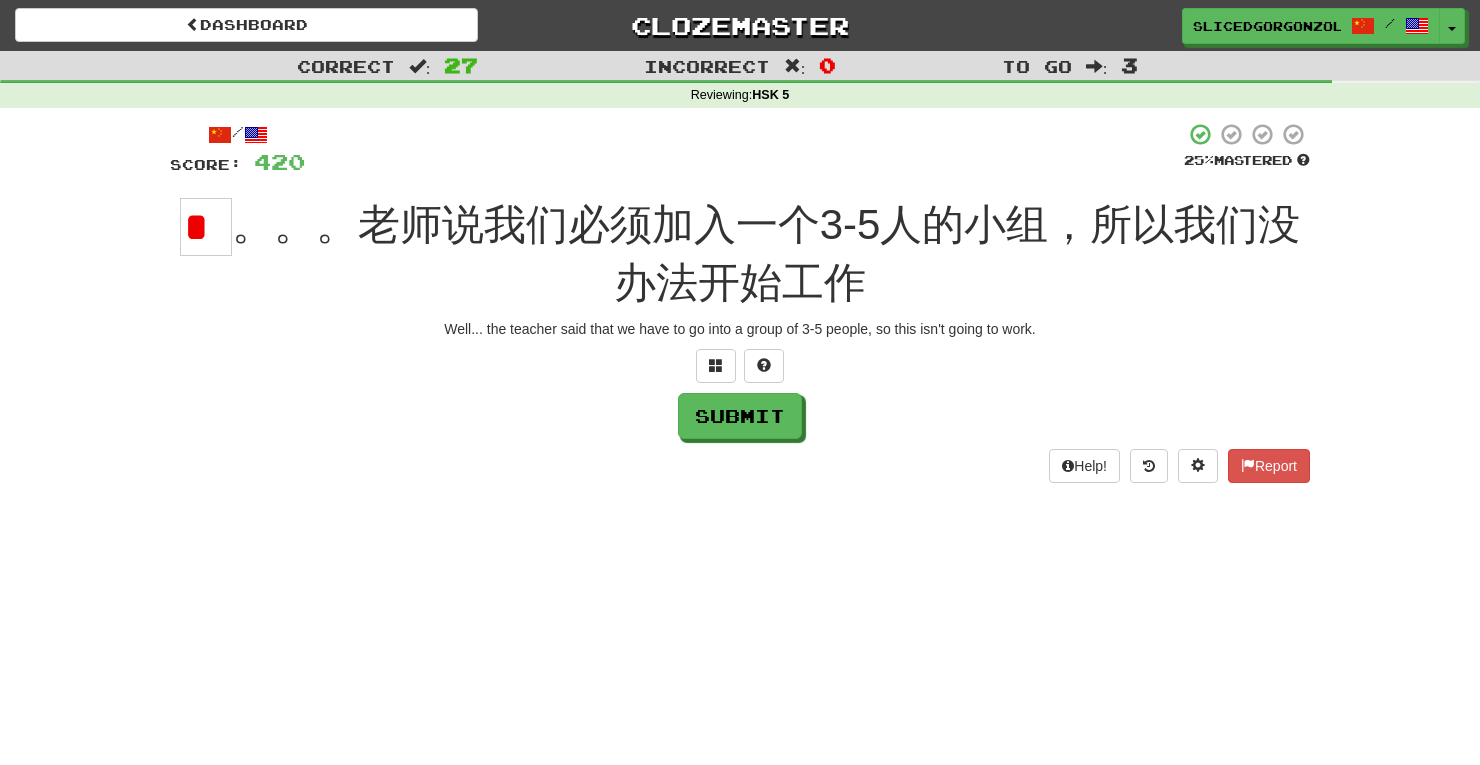 scroll, scrollTop: 0, scrollLeft: 0, axis: both 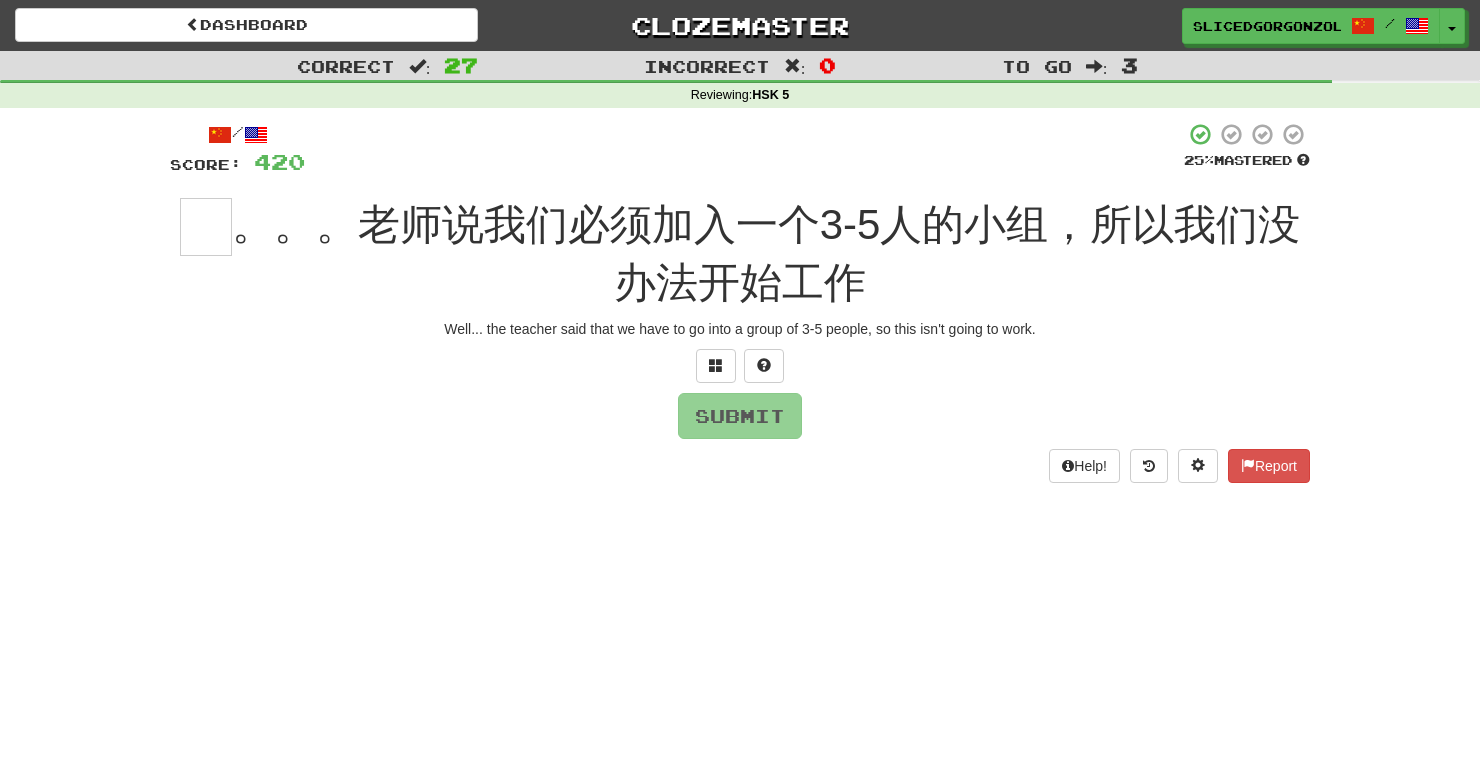 type on "*" 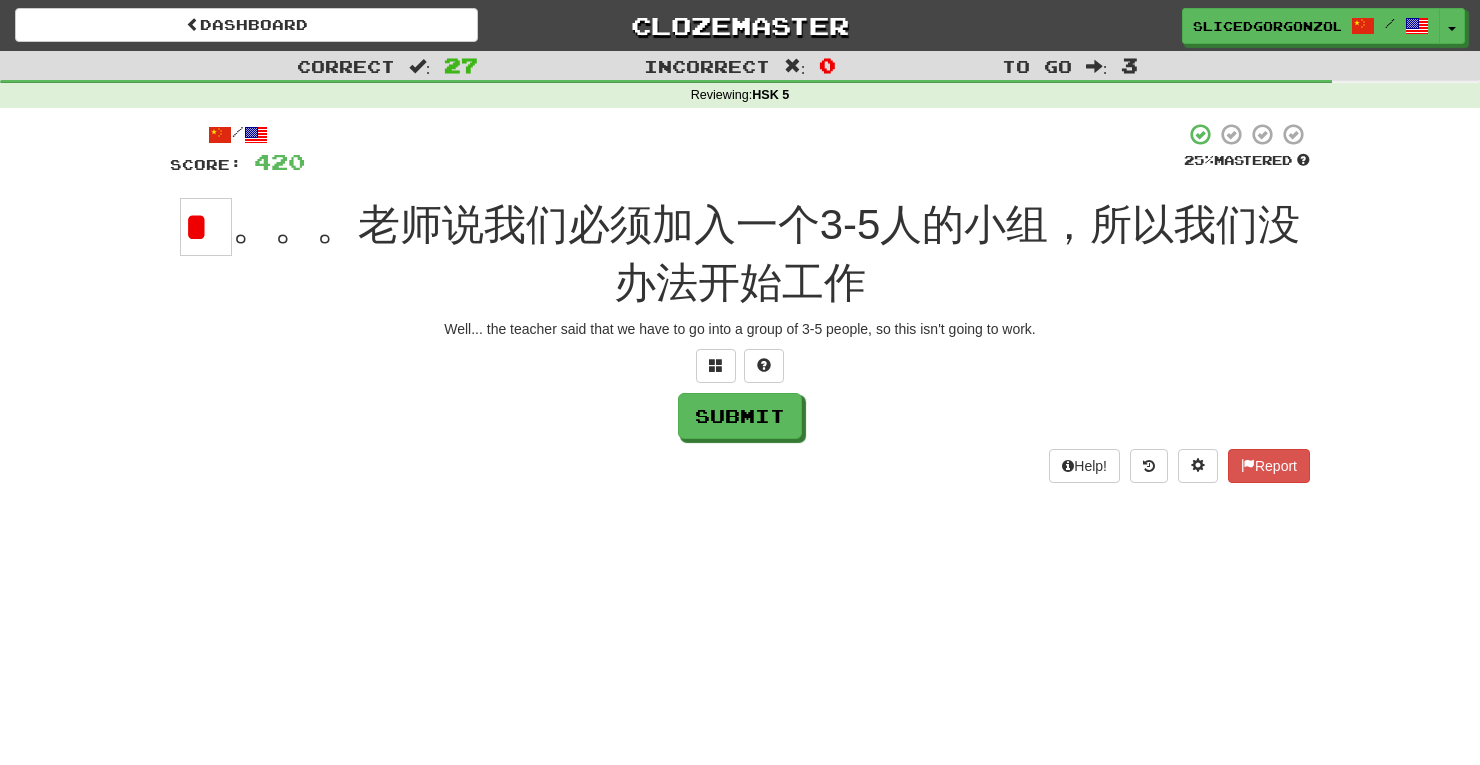 scroll, scrollTop: 0, scrollLeft: 0, axis: both 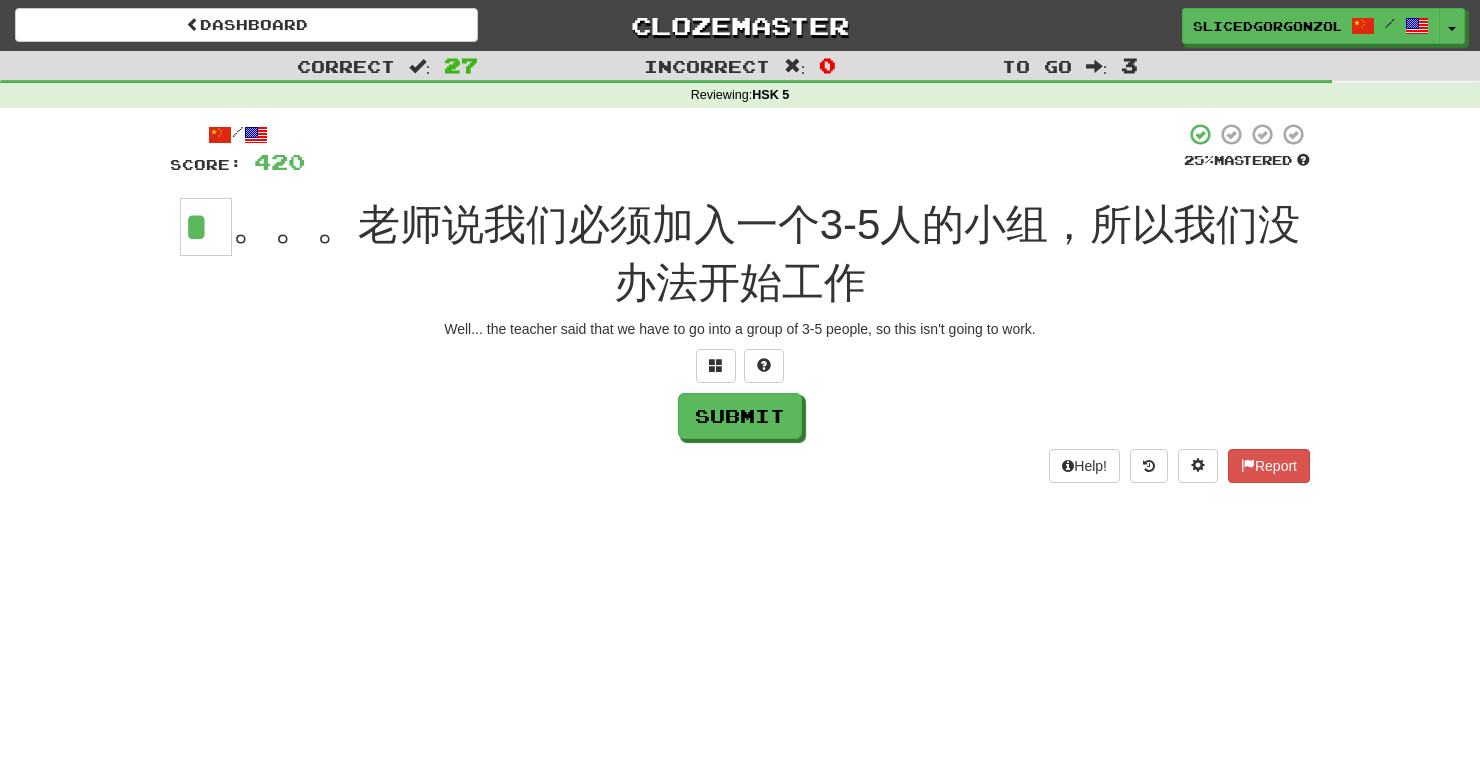 type on "*" 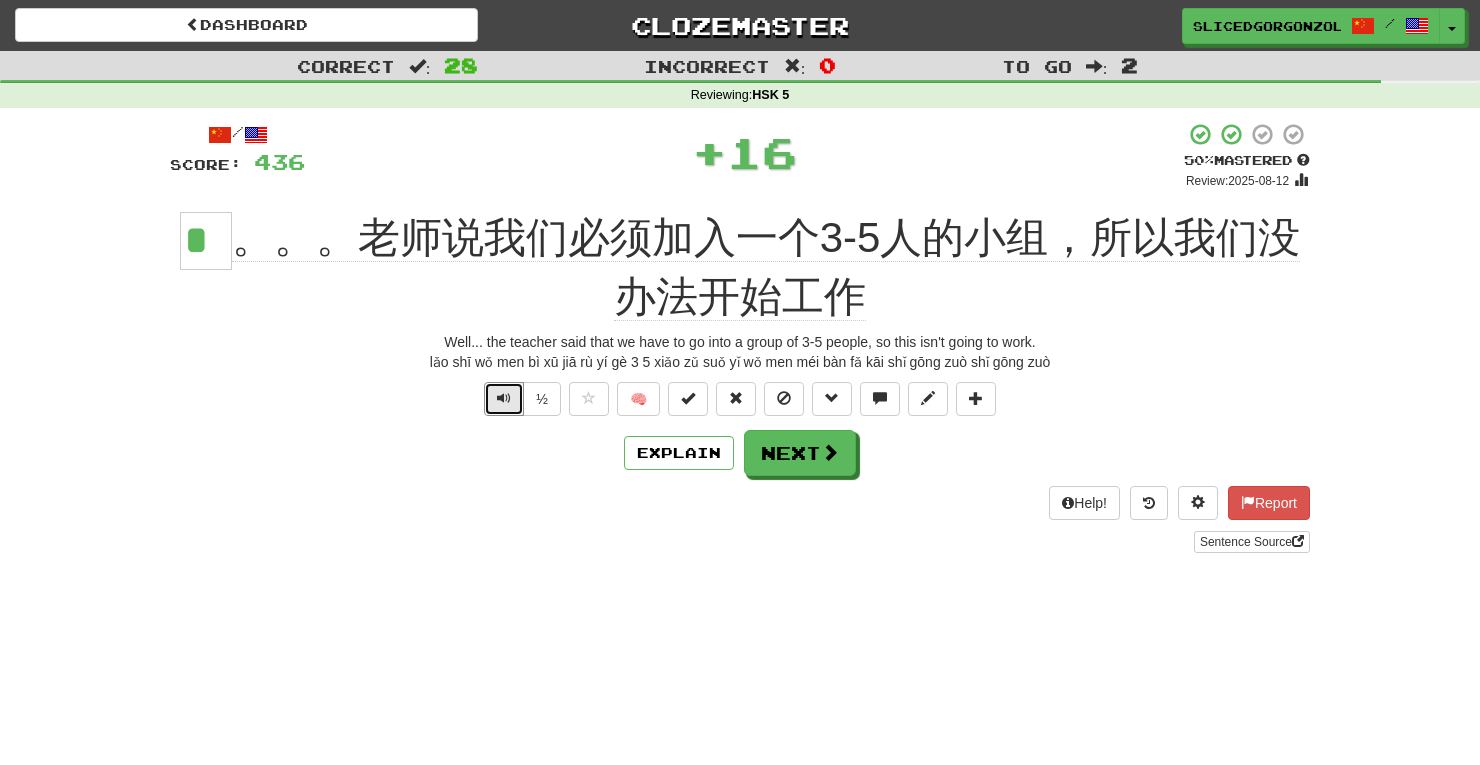 type 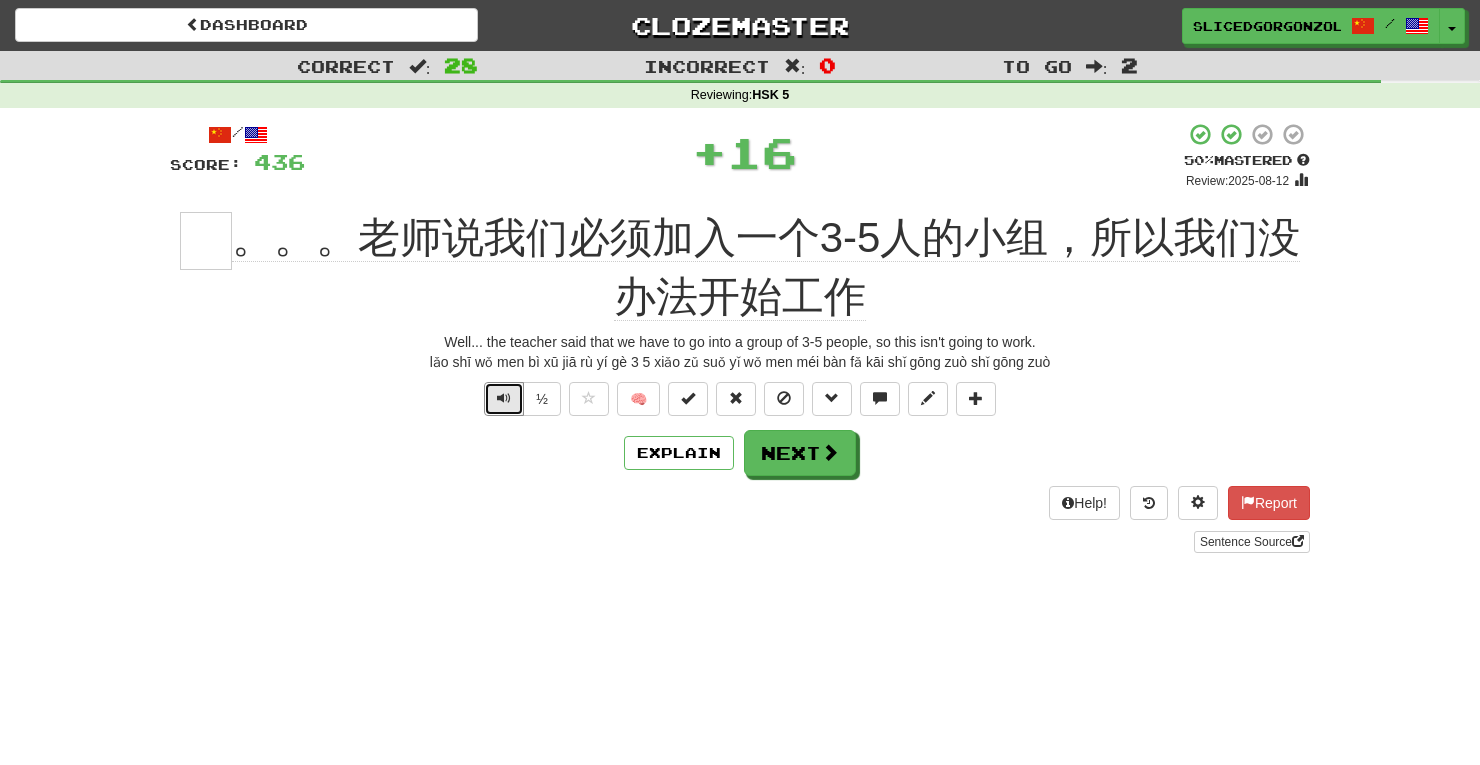 type 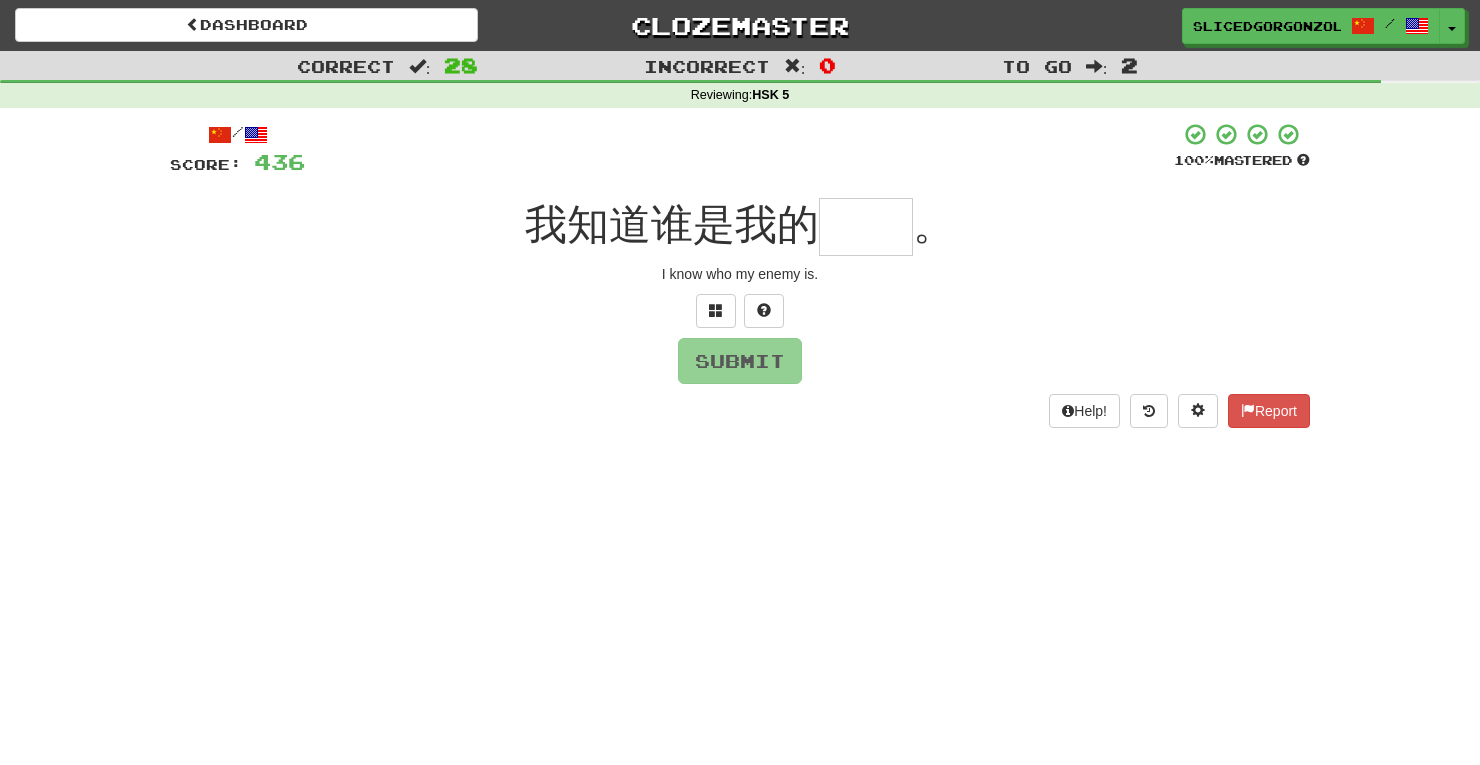 type on "*" 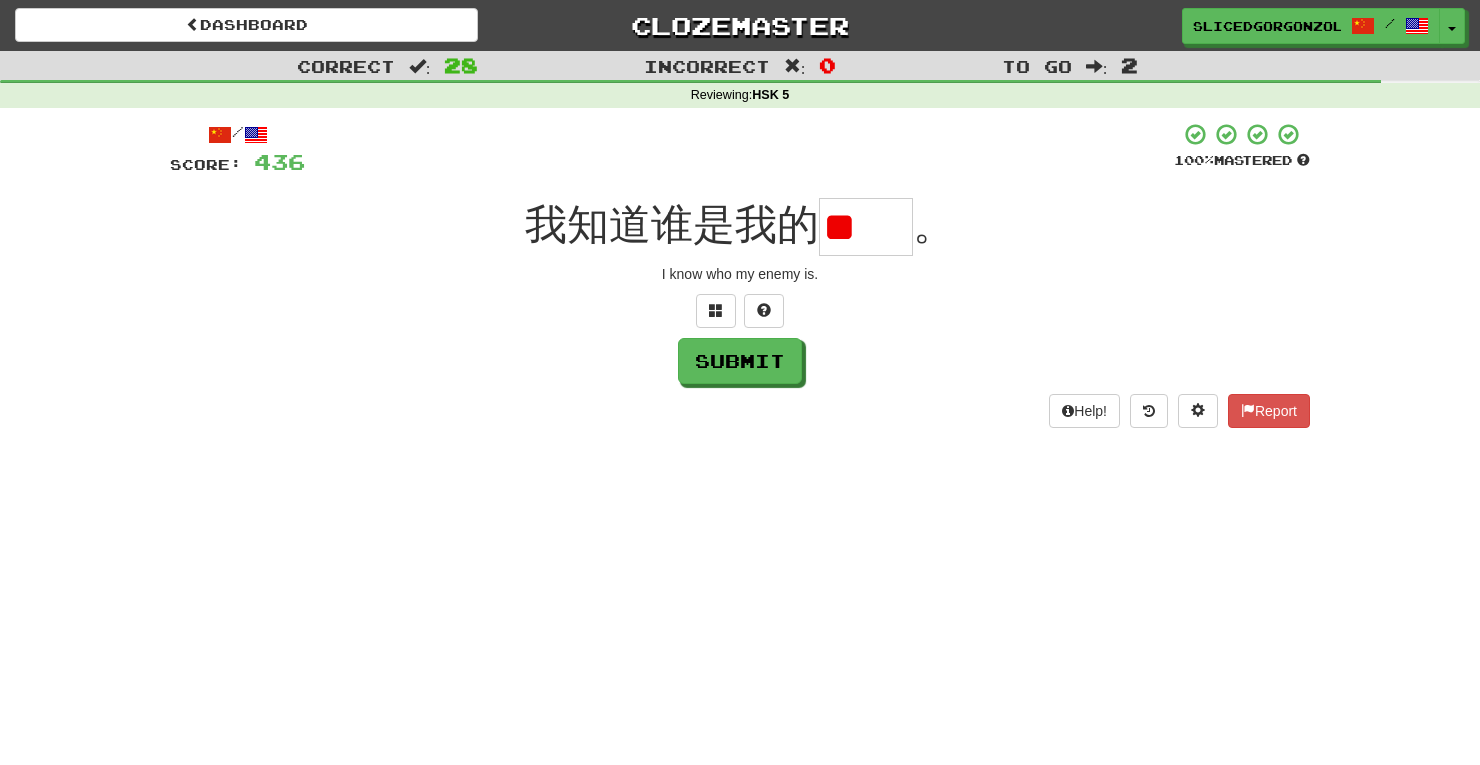 scroll, scrollTop: 0, scrollLeft: 0, axis: both 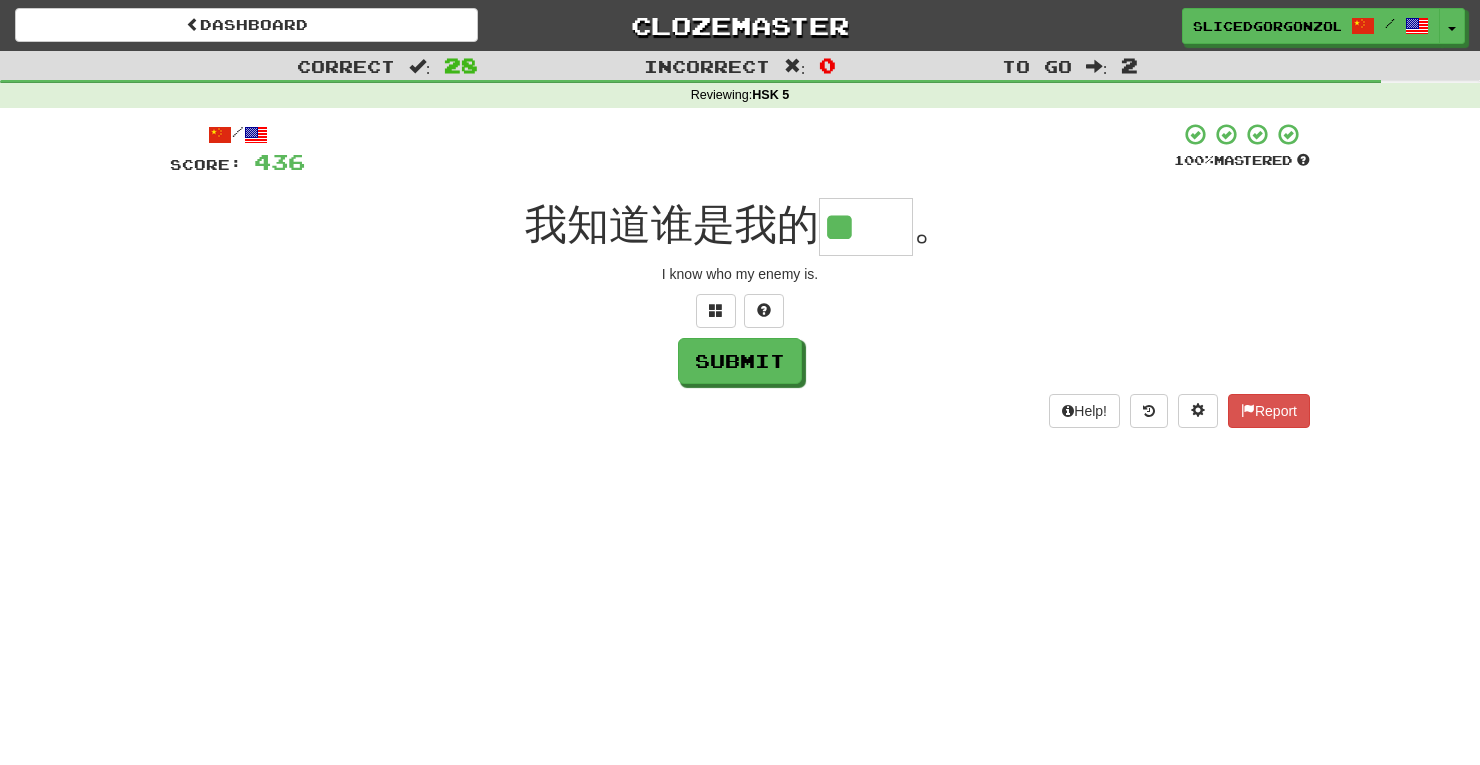type on "**" 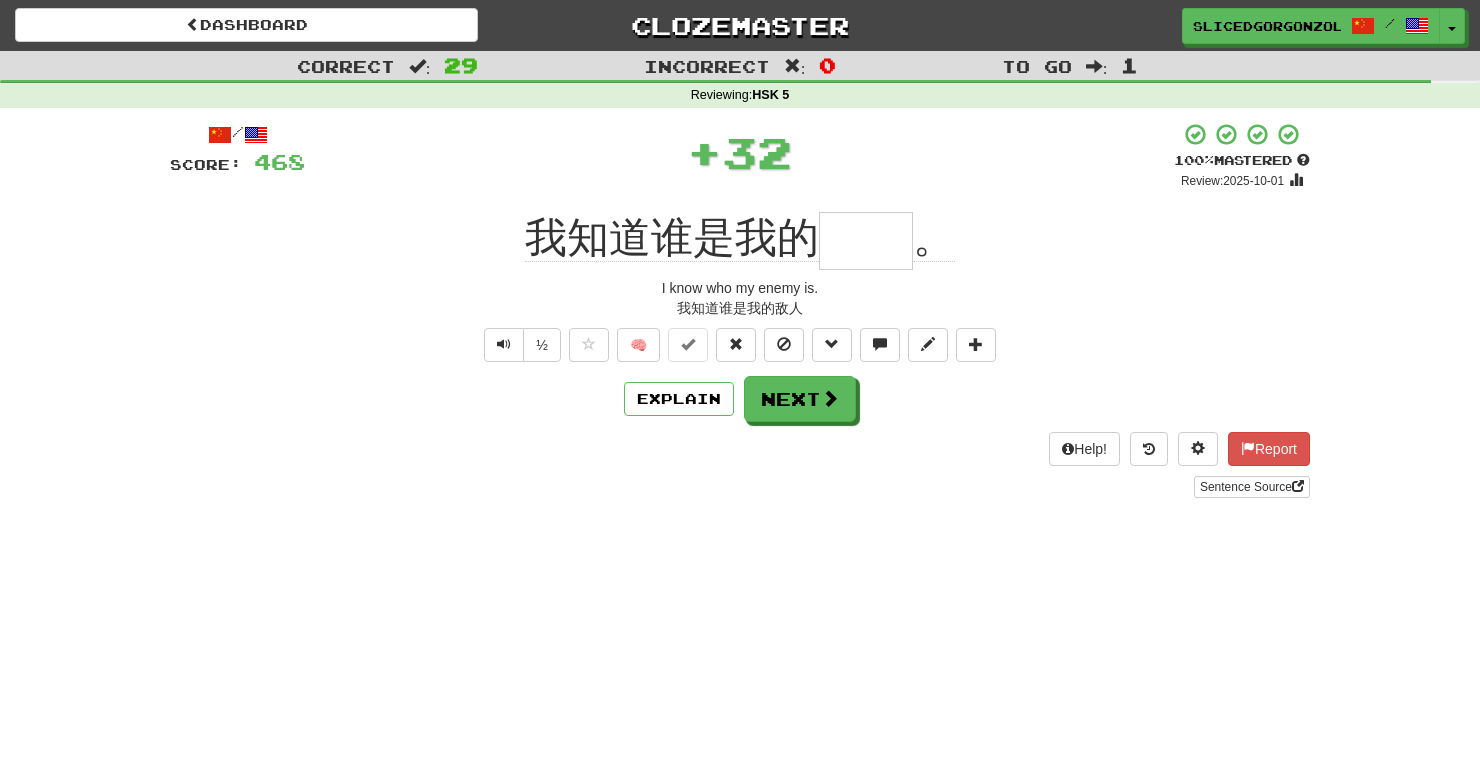 type 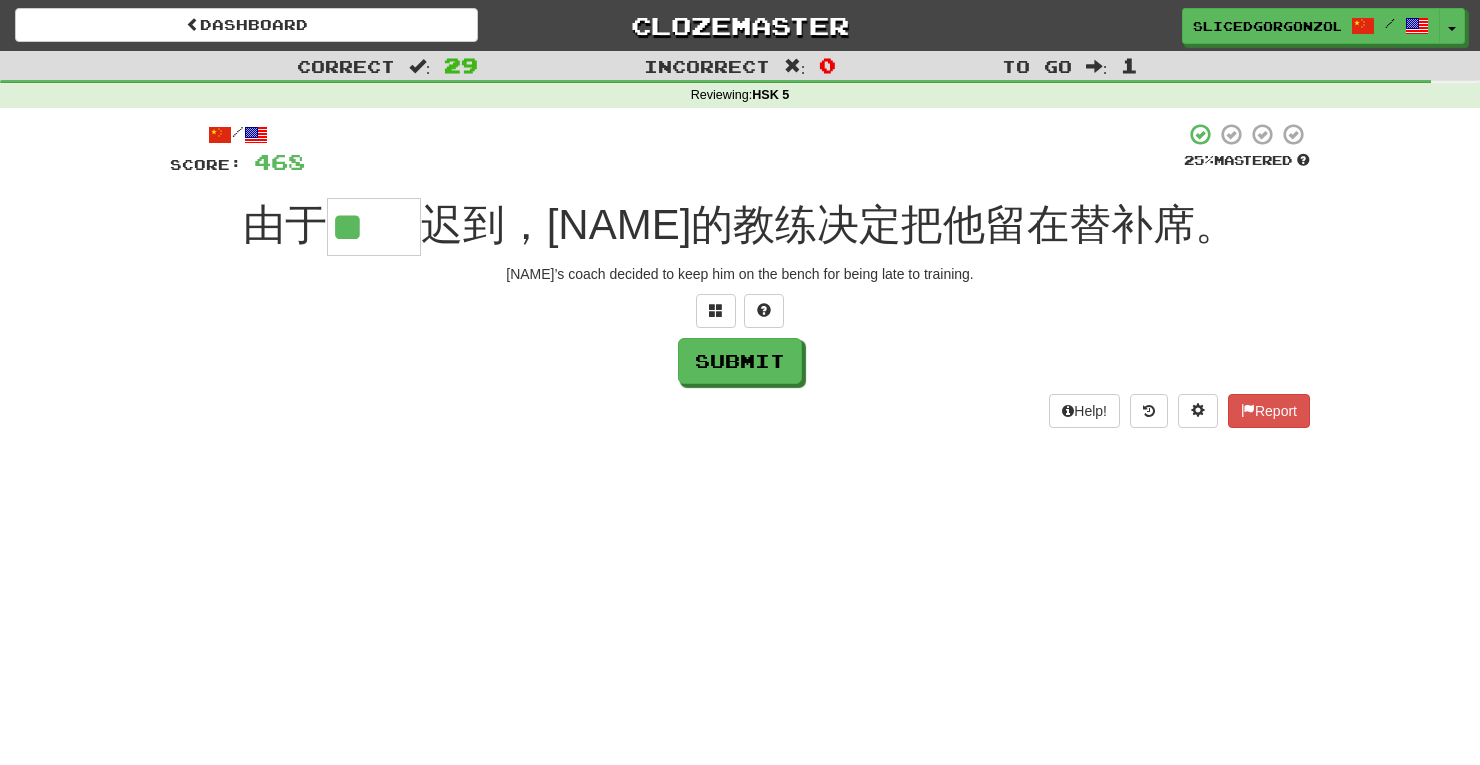 scroll, scrollTop: 0, scrollLeft: 0, axis: both 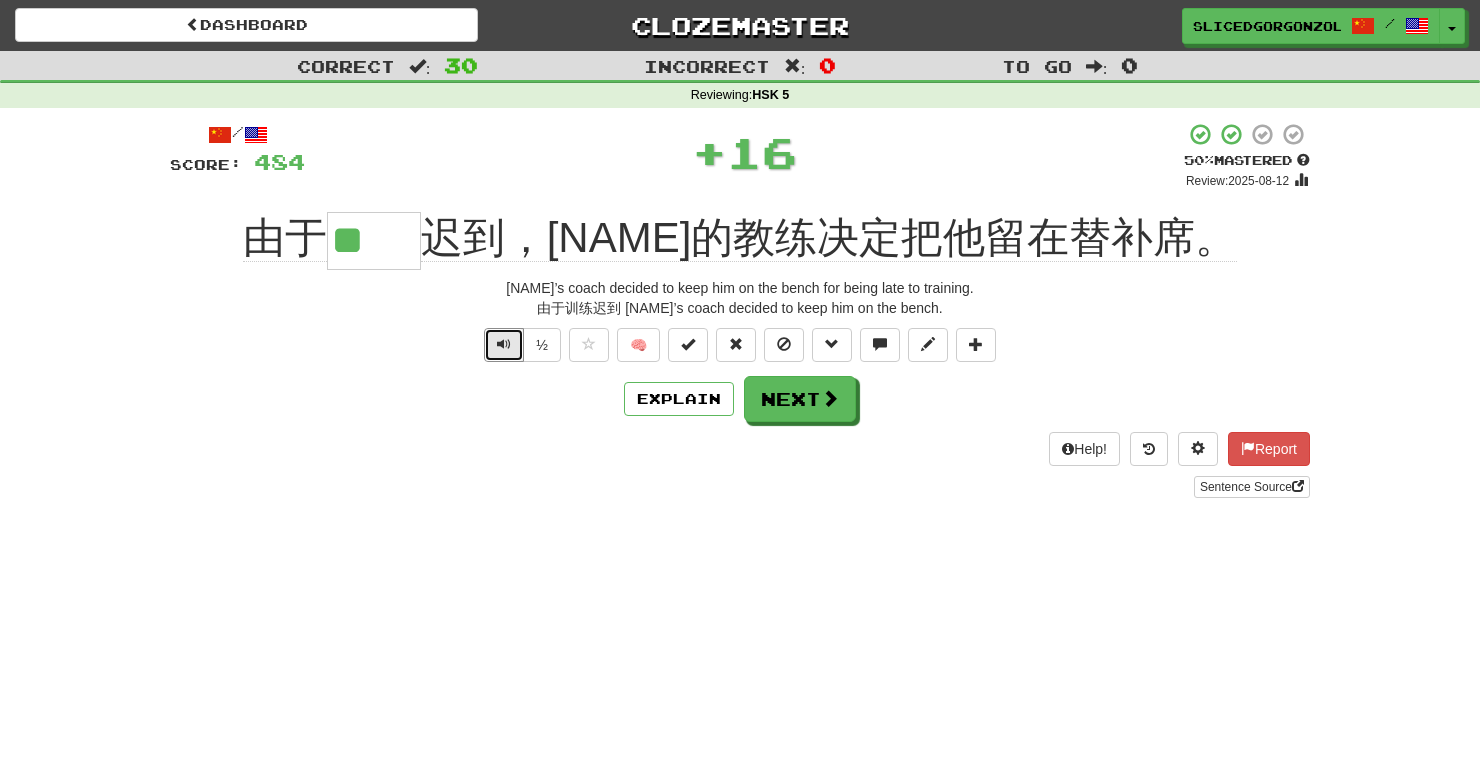 type 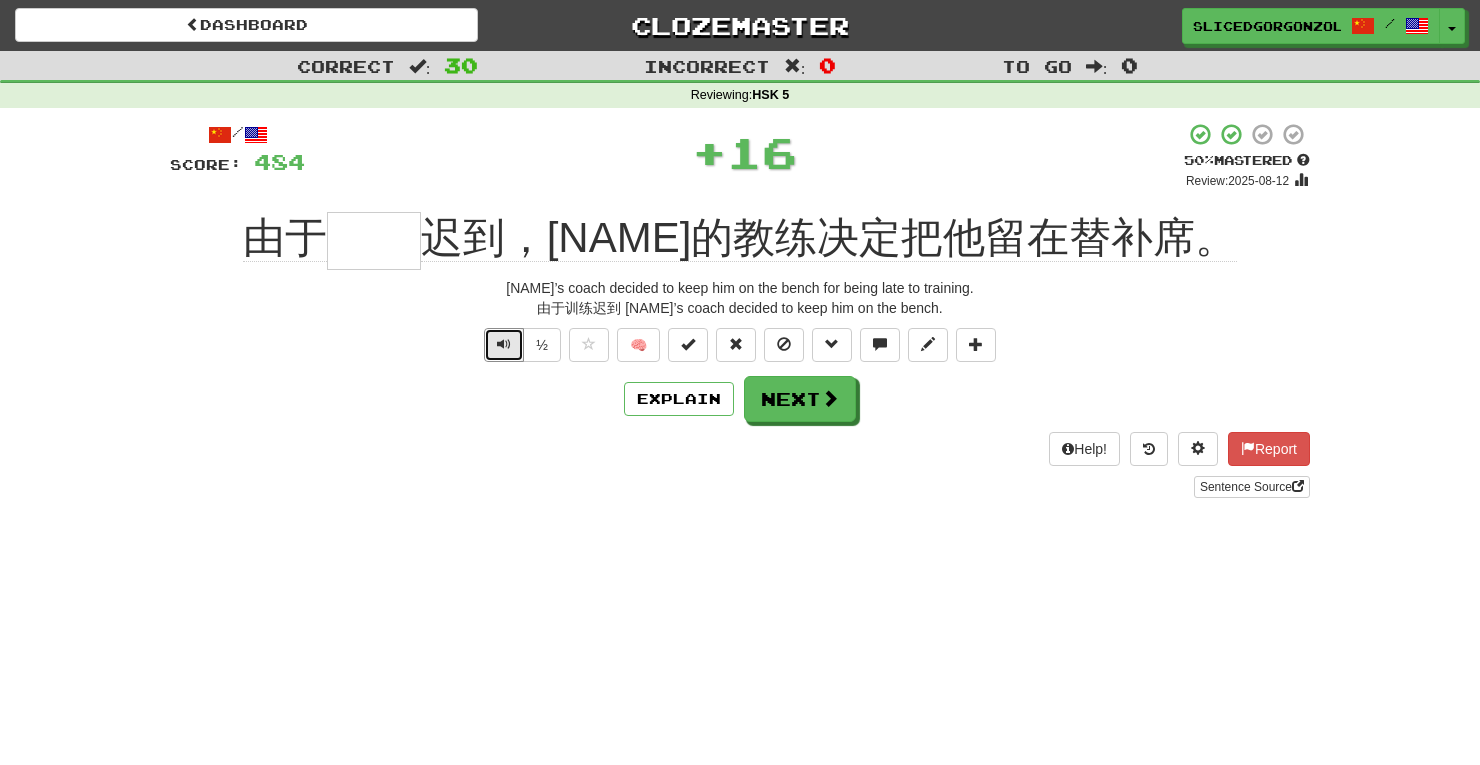 type 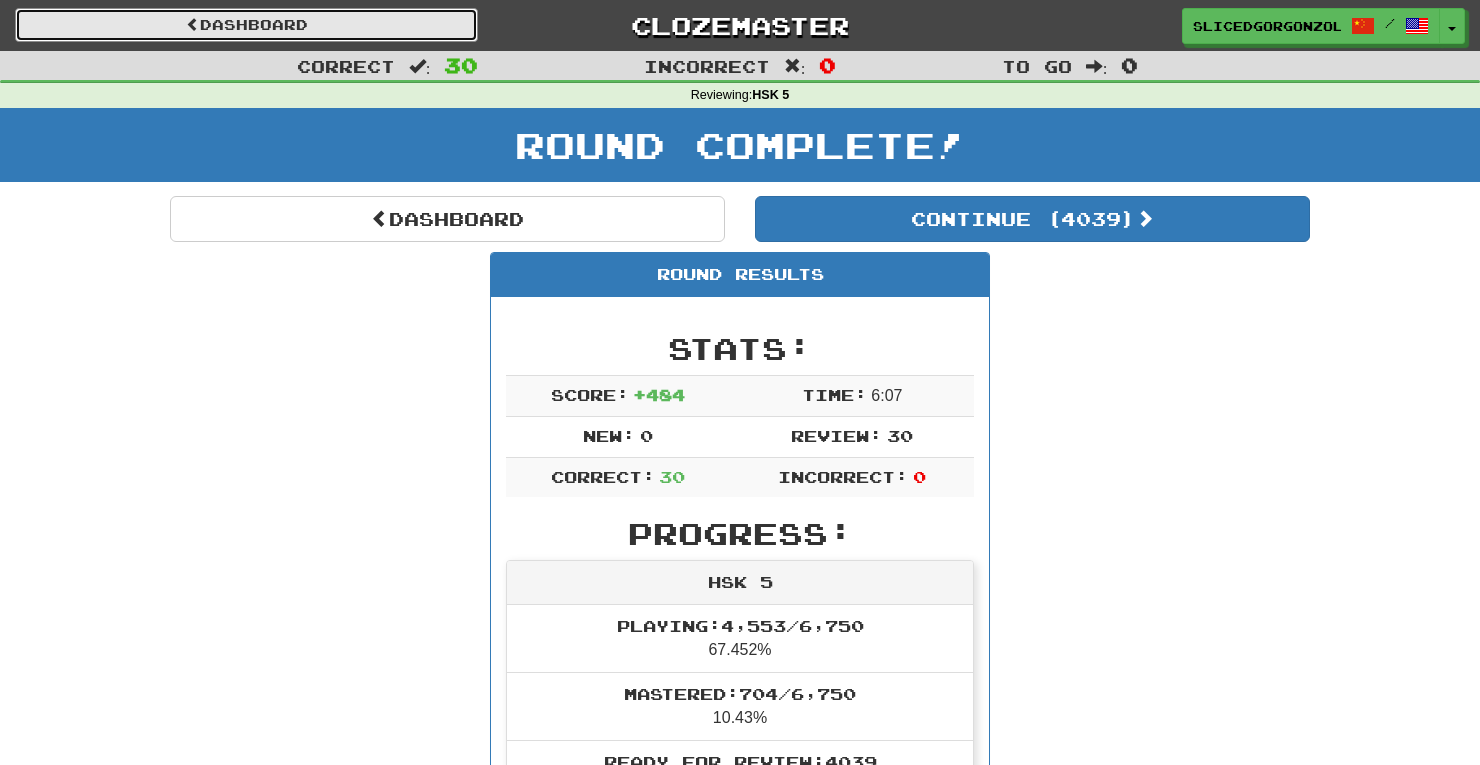 click on "Dashboard" at bounding box center [246, 25] 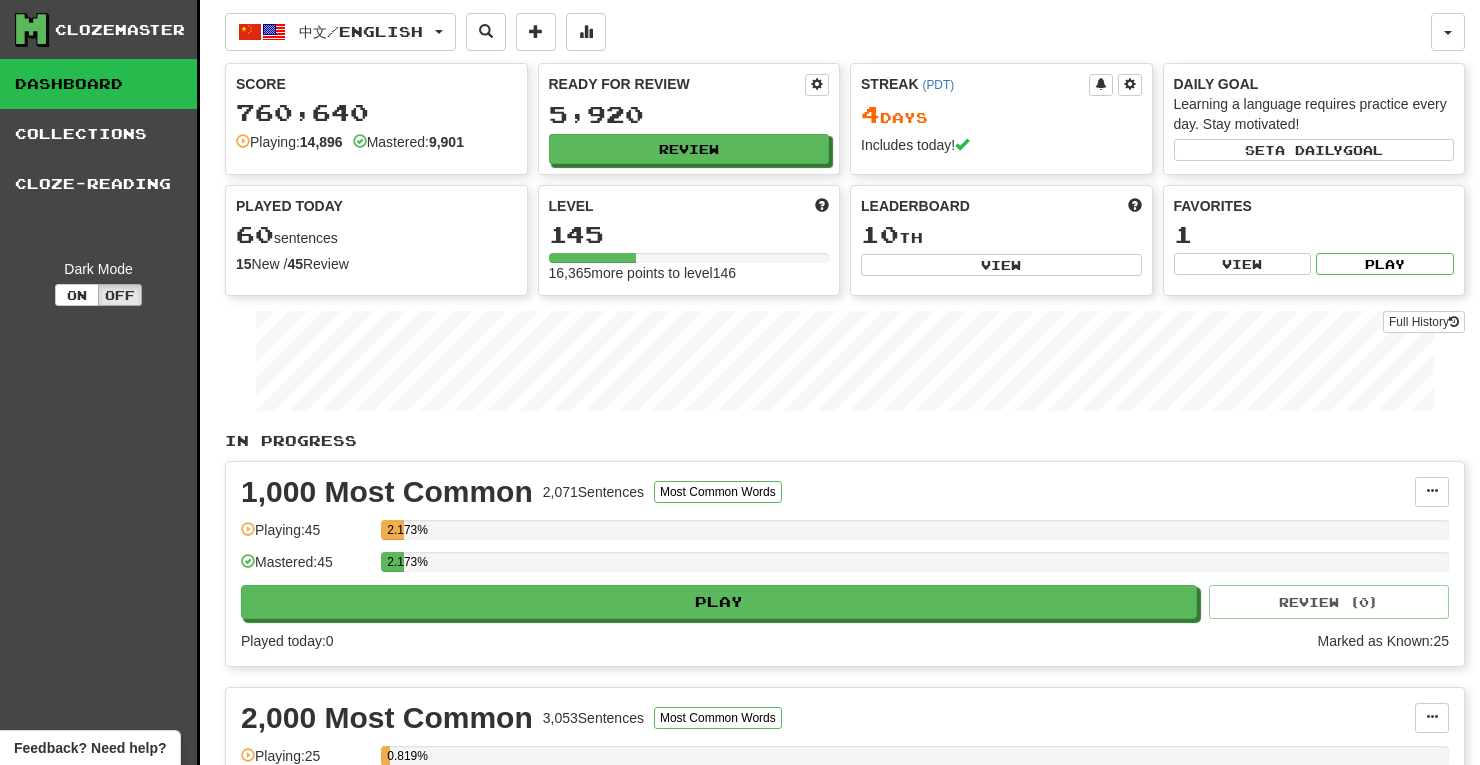 scroll, scrollTop: 0, scrollLeft: 0, axis: both 